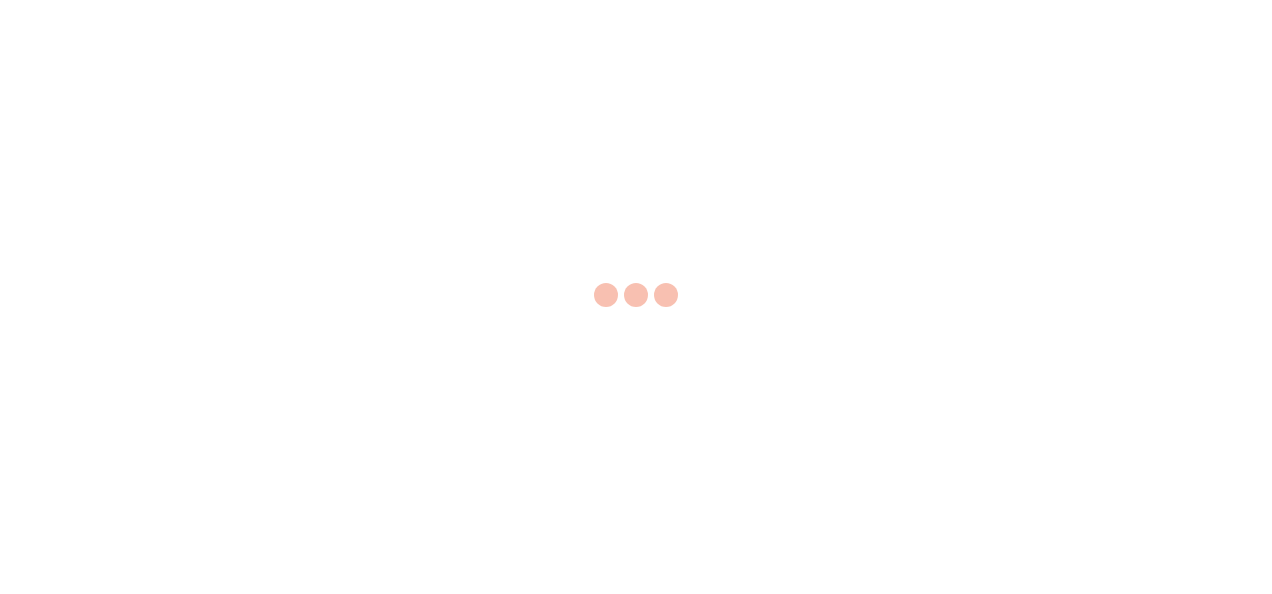 scroll, scrollTop: 0, scrollLeft: 0, axis: both 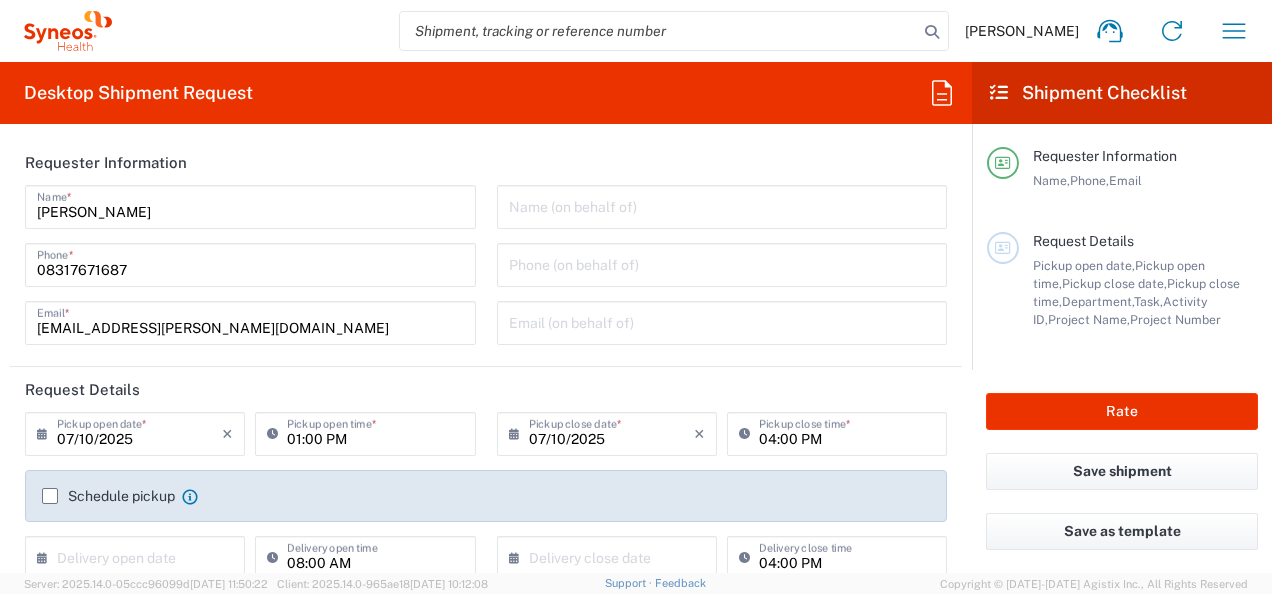 type on "Telangana" 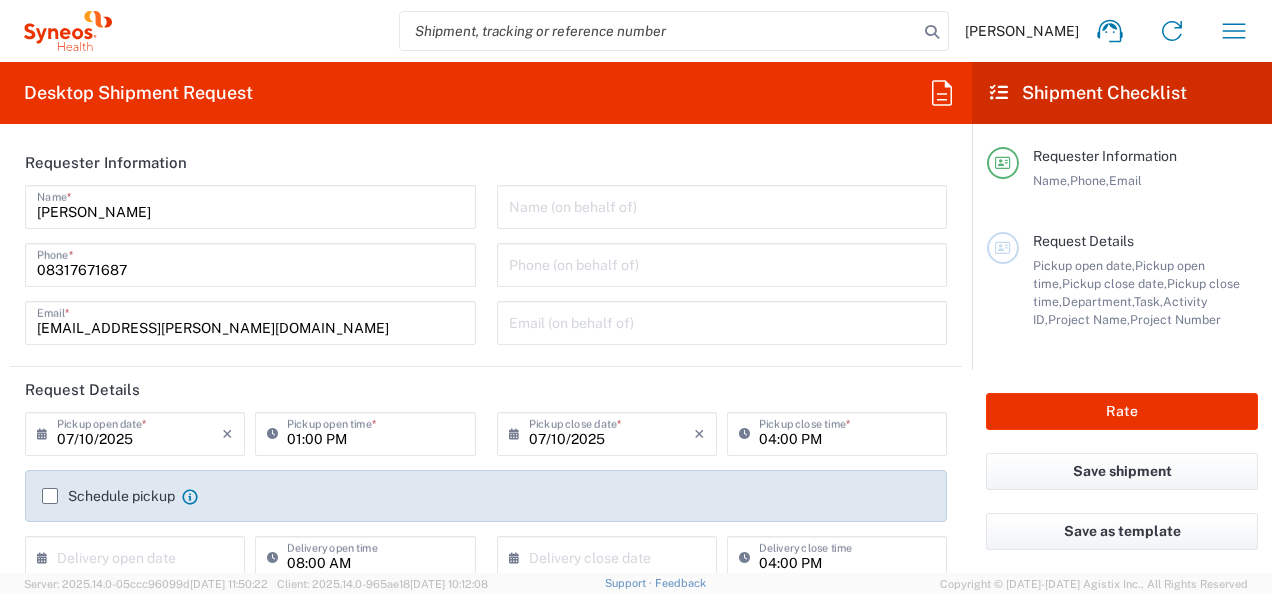 type on "India" 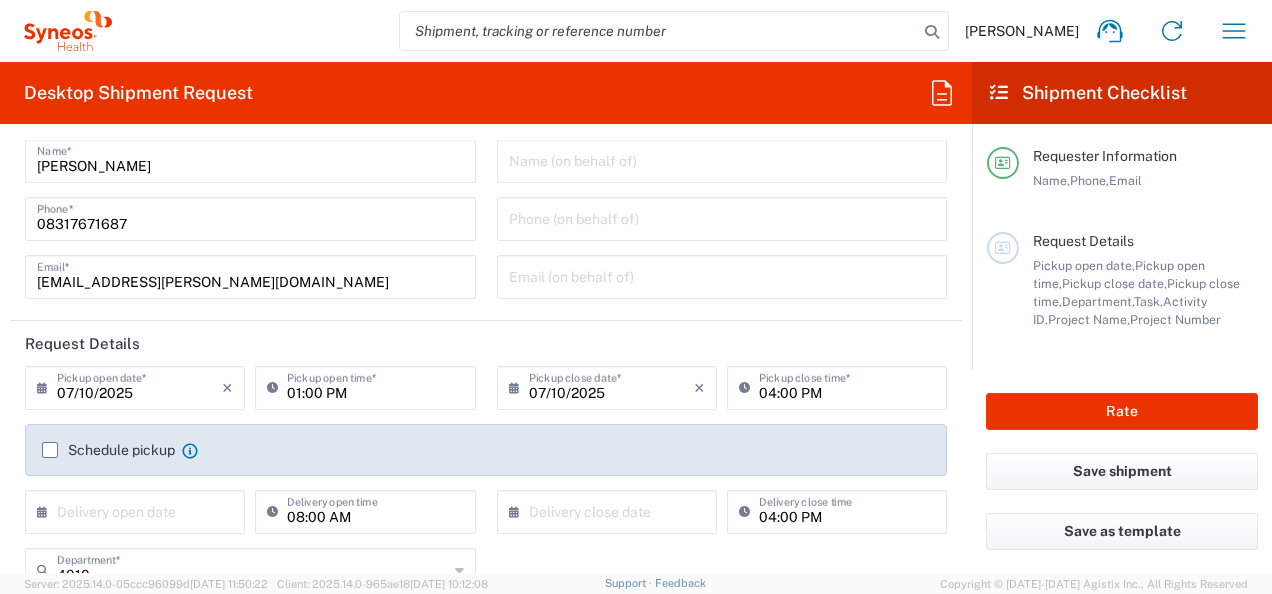 type on "Syneos Health India Private Limited" 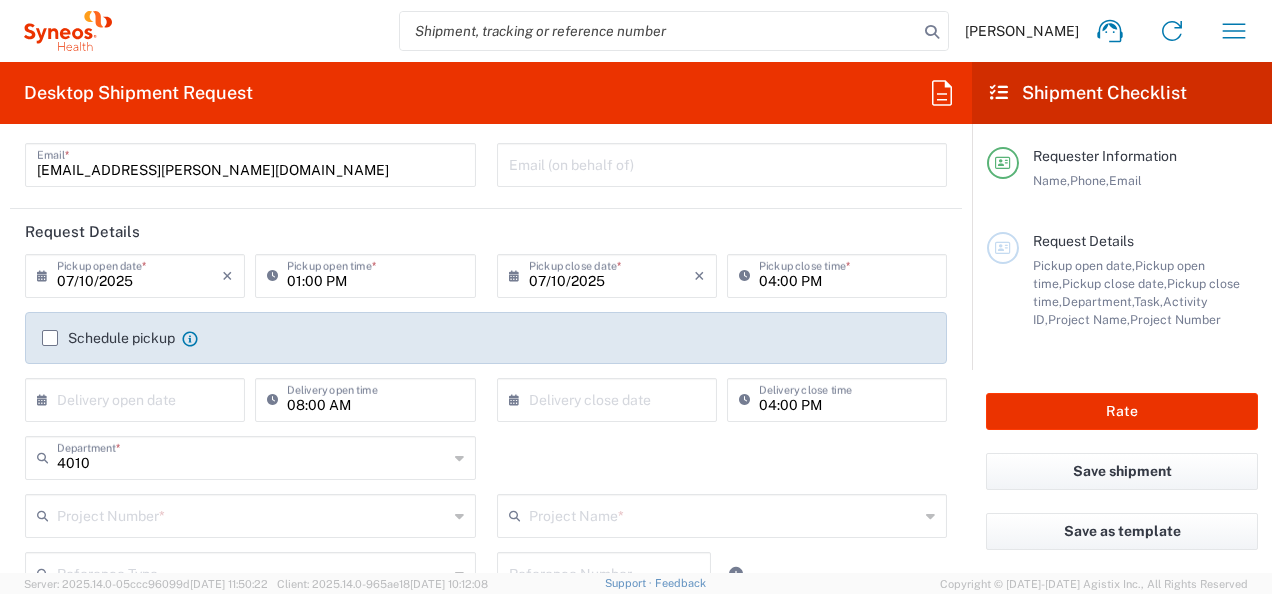 scroll, scrollTop: 160, scrollLeft: 0, axis: vertical 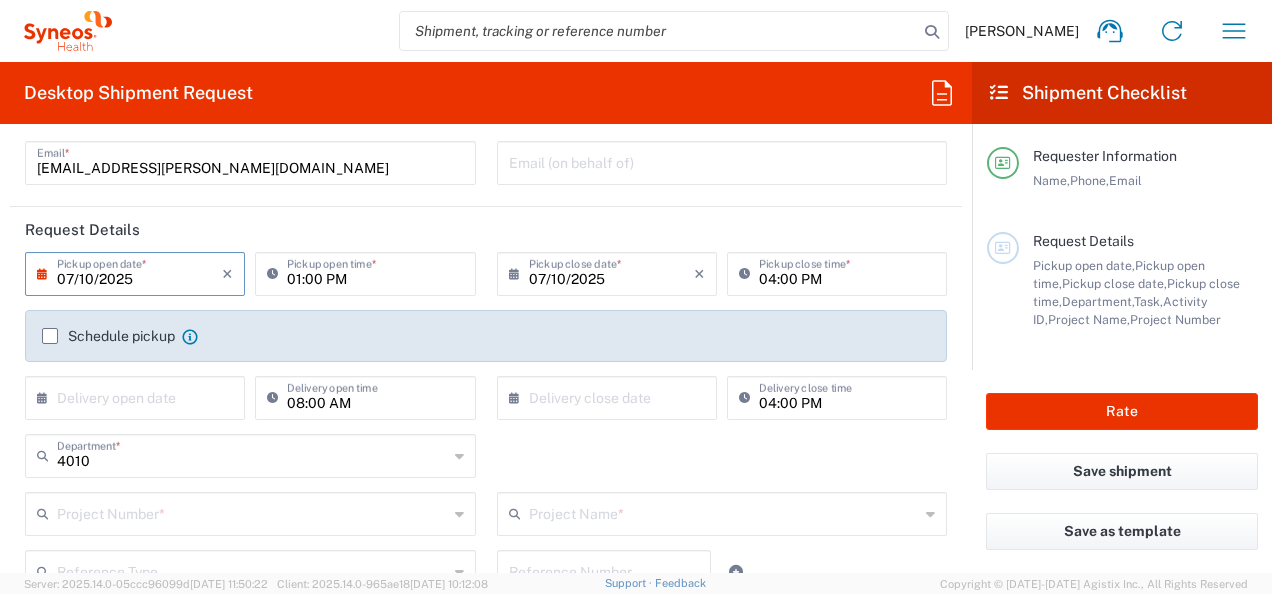 click on "07/10/2025" at bounding box center [139, 272] 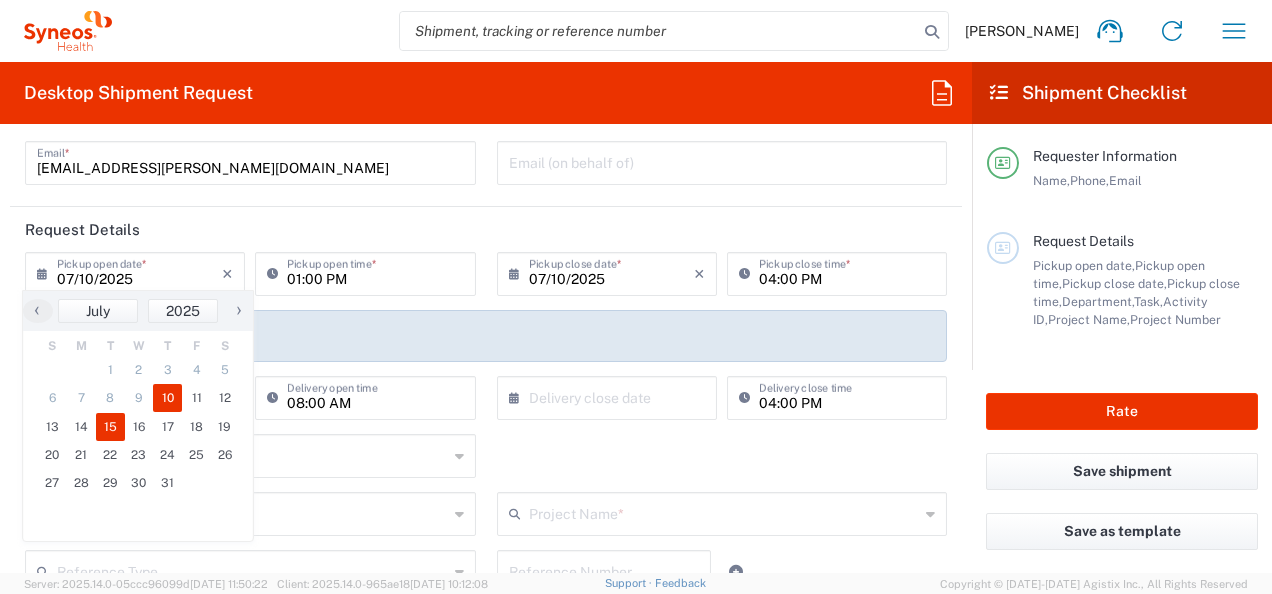 click on "15" 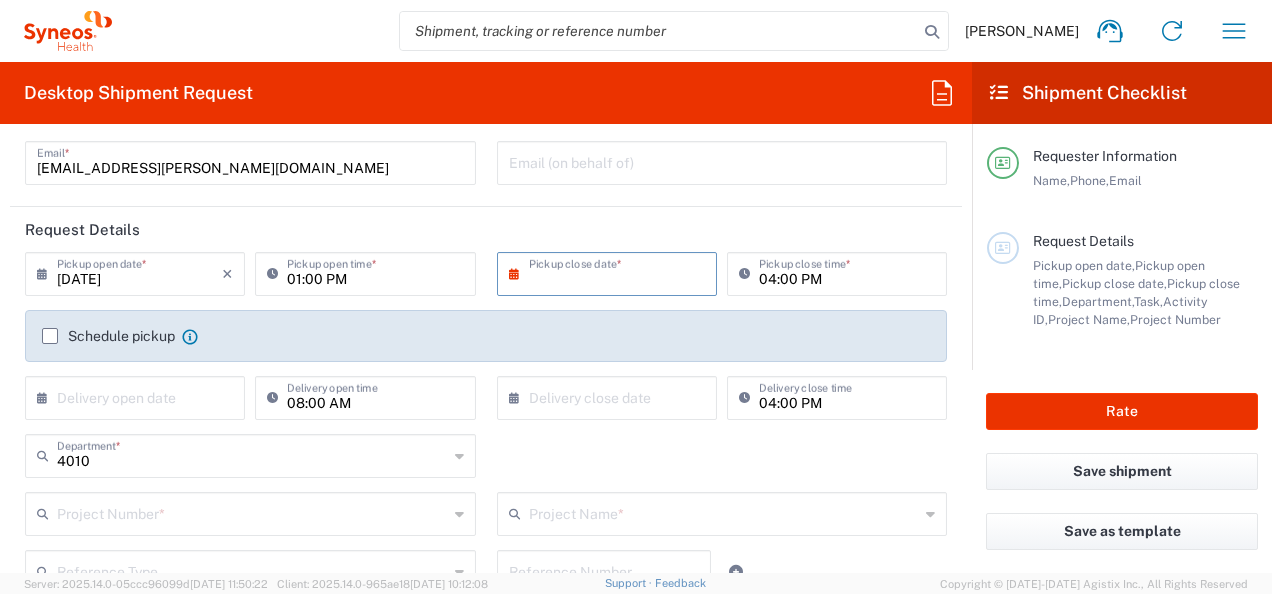 click at bounding box center [611, 272] 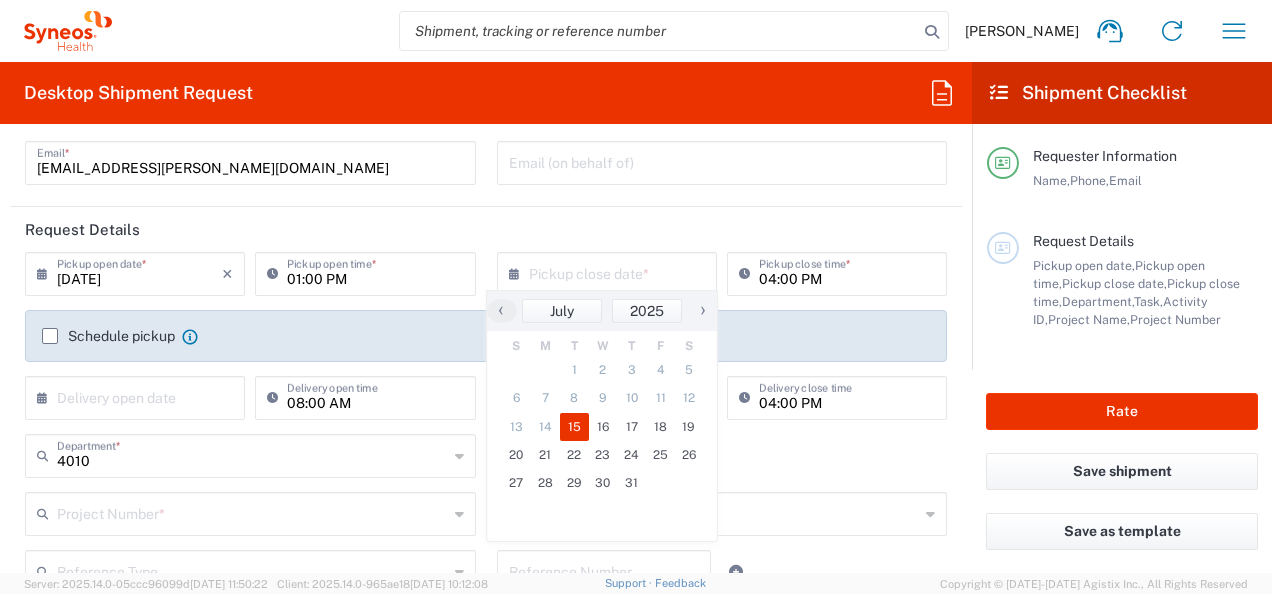click on "15" 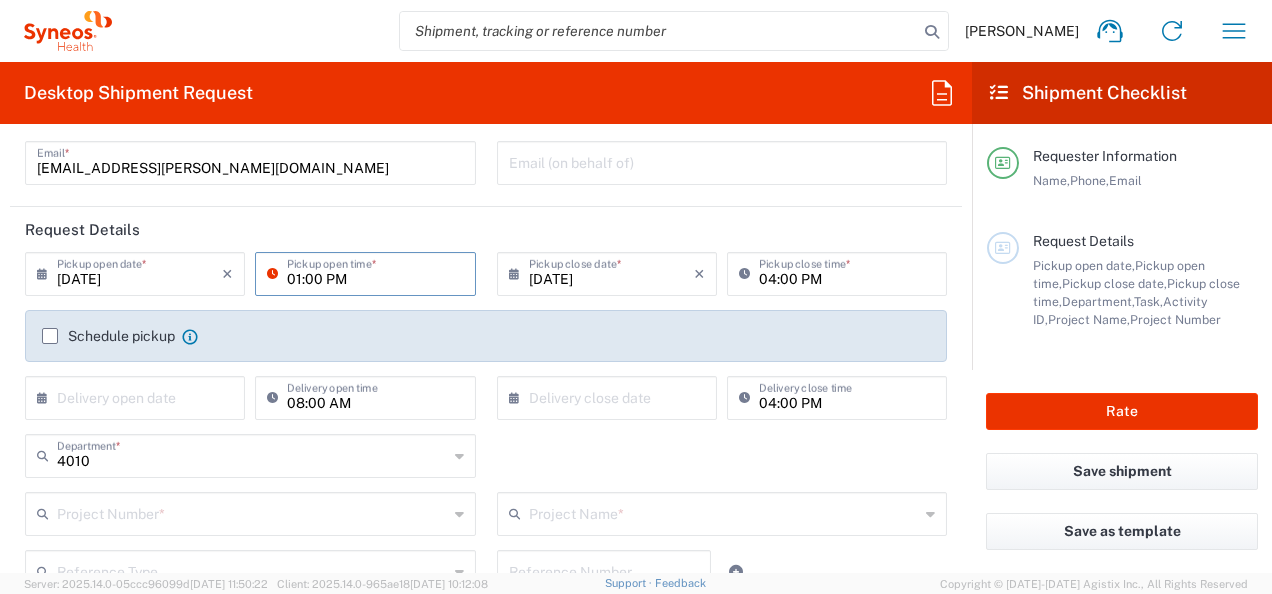 click on "01:00 PM" at bounding box center [375, 272] 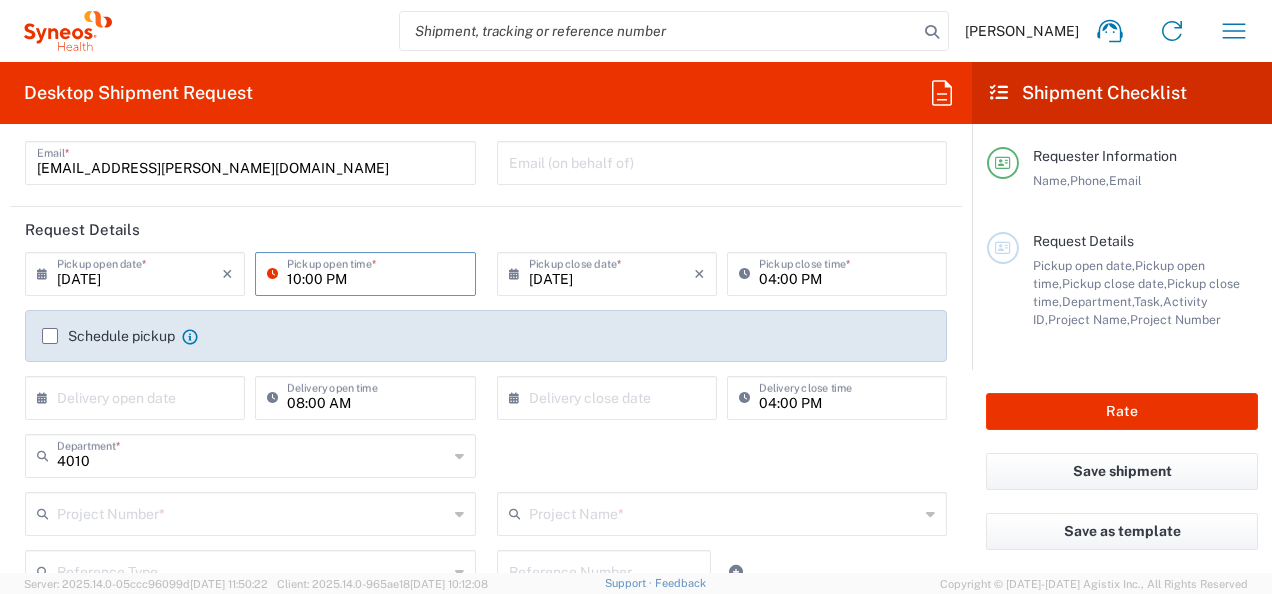 click on "10:00 PM" at bounding box center (375, 272) 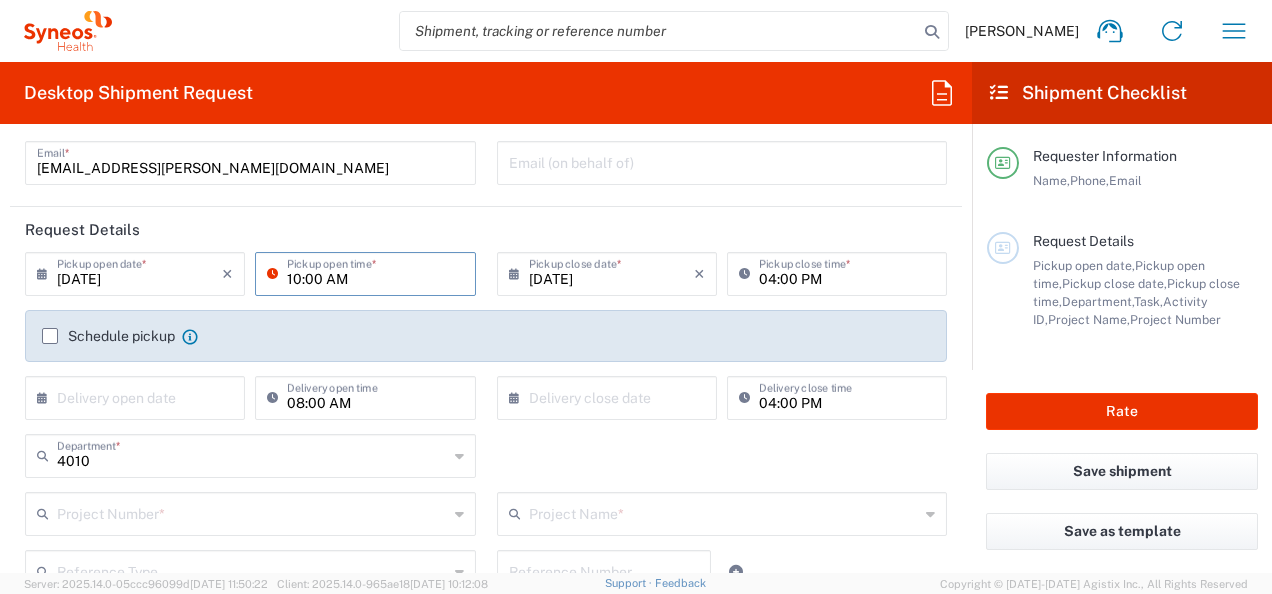 type on "10:00 AM" 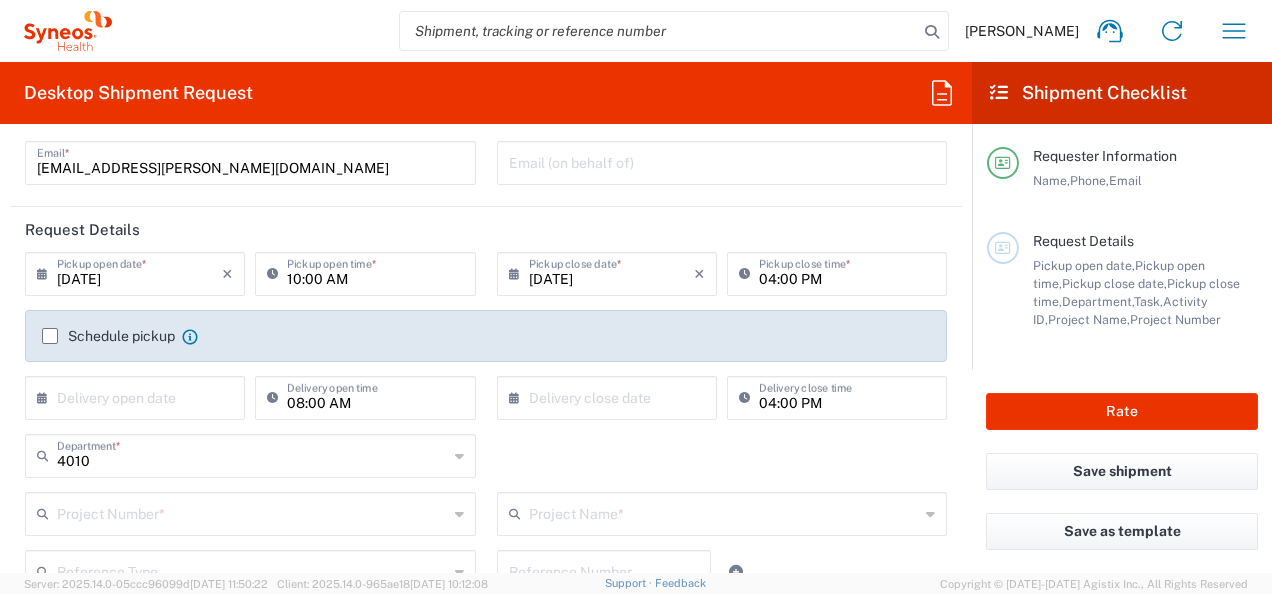 click on "Schedule pickup  When scheduling a pickup please be sure to meet the following criteria:
1. Pickup window should start at least 2 hours after current time.
2.Pickup window needs to be at least 2 hours.
3.Pickup close time should not exceed business hours." 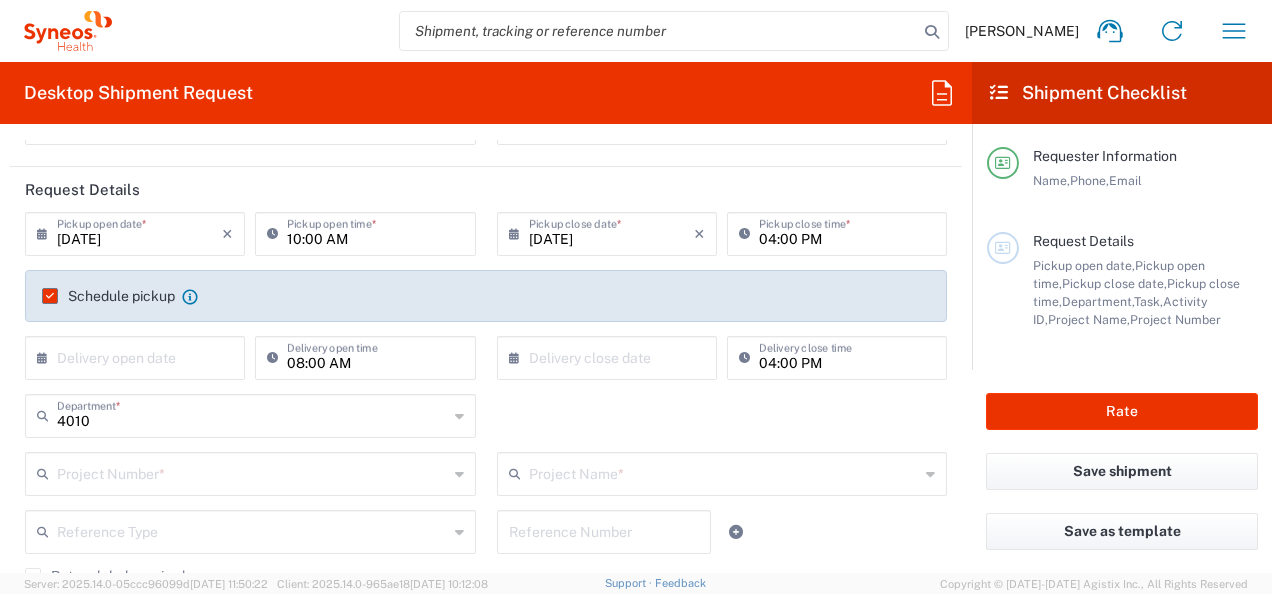 scroll, scrollTop: 240, scrollLeft: 0, axis: vertical 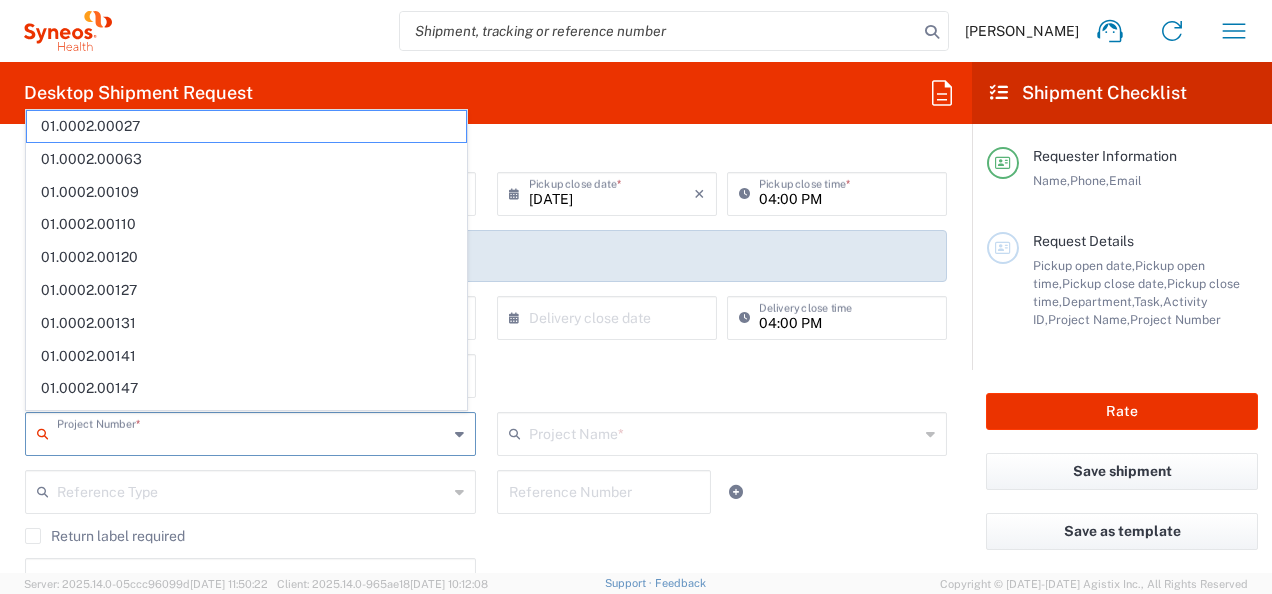 click at bounding box center [252, 432] 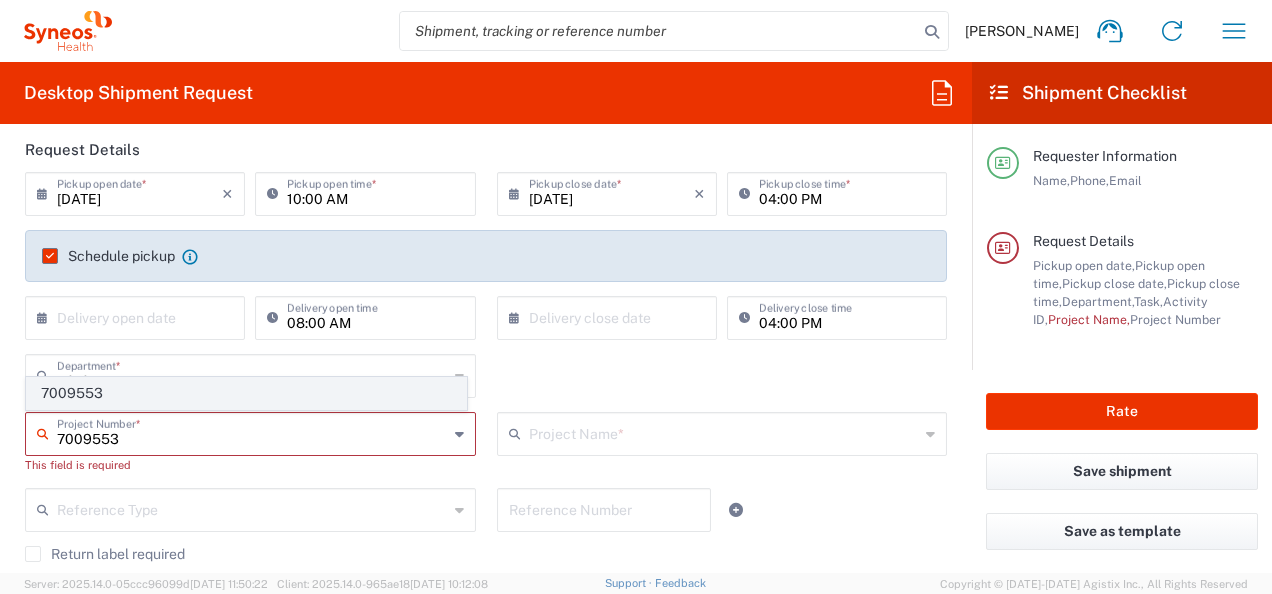 type on "7009553" 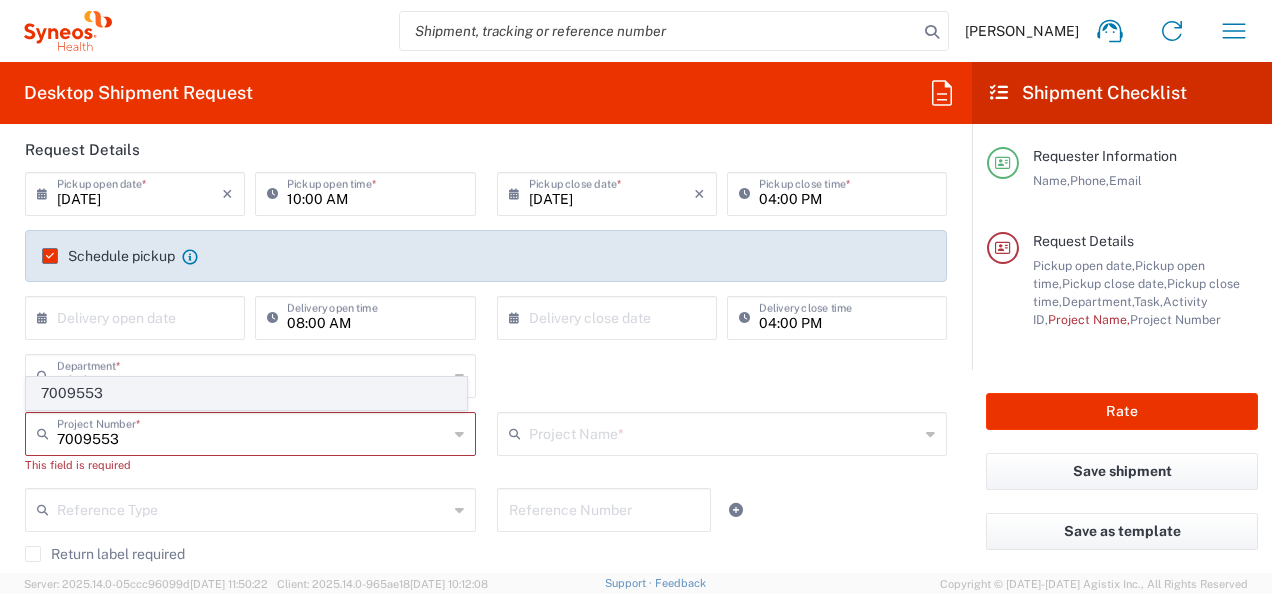 click on "7009553" 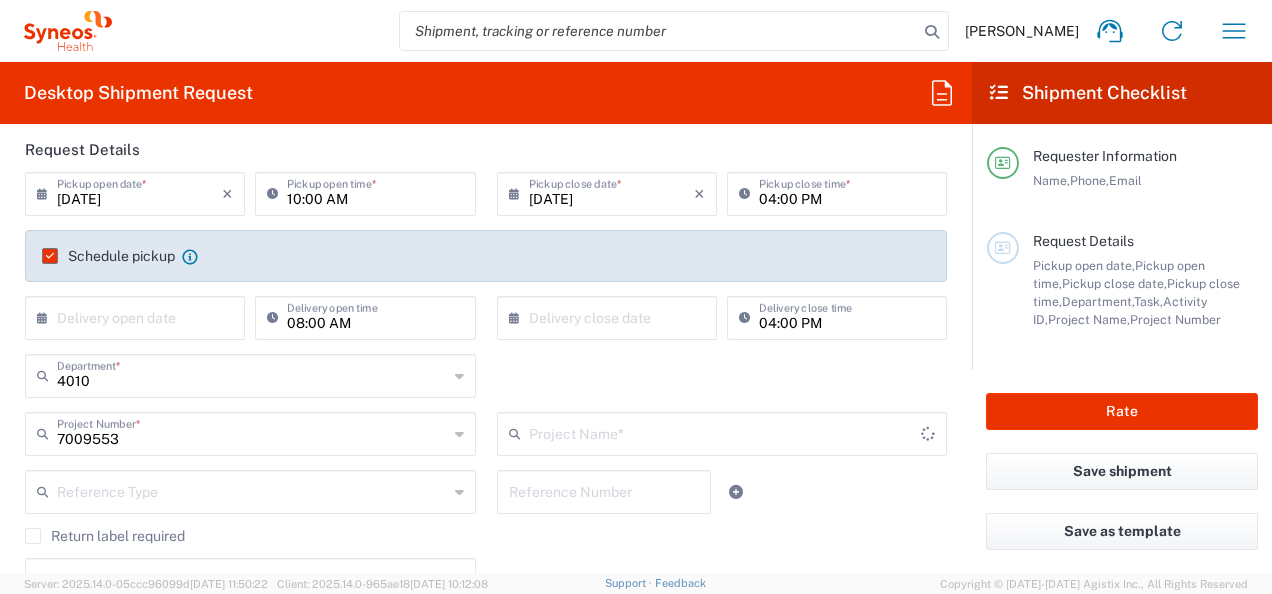 type on "Daiichi 7009553" 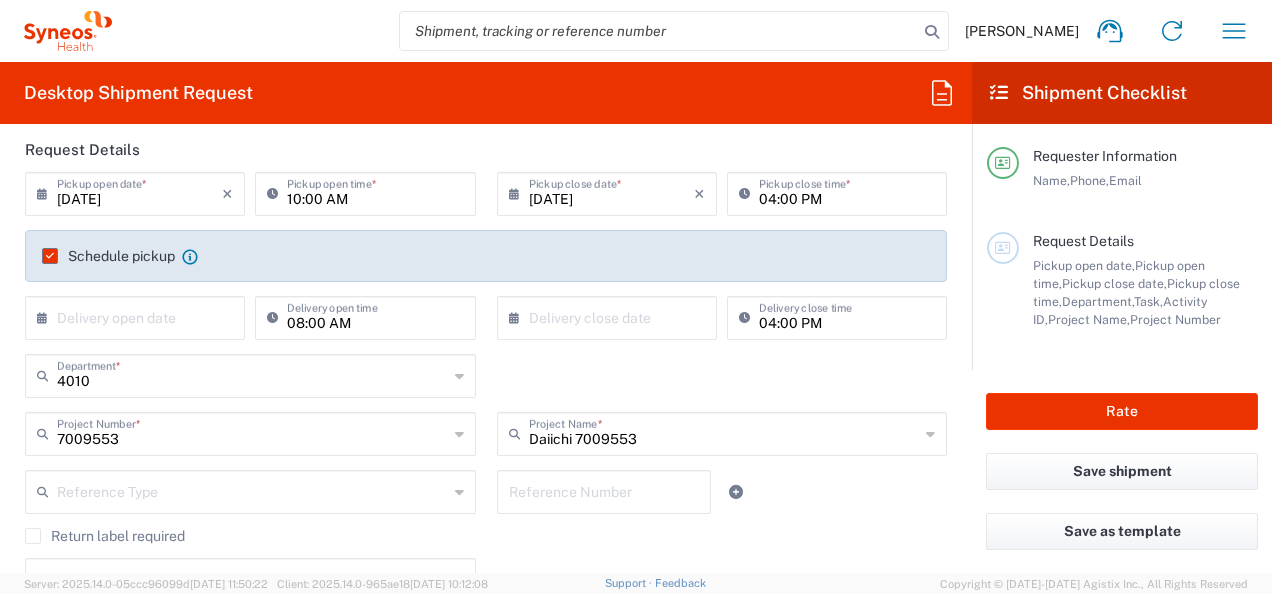 scroll, scrollTop: 280, scrollLeft: 0, axis: vertical 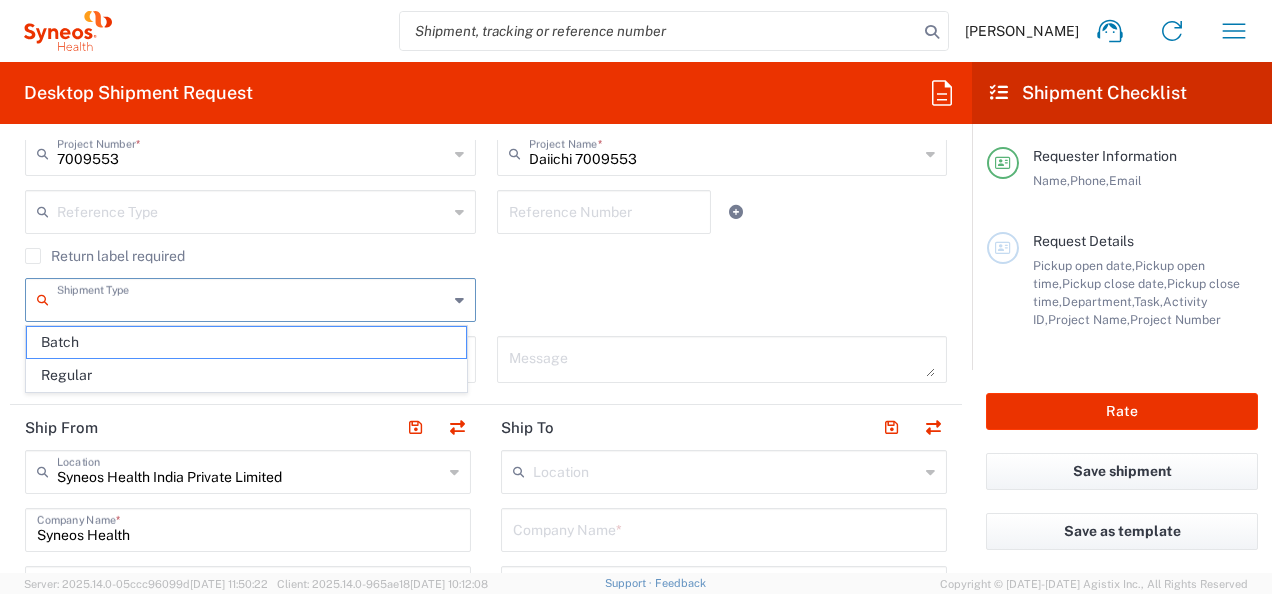 click at bounding box center (252, 298) 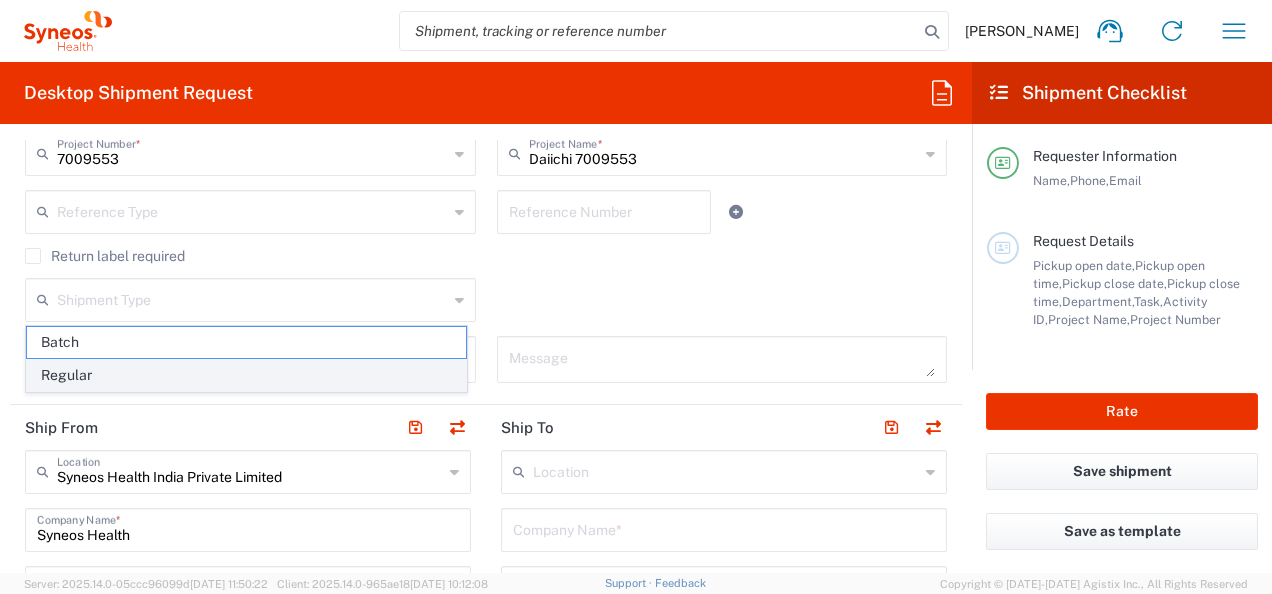 click on "Regular" 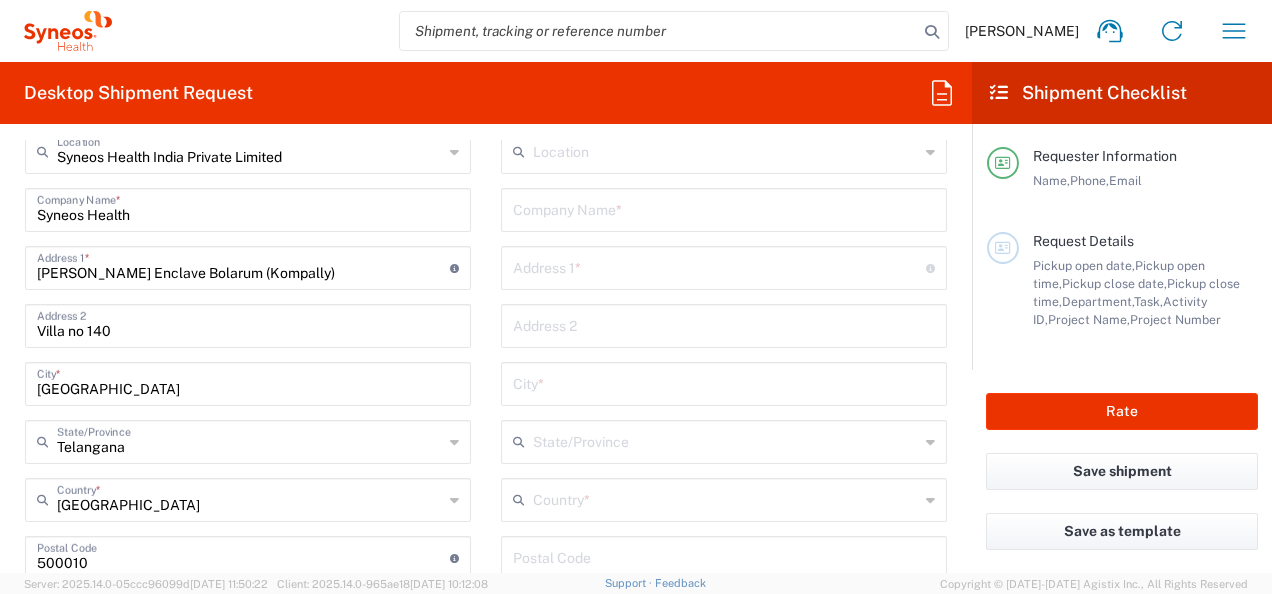 scroll, scrollTop: 880, scrollLeft: 0, axis: vertical 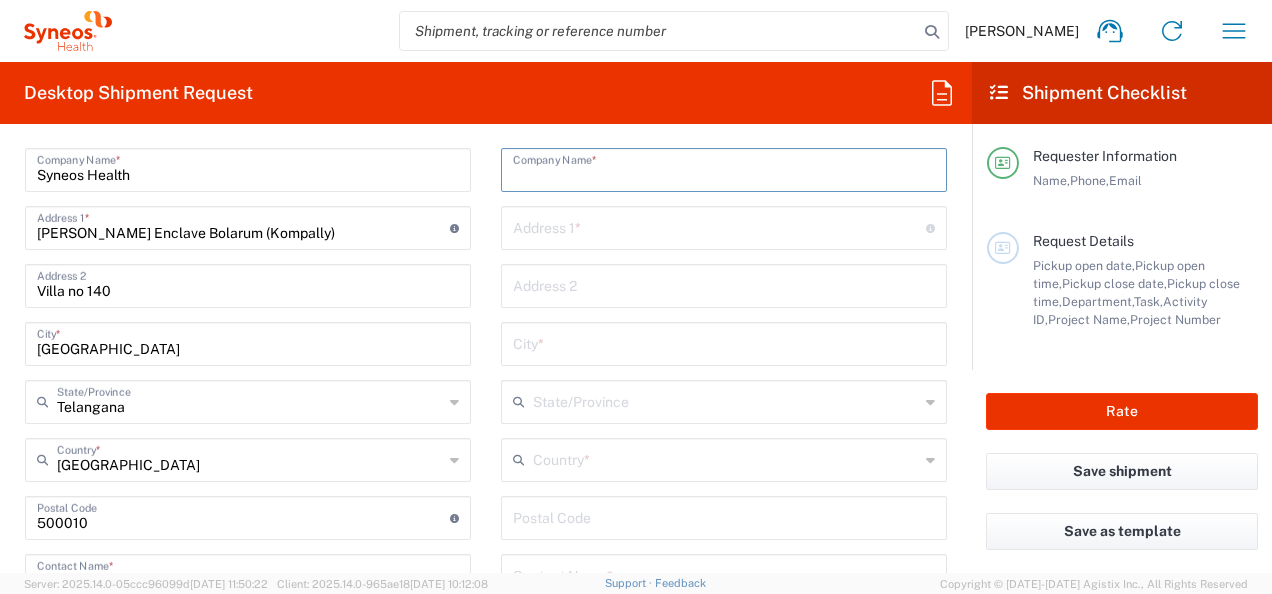 click at bounding box center [724, 168] 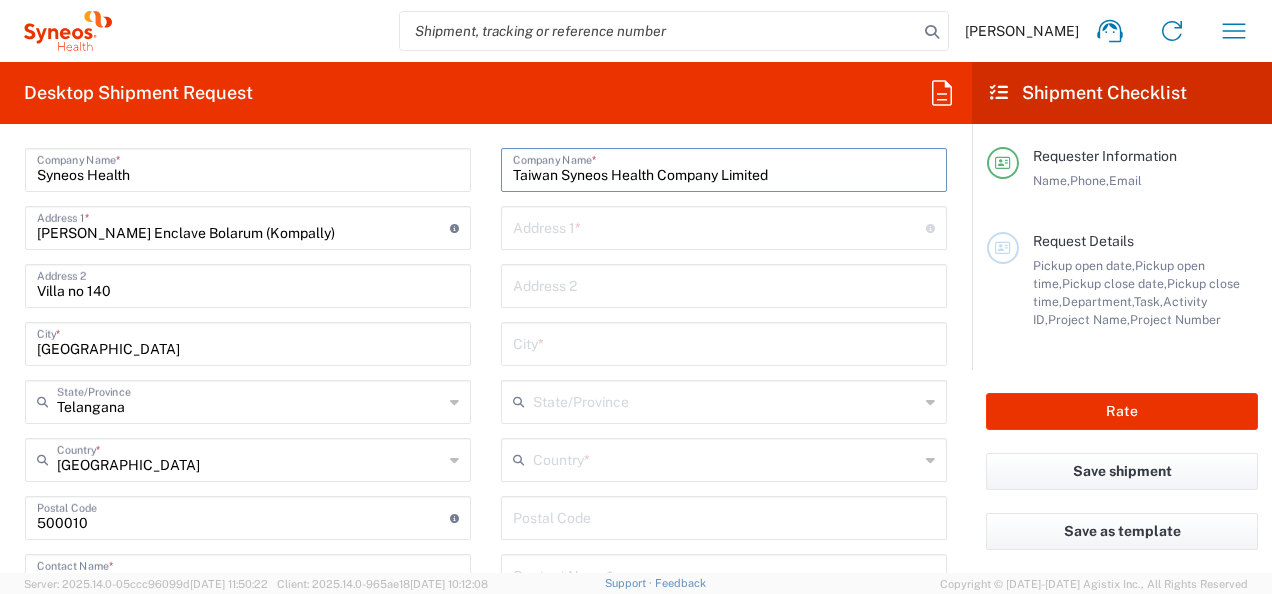 type on "Taiwan Syneos Health Company Limited" 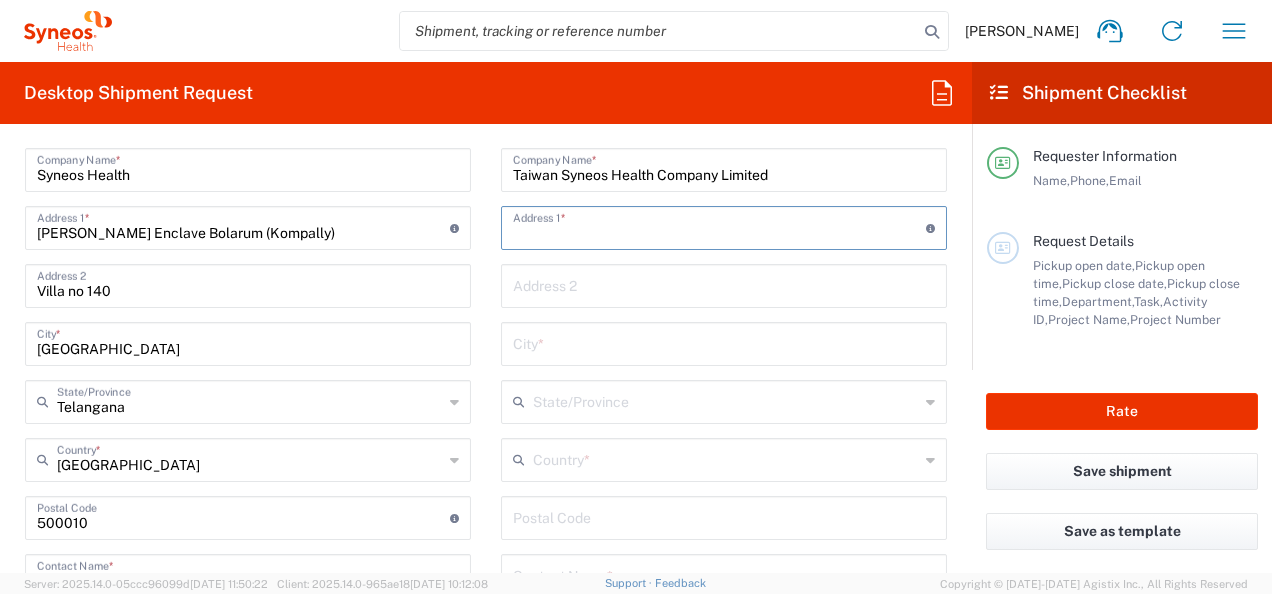 click at bounding box center [719, 226] 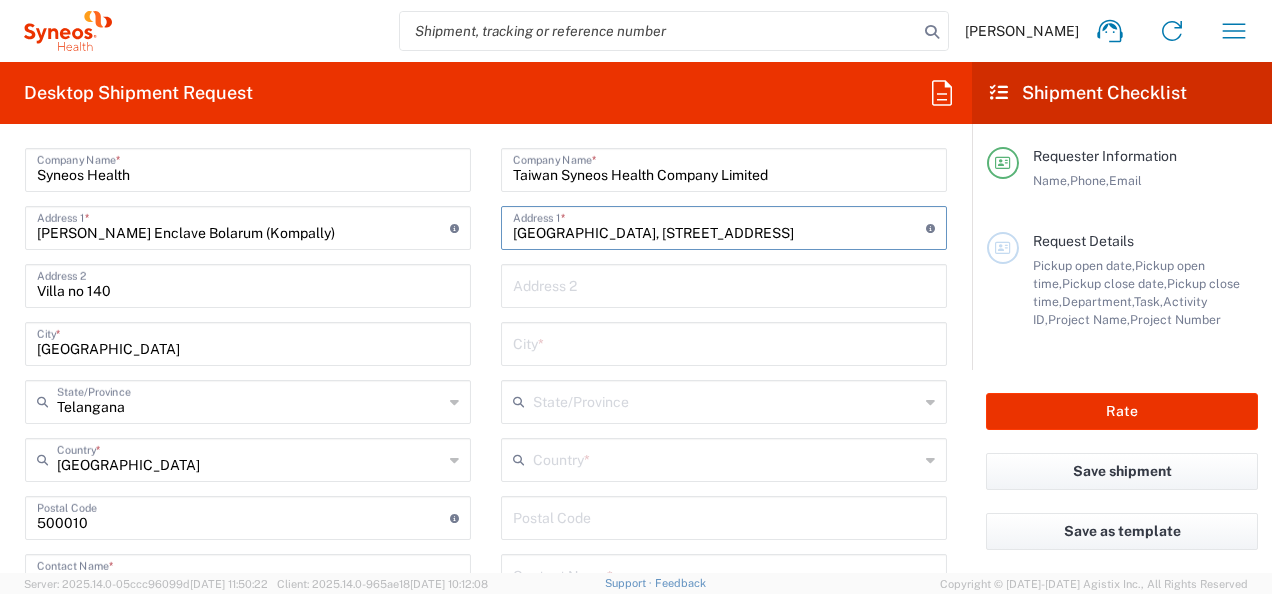 type on "Clinical Trail Center, 6 F., No. 35, Xiaodong Rd" 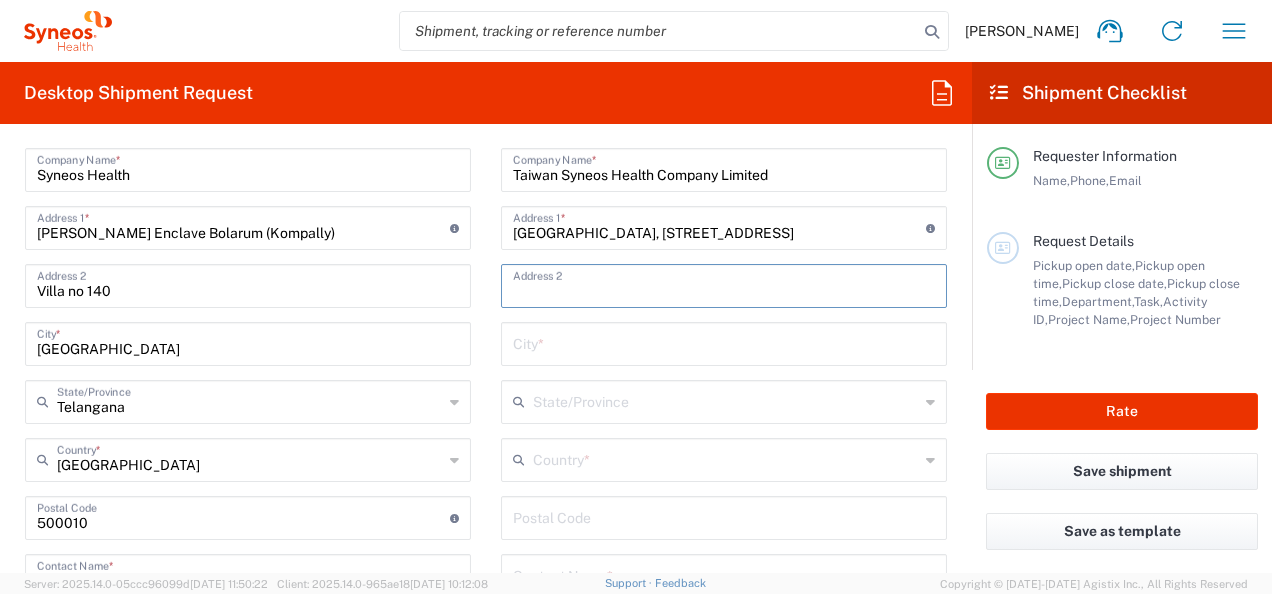 click at bounding box center (724, 284) 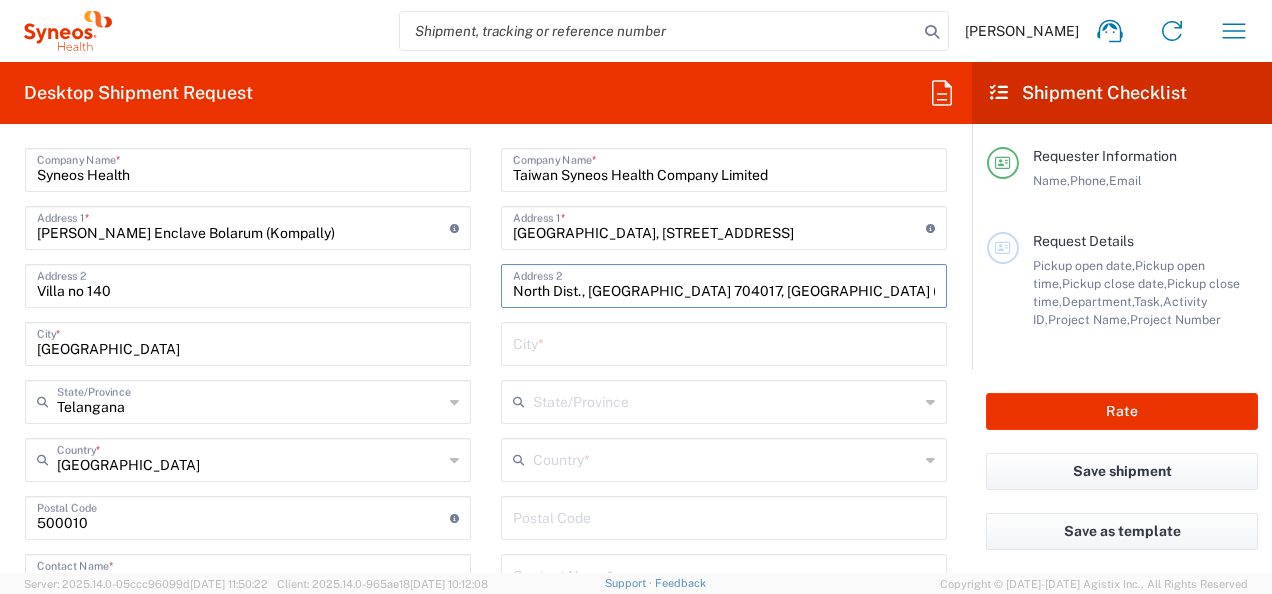 type on "North Dist., Tainan City 704017, Taiwan (R.O.C.)" 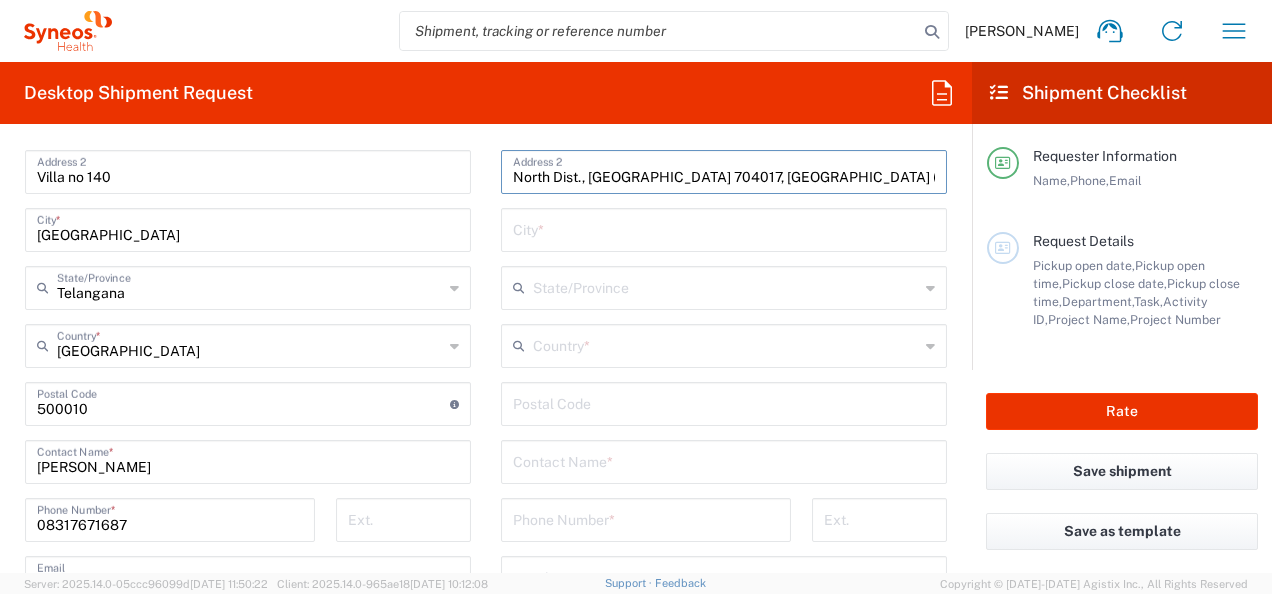 scroll, scrollTop: 1000, scrollLeft: 0, axis: vertical 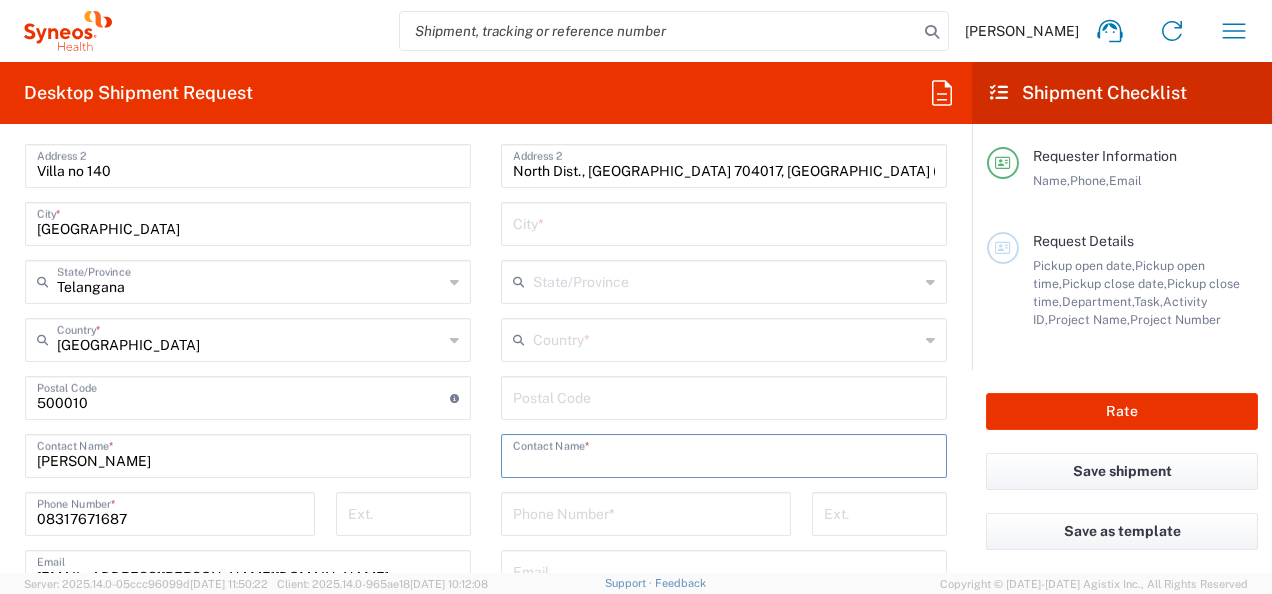 click at bounding box center [724, 454] 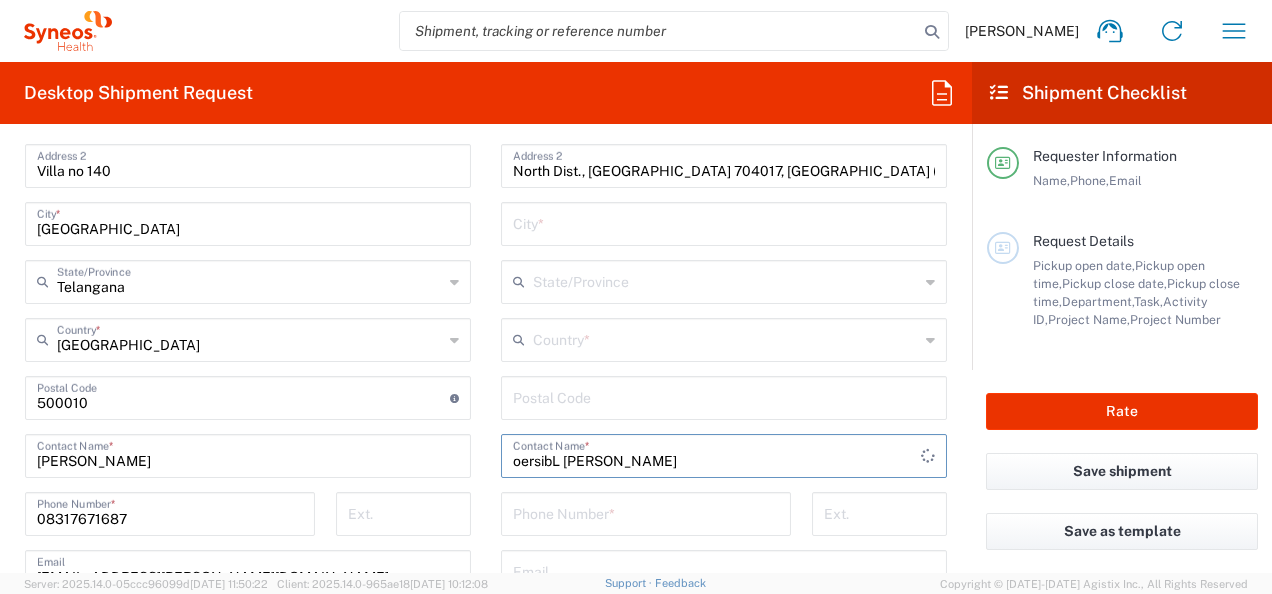 type on "oersibL Wei-Chieh Chen" 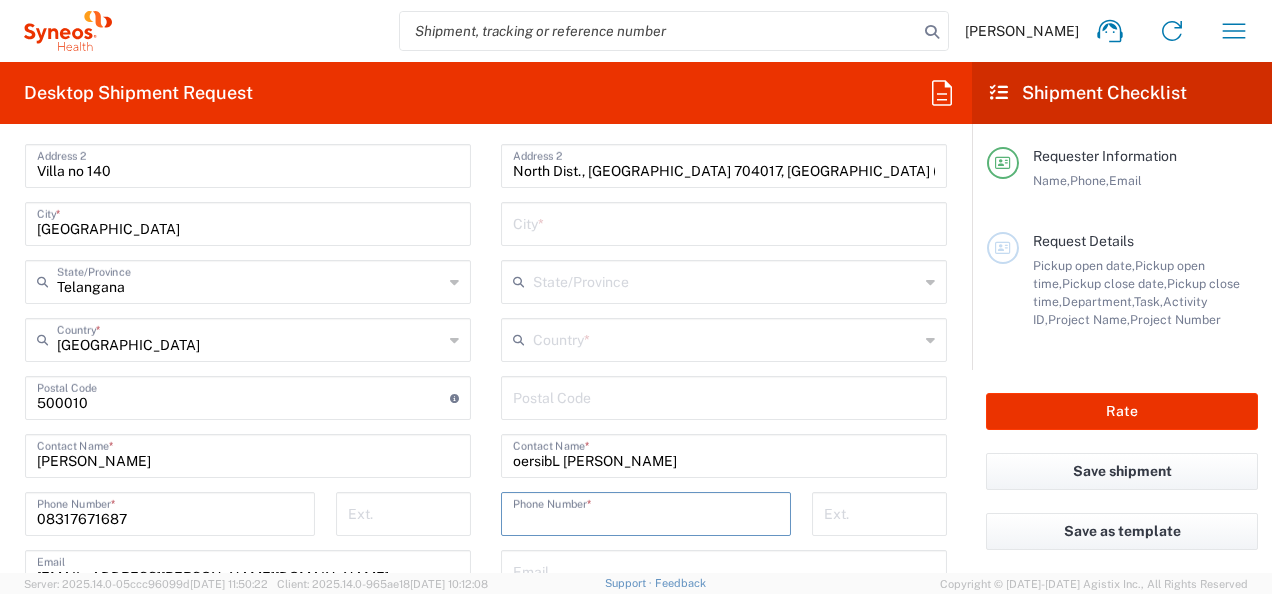 click at bounding box center (646, 512) 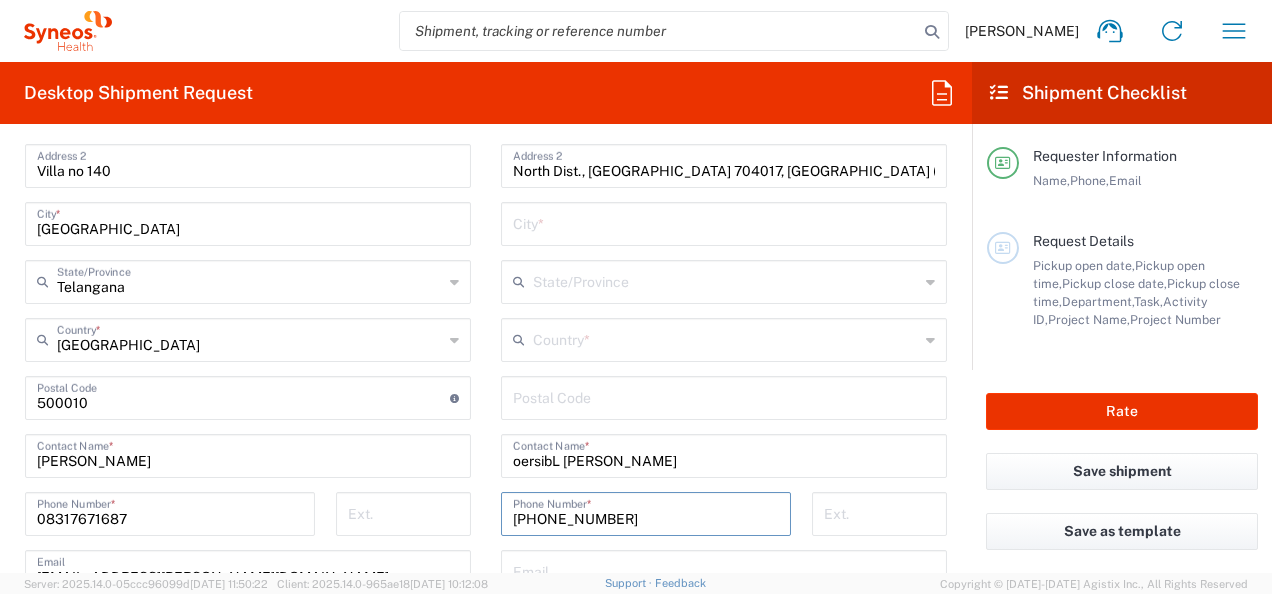 type on "886-6-2353535" 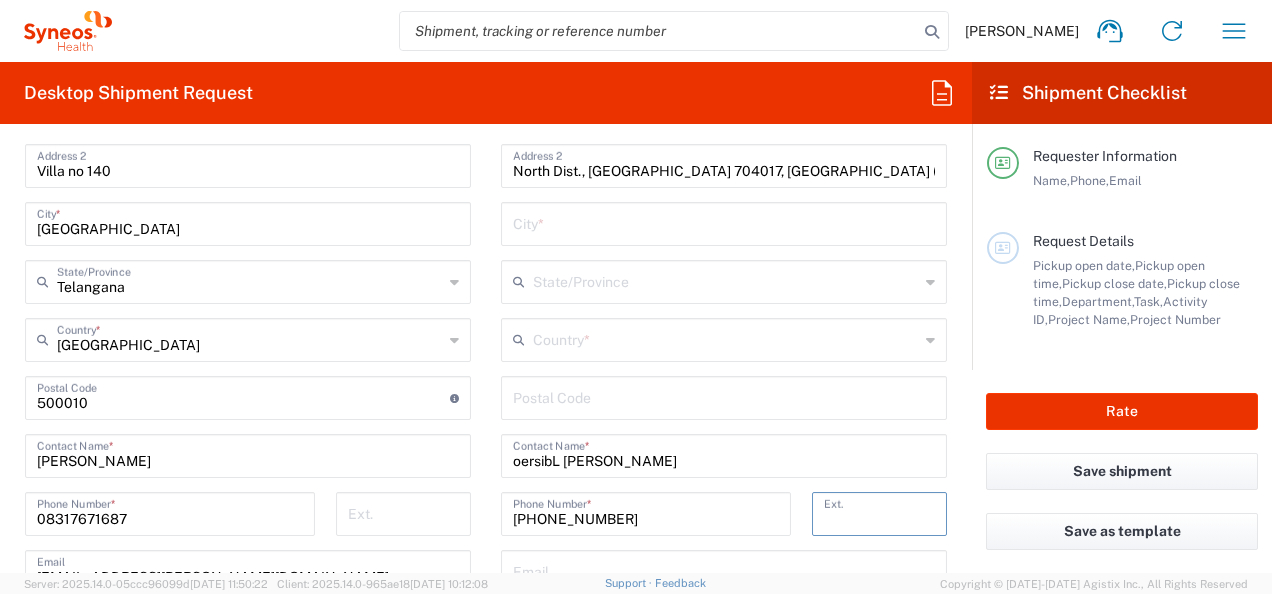 click at bounding box center [879, 512] 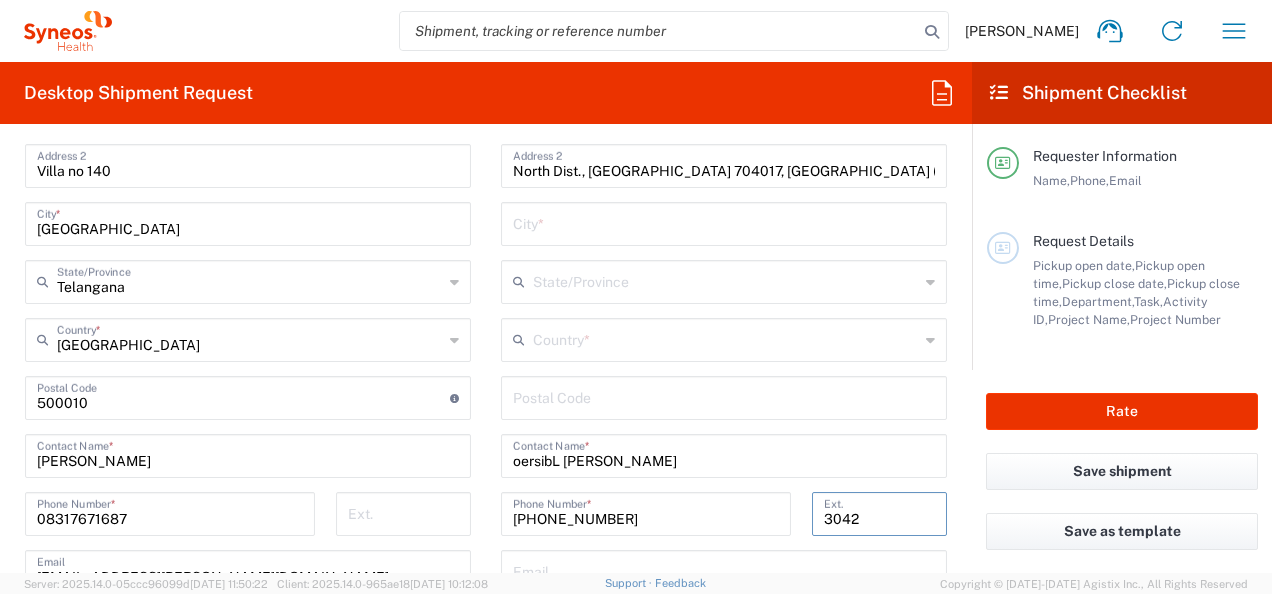 type on "3042" 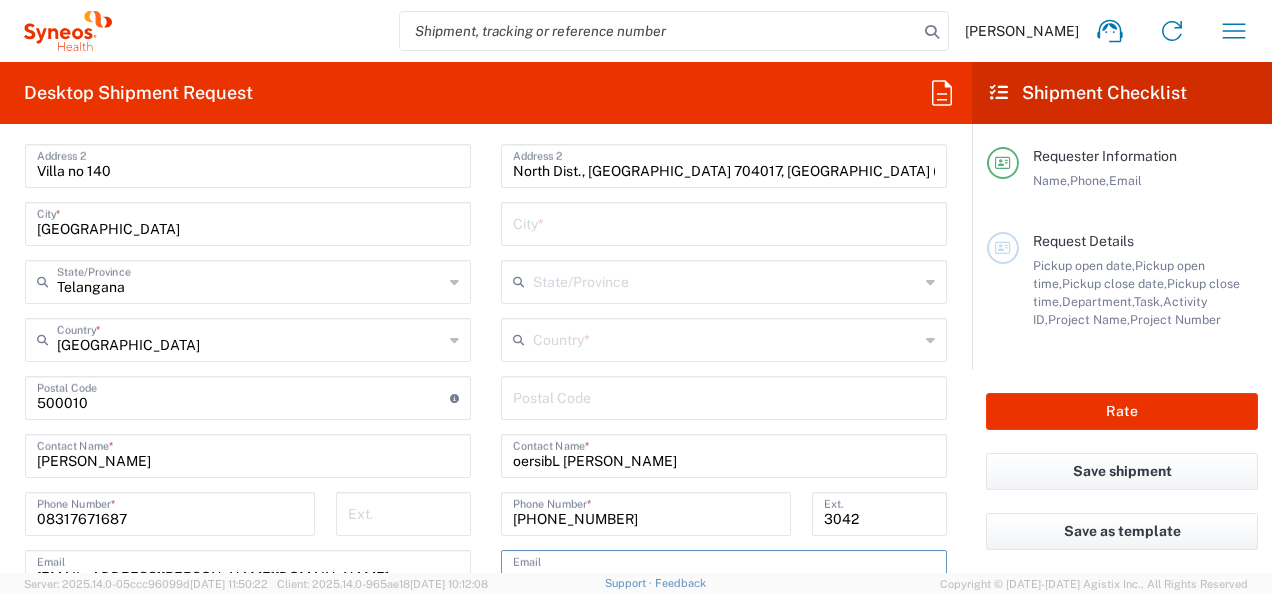 click at bounding box center (724, 570) 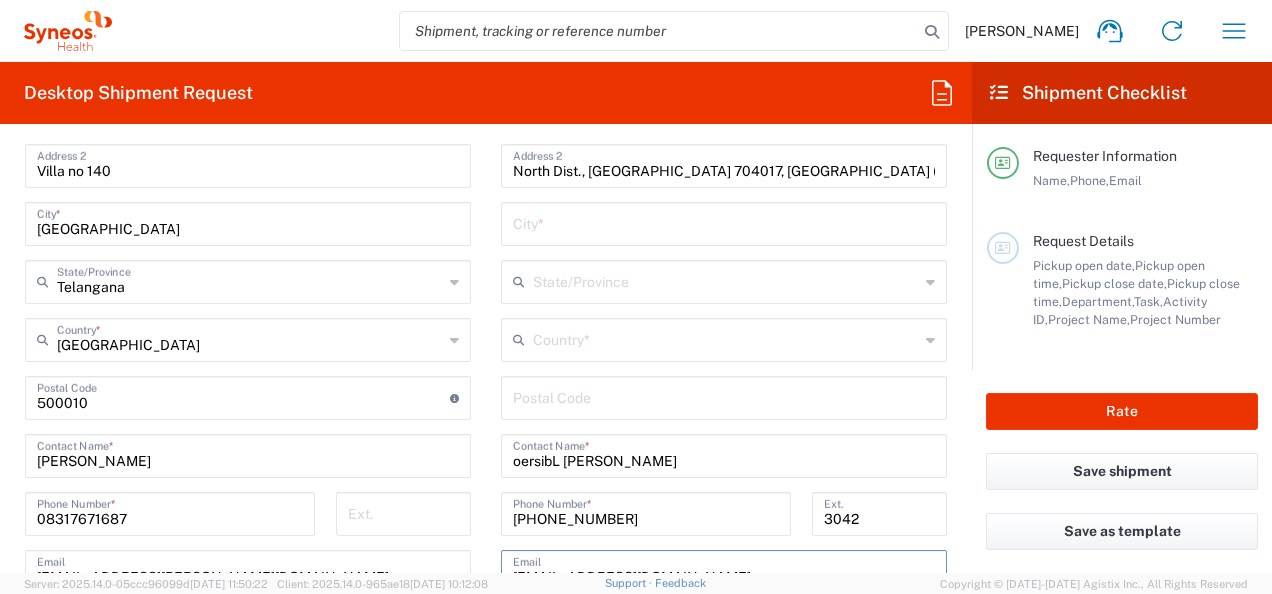 scroll, scrollTop: 1011, scrollLeft: 0, axis: vertical 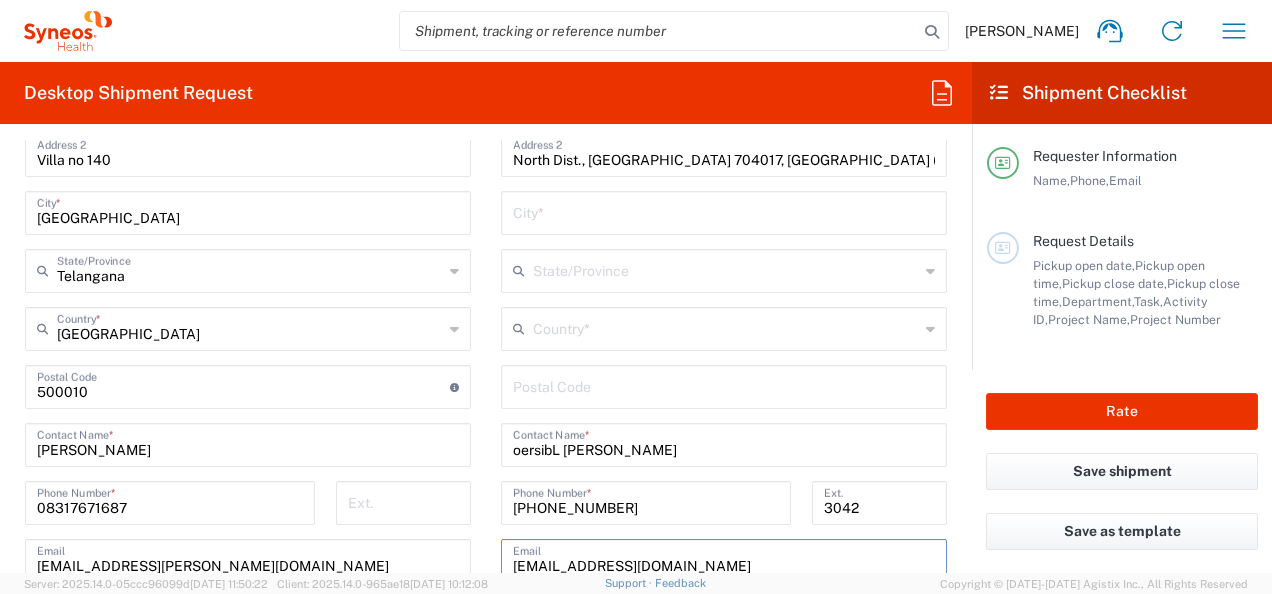 type on "panda55220@gmail.com" 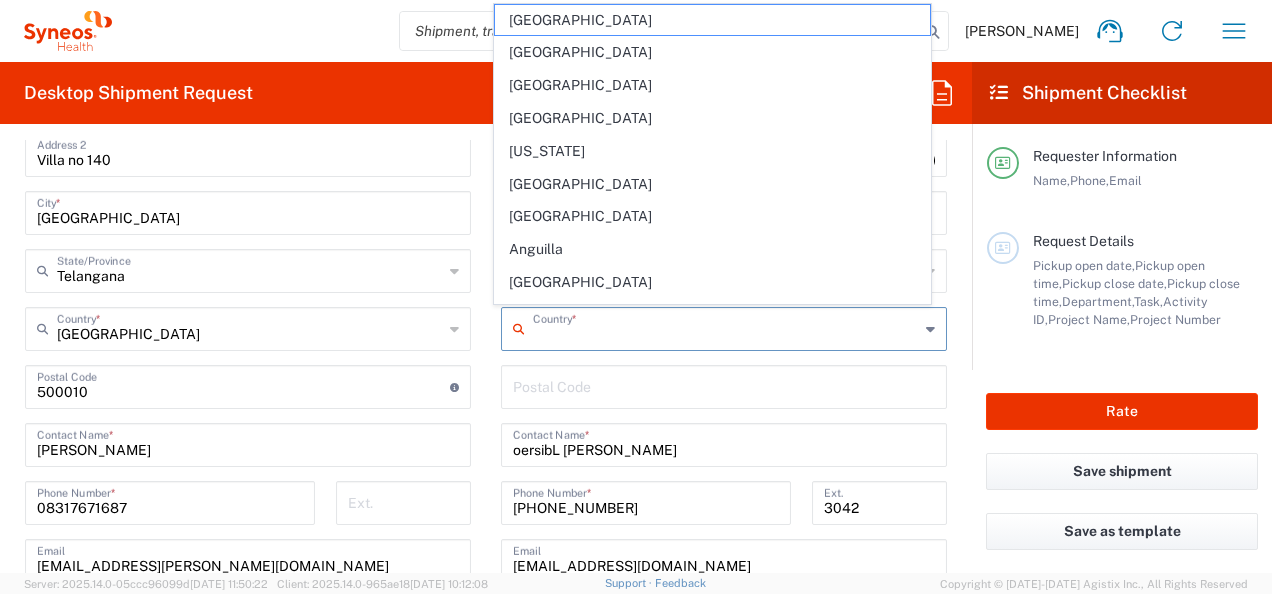 click at bounding box center [726, 327] 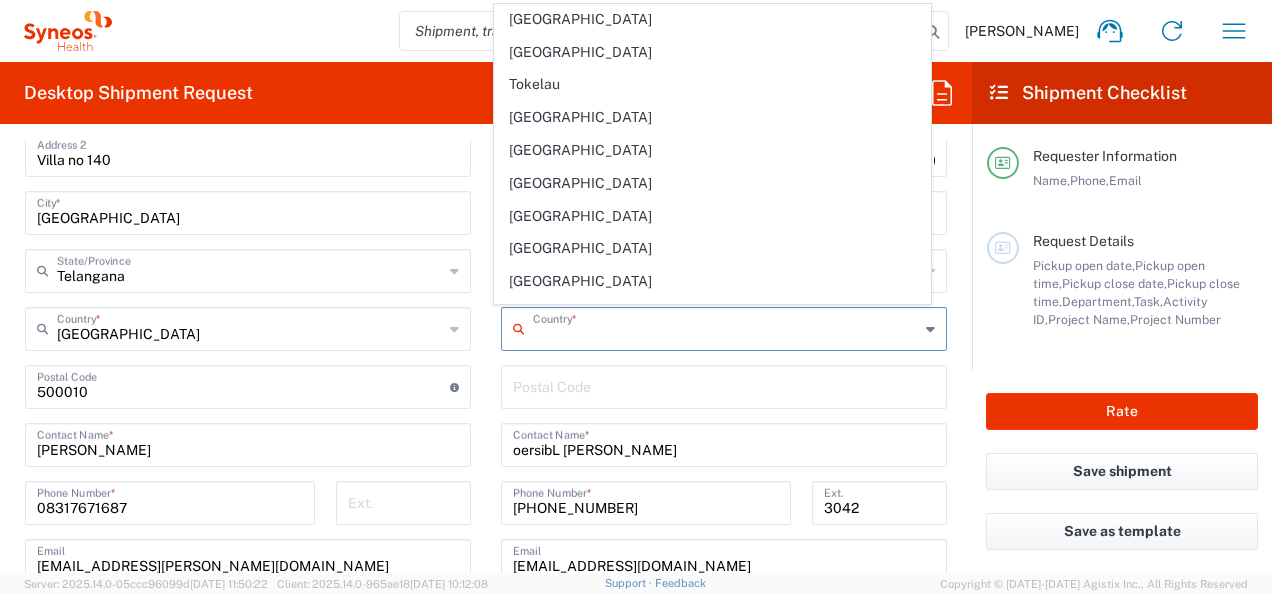 scroll, scrollTop: 7423, scrollLeft: 0, axis: vertical 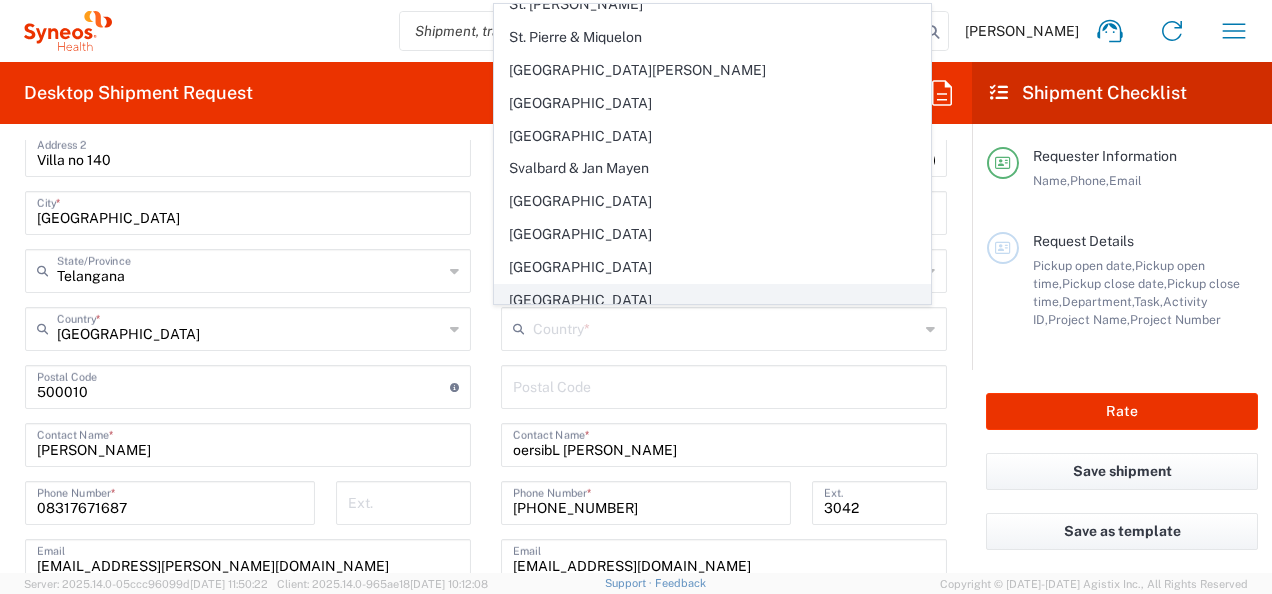 click on "[GEOGRAPHIC_DATA]" 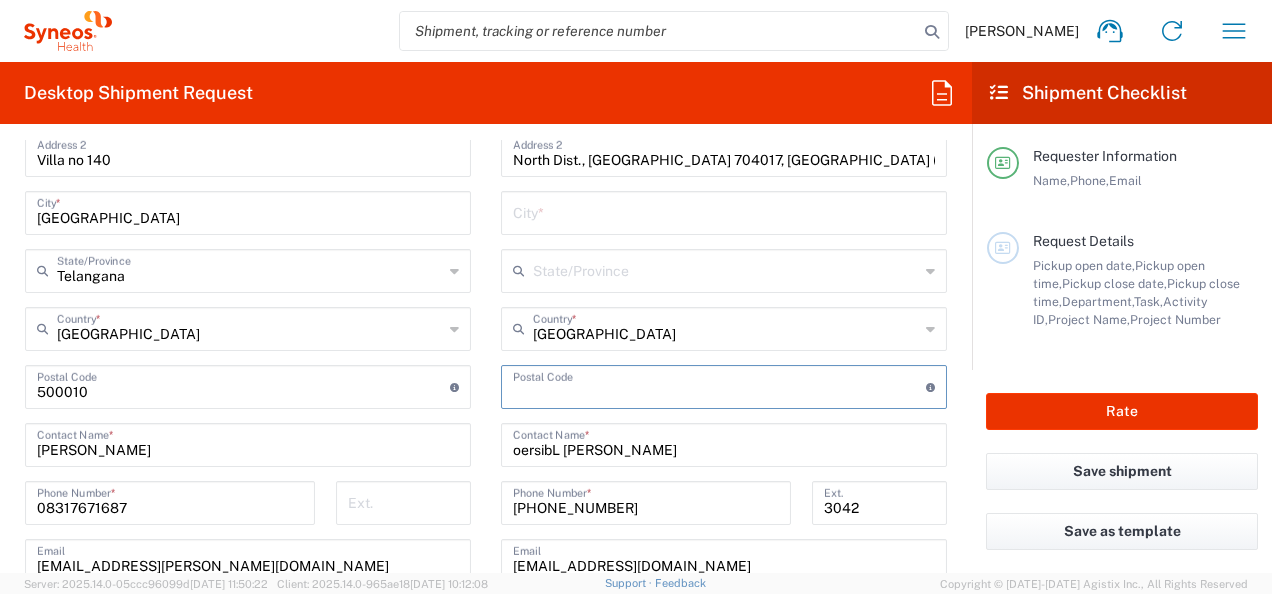 click at bounding box center (719, 385) 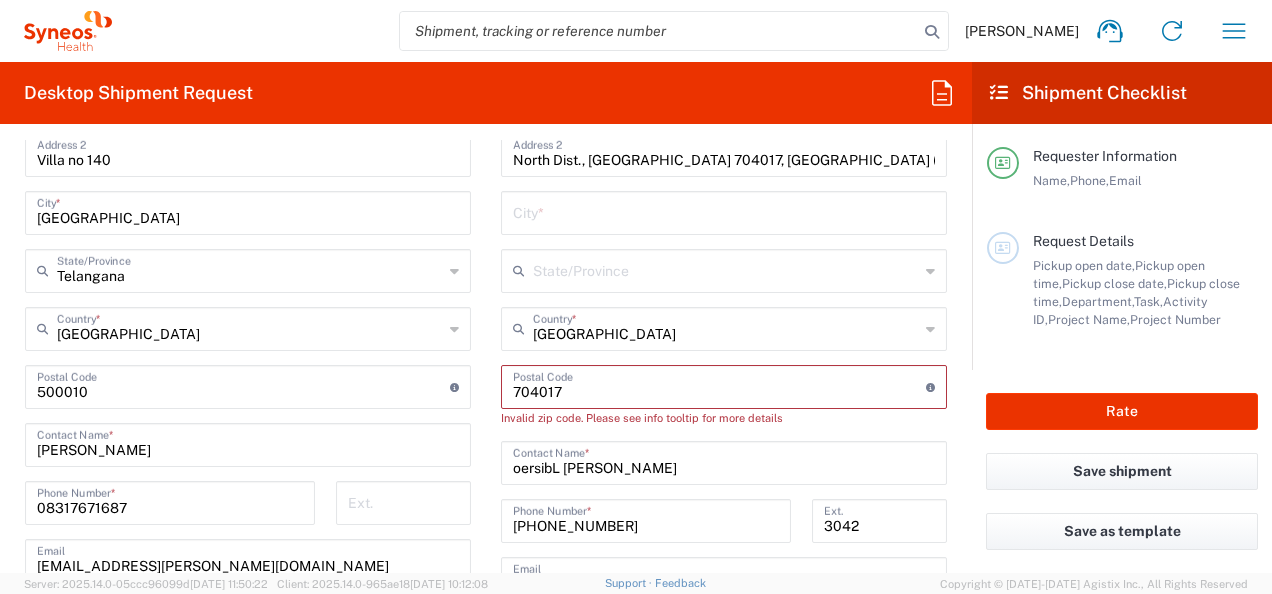 click on "Postal Code  Postal Code for Taiwan should have the following format:
3 or 5 digits" 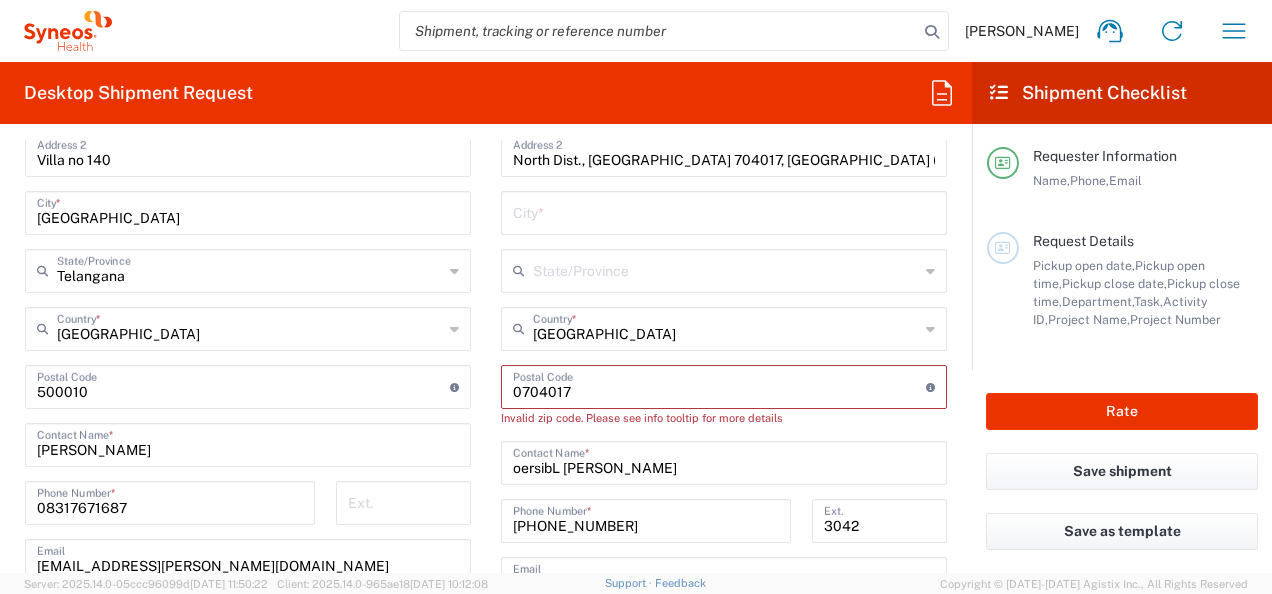 type on "0704017" 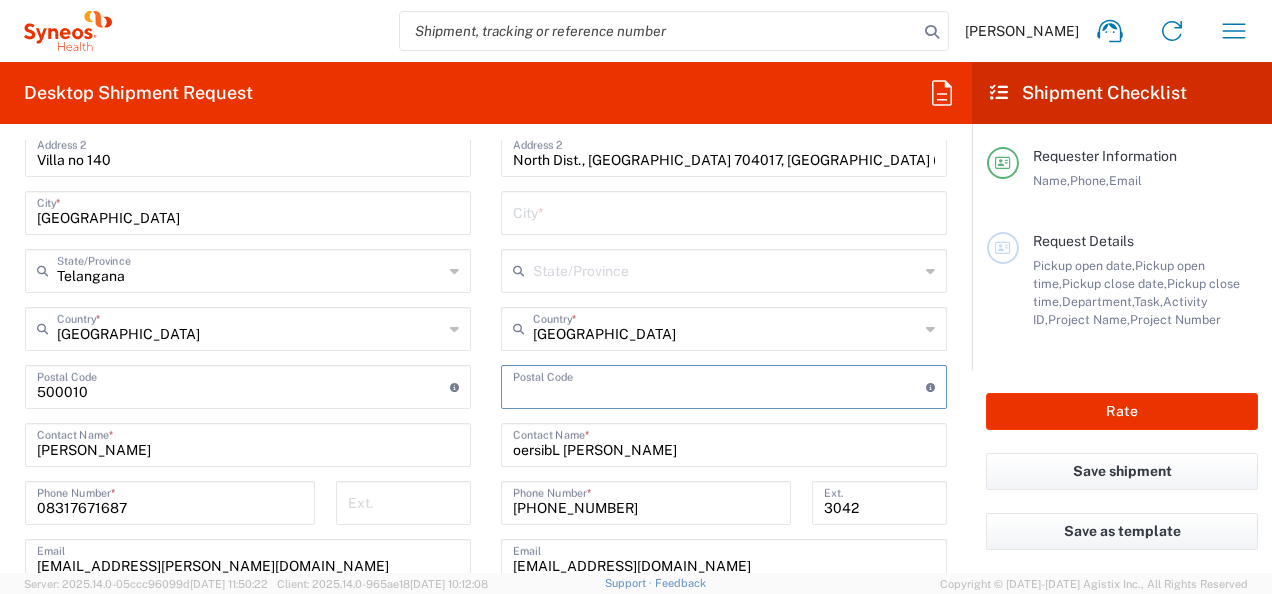 click on "North Dist., Tainan City 704017, Taiwan (R.O.C.)" at bounding box center [724, 153] 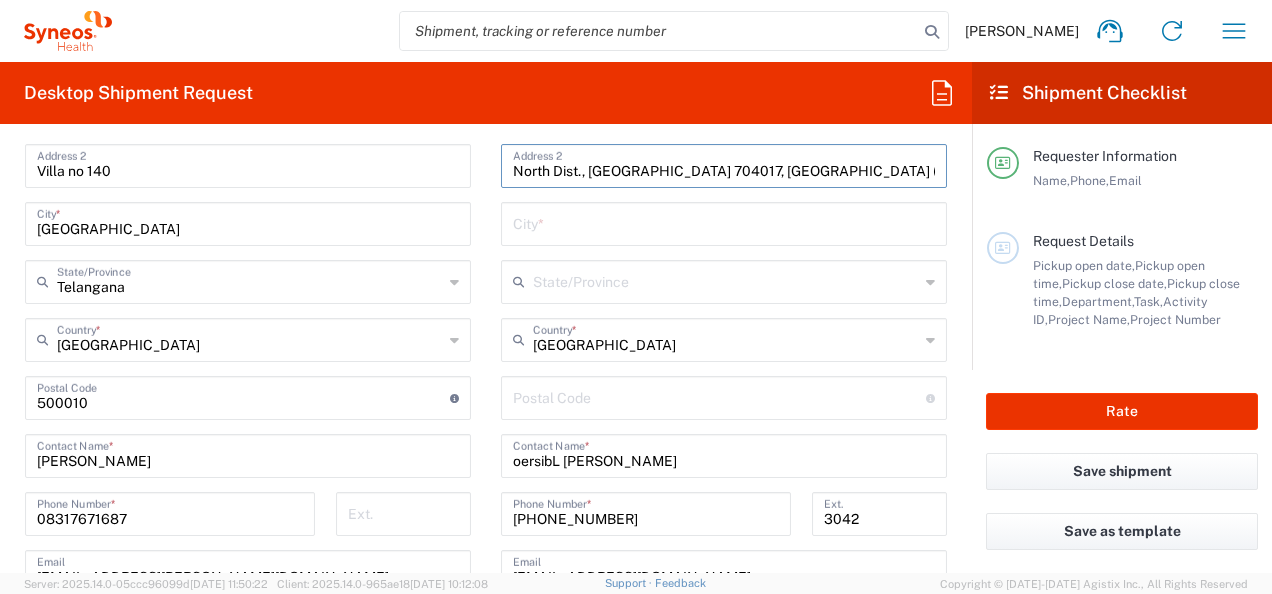 click on "North Dist., Tainan City 704017, Taiwan (R.O.C.)" at bounding box center [724, 164] 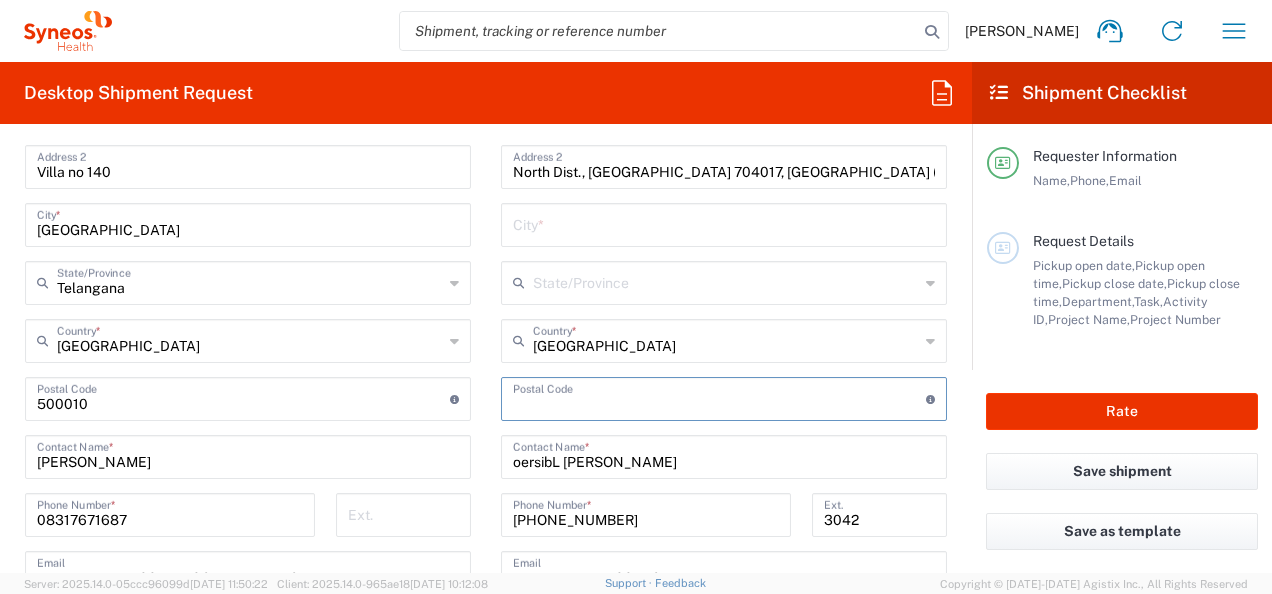 click at bounding box center (719, 397) 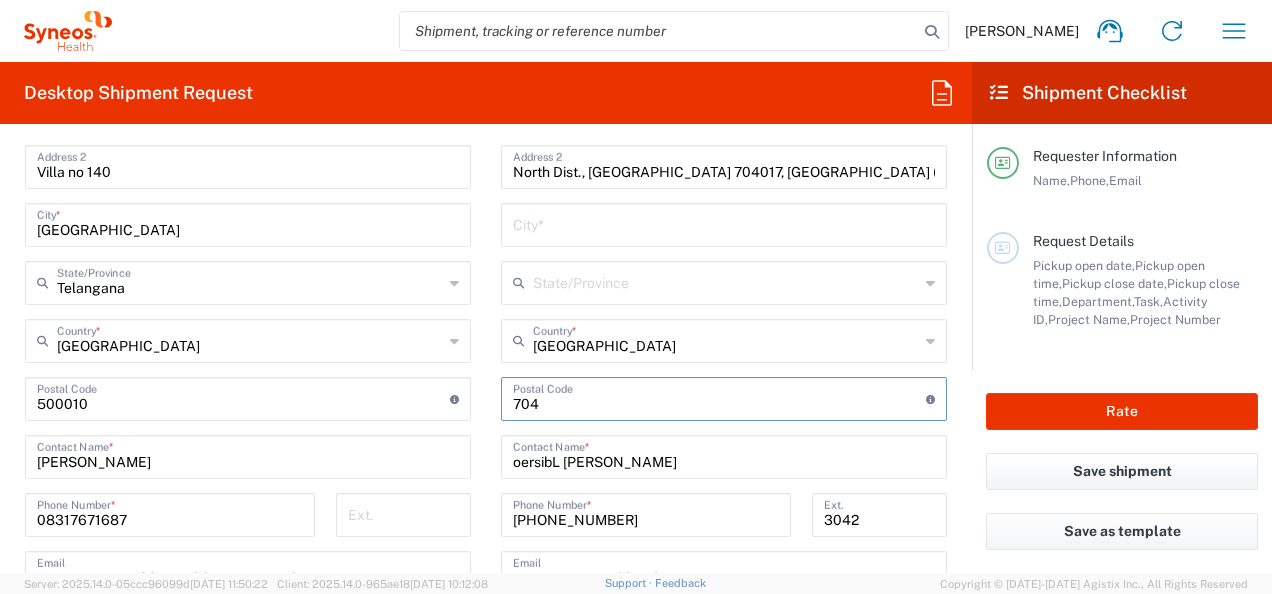 type on "704" 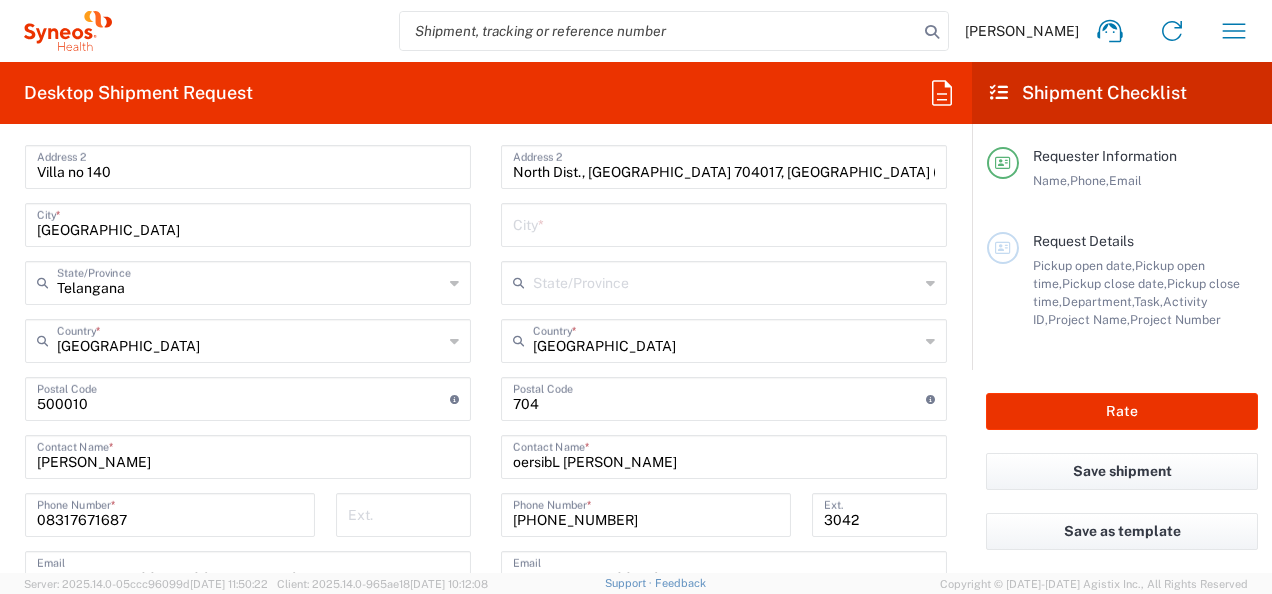 click on "Location  Addison Whitney LLC-Morrisvile NC US Barcelona-Syneos Health BioSector 2 LLC- New York US Boco Digital Media Caerus Marketing Group LLC-Morrisville NC US Chamberlain Communications LLC-New York US Chandler Chicco Agency, LLC-New York US Genico, LLC Gerbig Snell/Weisheimer Advert- Westerville OH Haas & Health Partner Public Relations GmbH Illingworth Research Group Ltd-Macclesfield UK Illingworth Rsrch Grp (France) Illingworth Rsrch Grp (Italy) Illingworth Rsrch Grp (Spain) Illingworth Rsrch Grp (USA) In Illingworth Rsrch Grp(Australi INC Research Clin Svcs Mexico inVentiv Health Philippines, Inc. IRG - Morrisville Warehouse IVH IPS Pvt Ltd- India IVH Mexico SA de CV NAVICOR GROUP, LLC- New York US PALIO + IGNITE, LLC- Westerville OH US Pharmaceutical Institute LLC- Morrisville NC US PT Syneos Health Indonesia Rx dataScience Inc-Morrisville NC US RxDataScience India Private Lt Syneos Health (Beijing) Inc.Lt Syneos Health (Shanghai) Inc. Ltd. Syneos Health (Thailand) Limit Syneos Health Argentina SA" 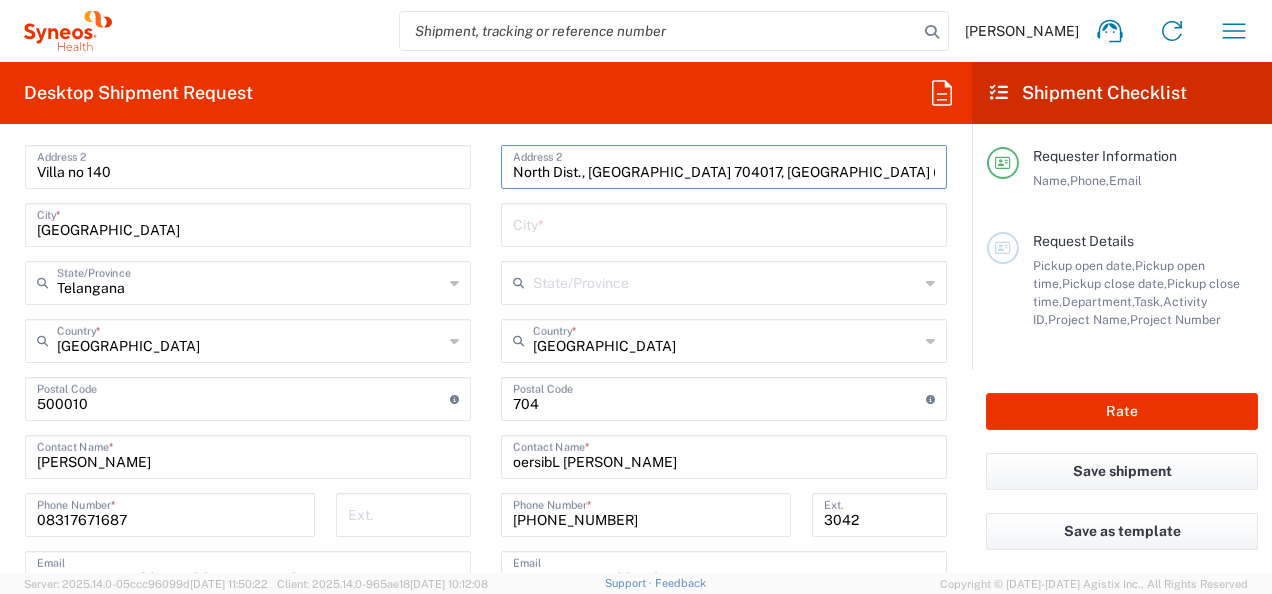 click on "North Dist., Tainan City 704017, Taiwan (R.O.C.)" at bounding box center (724, 165) 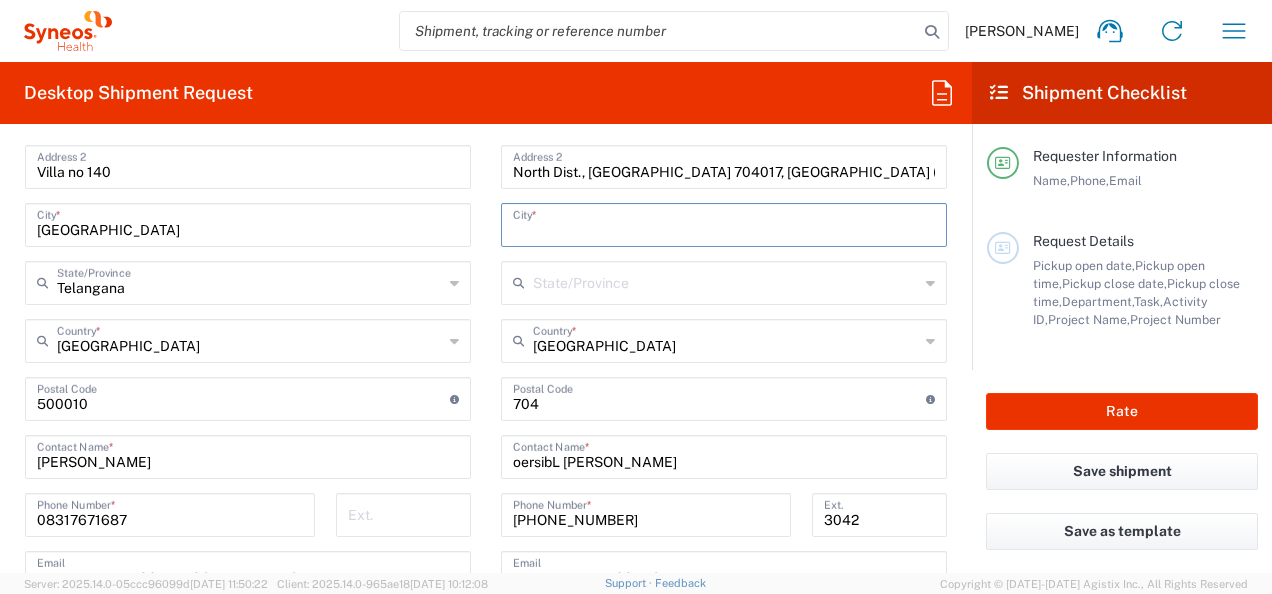 click at bounding box center (724, 223) 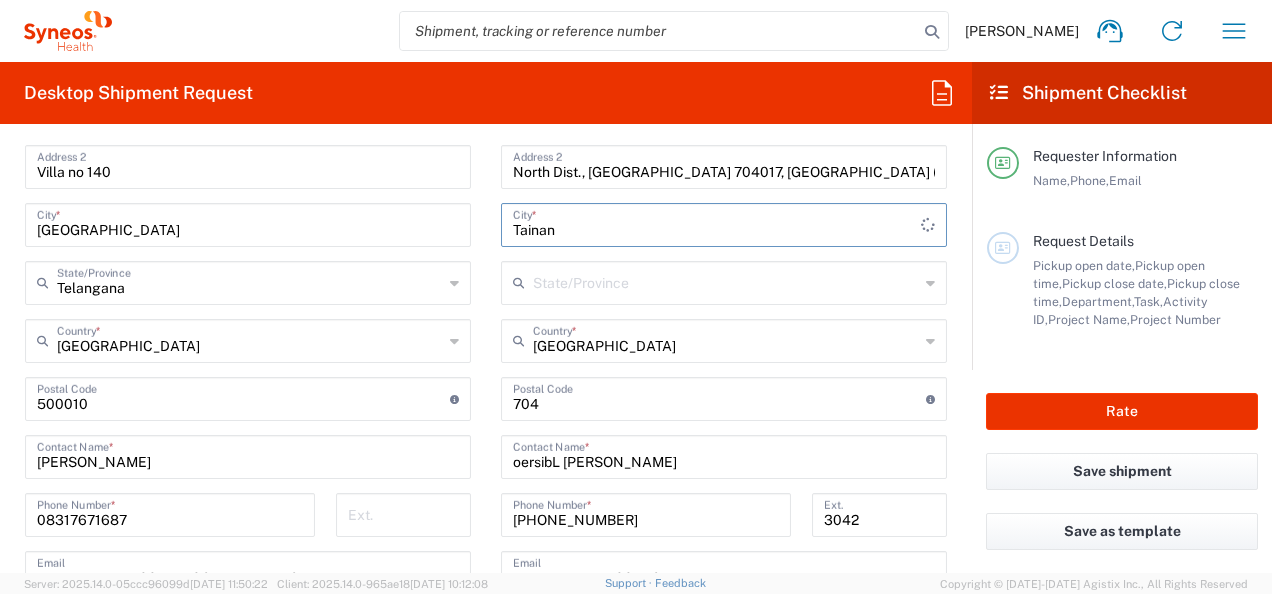 type on "Tainan" 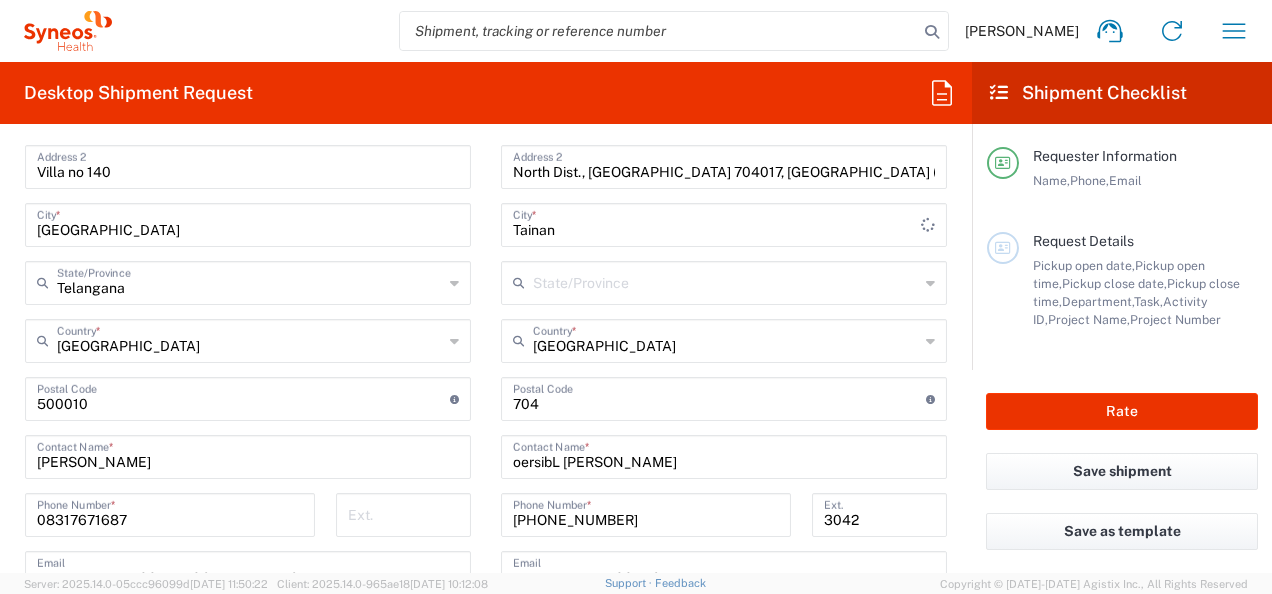 click on "State/Province" 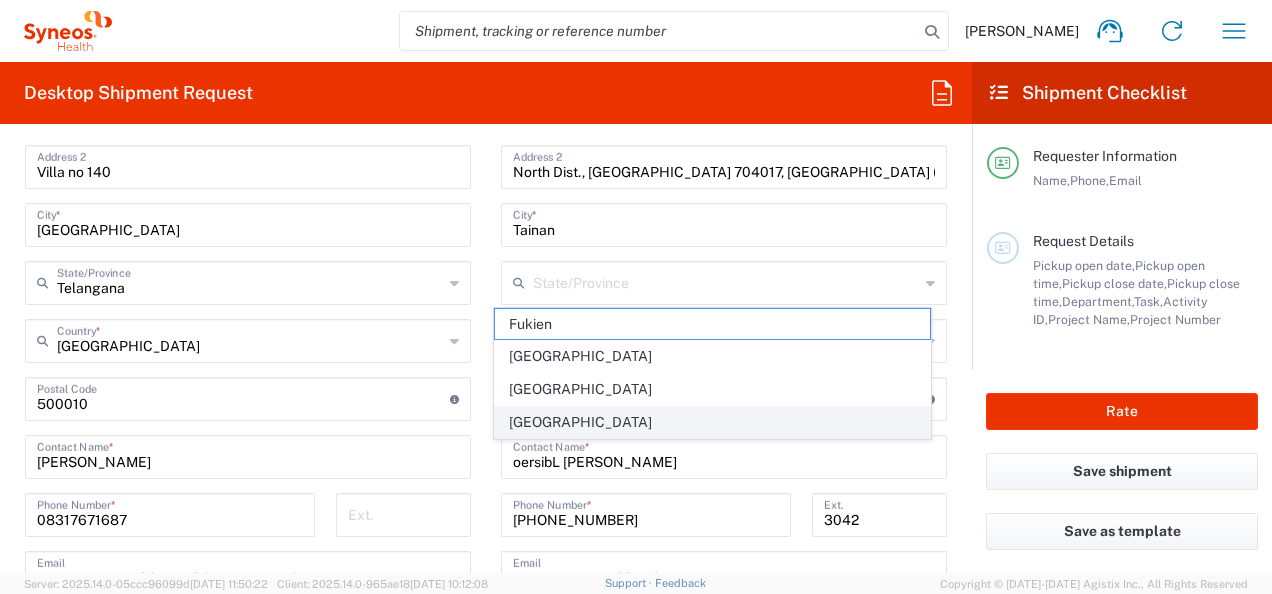 click on "[GEOGRAPHIC_DATA]" 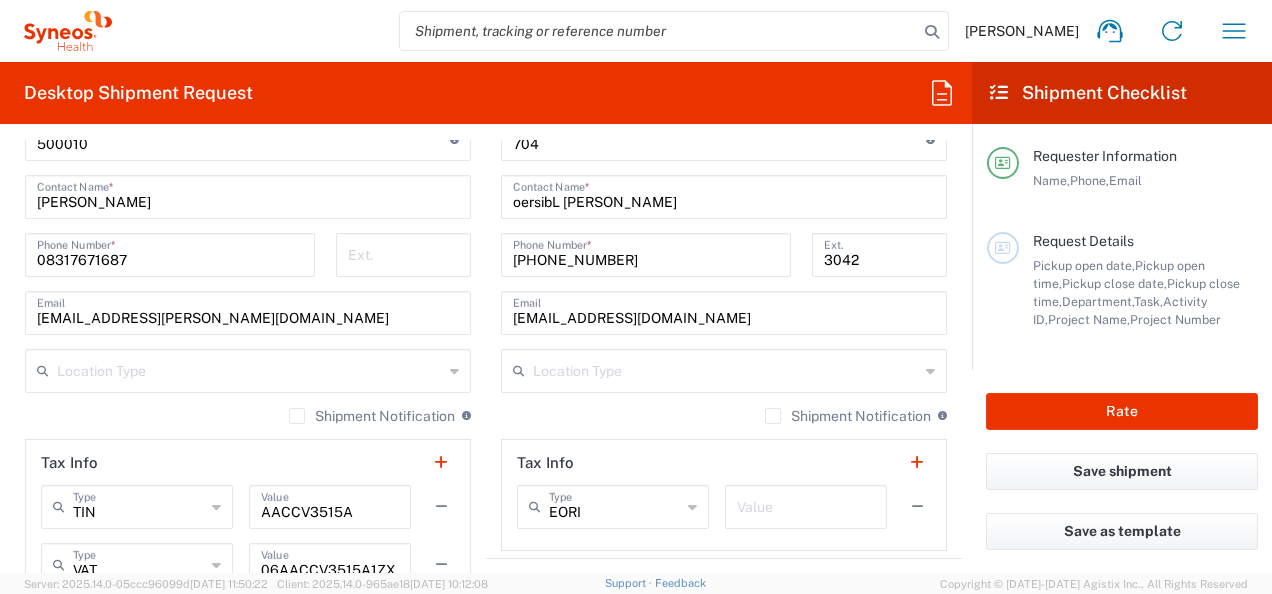 scroll, scrollTop: 1279, scrollLeft: 0, axis: vertical 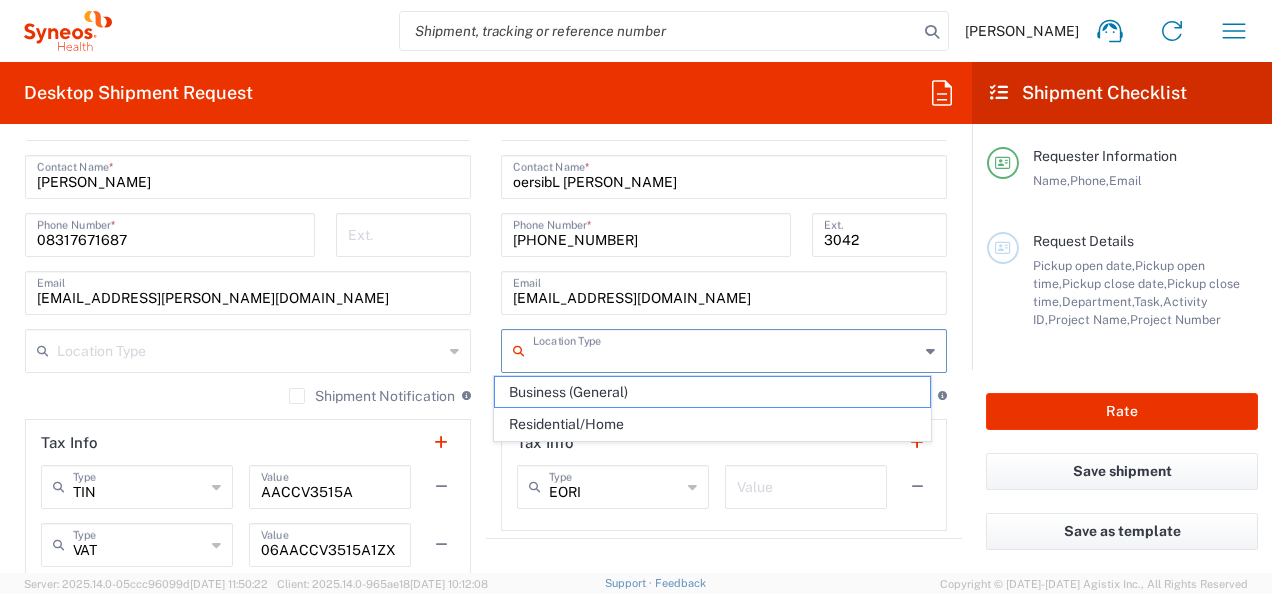 click at bounding box center [726, 349] 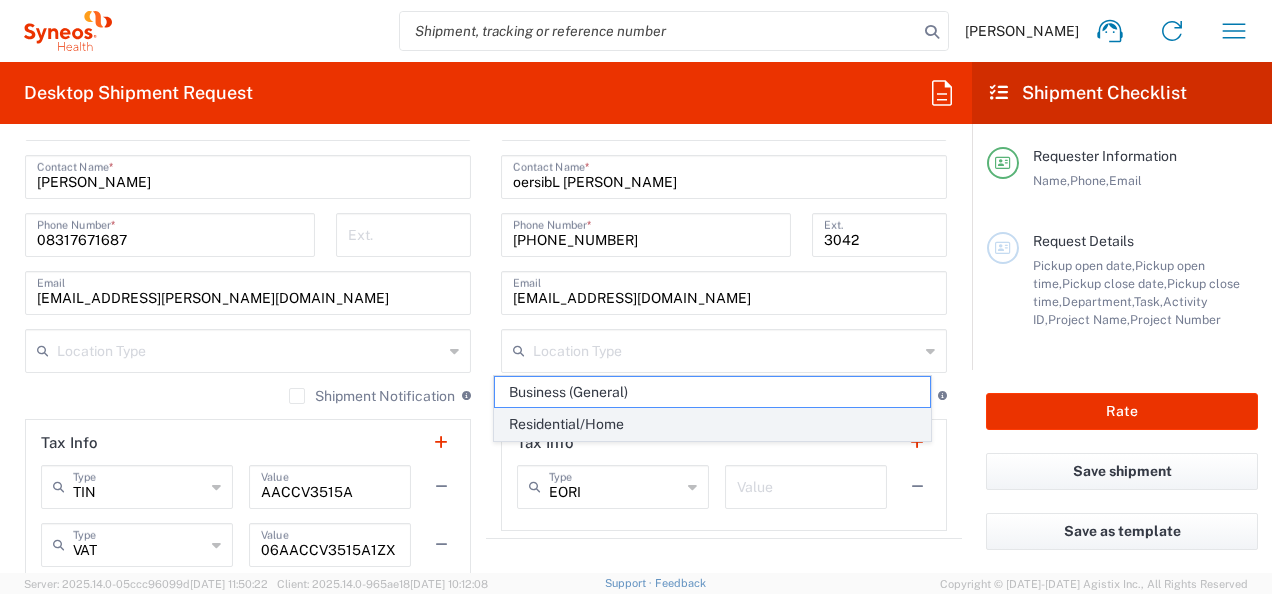click on "Residential/Home" 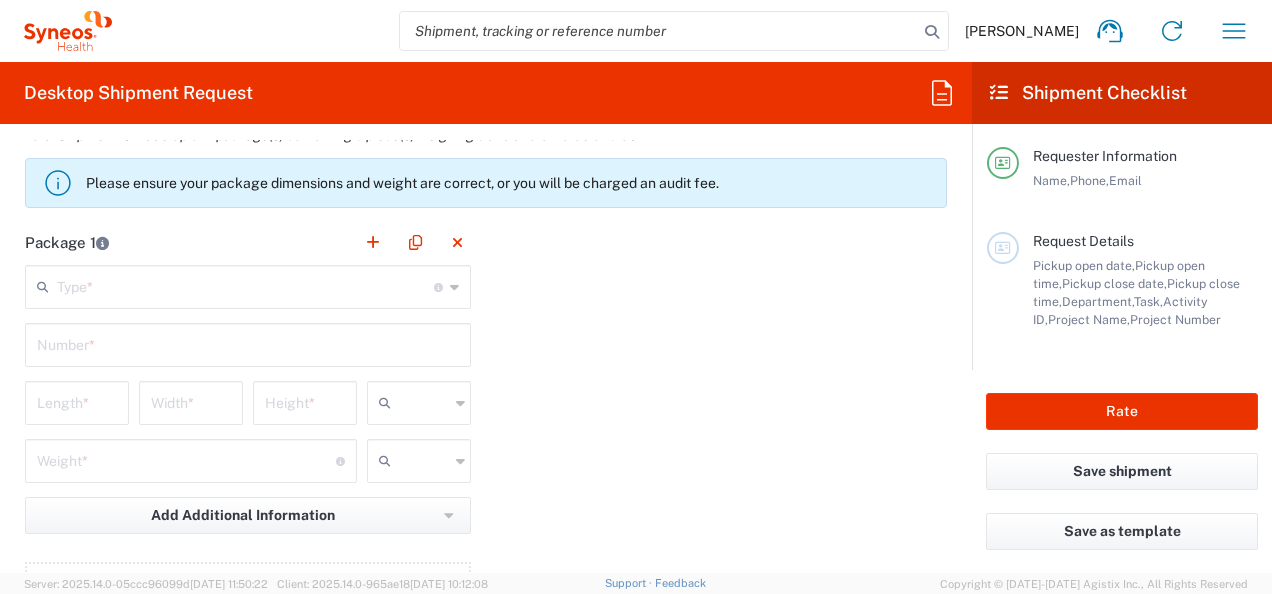 scroll, scrollTop: 1772, scrollLeft: 0, axis: vertical 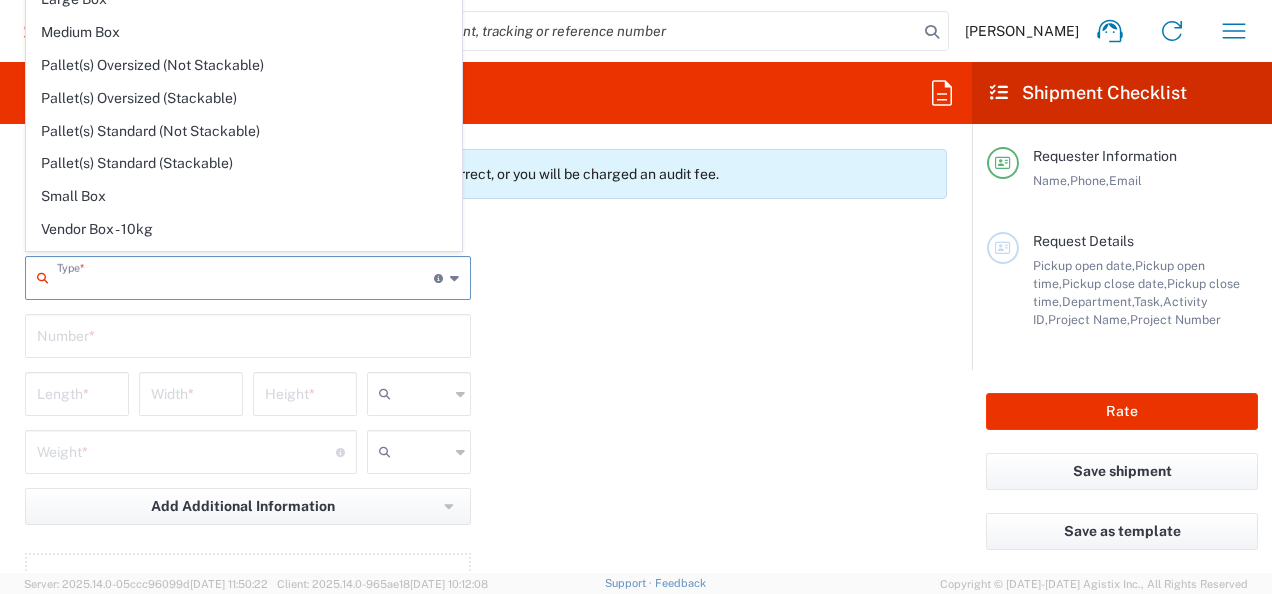 click at bounding box center [245, 276] 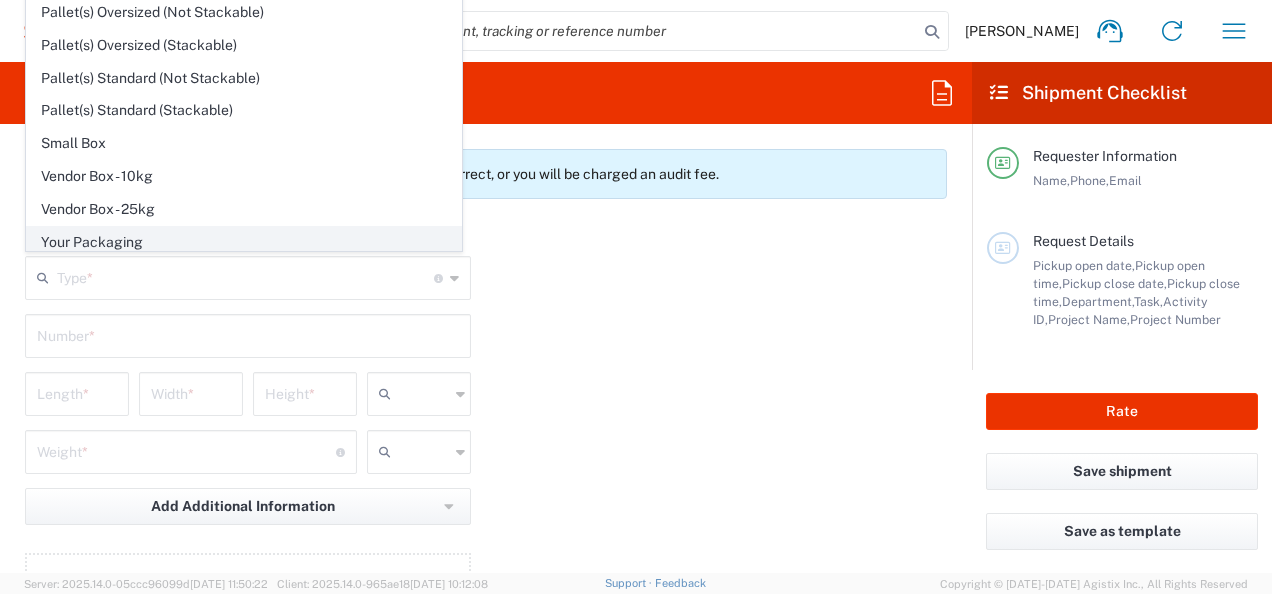 click on "Your Packaging" 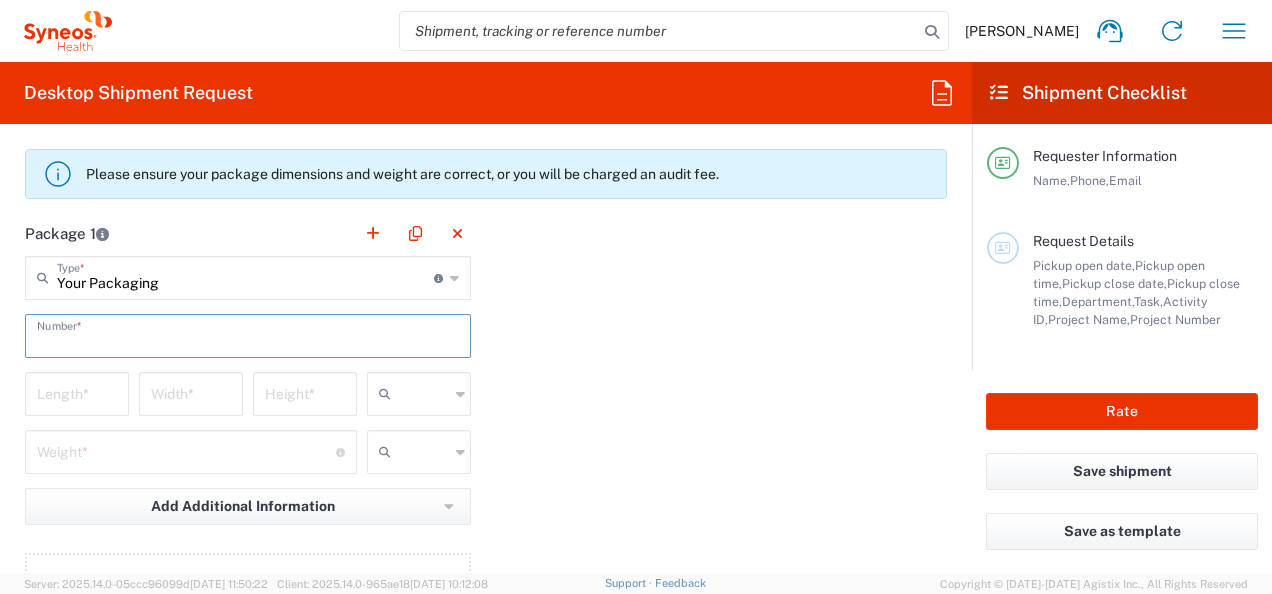 click at bounding box center [248, 334] 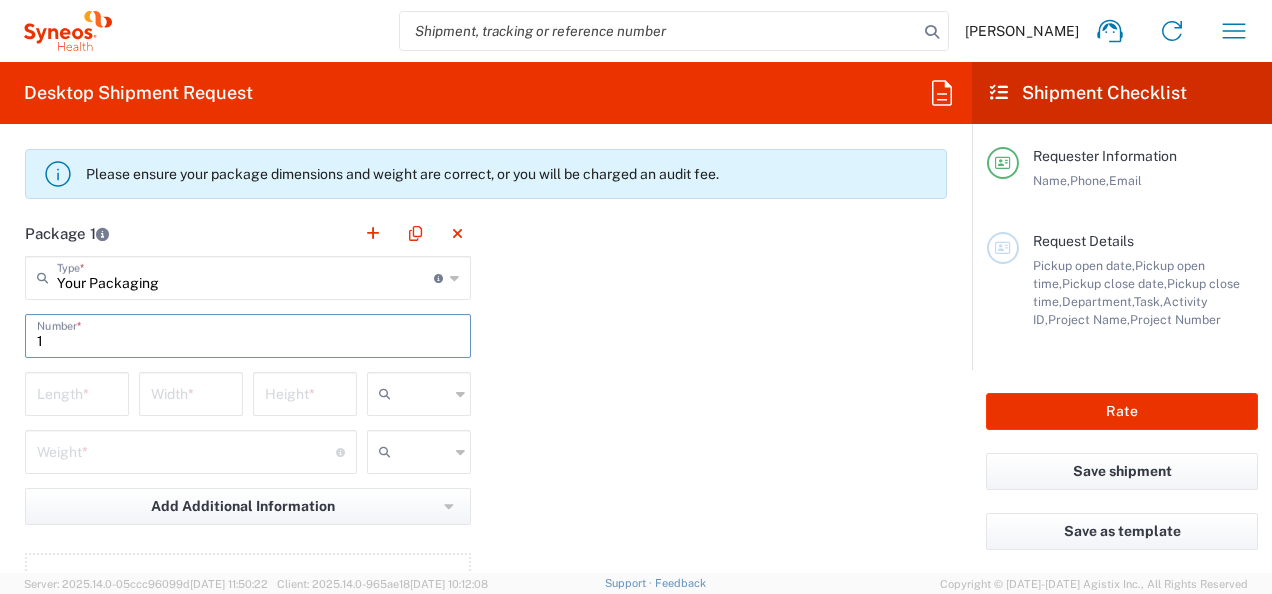 type on "1" 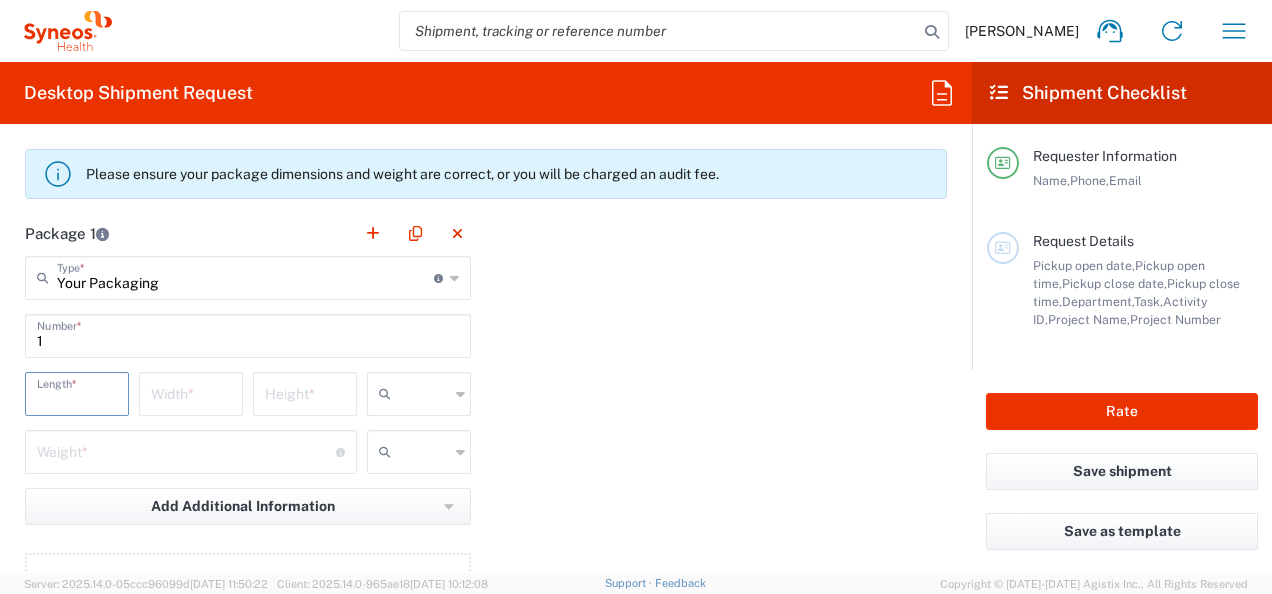 click at bounding box center [77, 392] 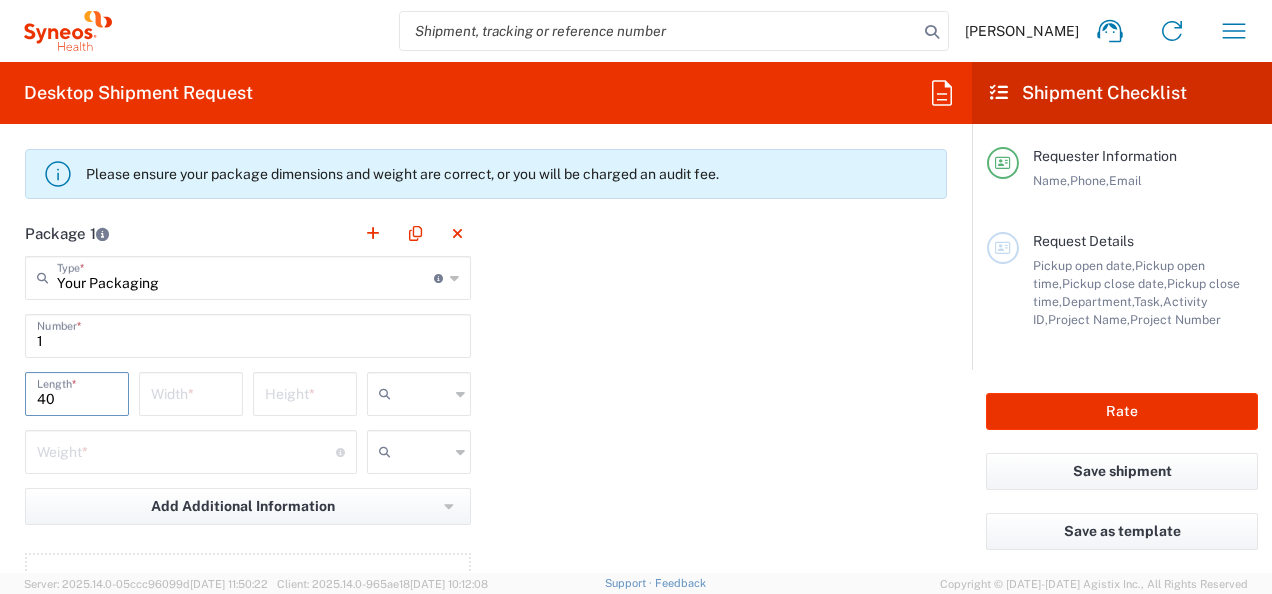 type on "40" 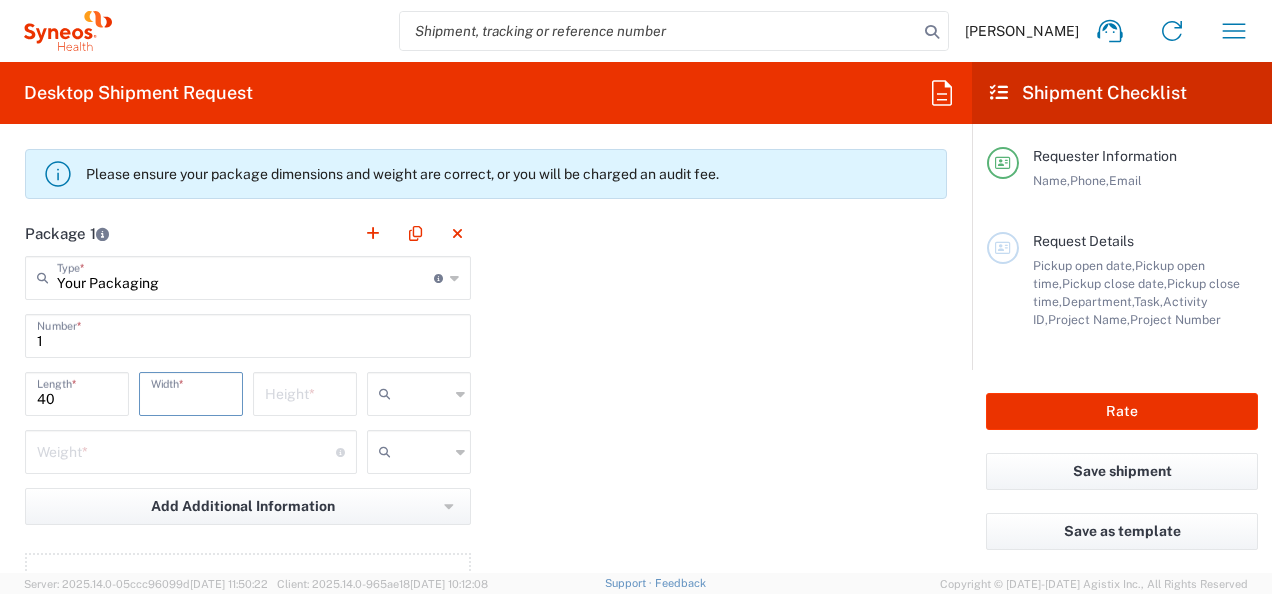 click at bounding box center (191, 392) 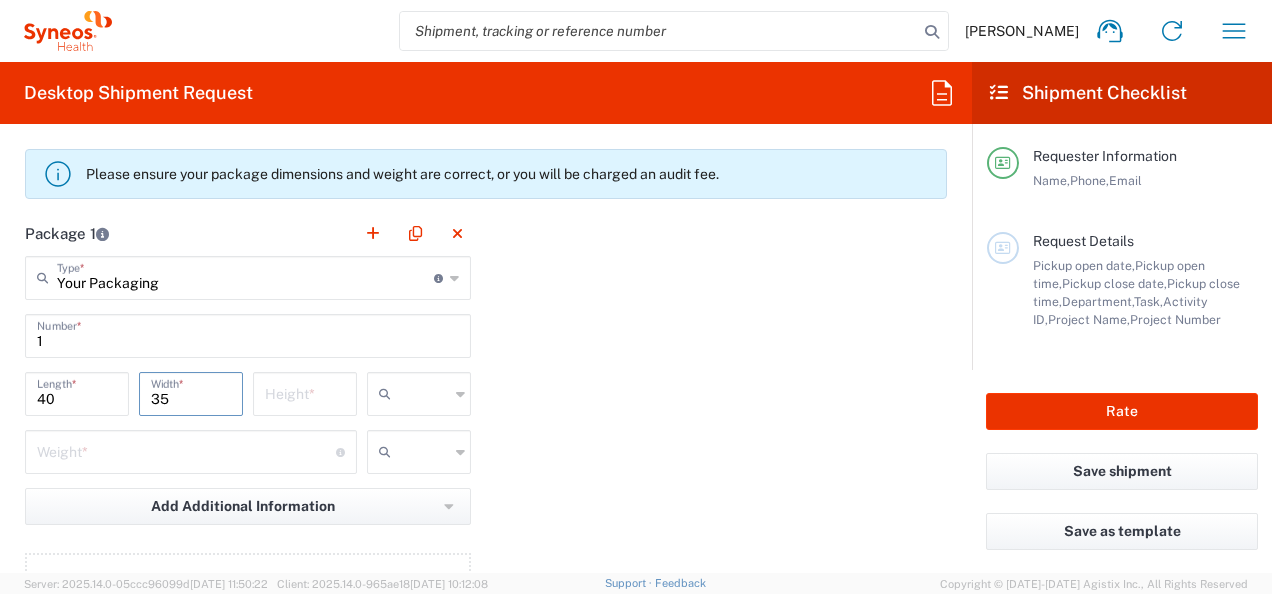 type on "35" 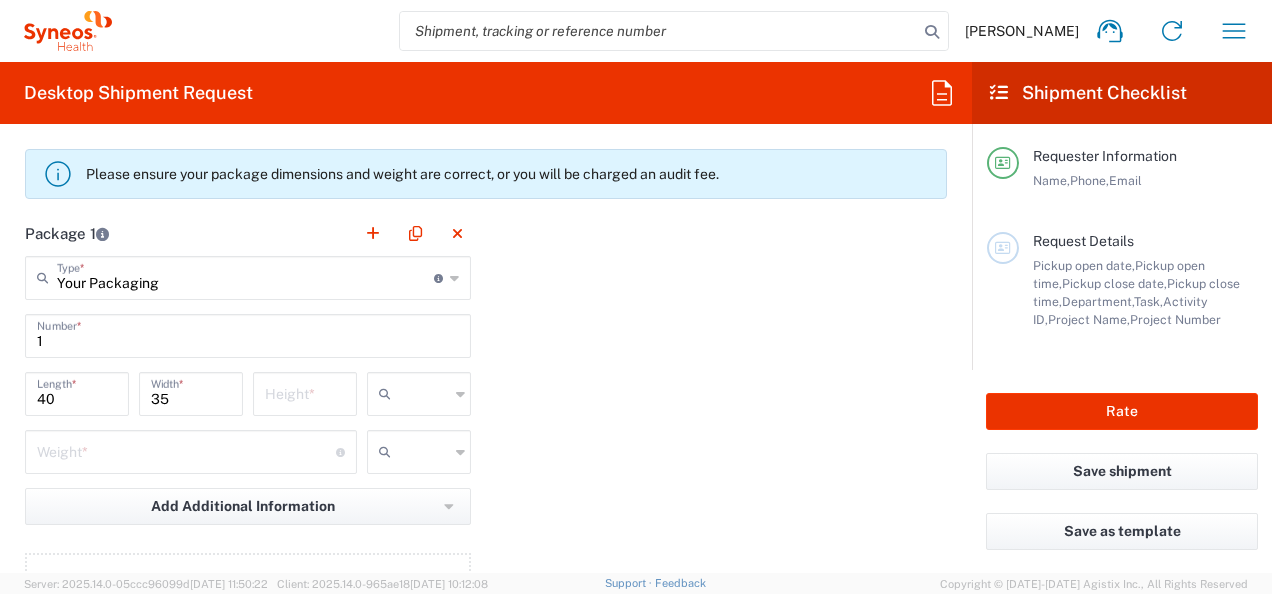 click on "Height  *" 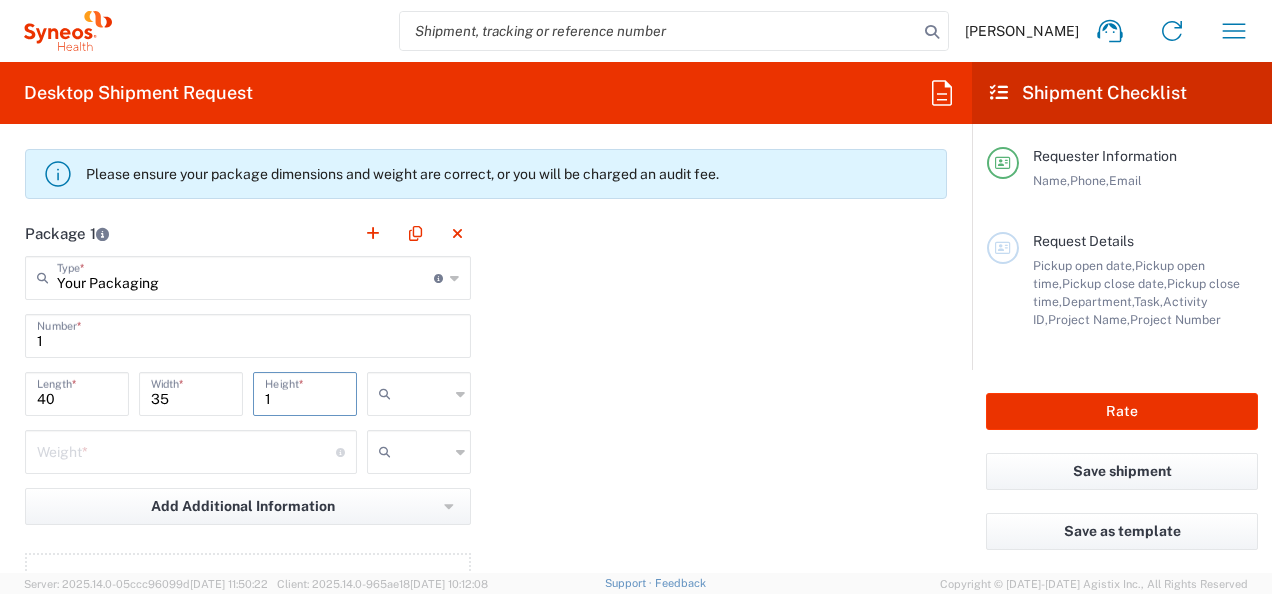 type on "1" 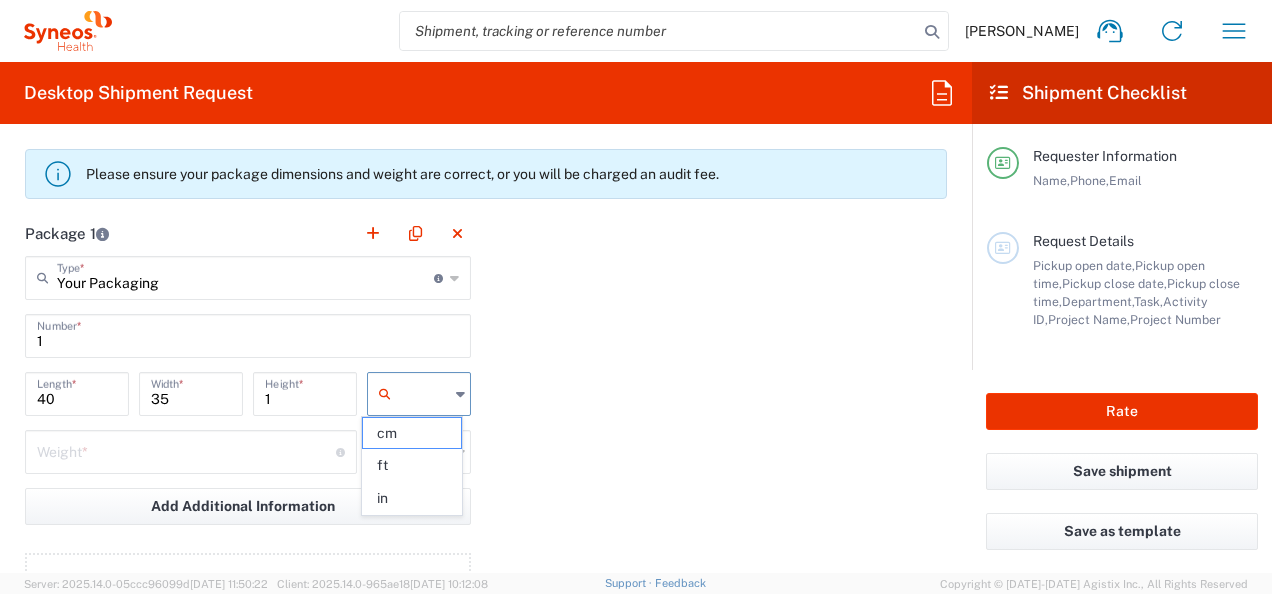 click at bounding box center [424, 394] 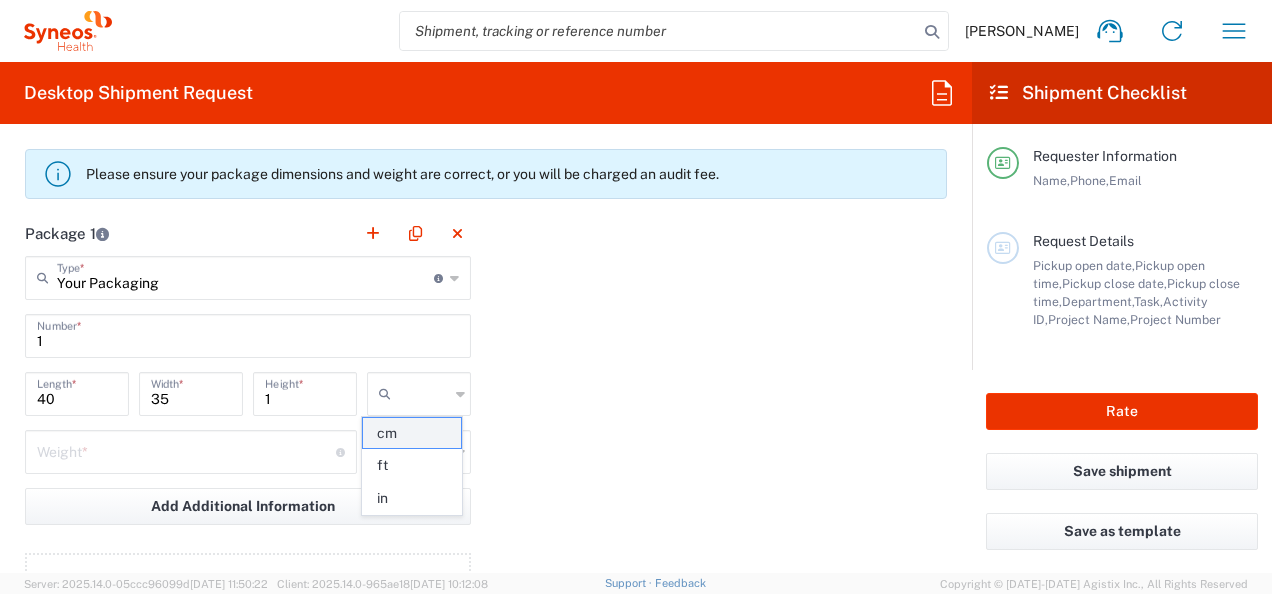 click on "cm" 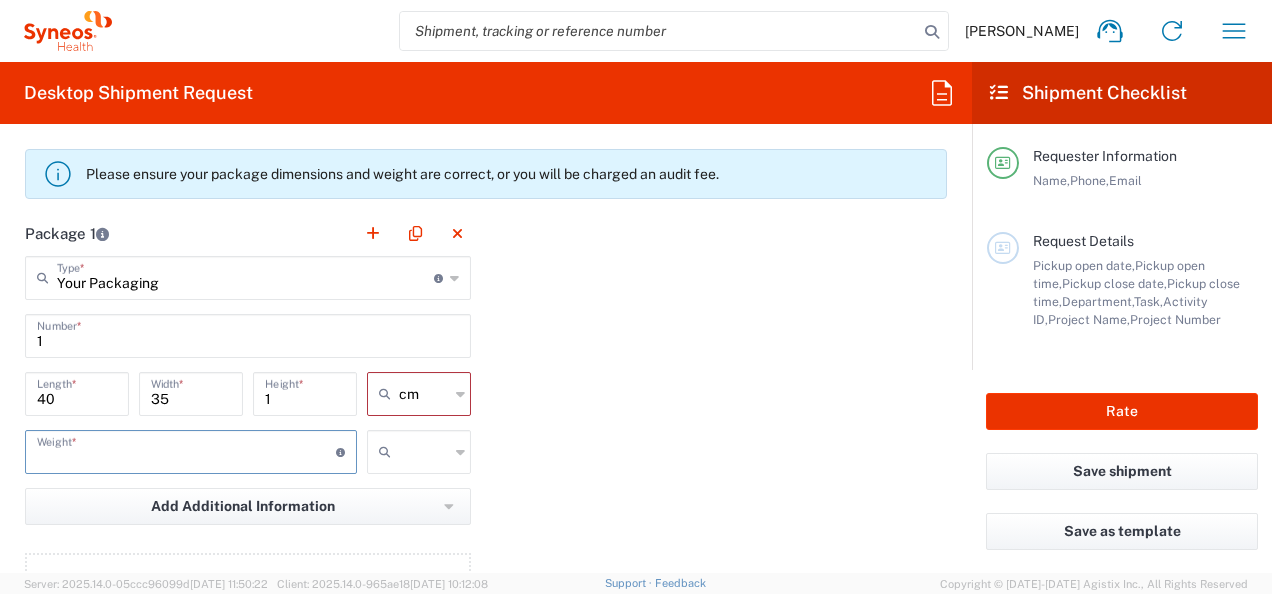 click at bounding box center [186, 450] 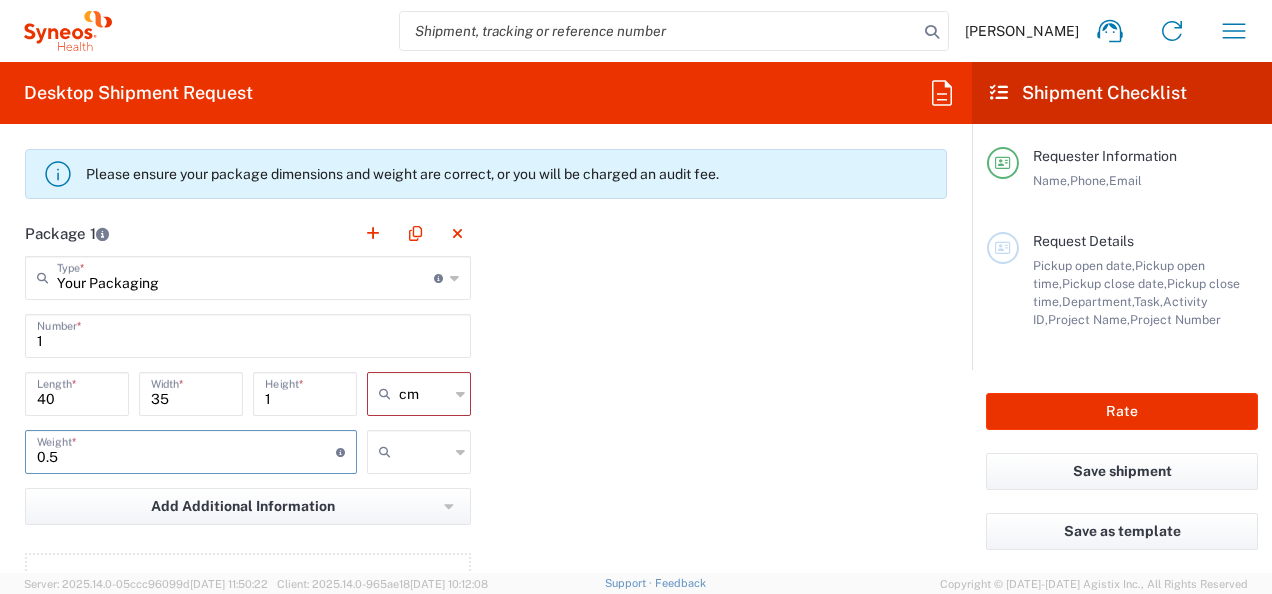 type on "0.5" 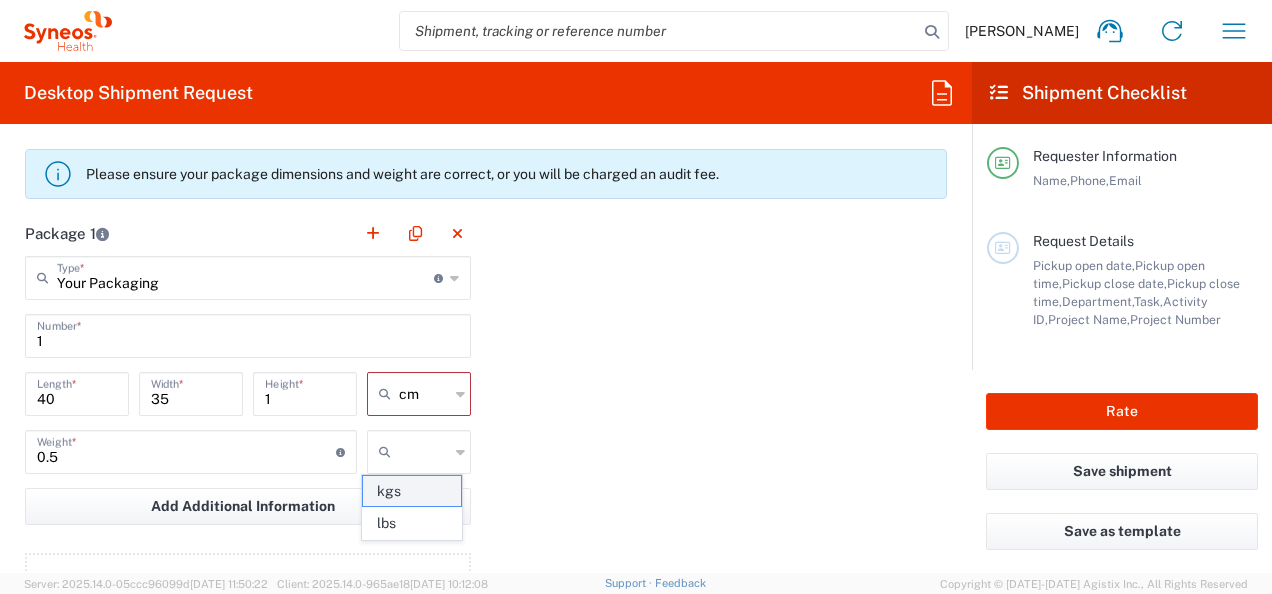 click on "kgs" 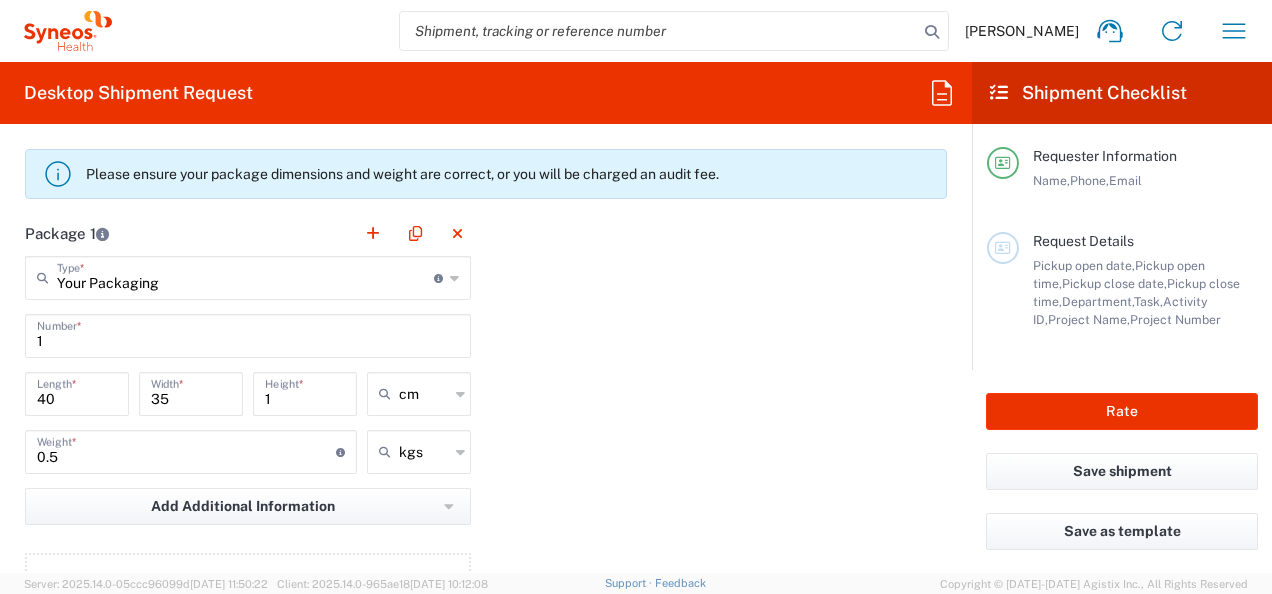 click on "Package 1  Your Packaging  Type  * Material used to package goods Envelope Large Box Medium Box Pallet(s) Oversized (Not Stackable) Pallet(s) Oversized (Stackable) Pallet(s) Standard (Not Stackable) Pallet(s) Standard (Stackable) Small Box Vendor Box - 10kg Vendor Box - 25kg Your Packaging 1  Number  * 40  Length  * 35  Width  * 1  Height  * cm cm ft in 0.5  Weight  * Total weight of package(s) in pounds or kilograms kgs kgs lbs Add Additional Information  Package material   Package temperature   Temperature device  Add Content *" 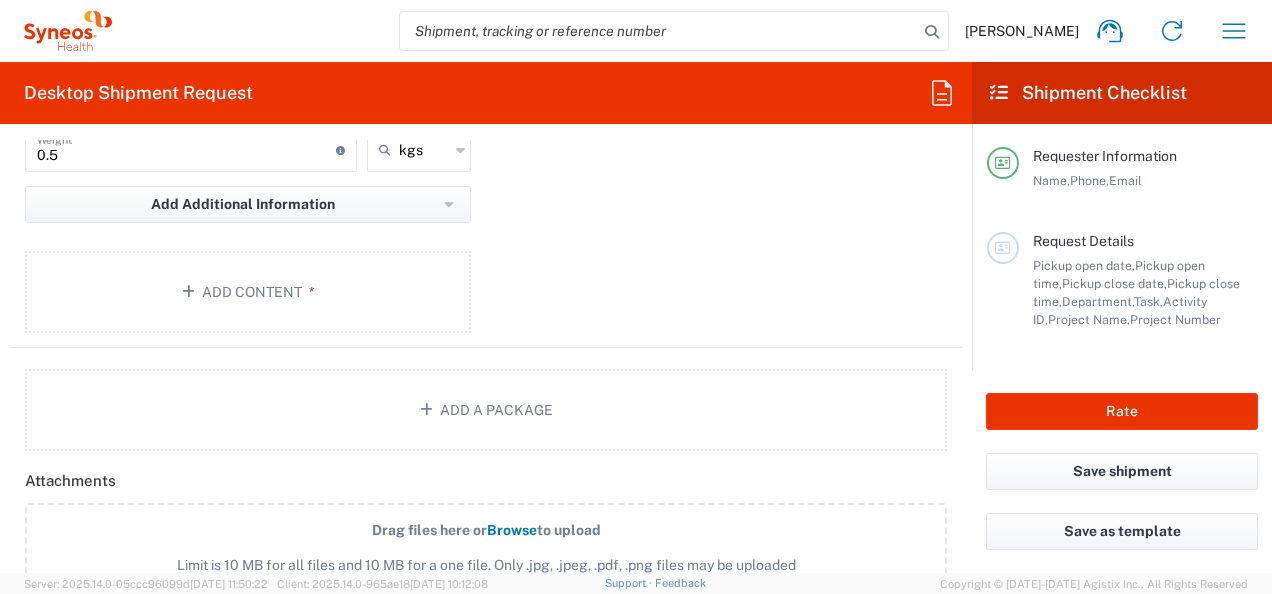 scroll, scrollTop: 2092, scrollLeft: 0, axis: vertical 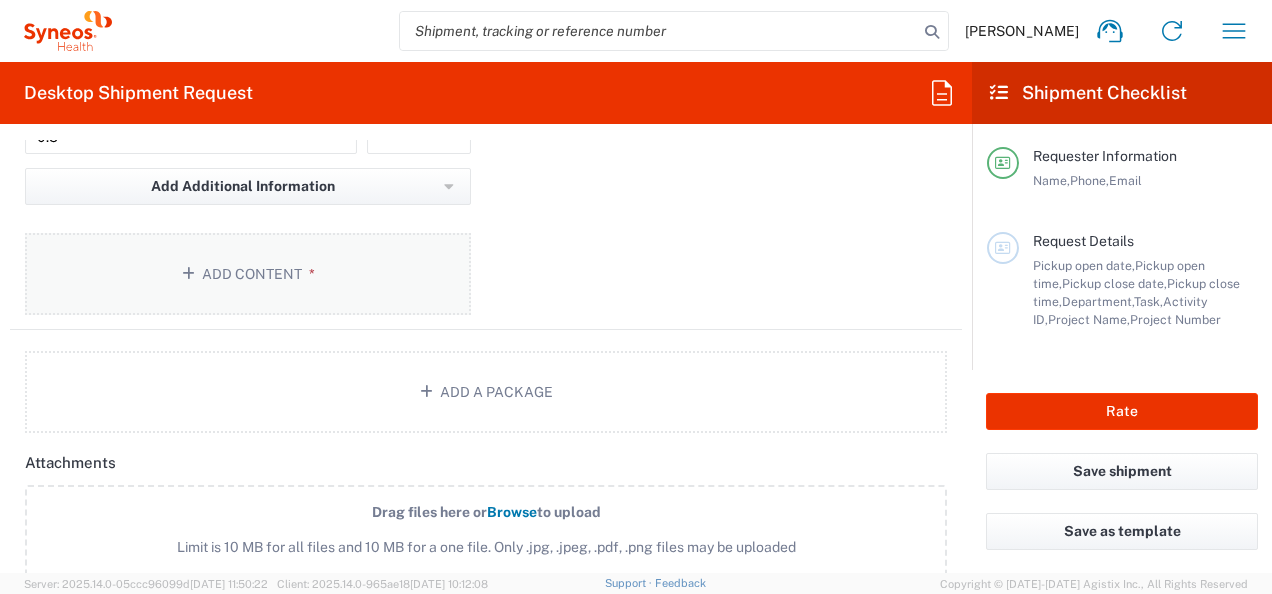 click on "Add Content *" 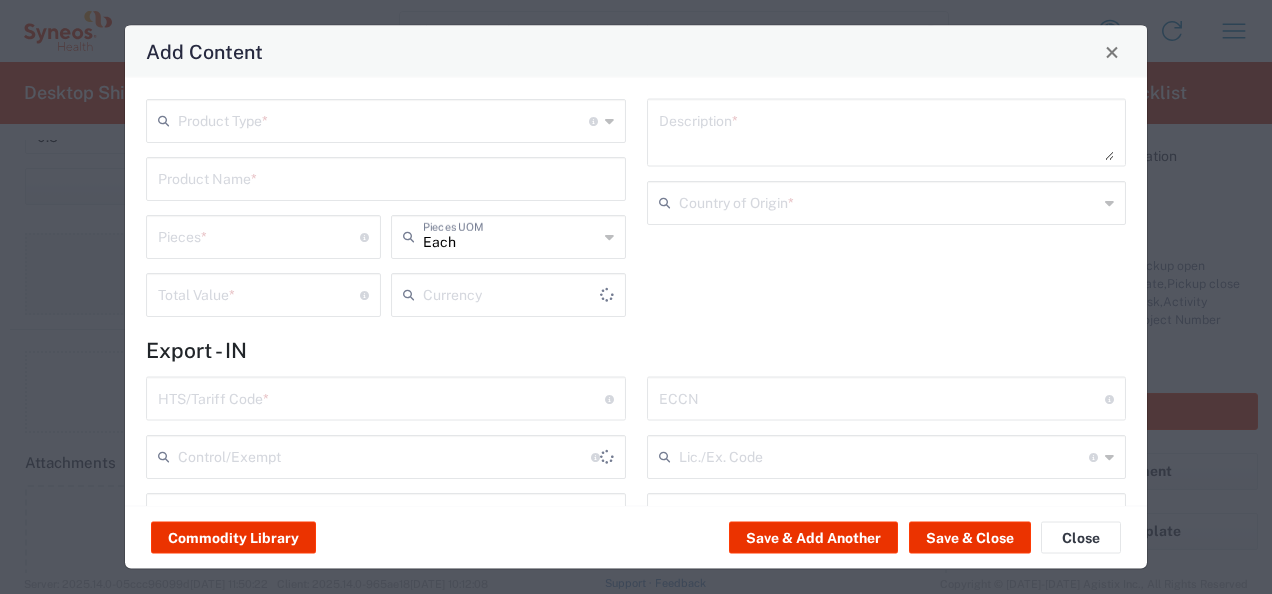 type on "US Dollar" 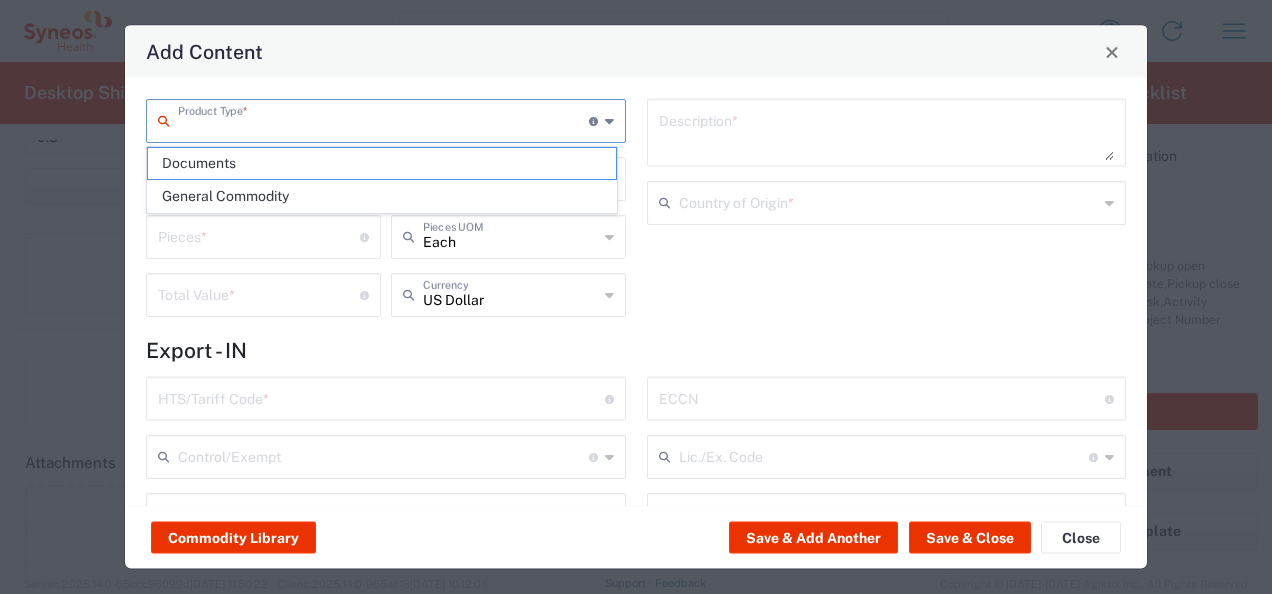 click at bounding box center [383, 119] 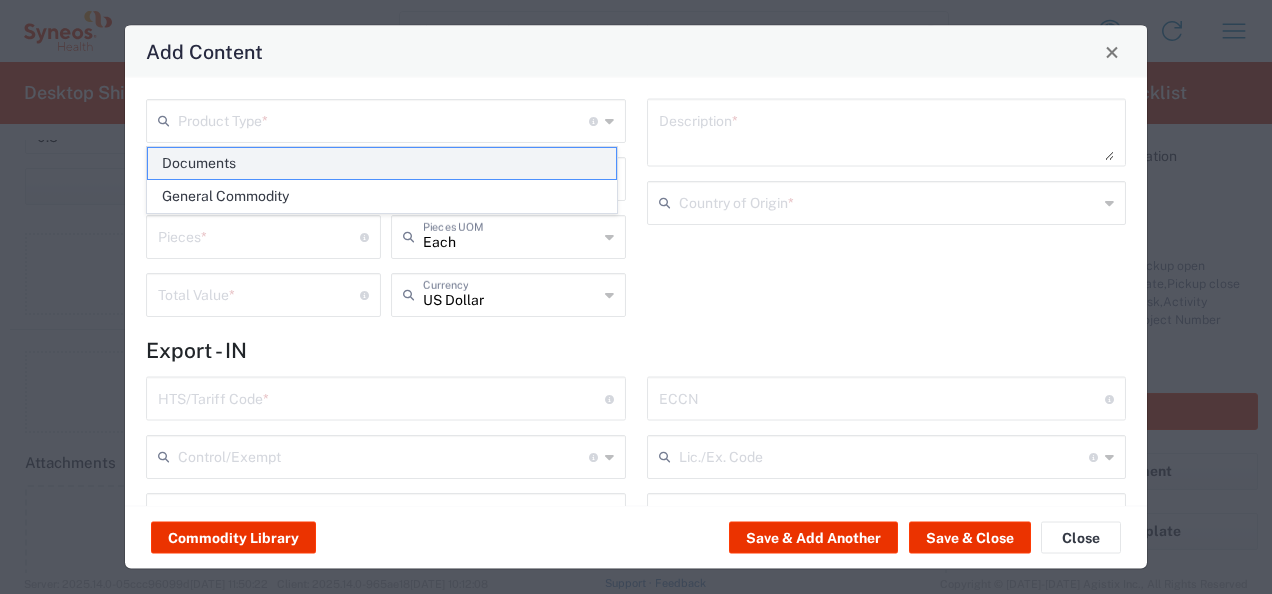 click on "Documents" 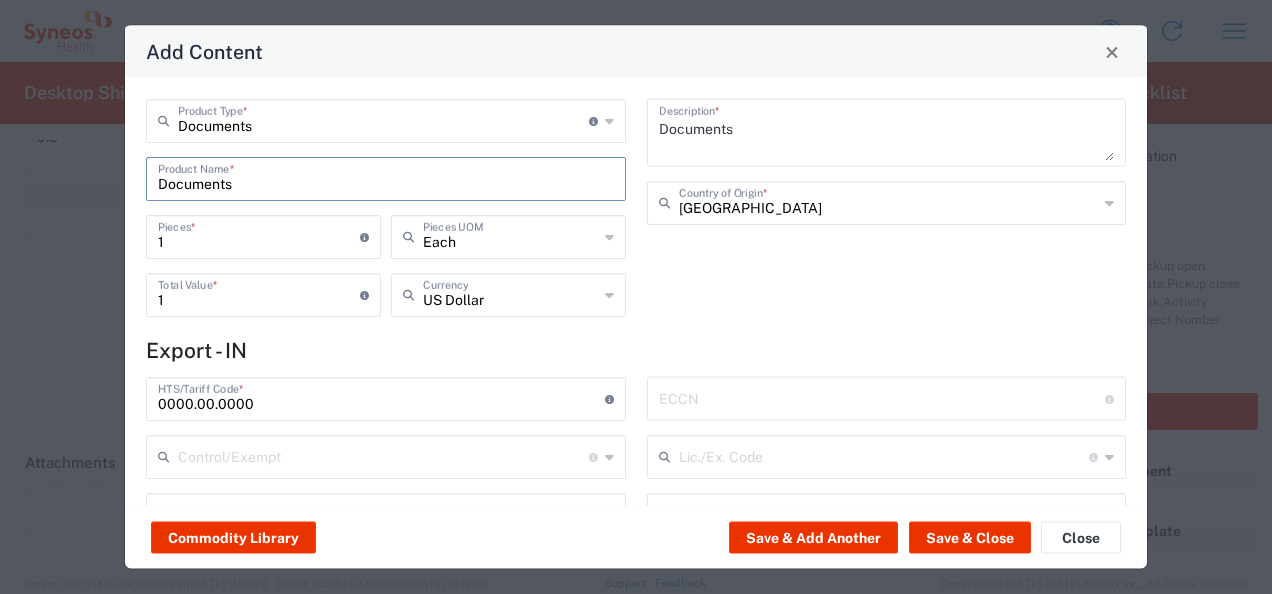 click on "Documents" at bounding box center [386, 177] 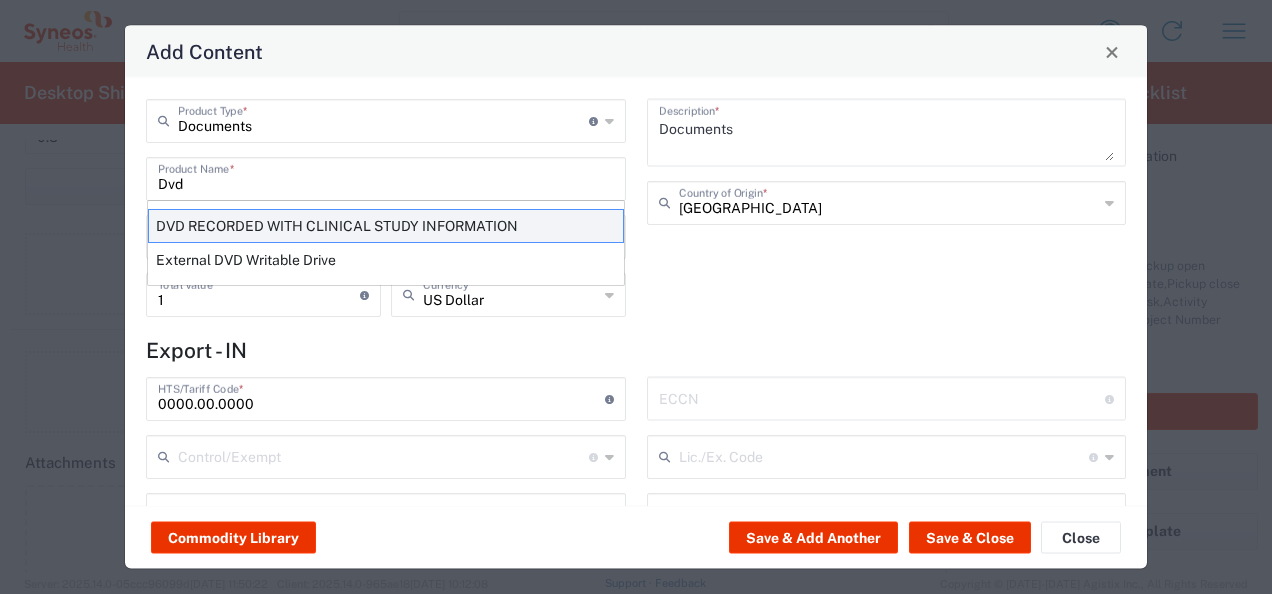 click on "DVD RECORDED WITH CLINICAL STUDY INFORMATION" at bounding box center (386, 226) 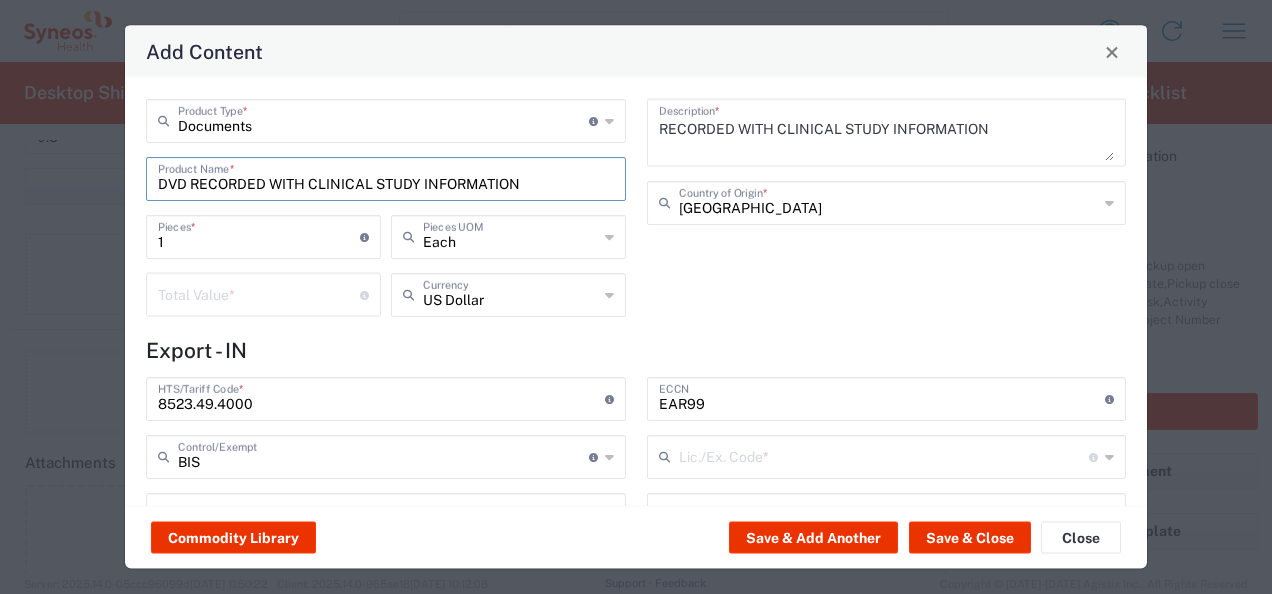 type on "NLR - No License Required" 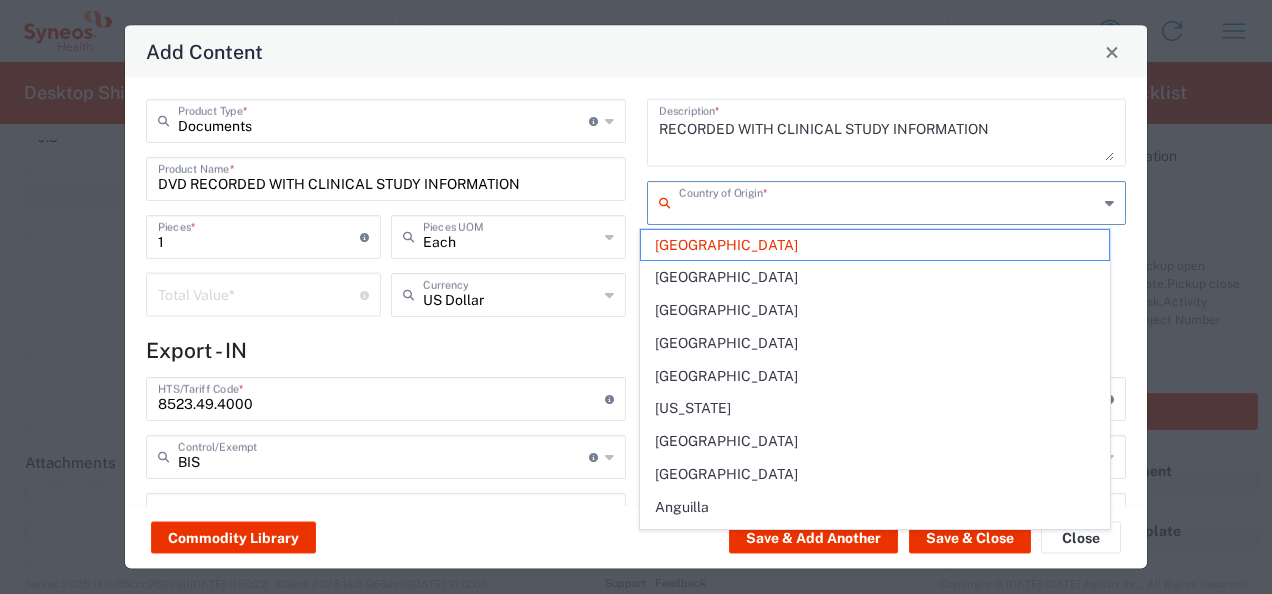click at bounding box center (889, 201) 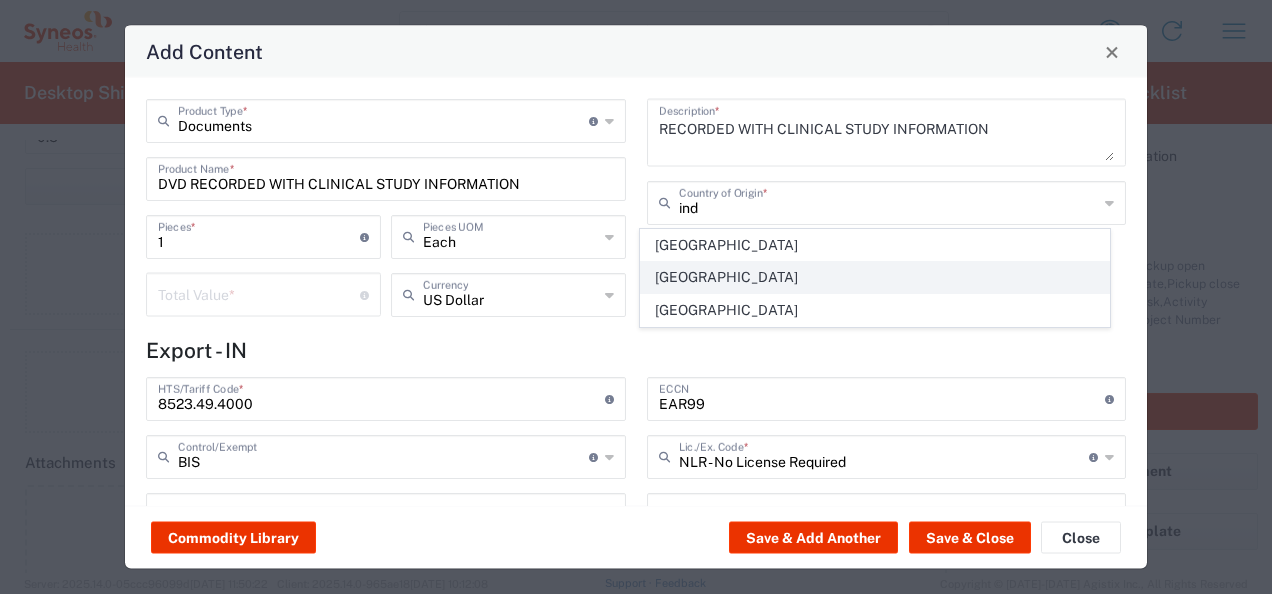 click on "[GEOGRAPHIC_DATA]" 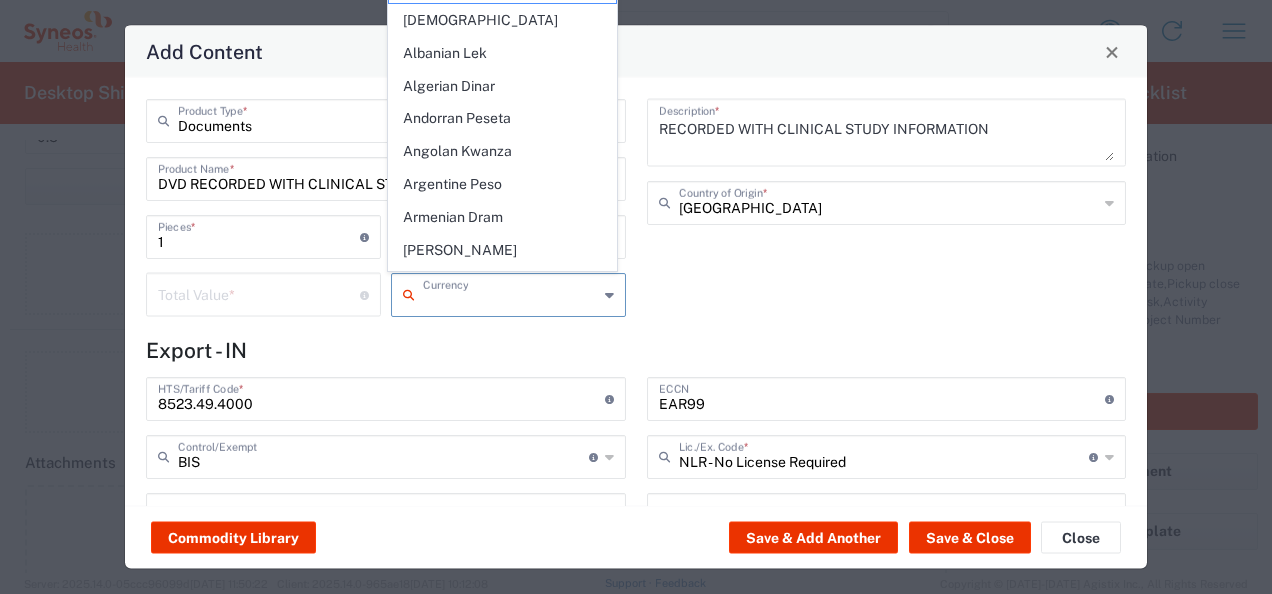 click at bounding box center (510, 293) 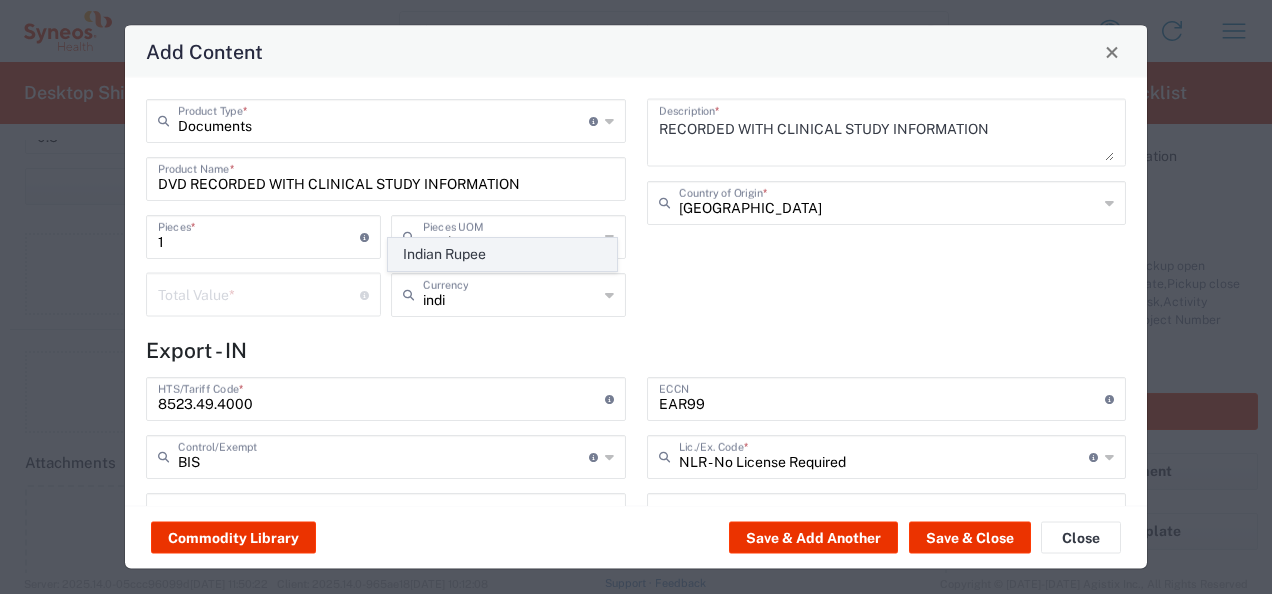 click on "Indian Rupee" 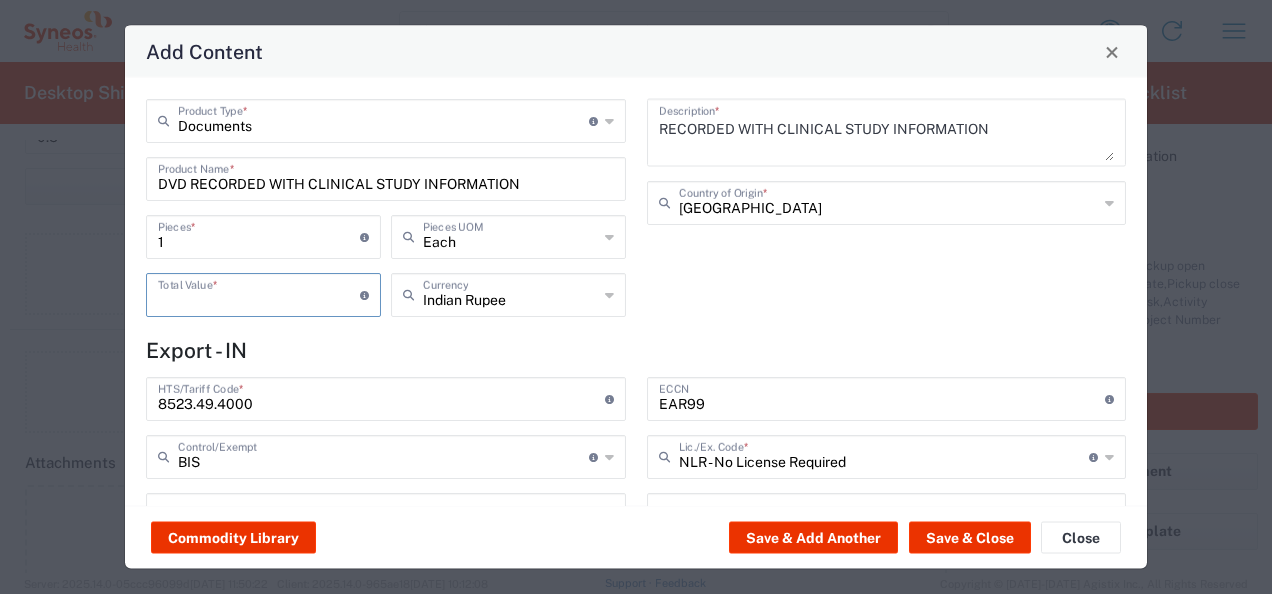 click at bounding box center [259, 293] 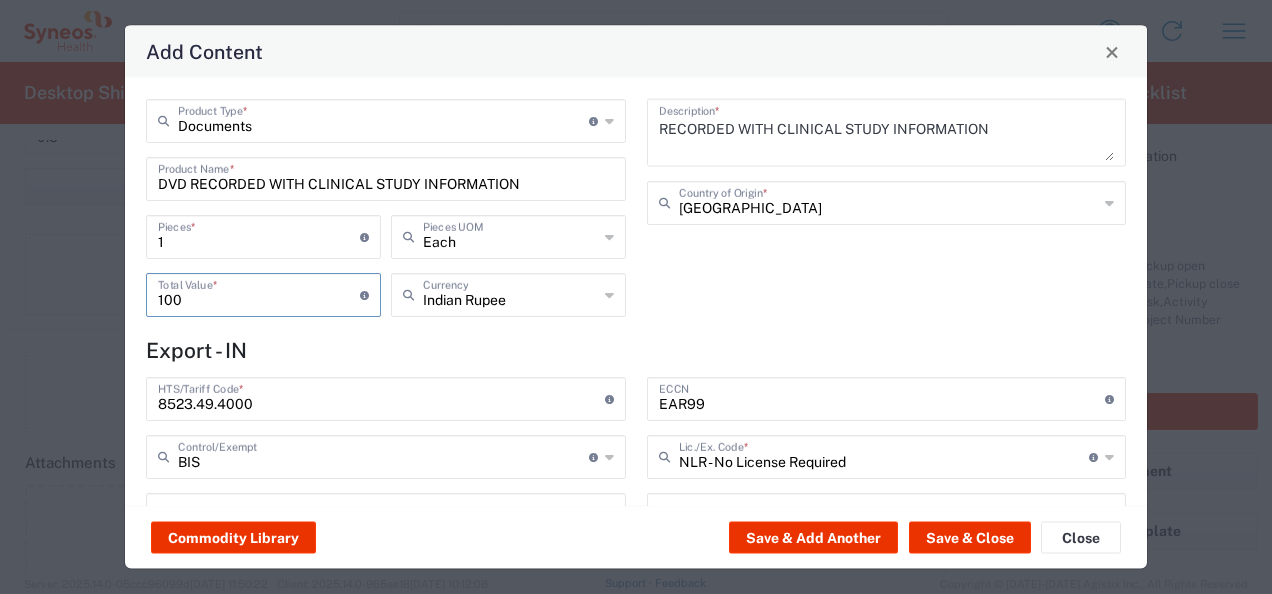 type on "100" 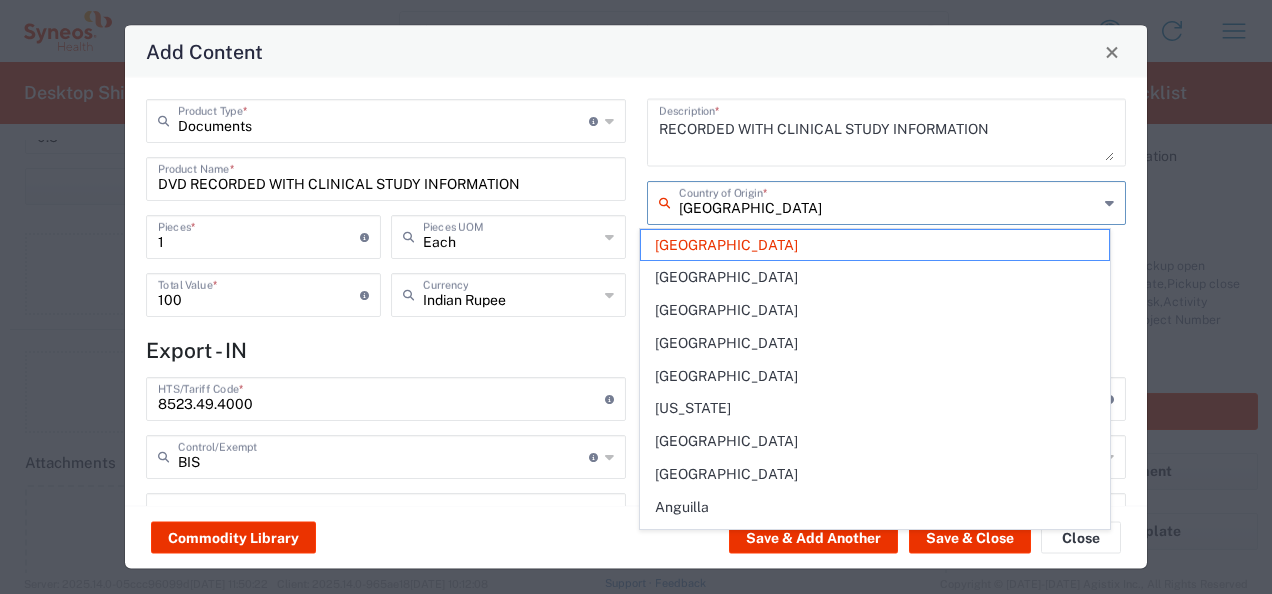 click on "[GEOGRAPHIC_DATA]" at bounding box center [889, 201] 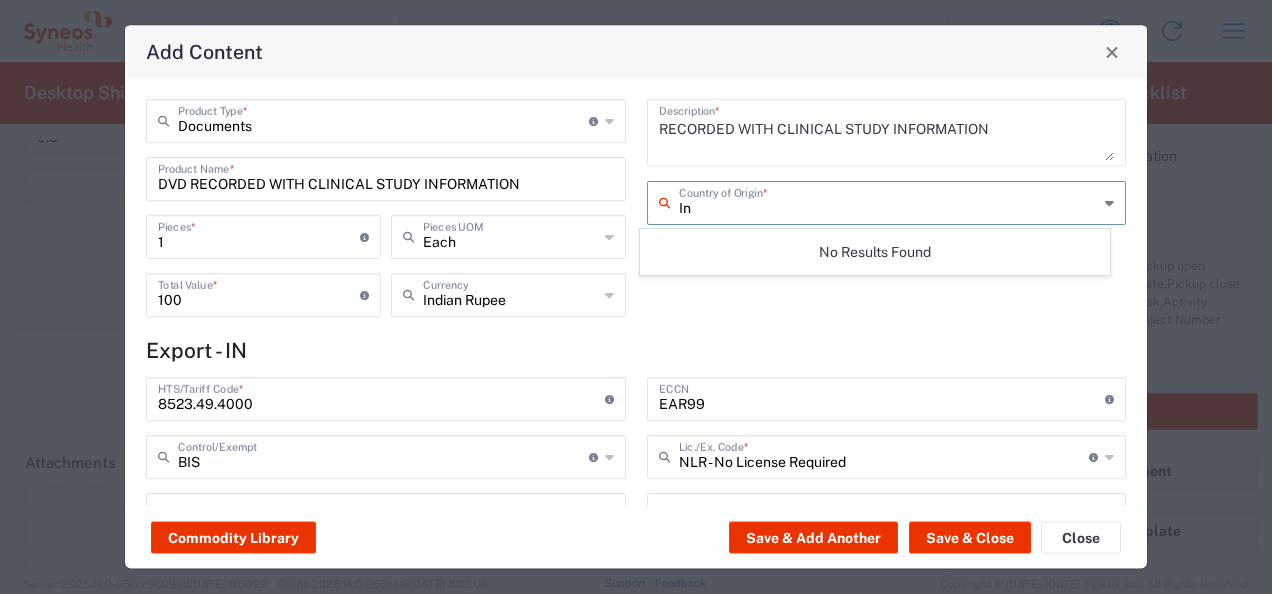 type on "I" 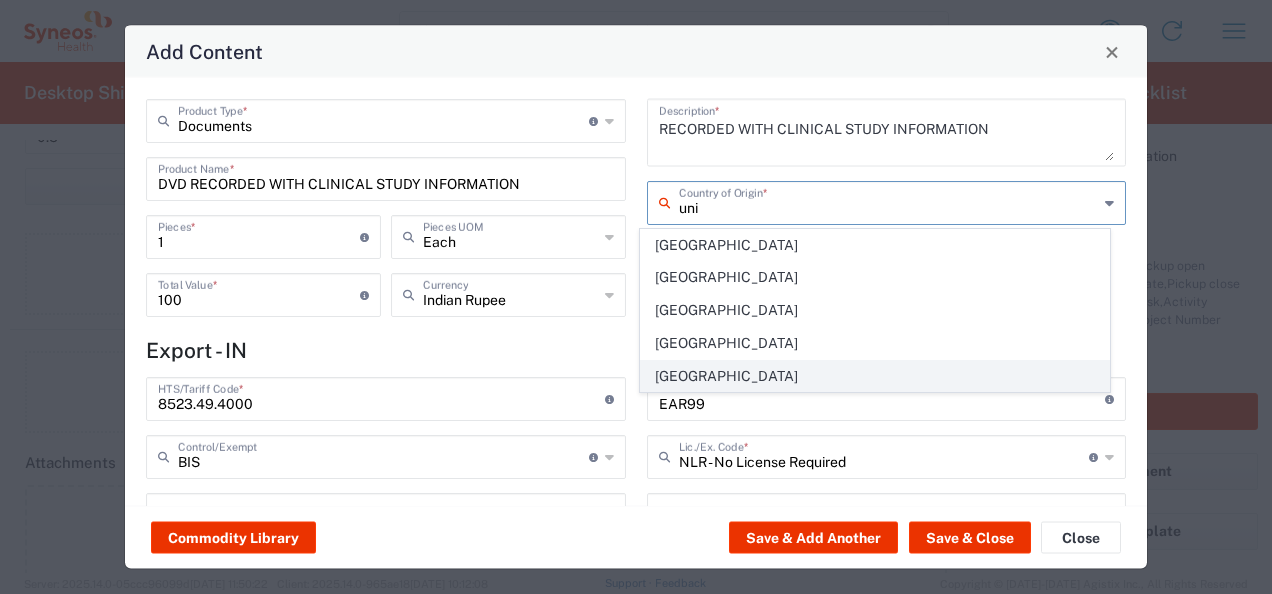click on "[GEOGRAPHIC_DATA]" 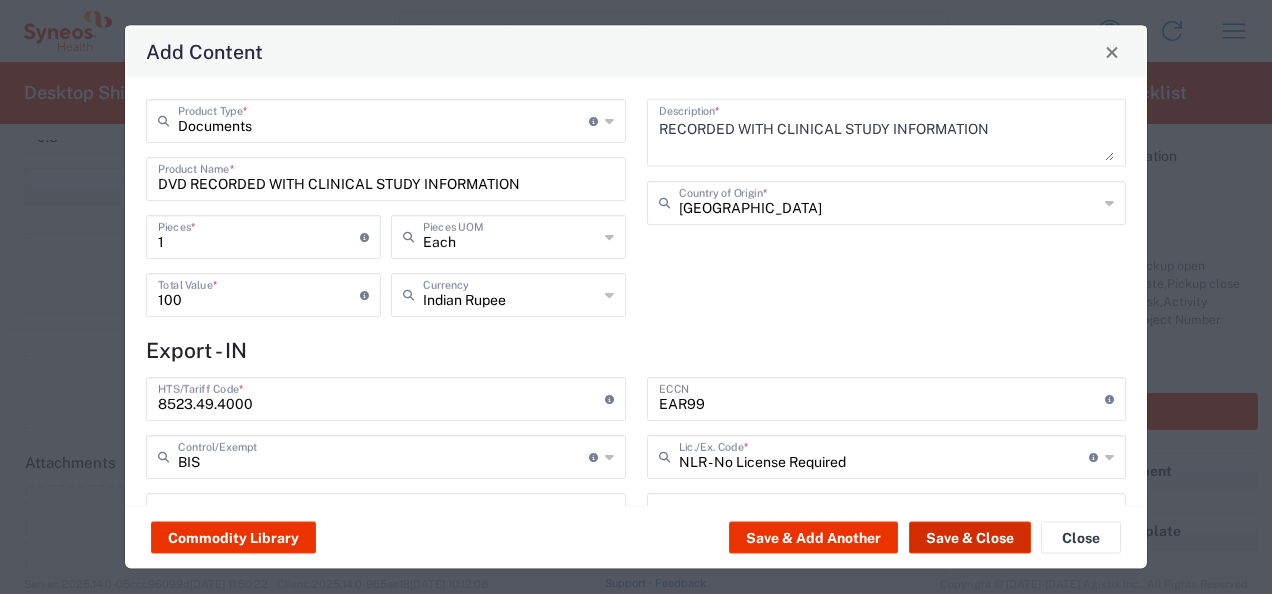 click on "Save & Close" 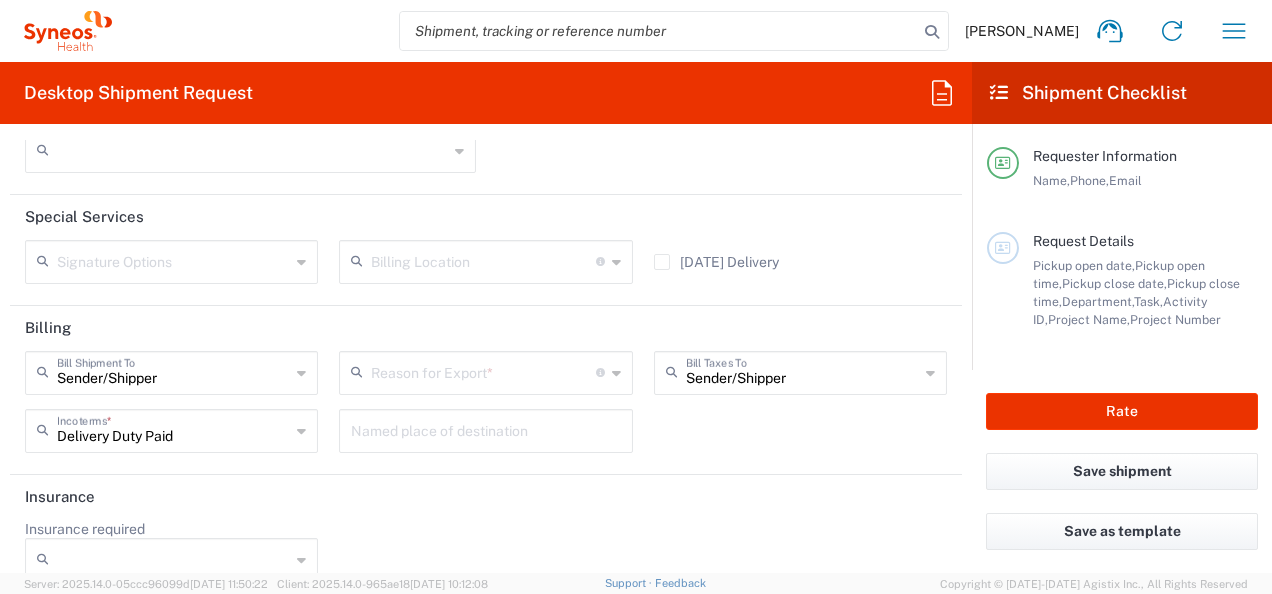 scroll, scrollTop: 2899, scrollLeft: 0, axis: vertical 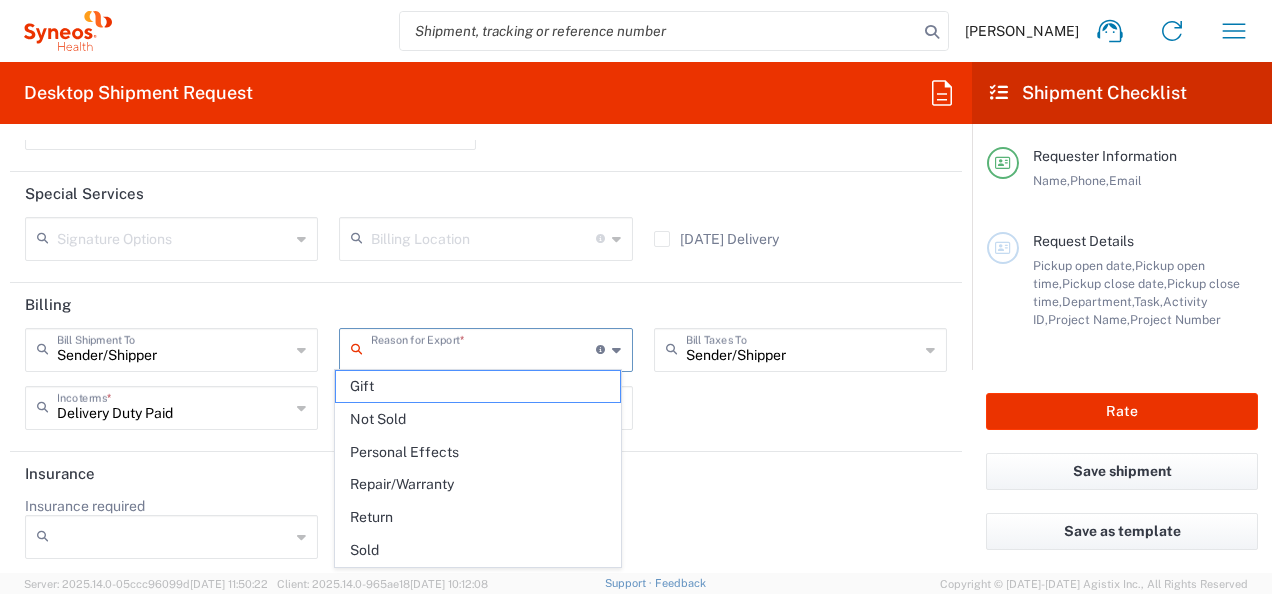 click at bounding box center [483, 348] 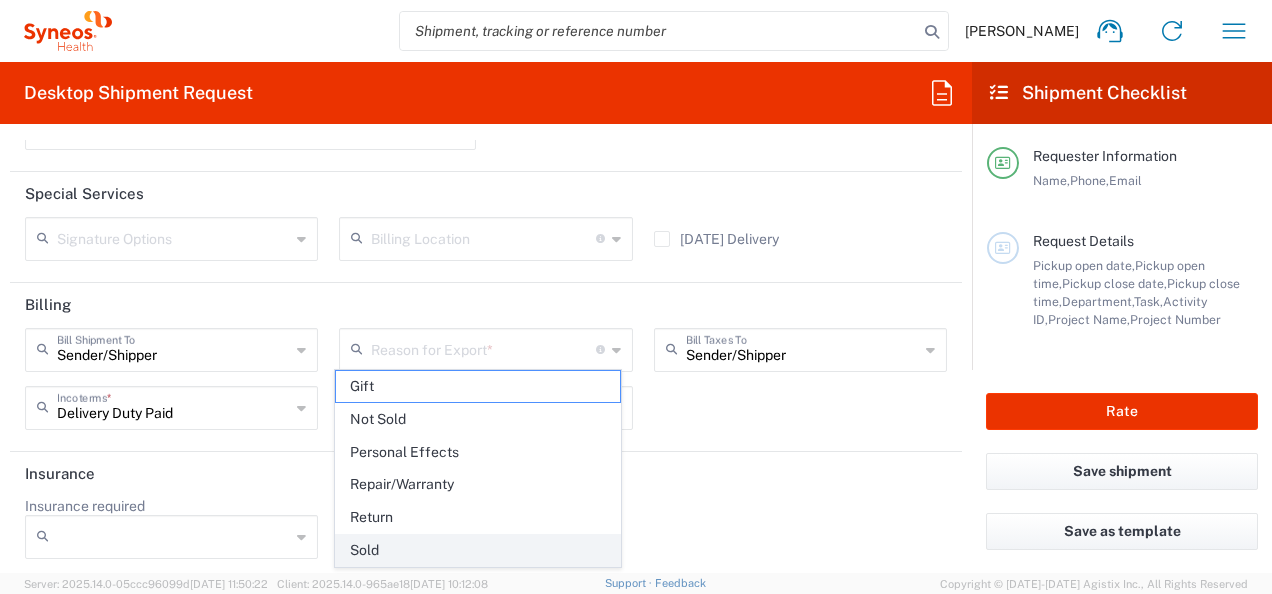 click on "Sold" 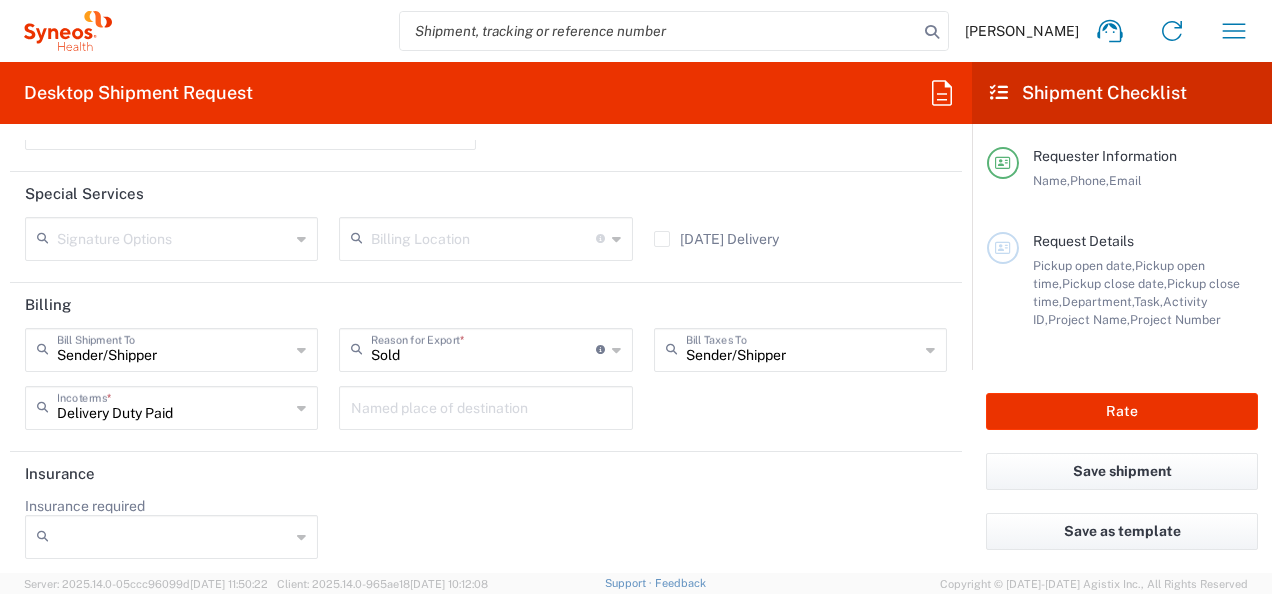 click on "Insurance" 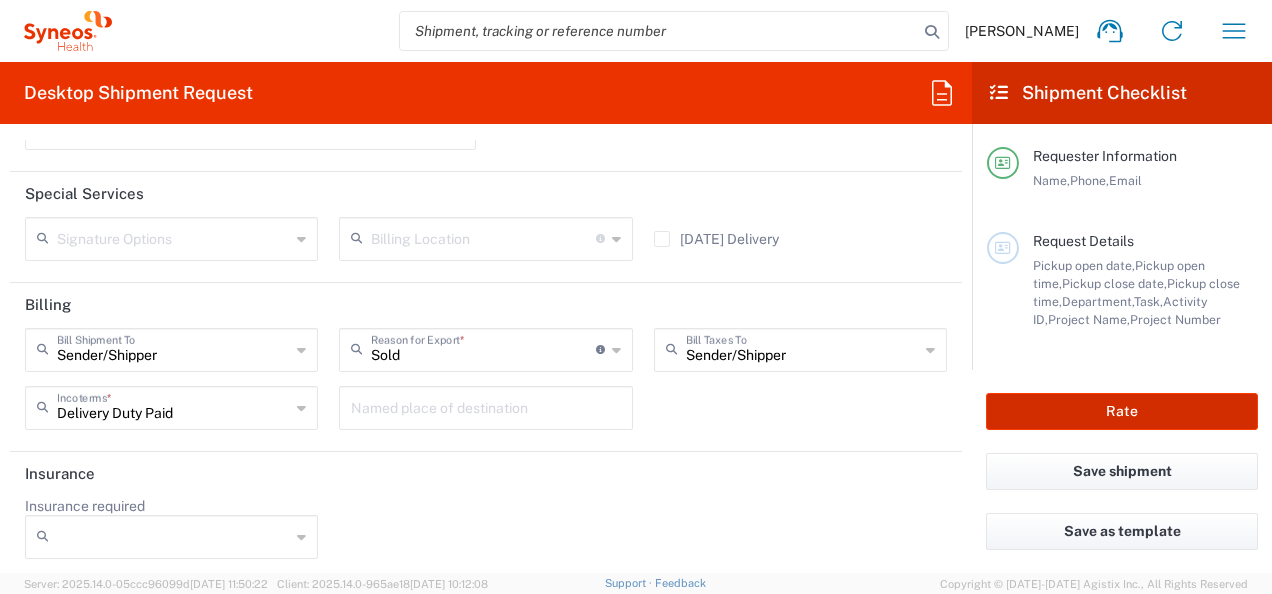 click on "Rate" 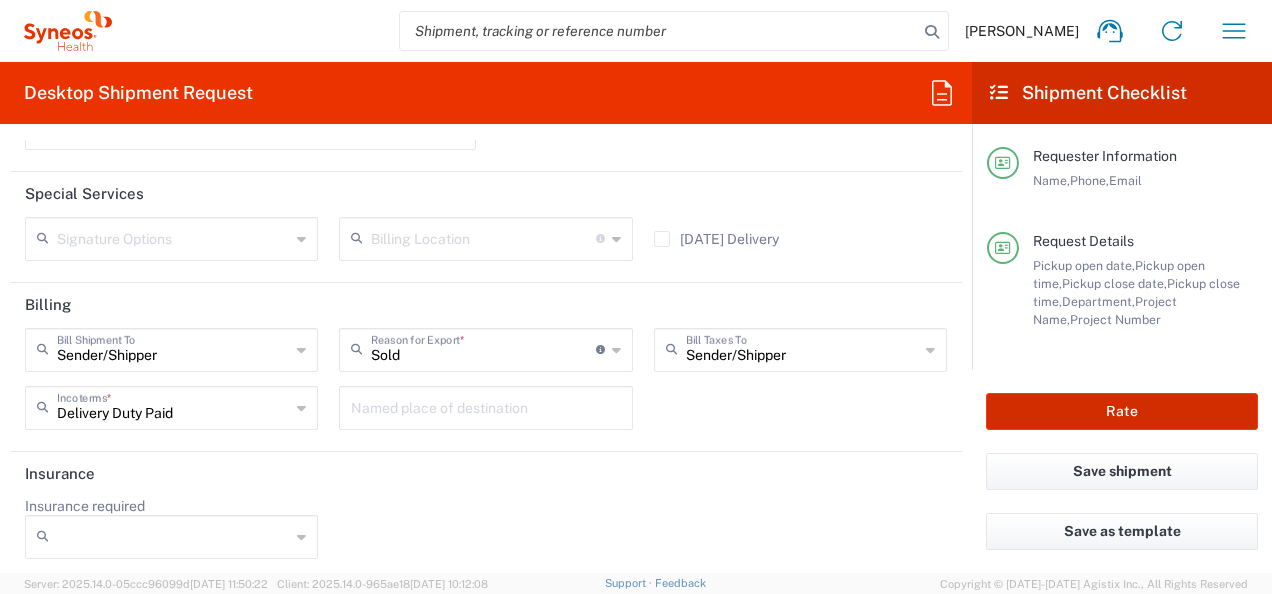 type on "7009553" 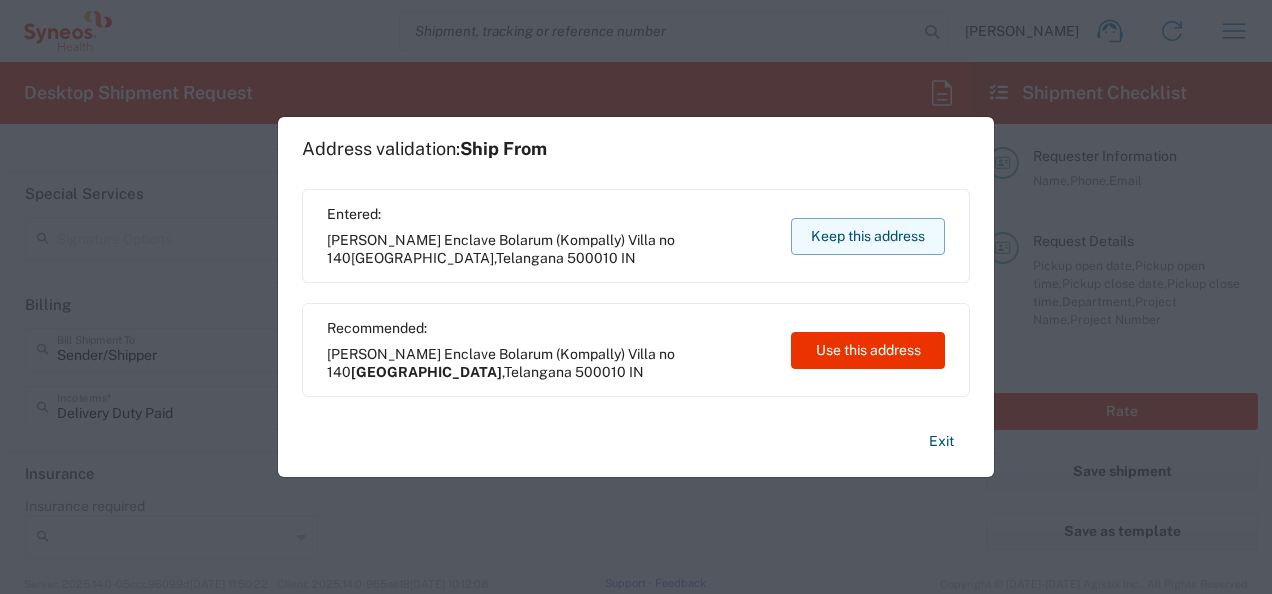 click on "Keep this address" 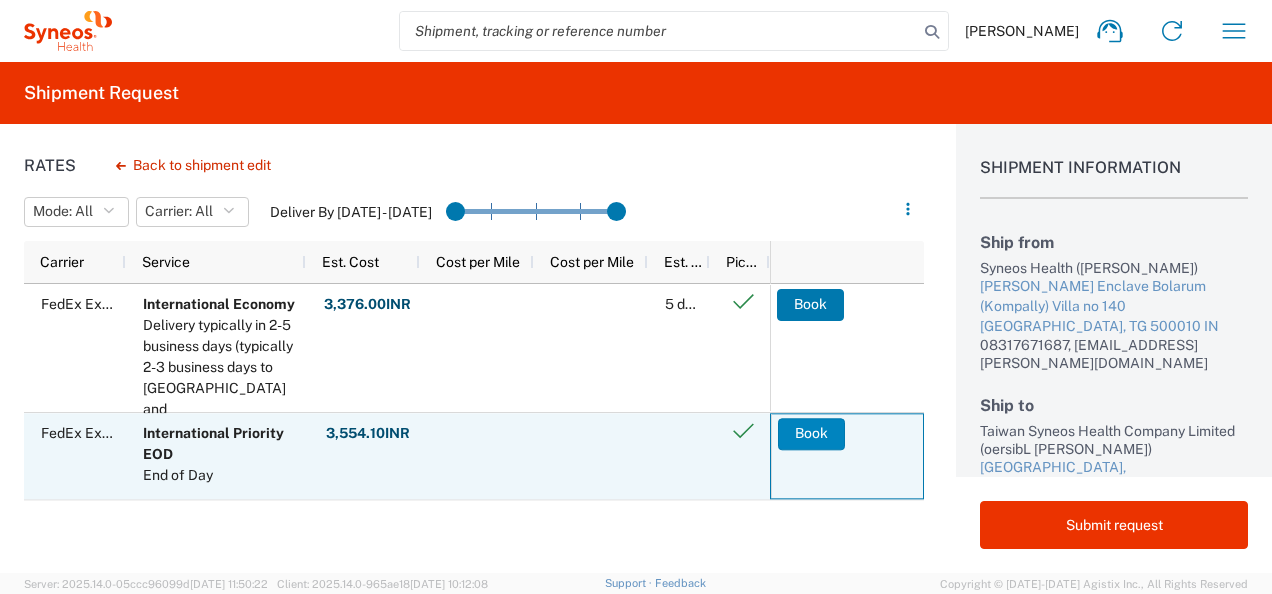 click on "Book" 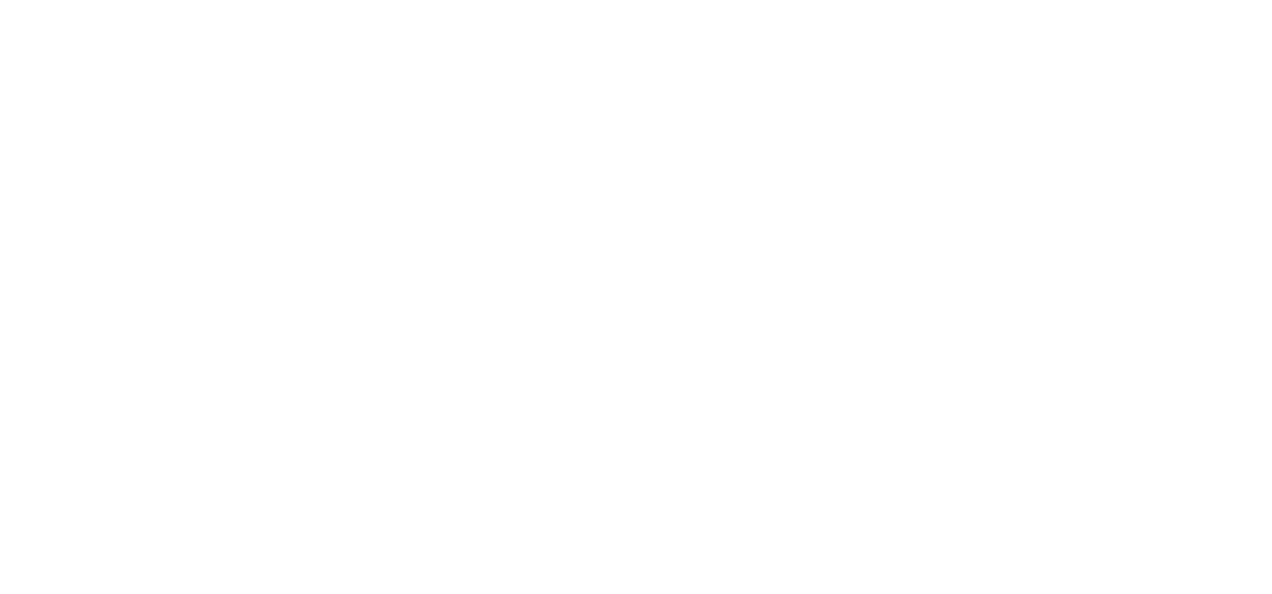 scroll, scrollTop: 0, scrollLeft: 0, axis: both 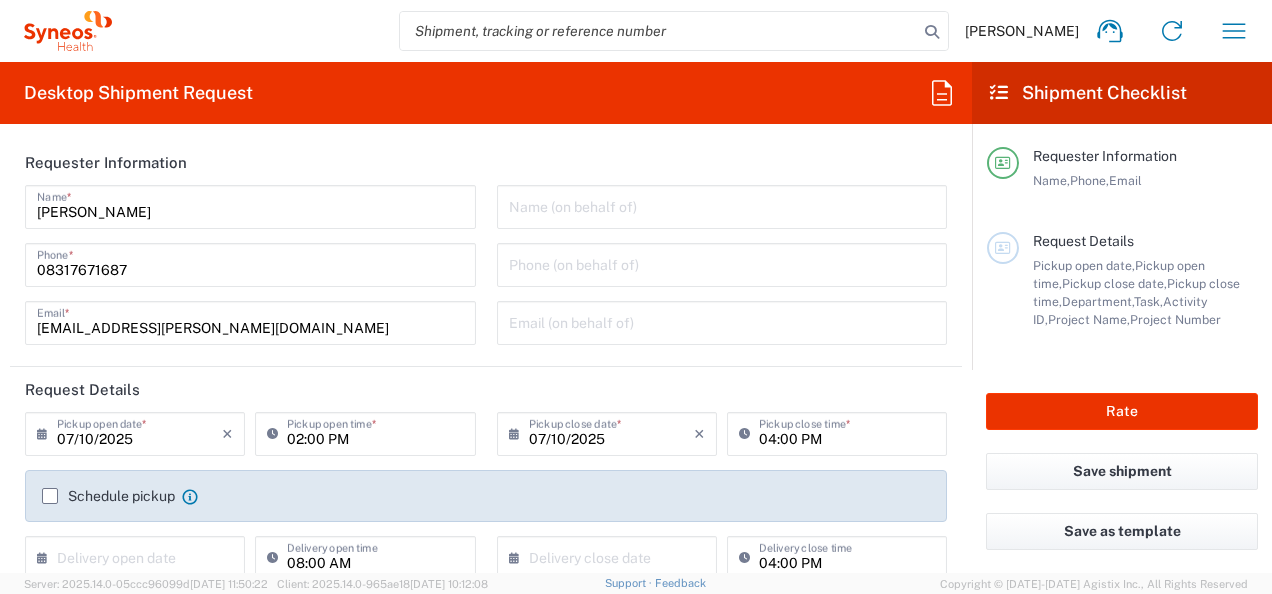 type on "Telangana" 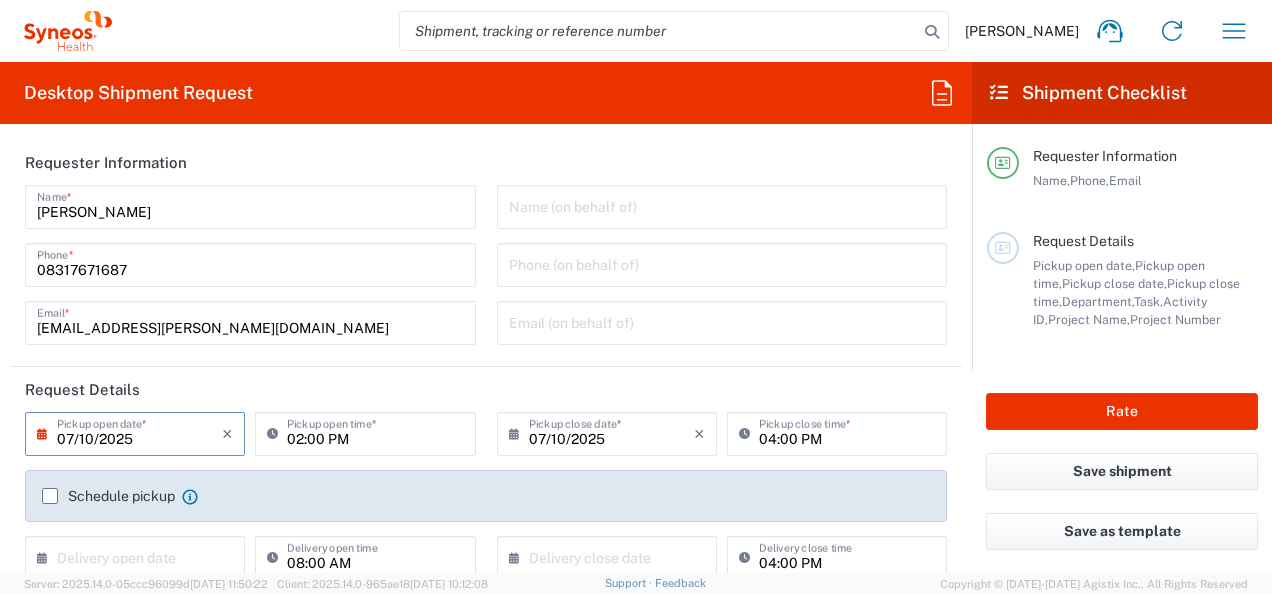 click on "07/10/2025" at bounding box center (139, 432) 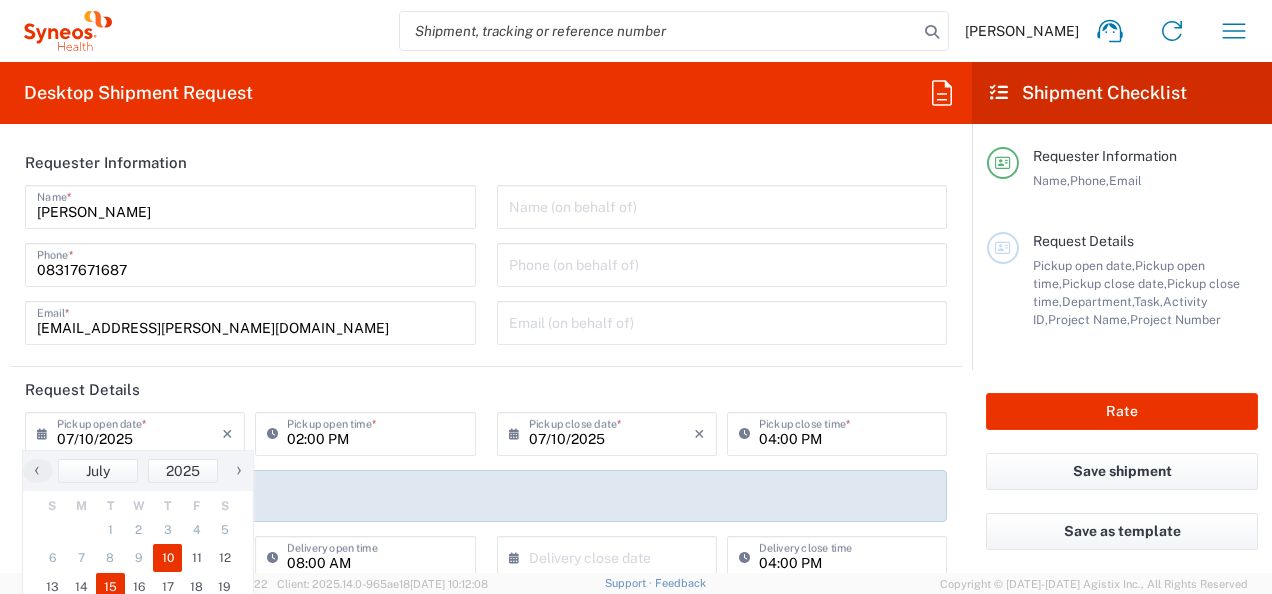 click on "15" 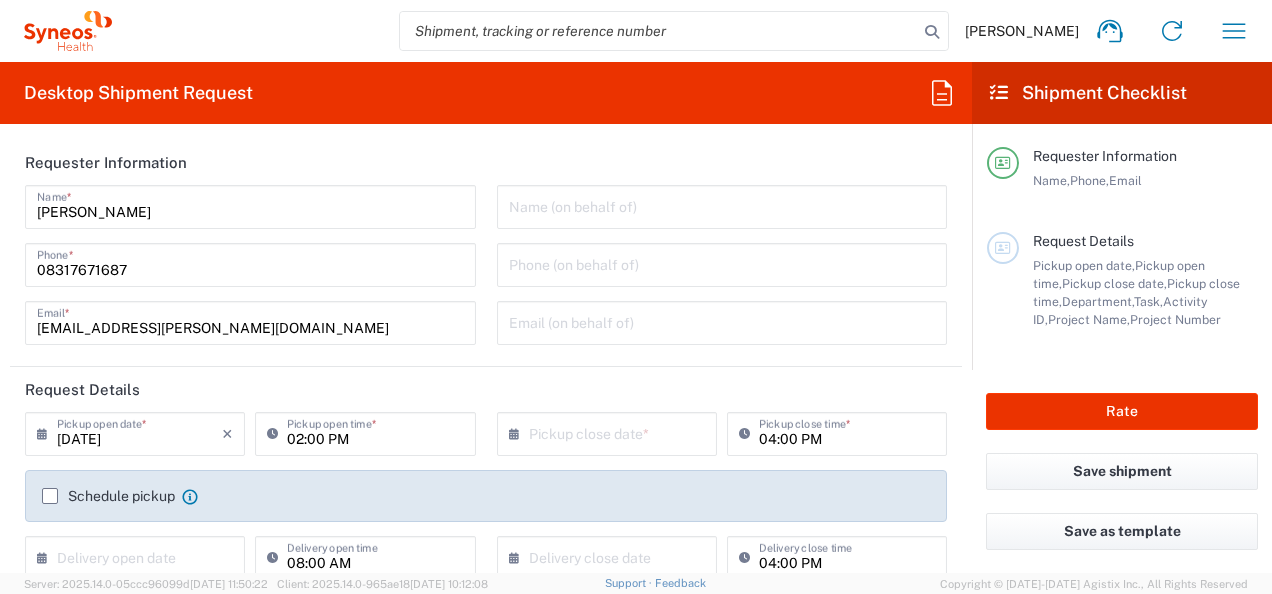 click on "02:00 PM" at bounding box center (375, 432) 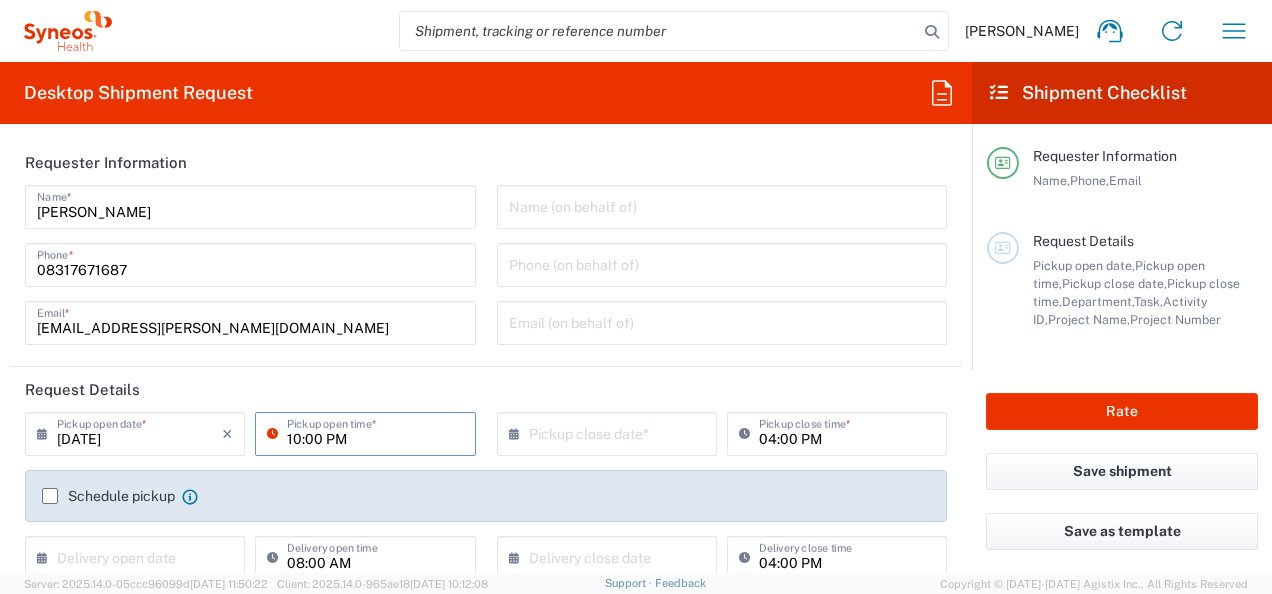 click on "10:00 PM" at bounding box center (375, 432) 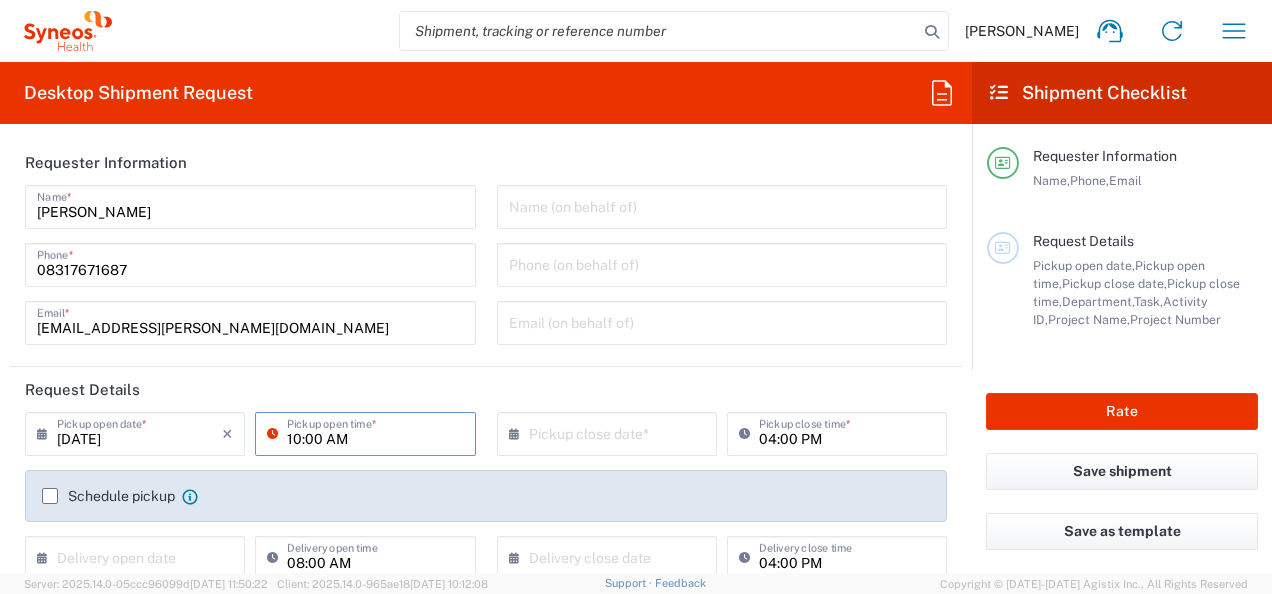 type on "10:00 AM" 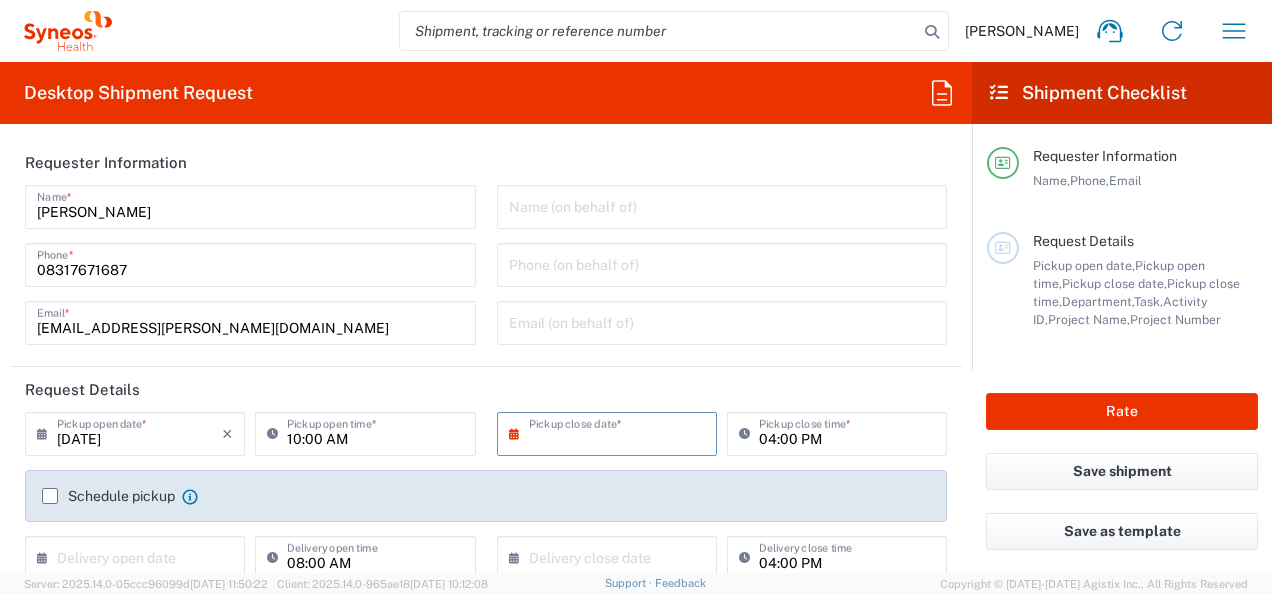 click at bounding box center [611, 432] 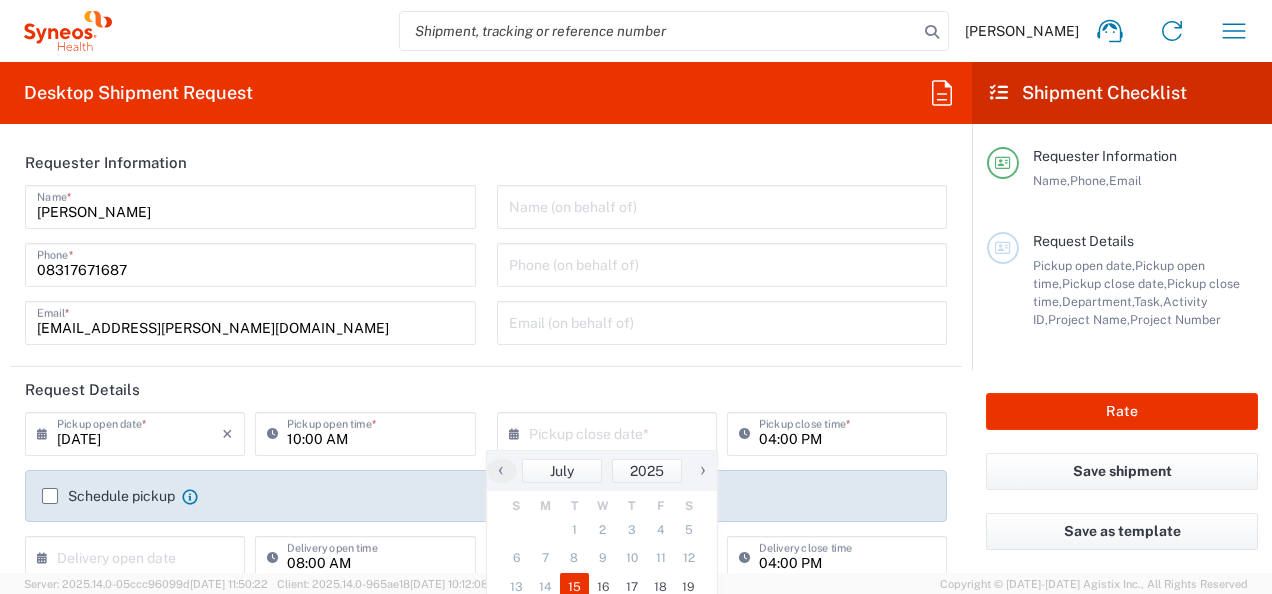 click on "15" 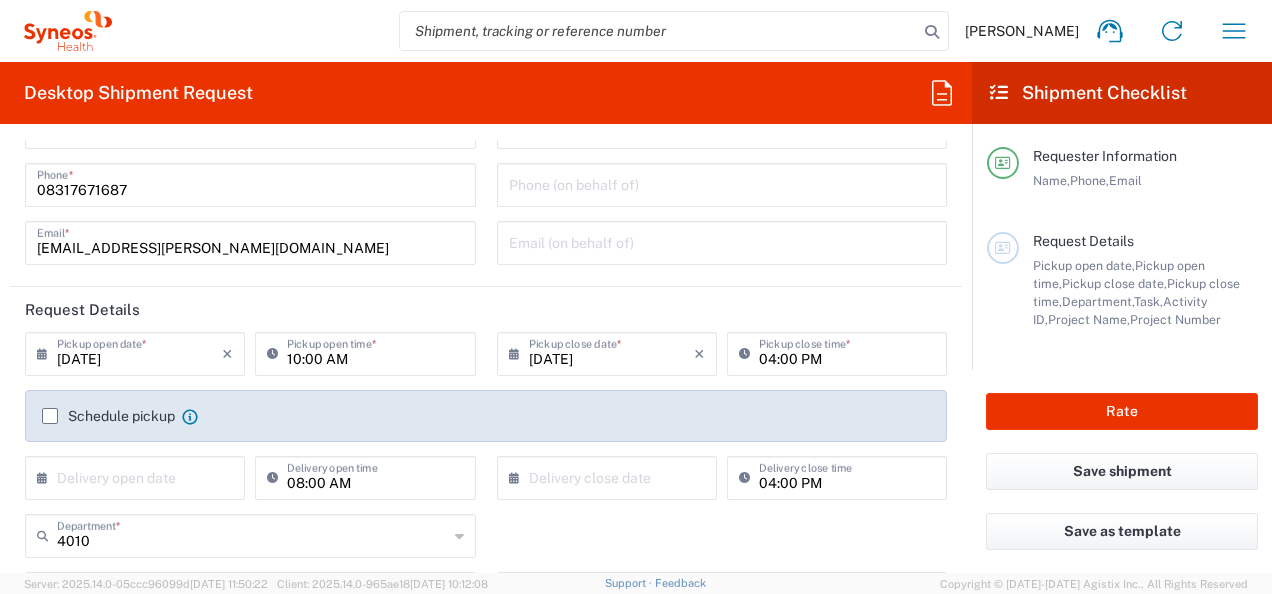 scroll, scrollTop: 213, scrollLeft: 0, axis: vertical 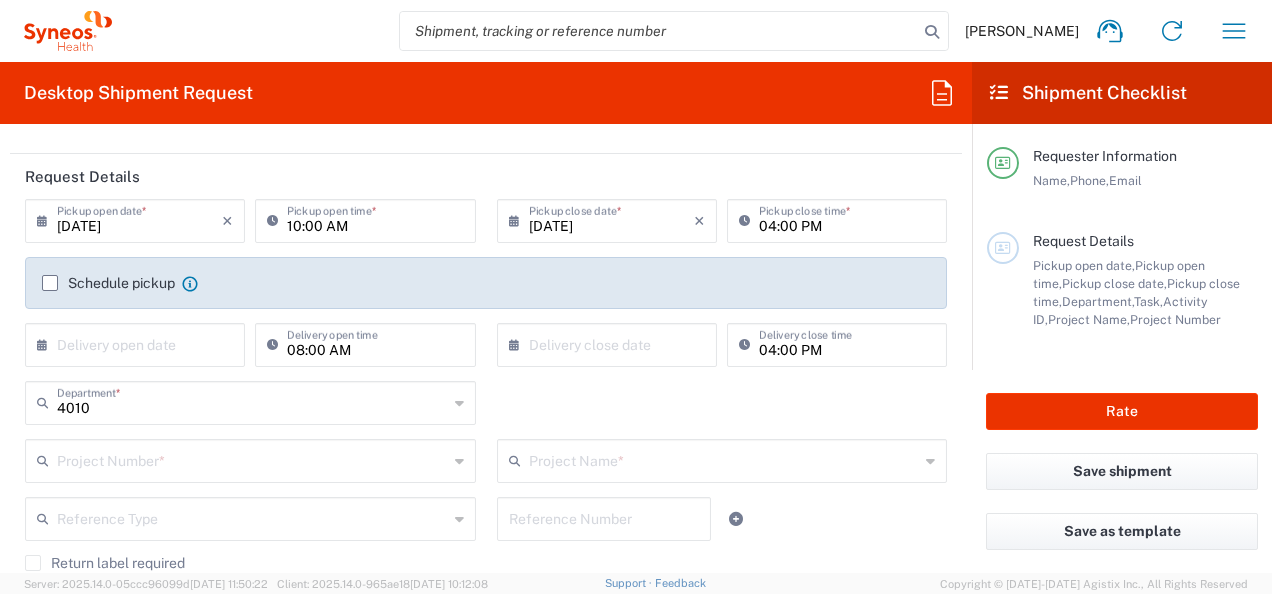 click on "Schedule pickup" 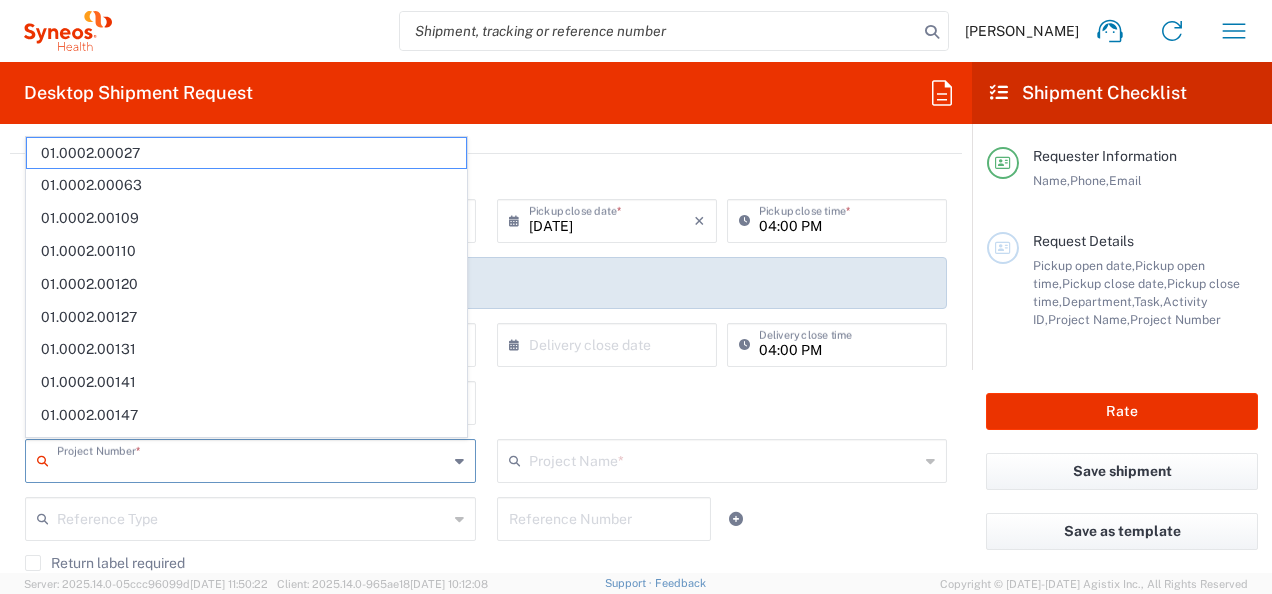 click at bounding box center [252, 459] 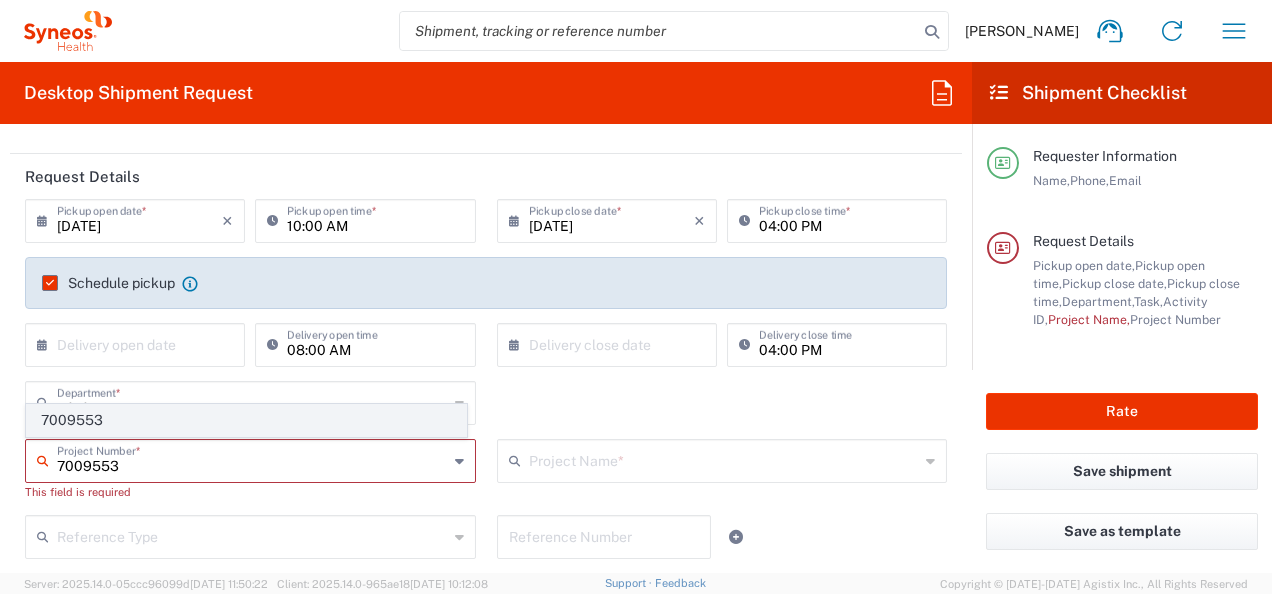 type on "7009553" 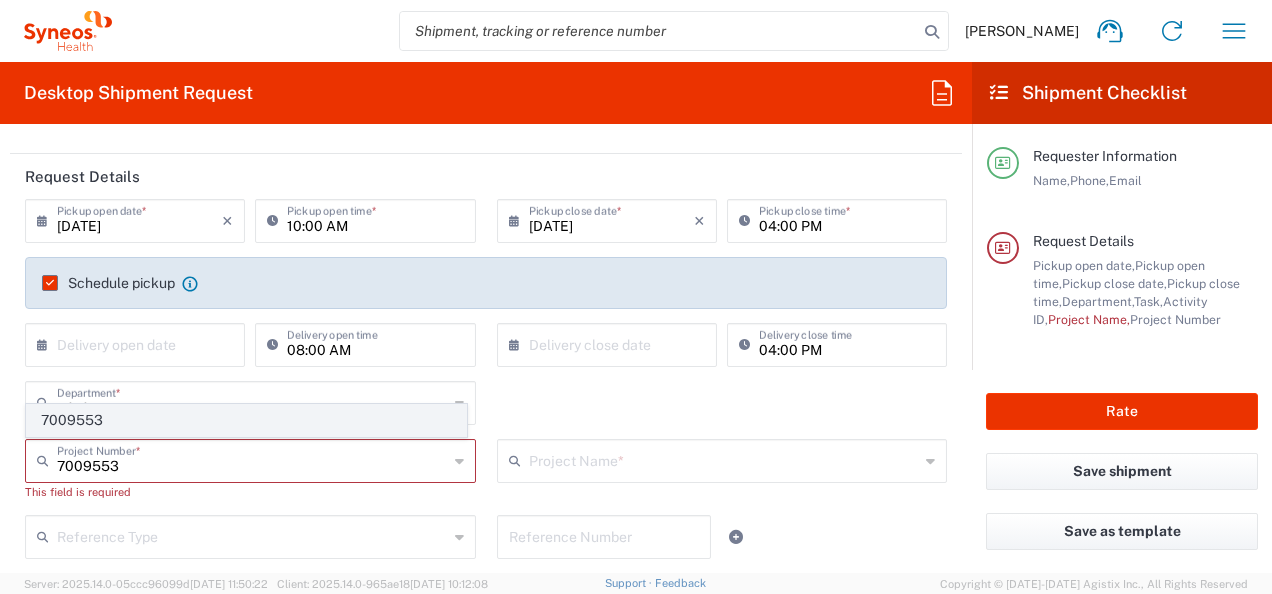 click on "7009553" 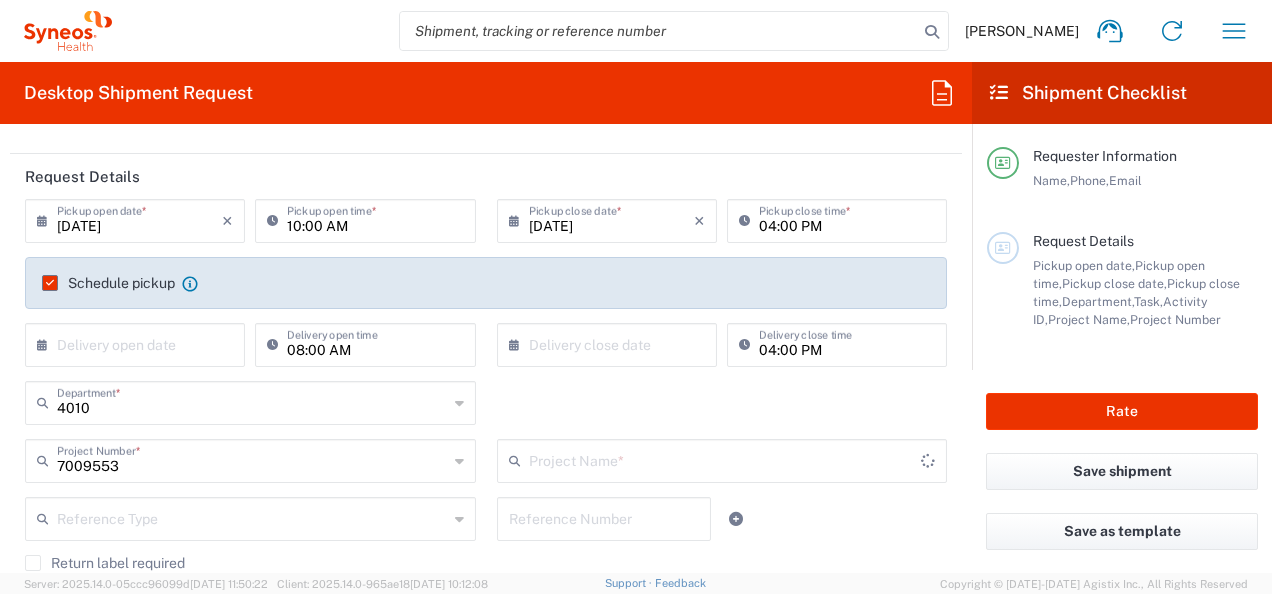 type on "Daiichi 7009553" 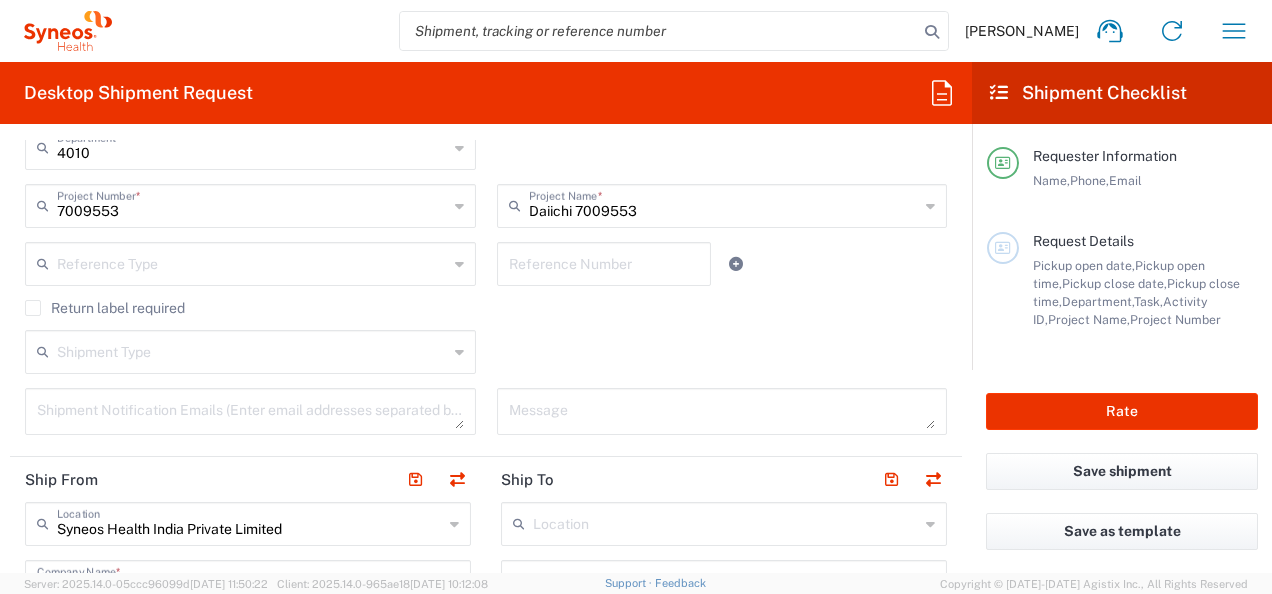 scroll, scrollTop: 493, scrollLeft: 0, axis: vertical 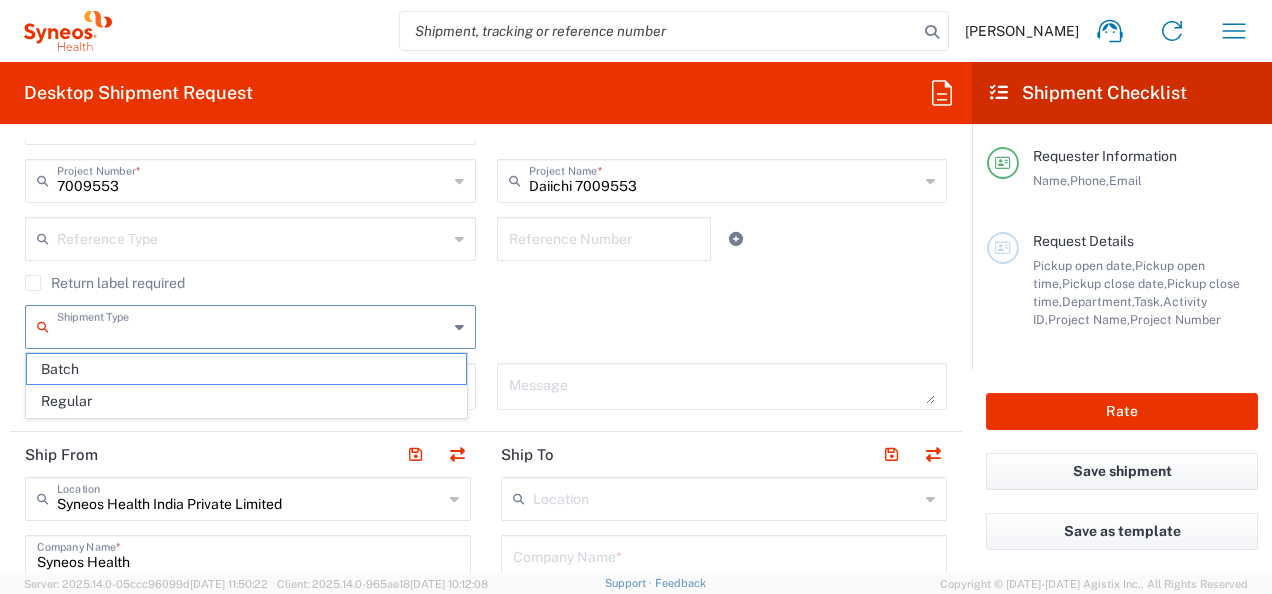 click at bounding box center [252, 325] 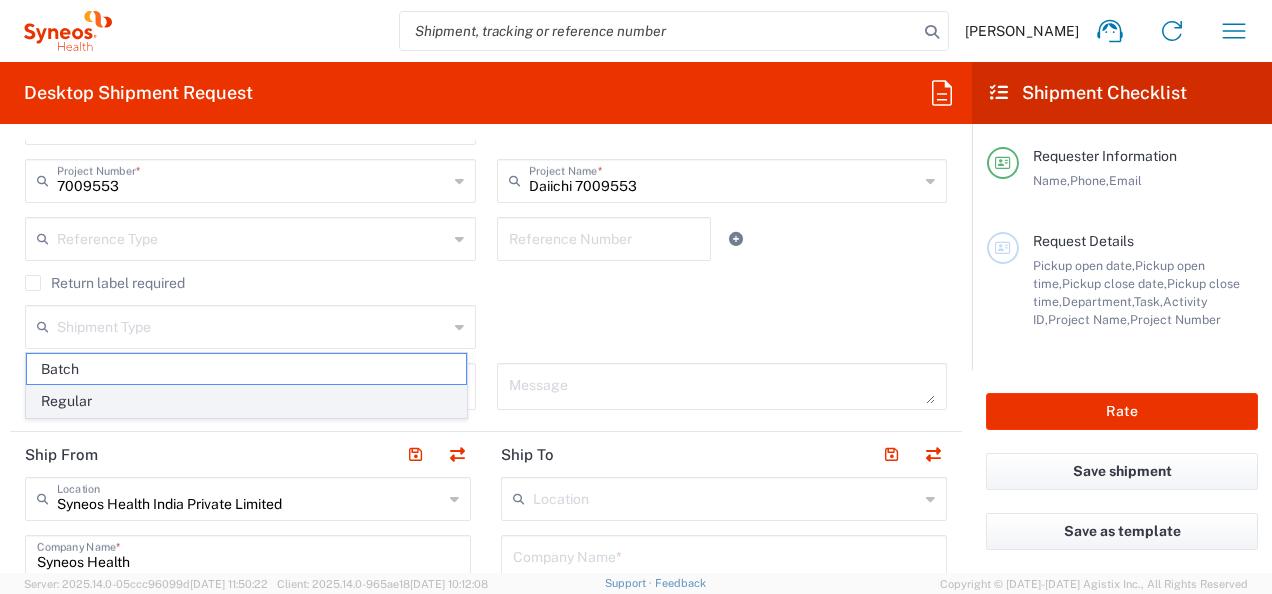 click on "Regular" 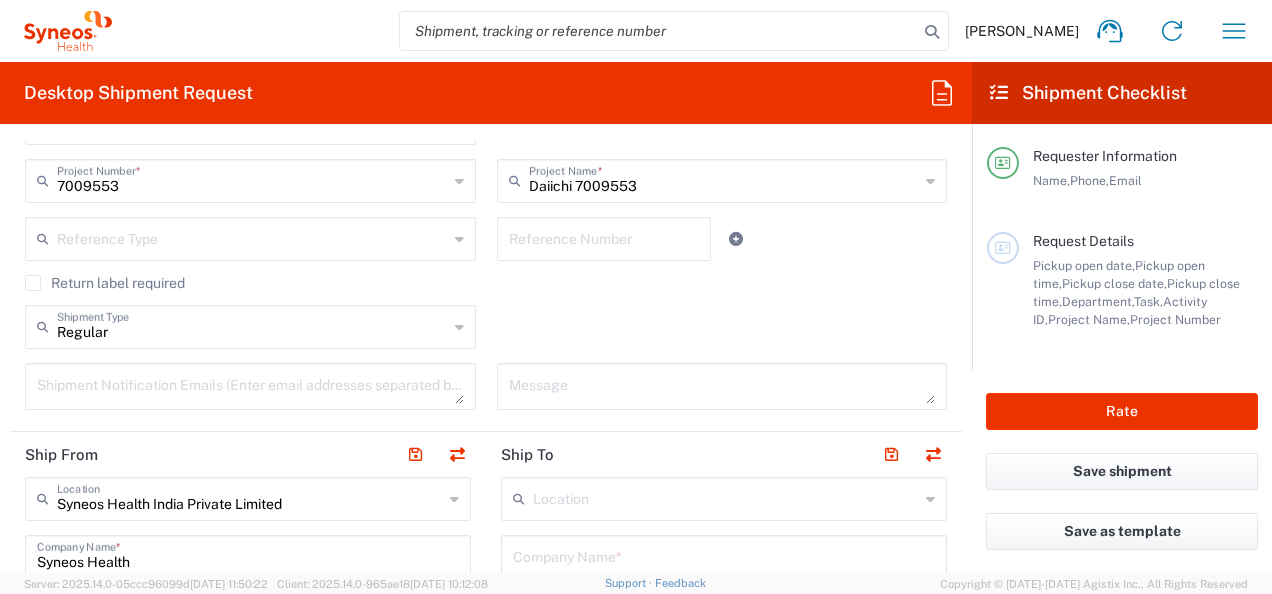 click on "Regular  Shipment Type  Batch Regular" 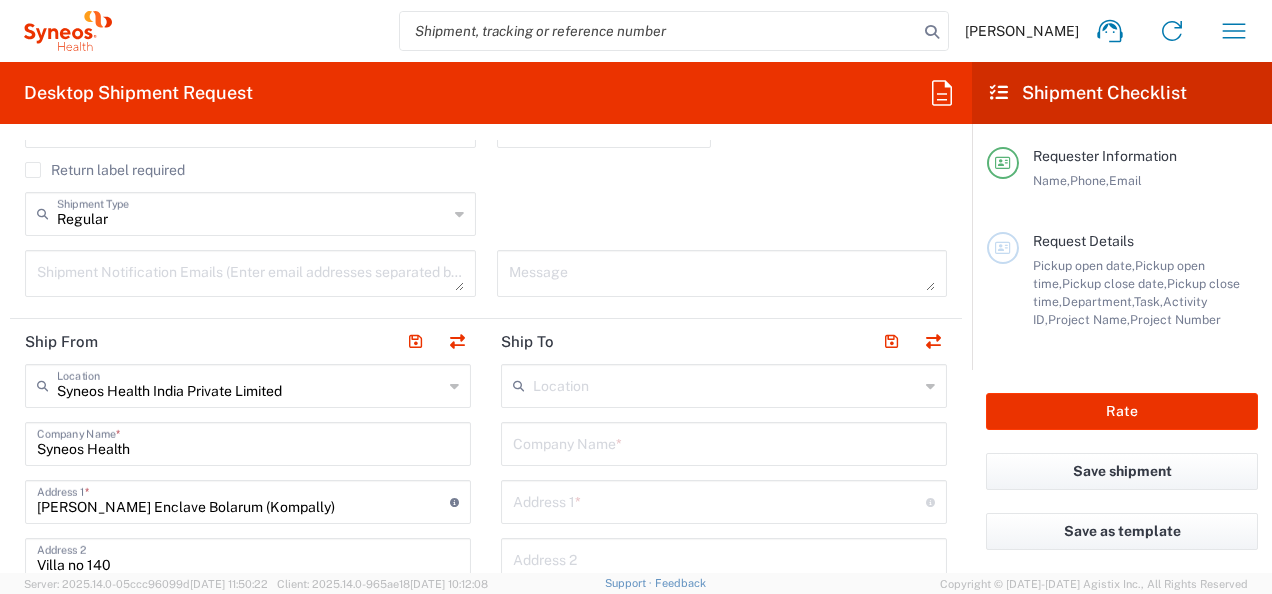 scroll, scrollTop: 613, scrollLeft: 0, axis: vertical 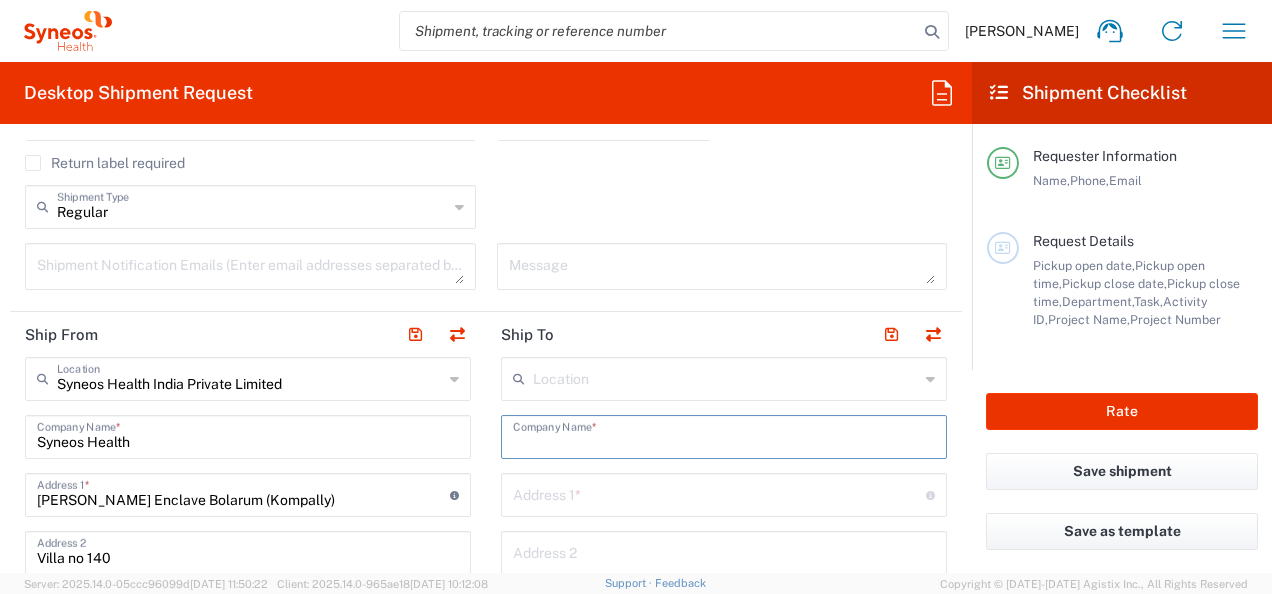 click at bounding box center (724, 435) 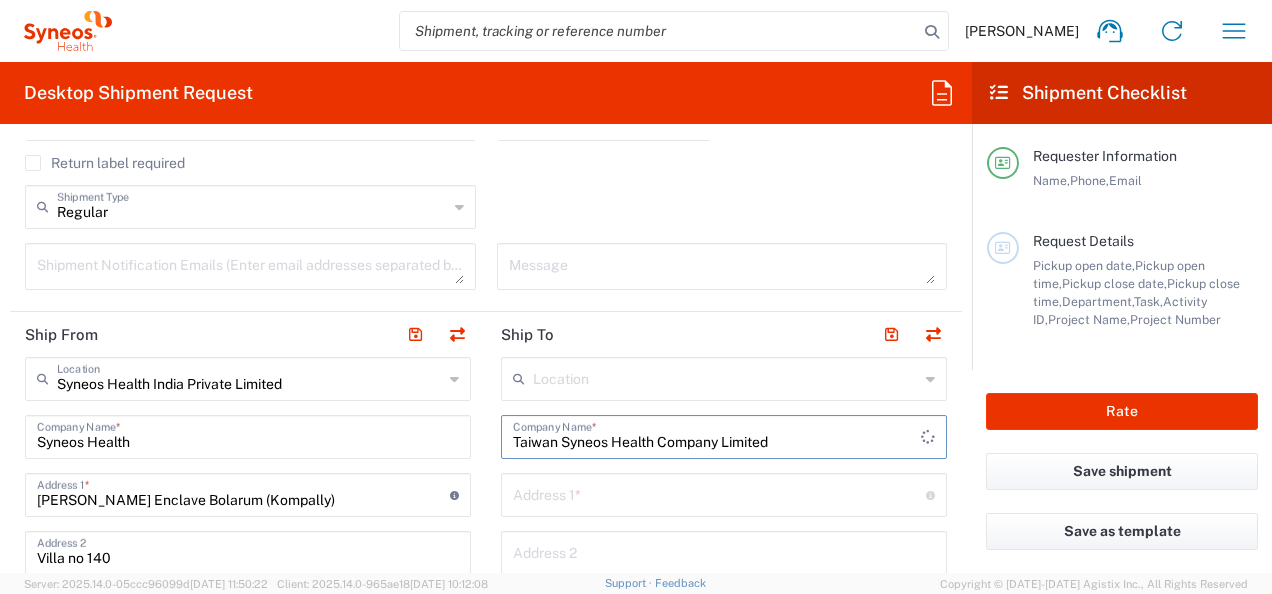 type on "Taiwan Syneos Health Company Limited" 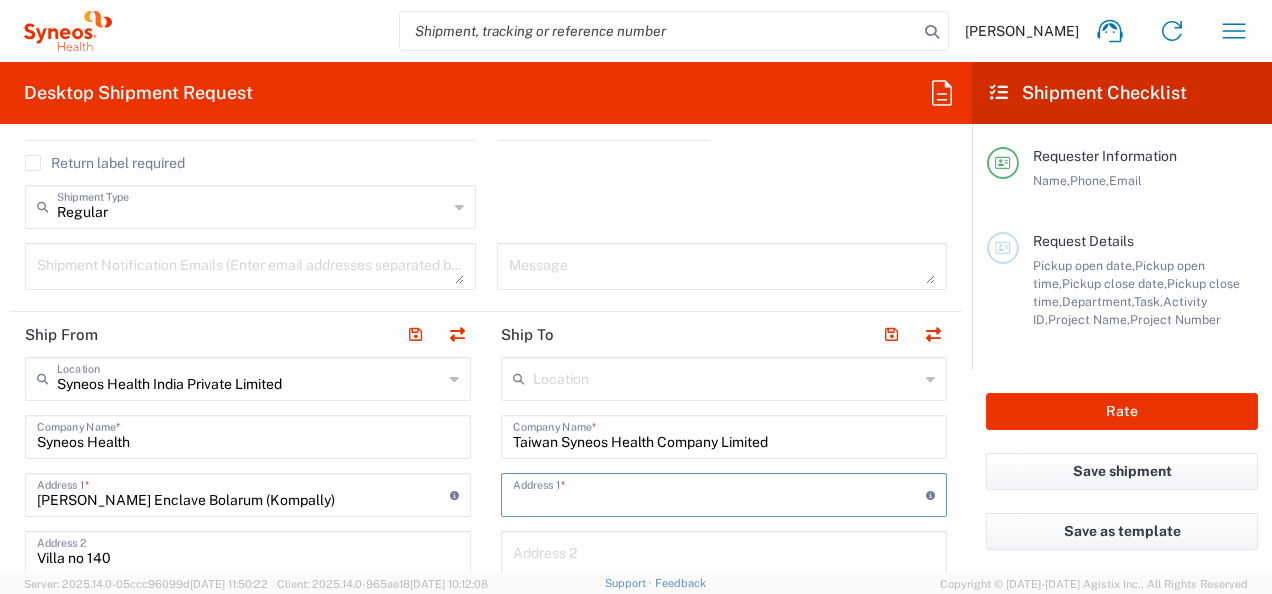 click at bounding box center [719, 493] 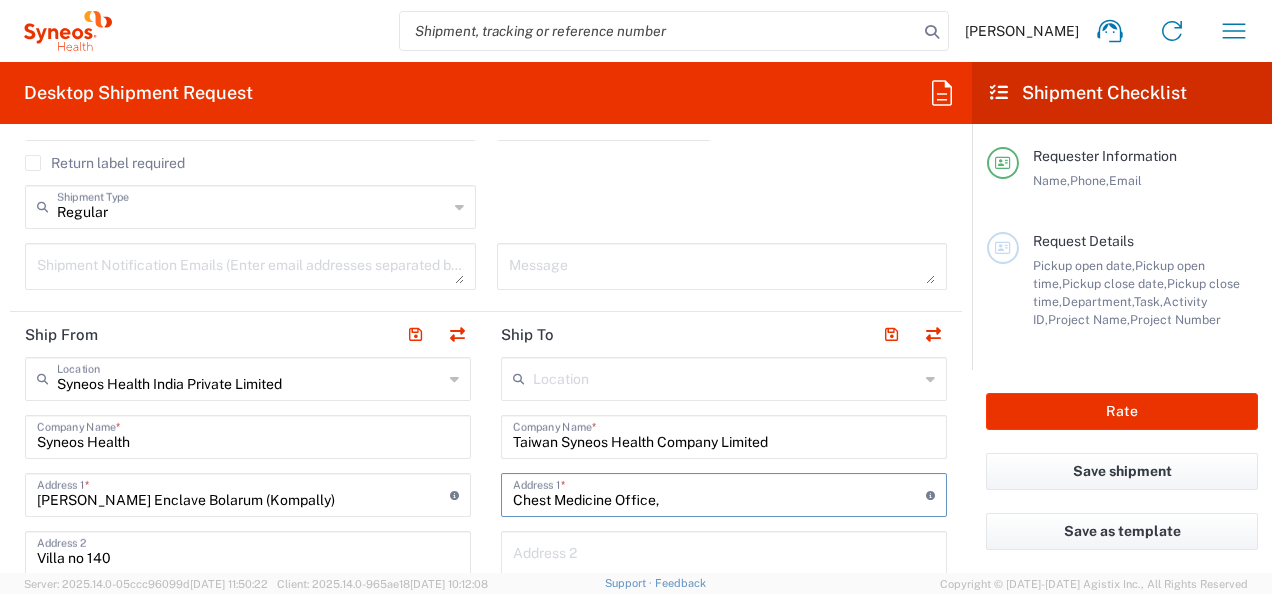 paste on "3rd Floor, Building C, No. 6" 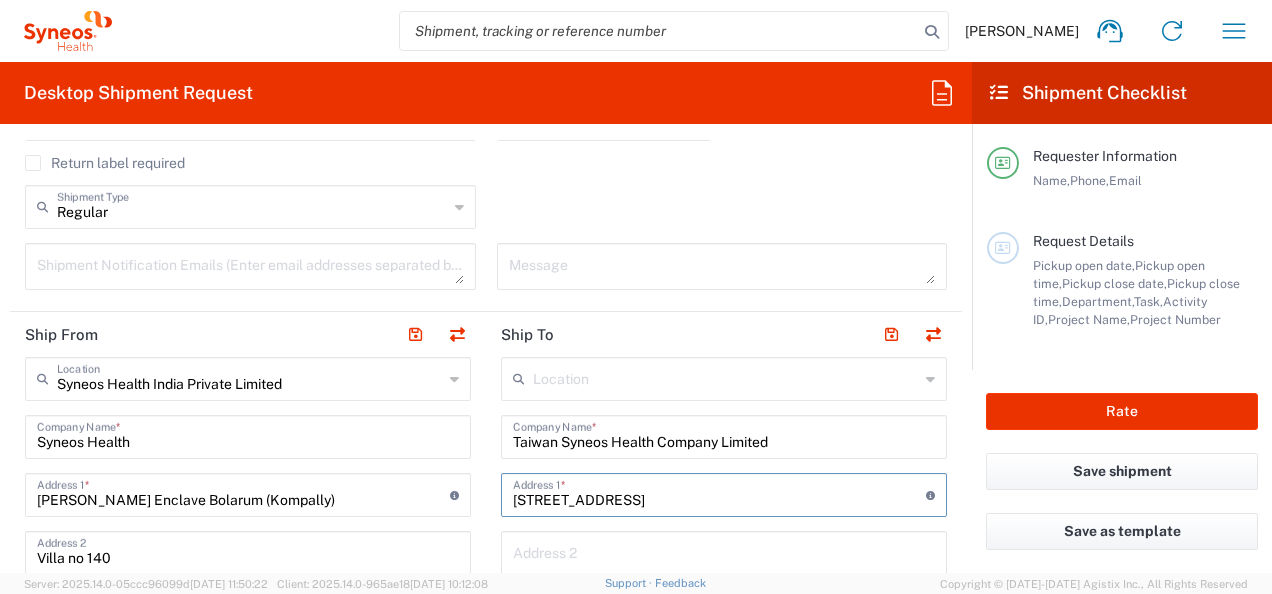 type on "Chest Medicine Office,3rd Floor, Building C, No. 6" 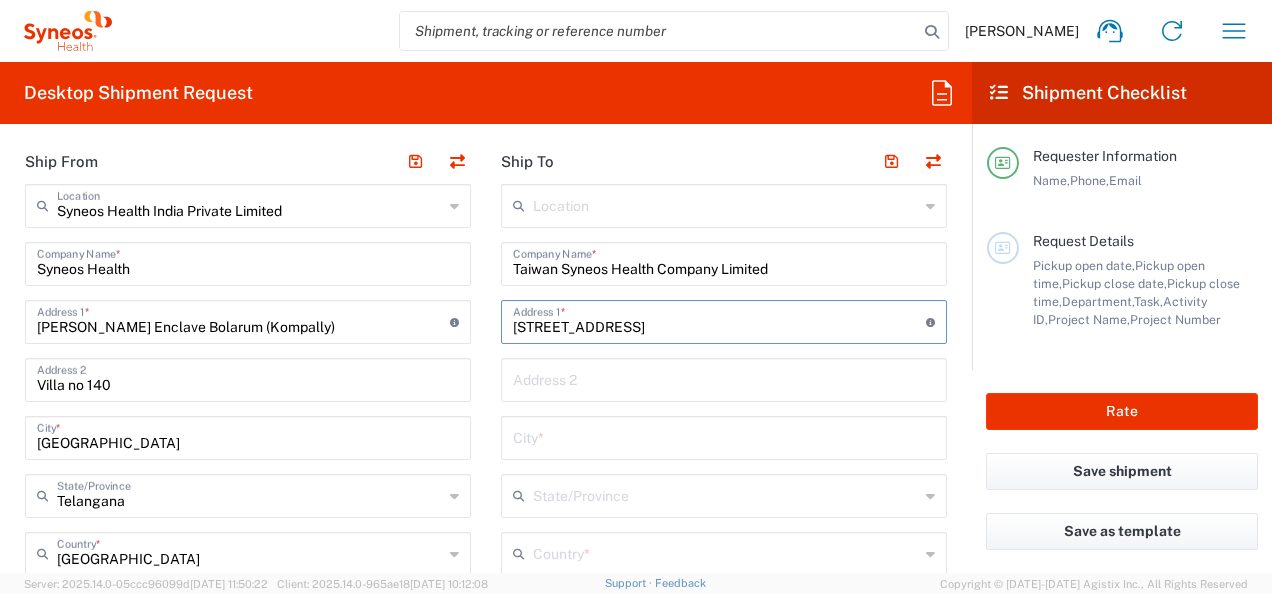 scroll, scrollTop: 866, scrollLeft: 0, axis: vertical 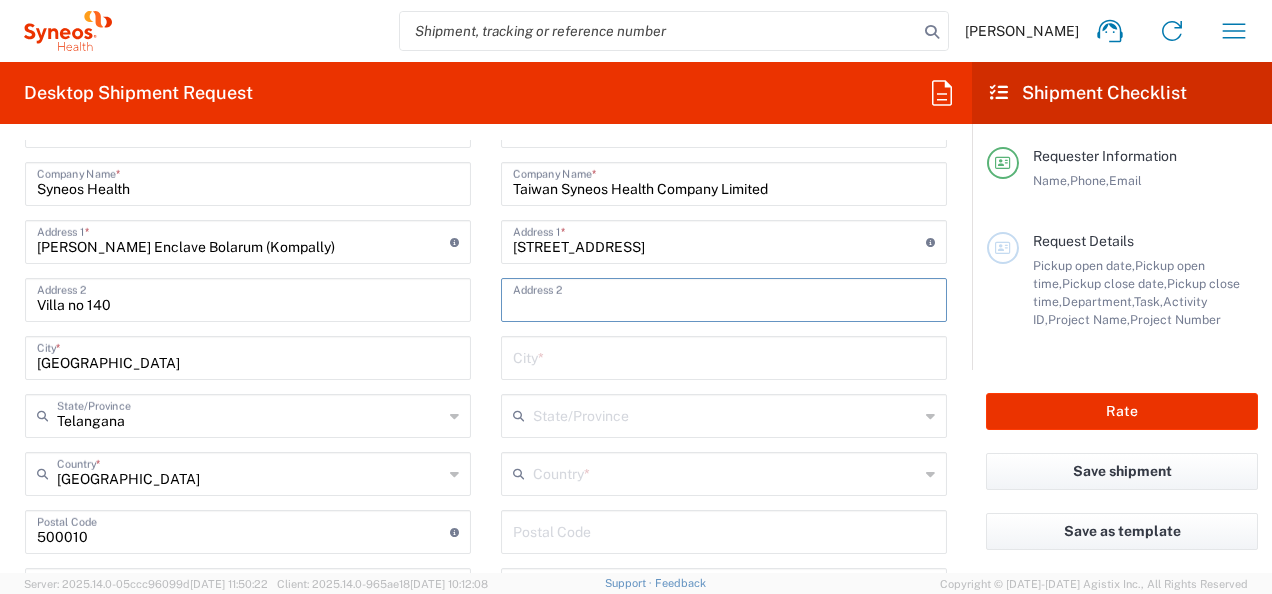 click at bounding box center (724, 298) 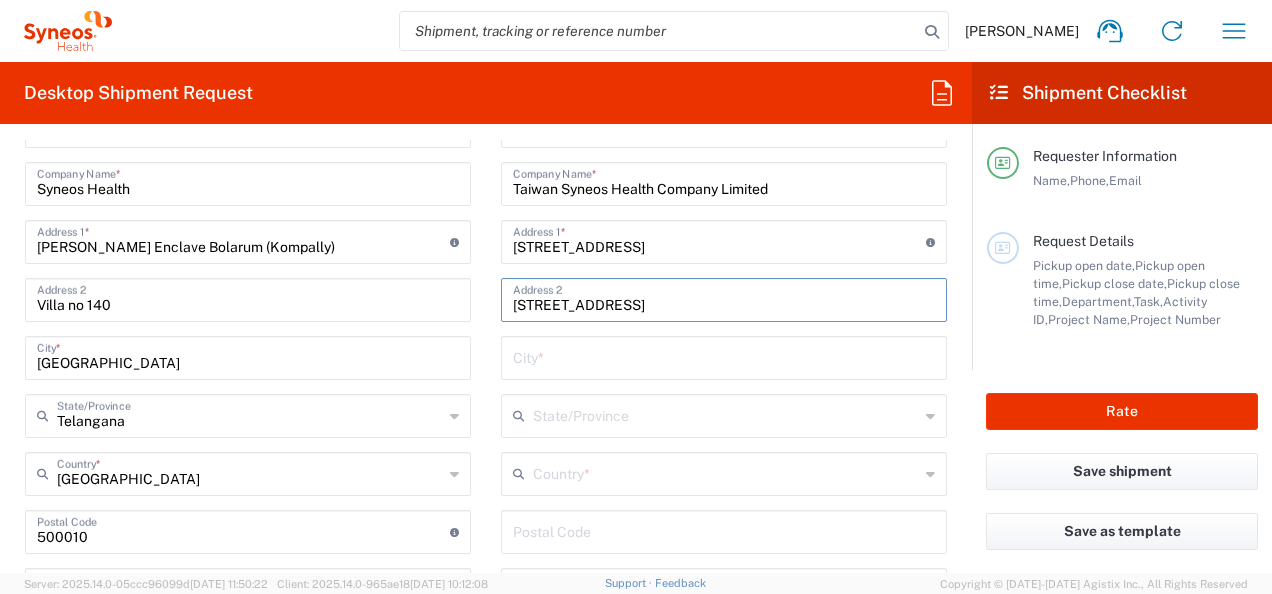 scroll, scrollTop: 0, scrollLeft: 59, axis: horizontal 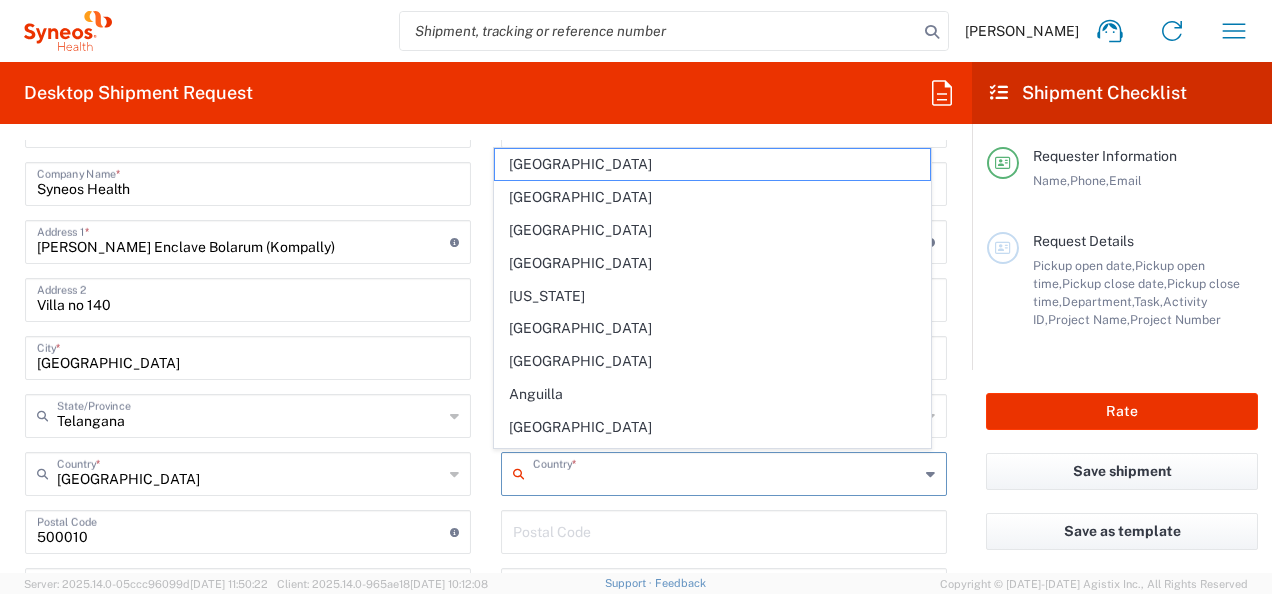 click at bounding box center [726, 472] 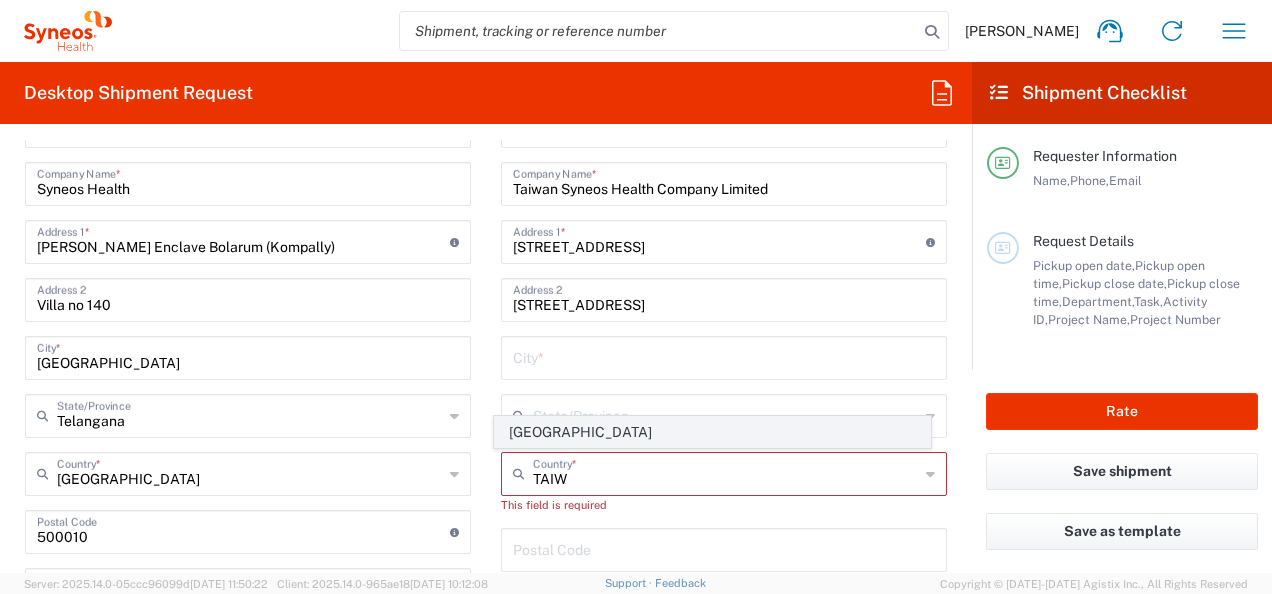 click on "[GEOGRAPHIC_DATA]" 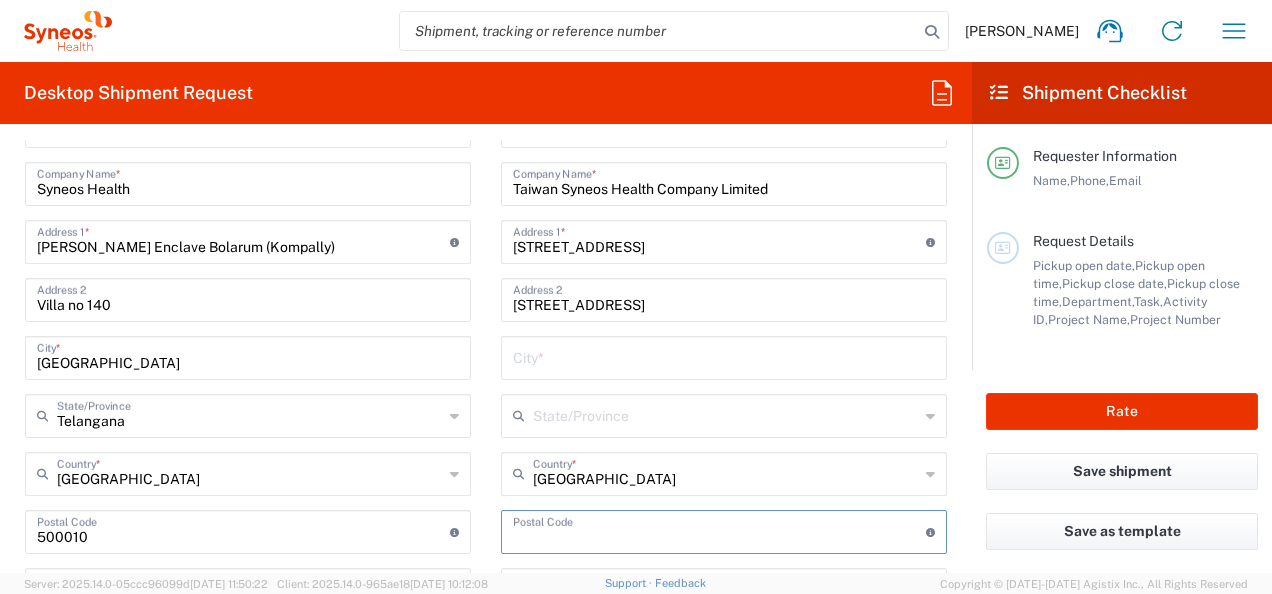 click at bounding box center [719, 530] 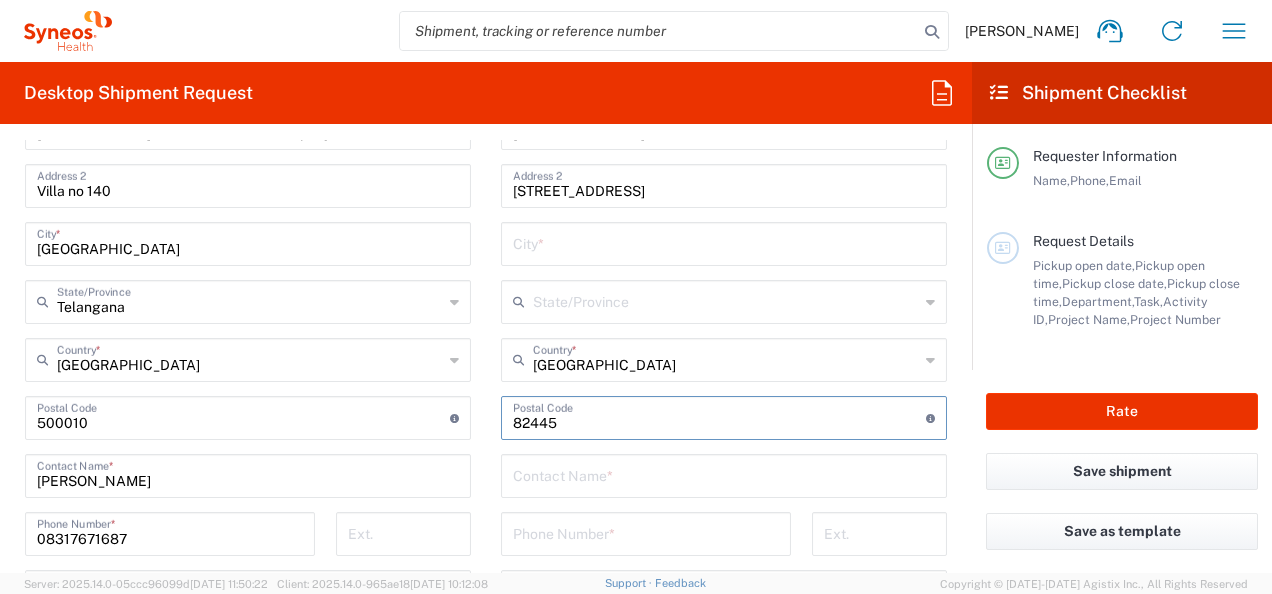 scroll, scrollTop: 986, scrollLeft: 0, axis: vertical 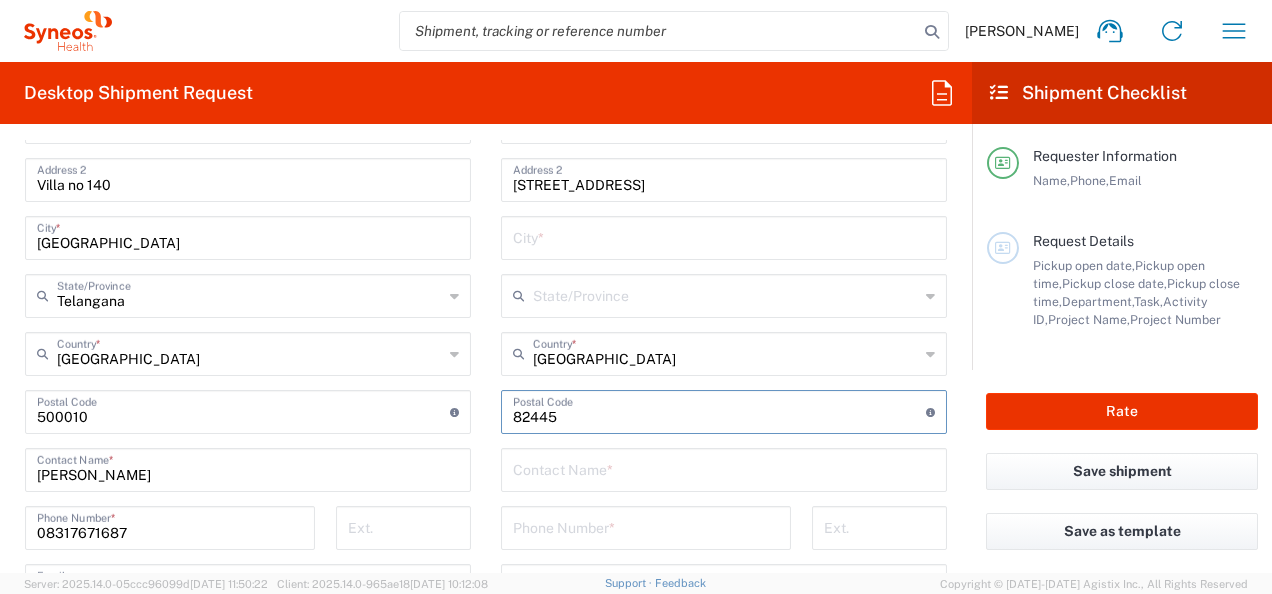 type on "82445" 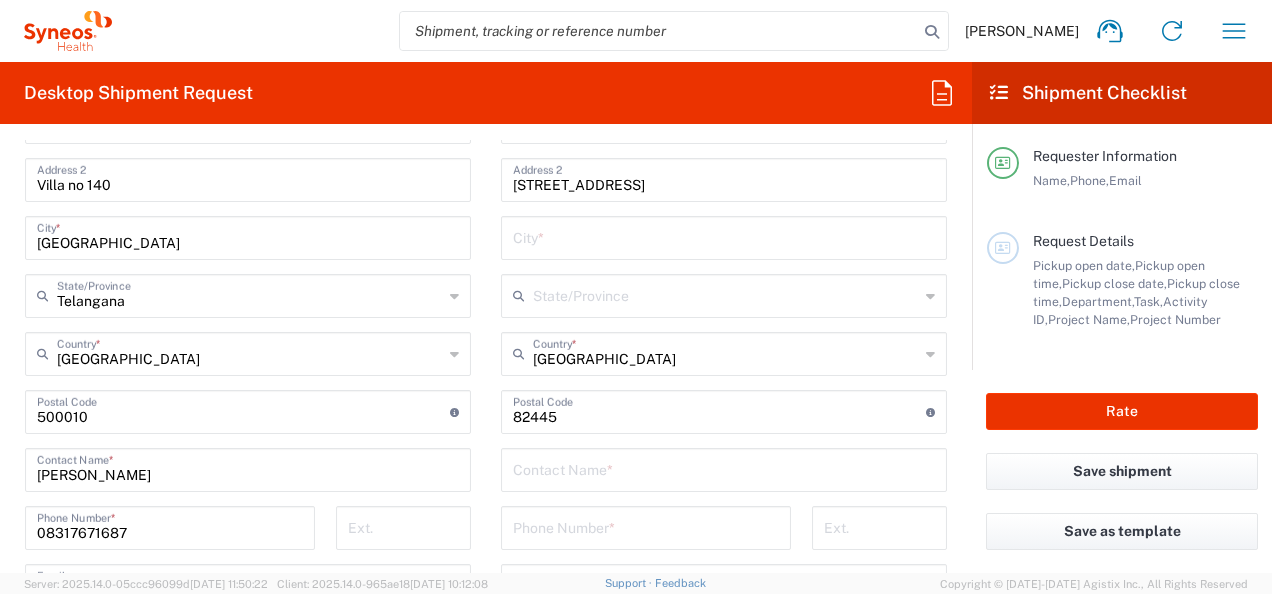 click on "Location  Addison Whitney LLC-Morrisvile NC US Barcelona-Syneos Health BioSector 2 LLC- New York US Boco Digital Media Caerus Marketing Group LLC-Morrisville NC US Chamberlain Communications LLC-New York US Chandler Chicco Agency, LLC-New York US Genico, LLC Gerbig Snell/Weisheimer Advert- Westerville OH Haas & Health Partner Public Relations GmbH Illingworth Research Group Ltd-Macclesfield UK Illingworth Rsrch Grp (France) Illingworth Rsrch Grp (Italy) Illingworth Rsrch Grp (Spain) Illingworth Rsrch Grp (USA) In Illingworth Rsrch Grp(Australi INC Research Clin Svcs Mexico inVentiv Health Philippines, Inc. IRG - Morrisville Warehouse IVH IPS Pvt Ltd- India IVH Mexico SA de CV NAVICOR GROUP, LLC- New York US PALIO + IGNITE, LLC- Westerville OH US Pharmaceutical Institute LLC- Morrisville NC US PT Syneos Health Indonesia Rx dataScience Inc-Morrisville NC US RxDataScience India Private Lt Syneos Health (Beijing) Inc.Lt Syneos Health (Shanghai) Inc. Ltd. Syneos Health (Thailand) Limit Syneos Health Argentina SA" 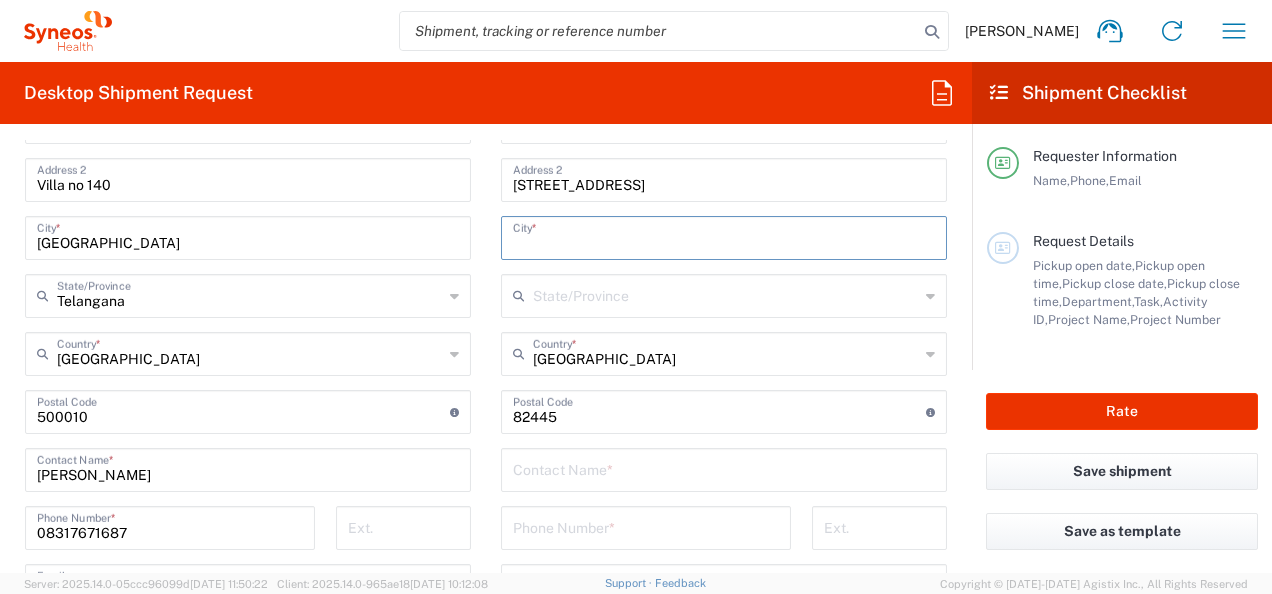 click at bounding box center (724, 236) 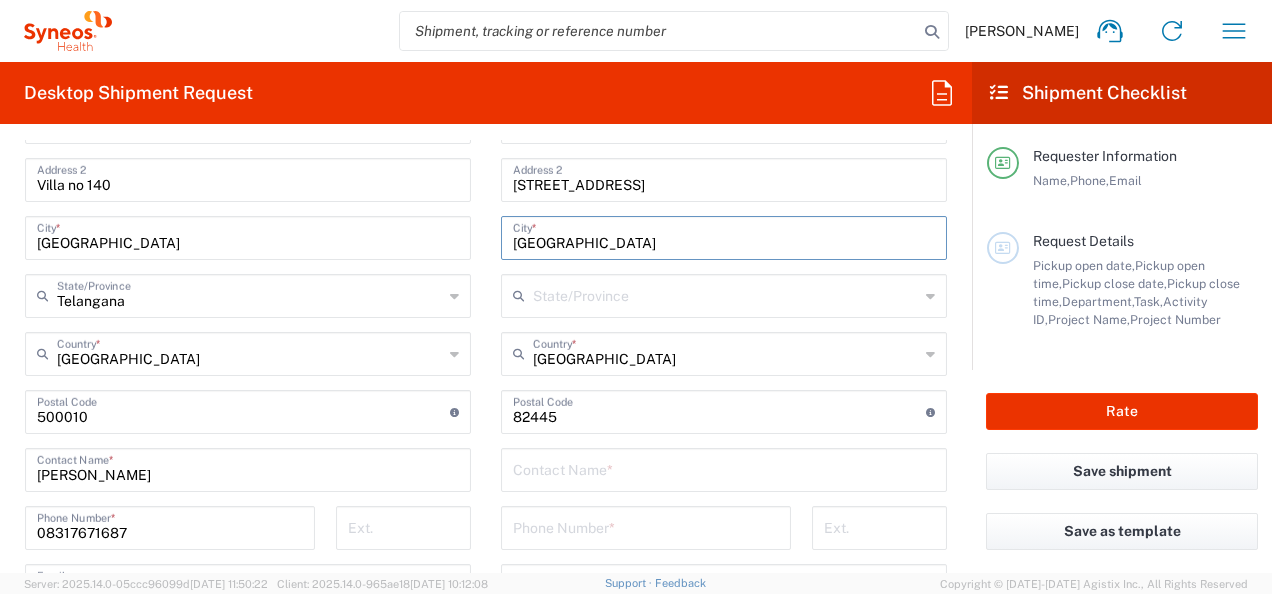 type on "[GEOGRAPHIC_DATA]" 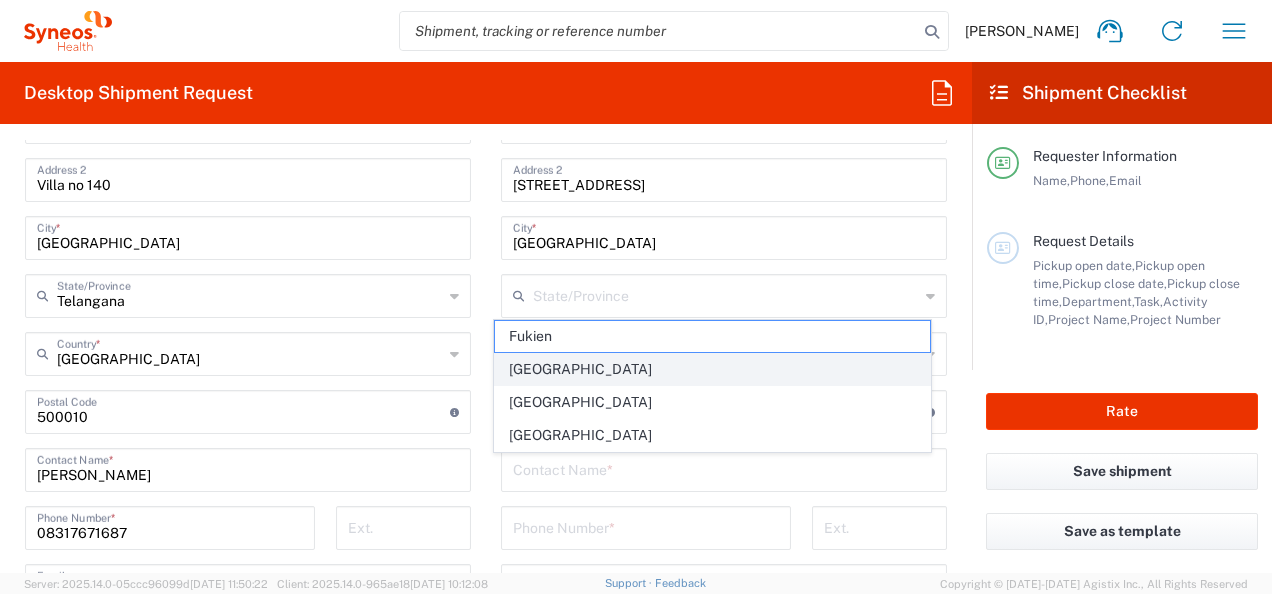 click on "[GEOGRAPHIC_DATA]" 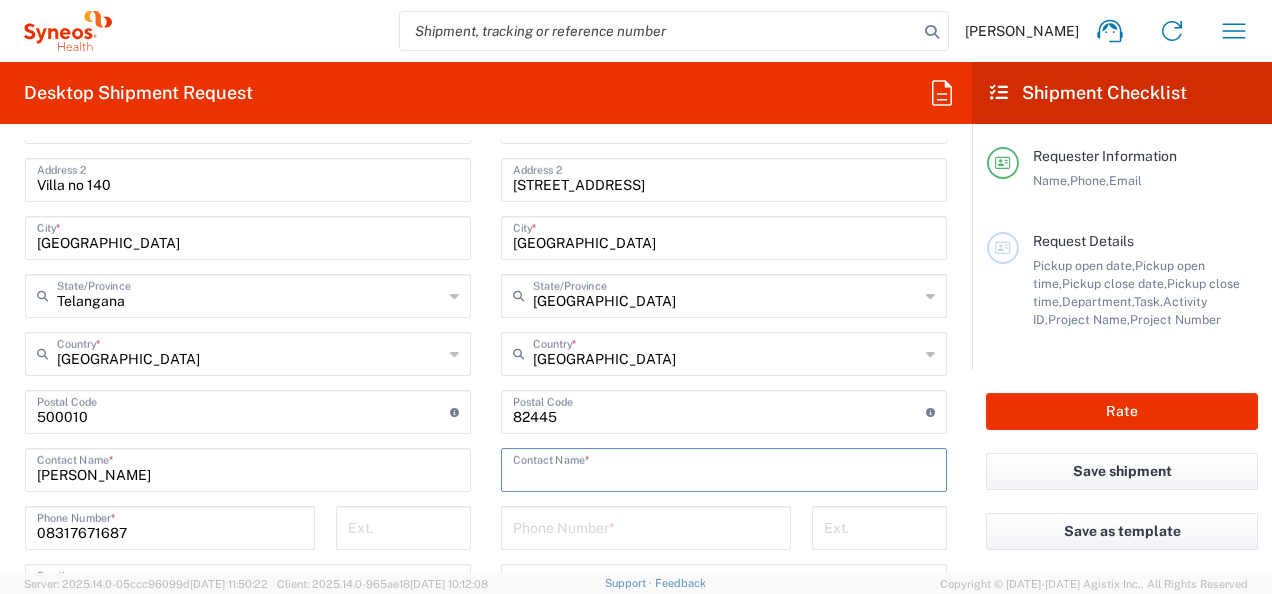 click at bounding box center (724, 468) 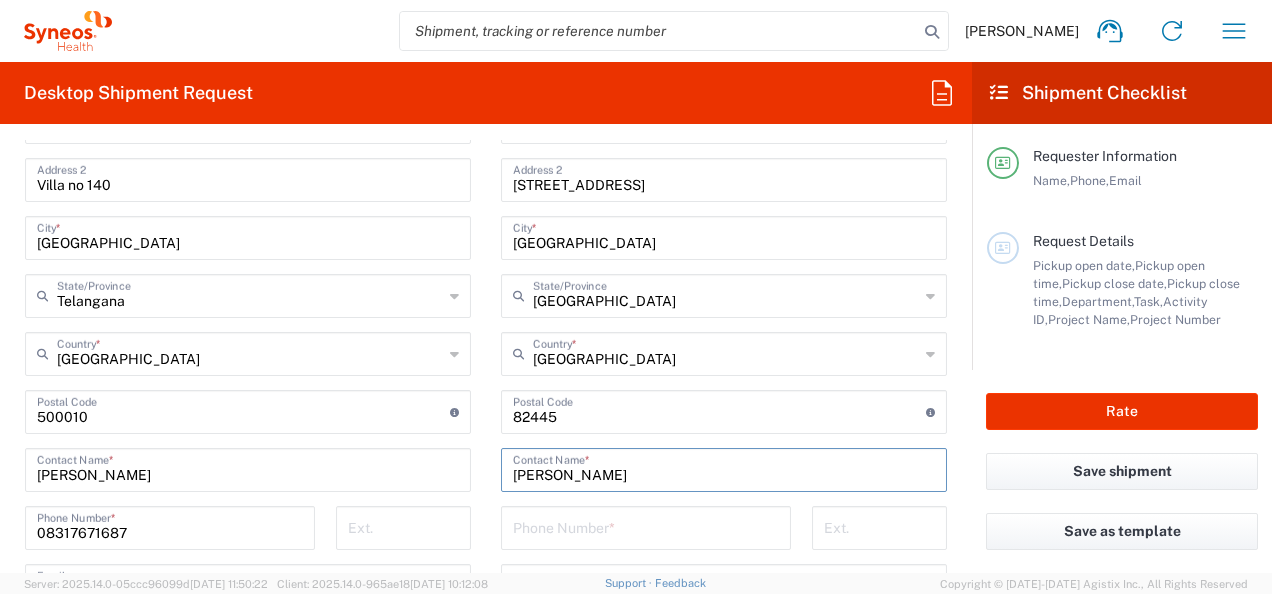 type on "Yu-Chen Su" 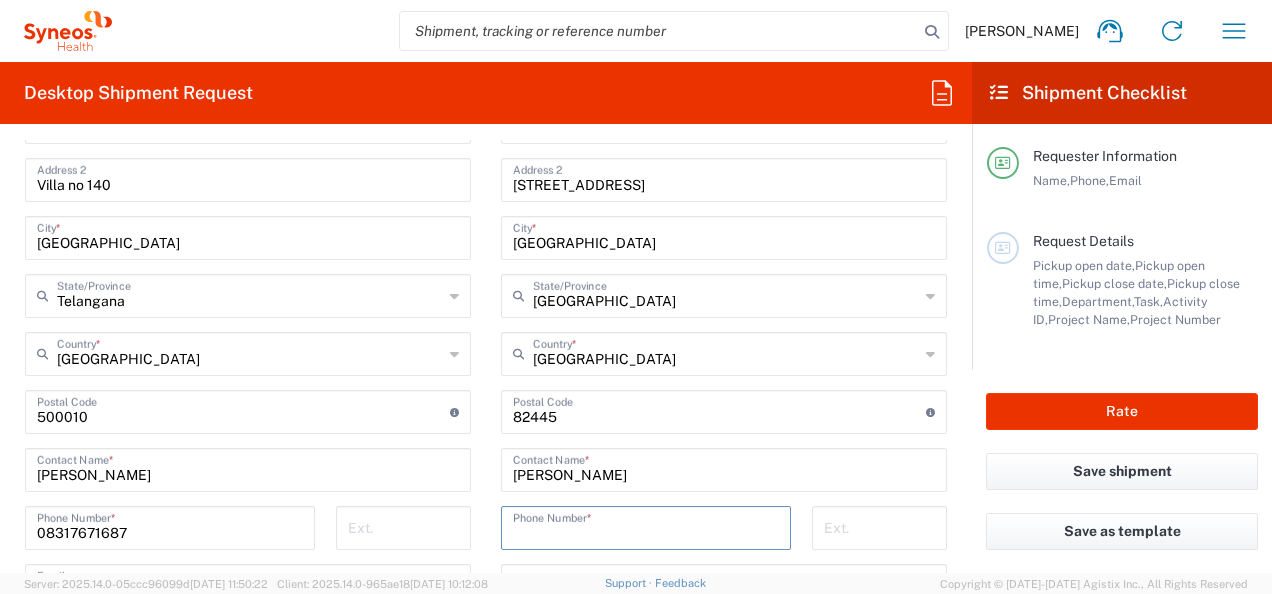 paste on "886-978-353-338" 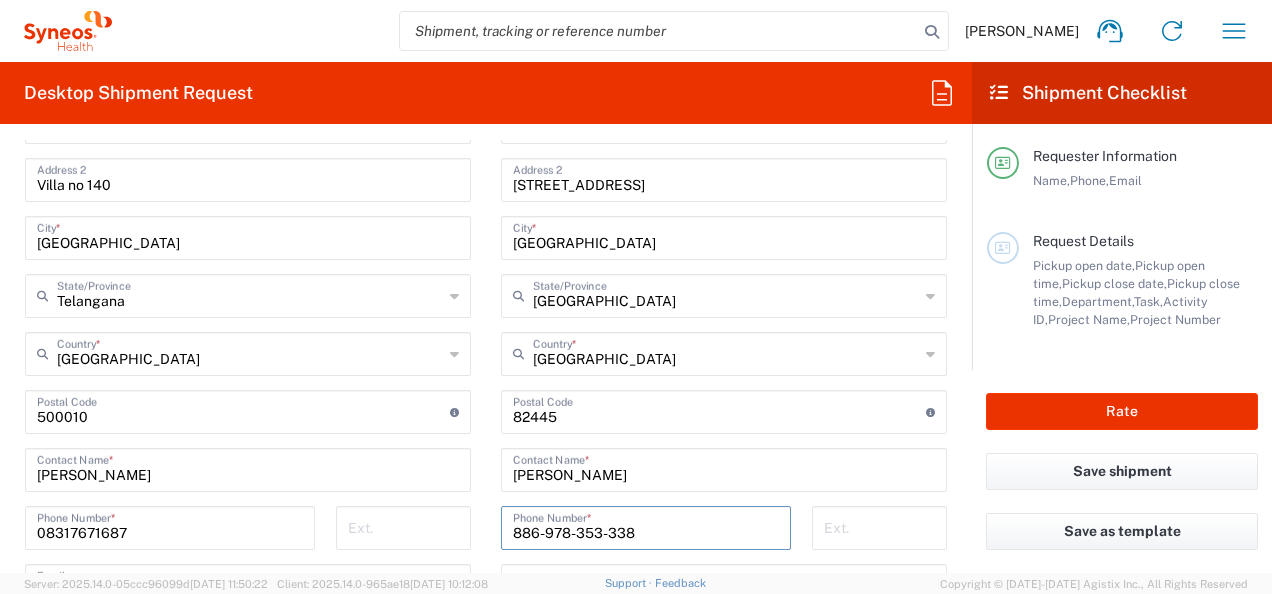 type on "886-978-353-338" 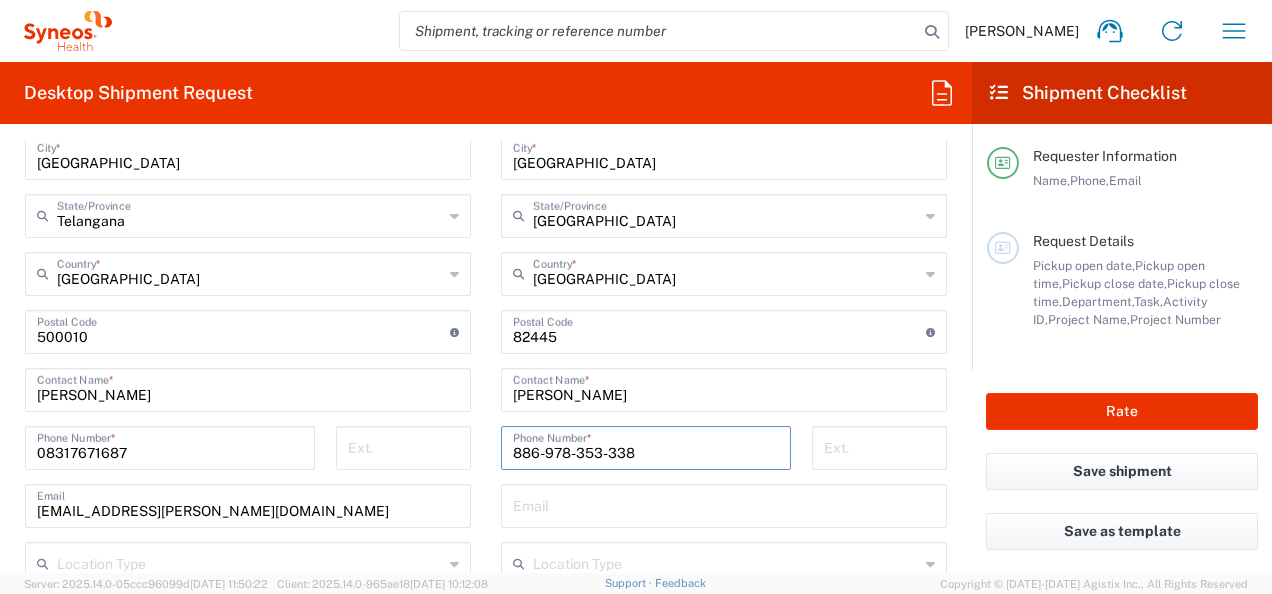 scroll, scrollTop: 1240, scrollLeft: 0, axis: vertical 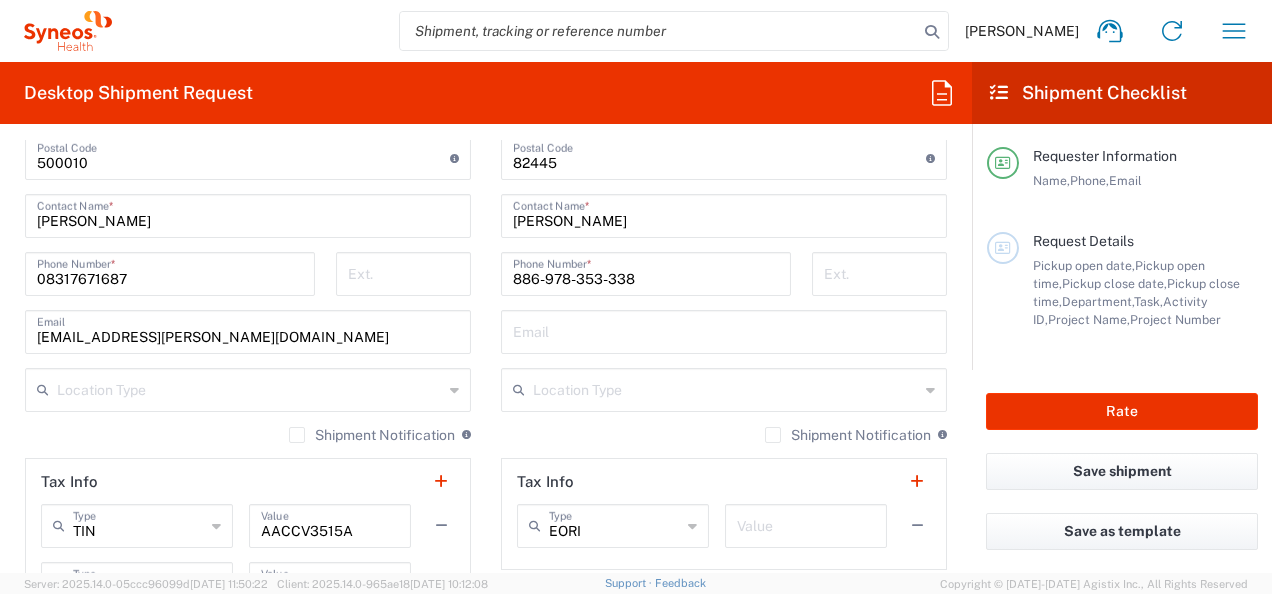 click on "Email" 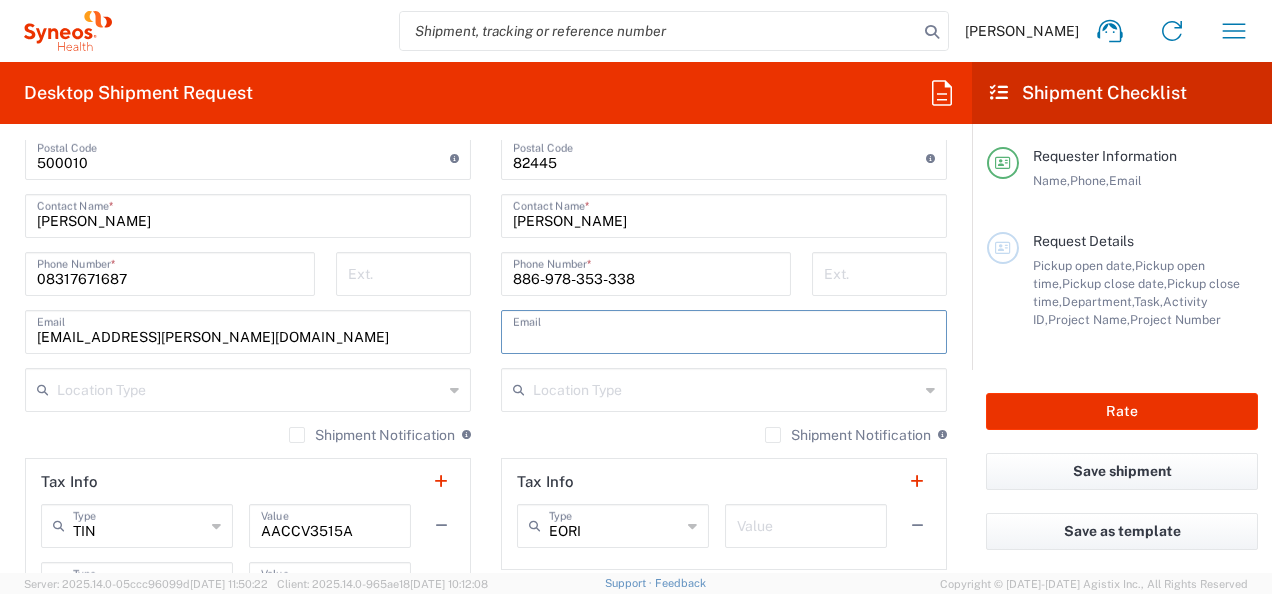 click at bounding box center [724, 330] 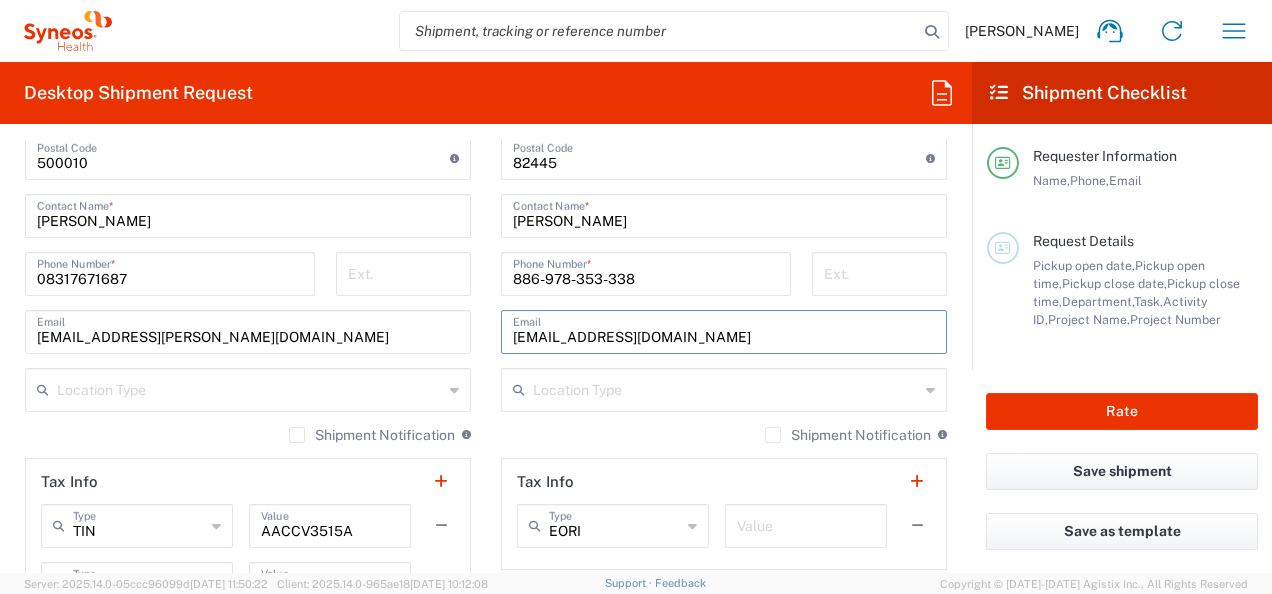 type on "zf3286@yahoo.com.tw" 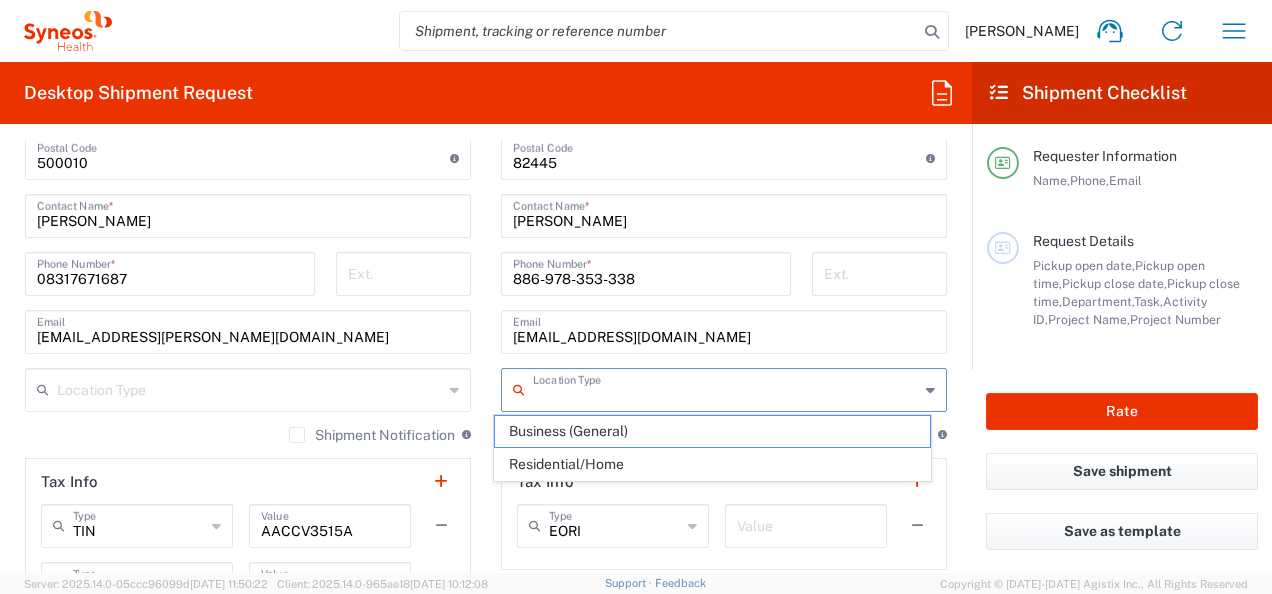 click at bounding box center [726, 388] 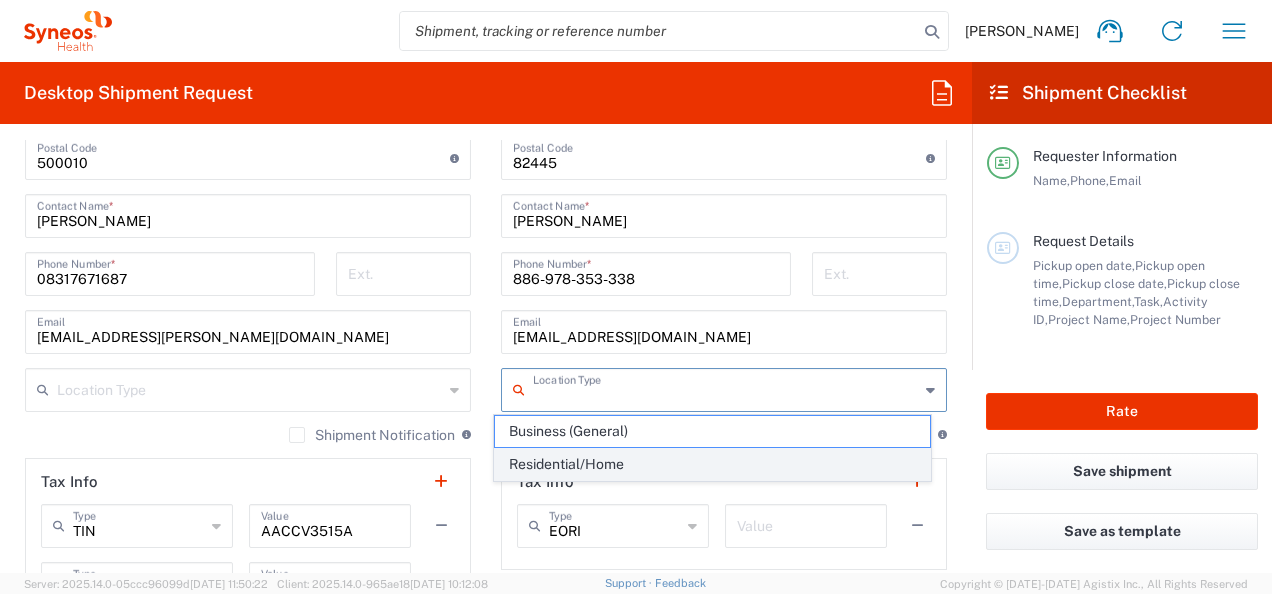 click on "Residential/Home" 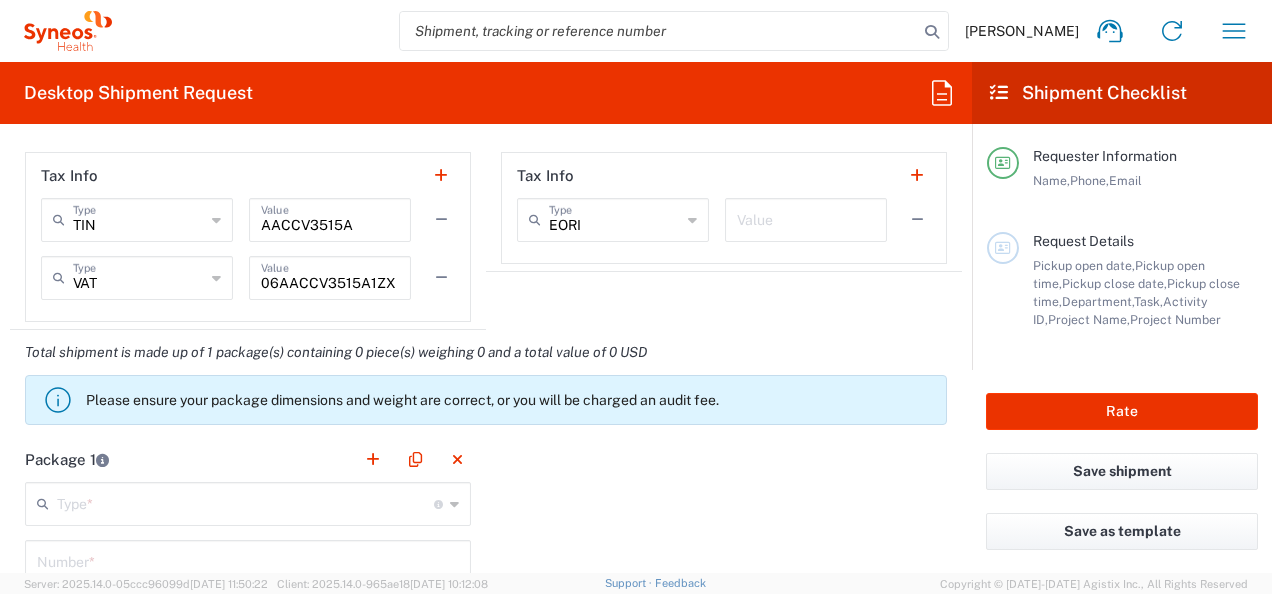 scroll, scrollTop: 1586, scrollLeft: 0, axis: vertical 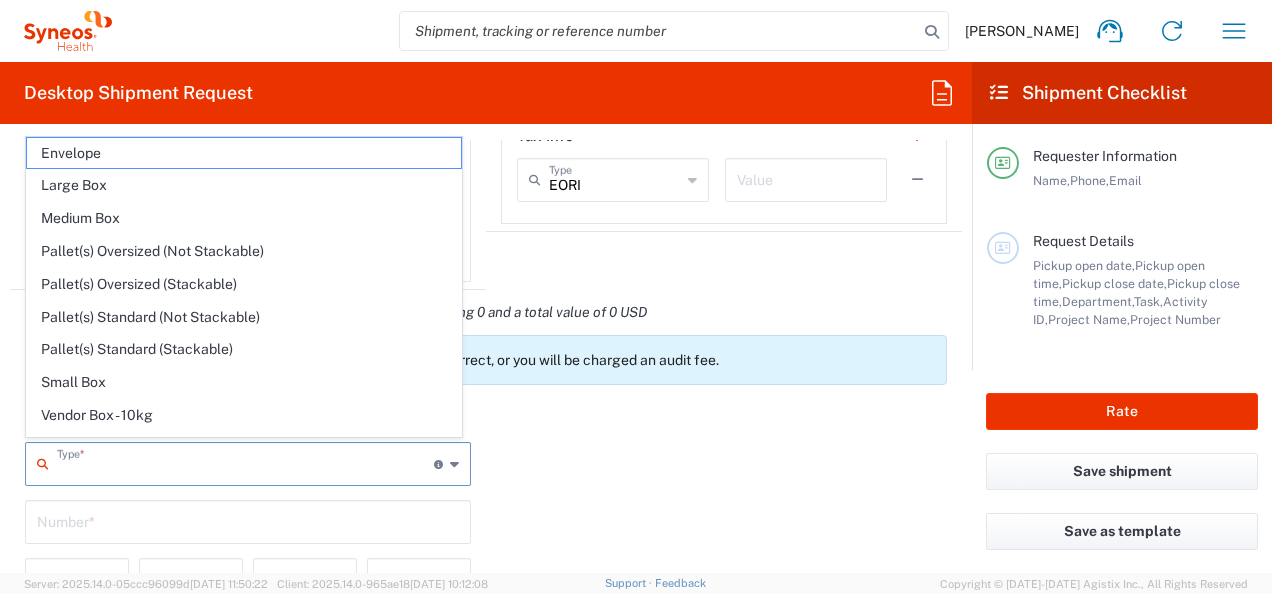 click at bounding box center [245, 462] 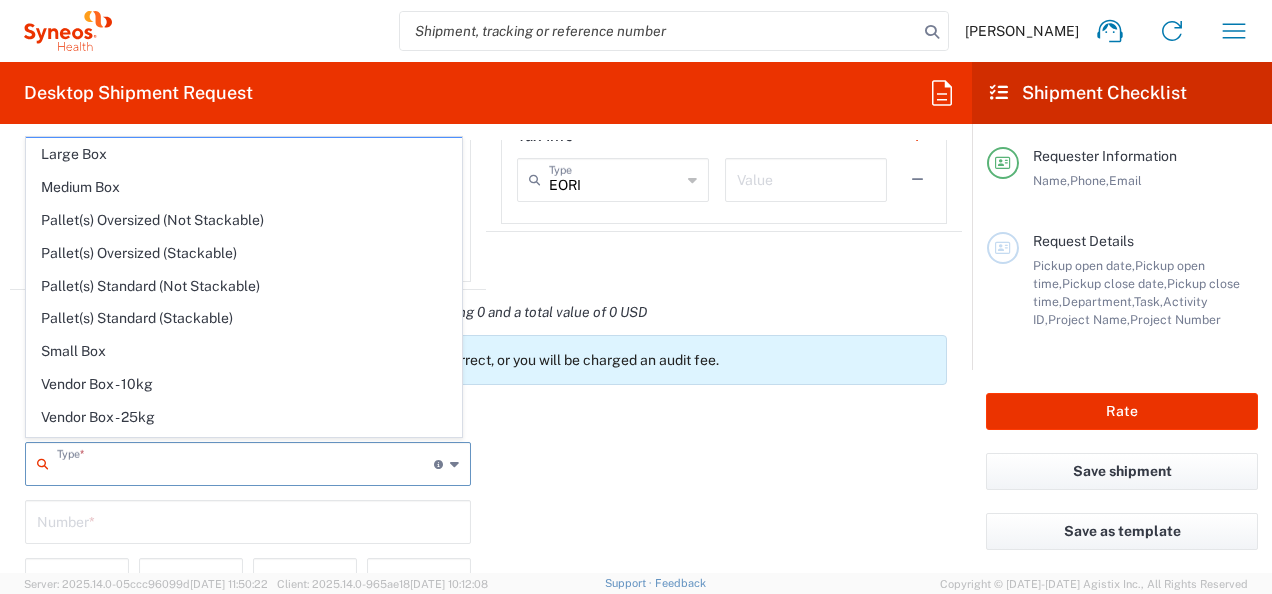 scroll, scrollTop: 53, scrollLeft: 0, axis: vertical 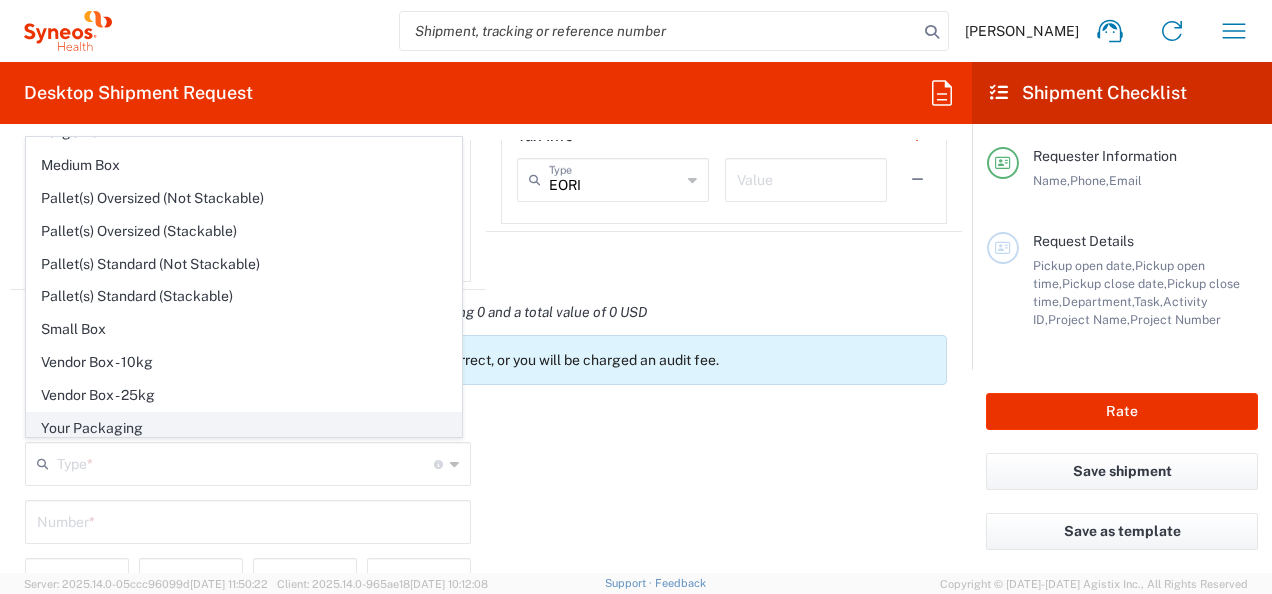 click on "Your Packaging" 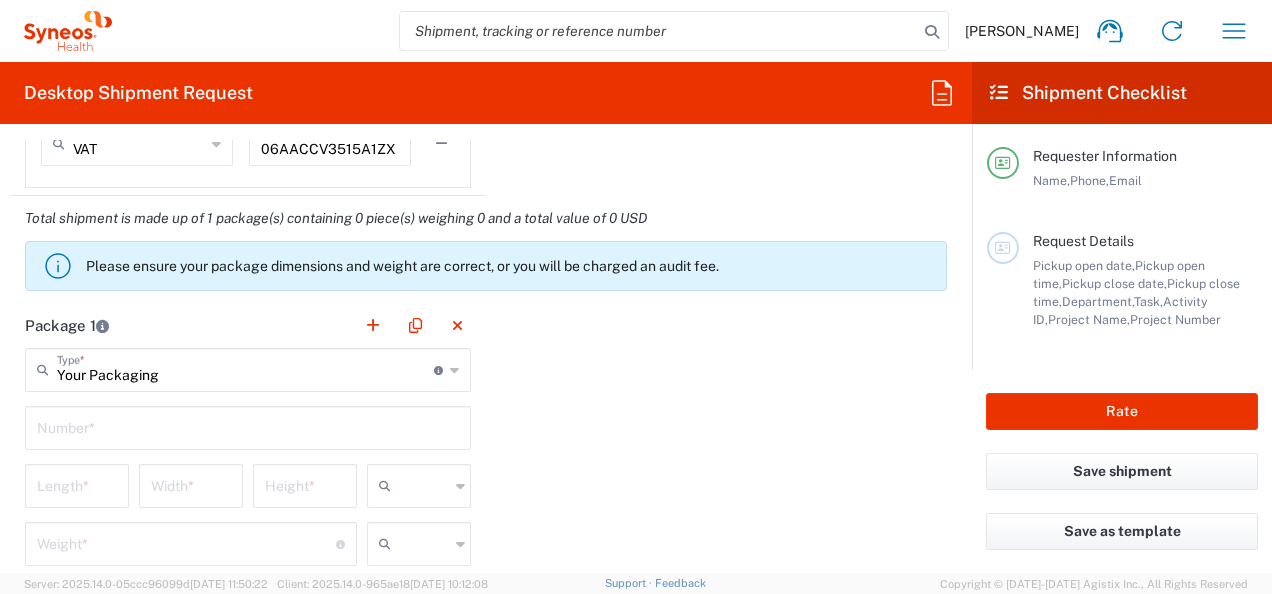 scroll, scrollTop: 1853, scrollLeft: 0, axis: vertical 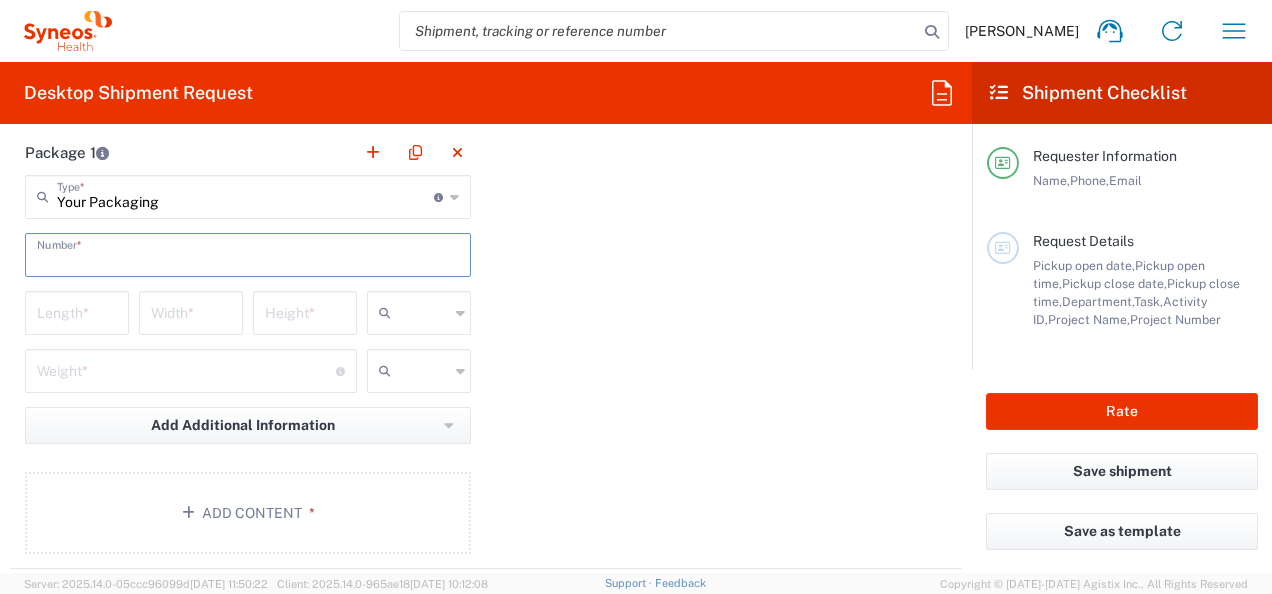 click at bounding box center (248, 253) 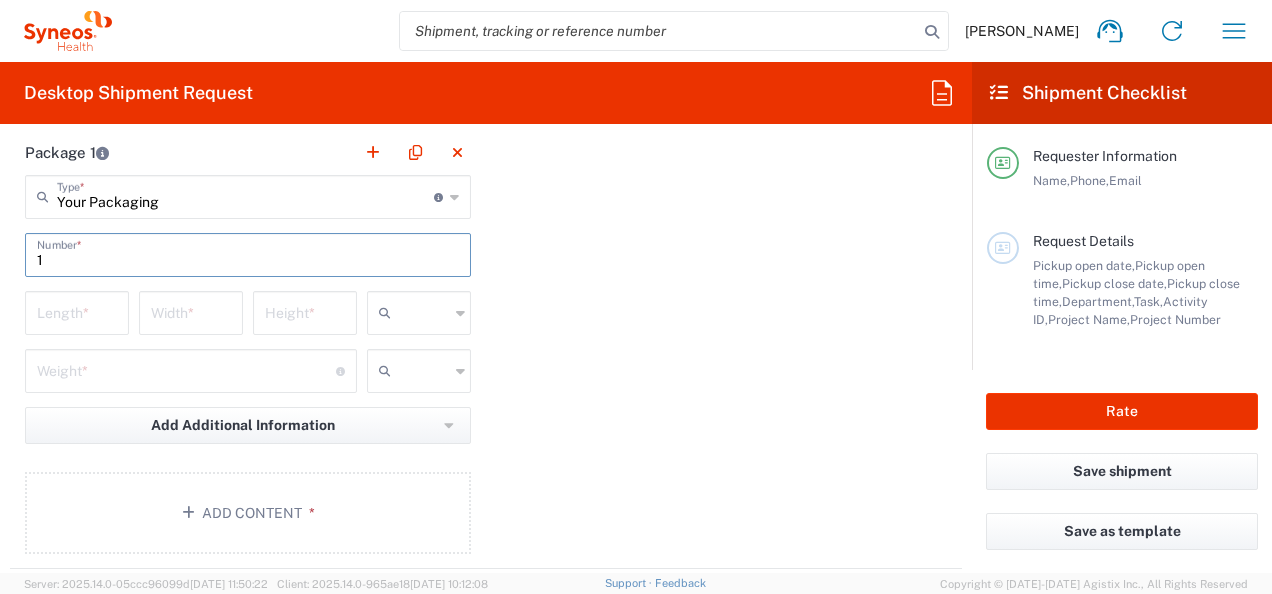 type on "1" 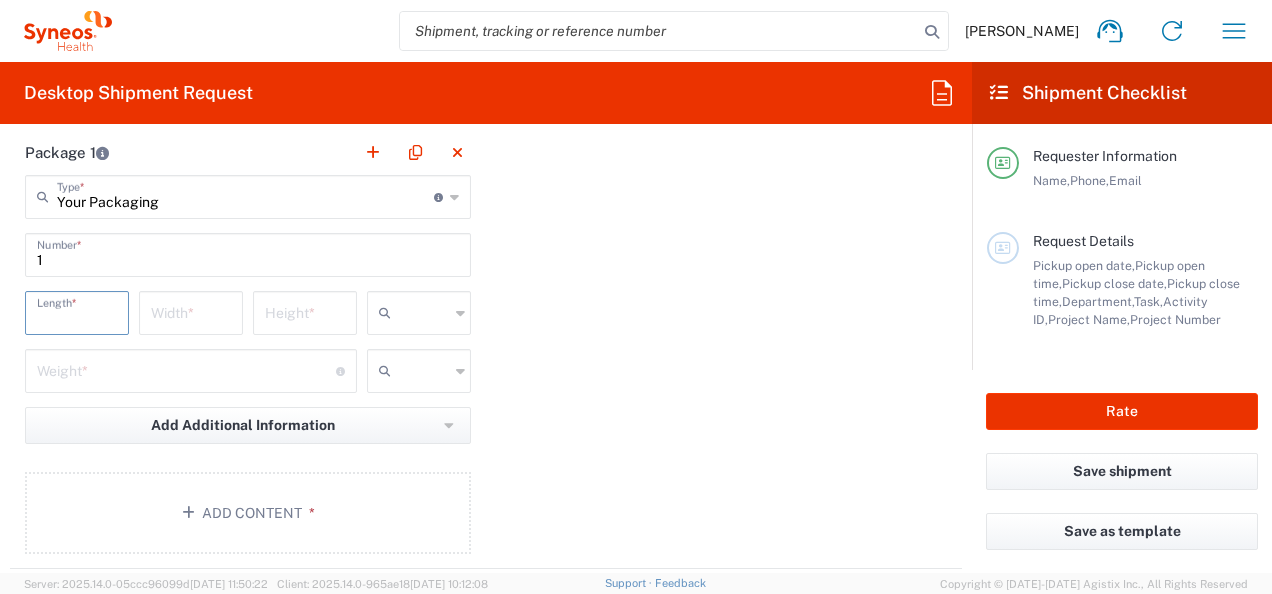 click at bounding box center (77, 311) 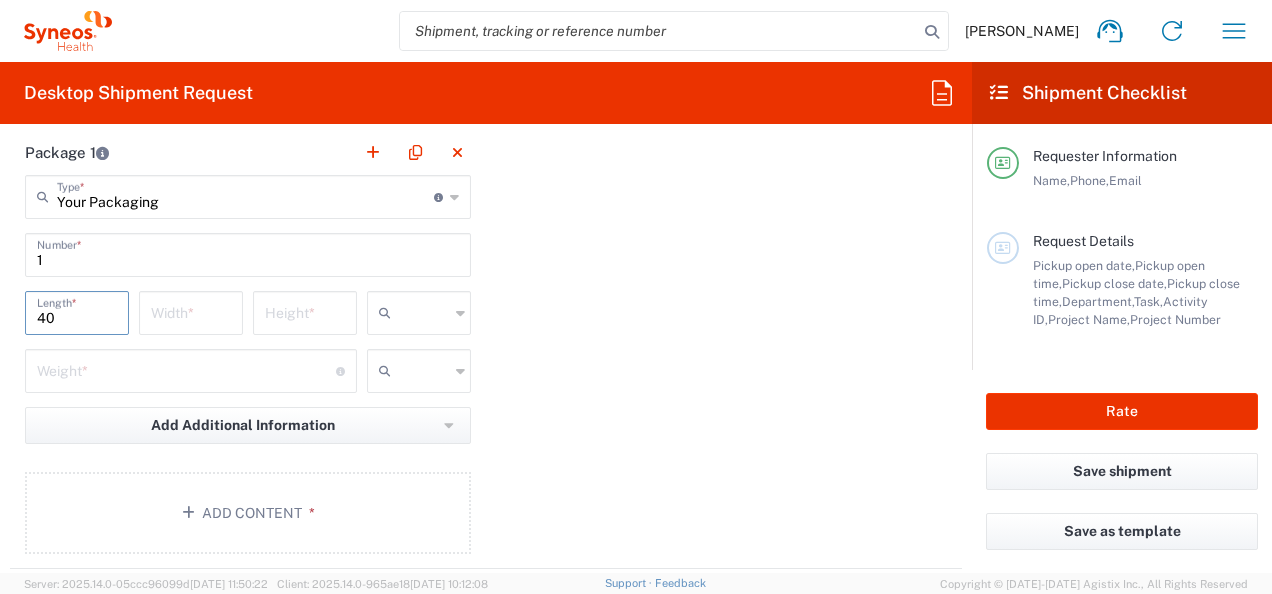 type on "40" 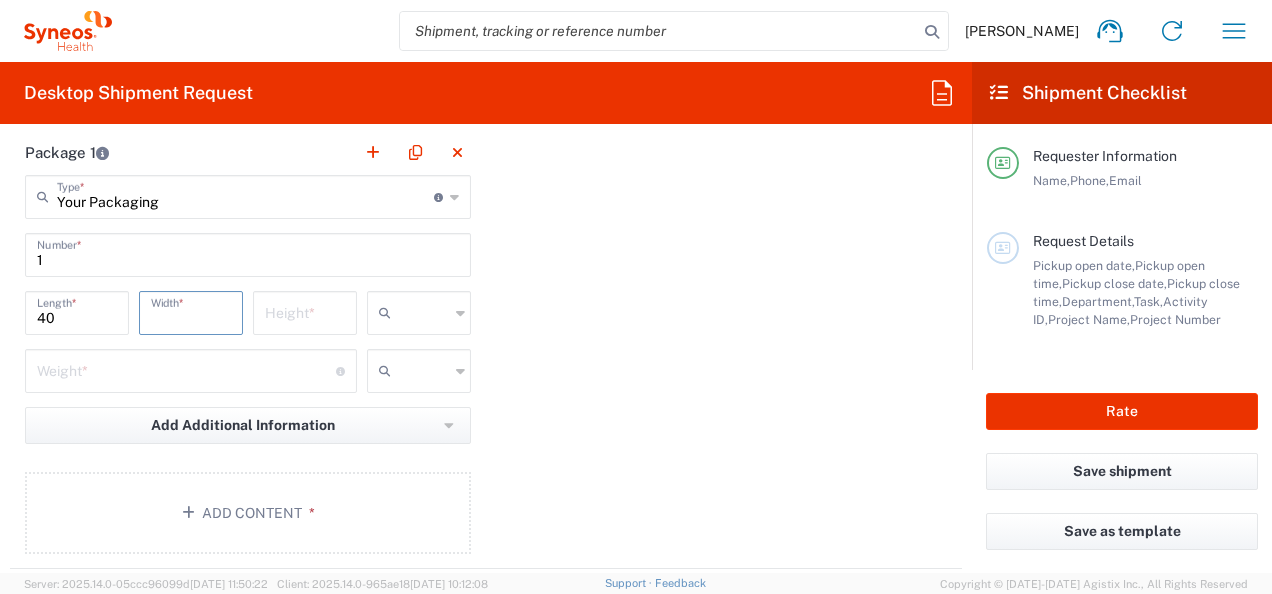 click at bounding box center (191, 311) 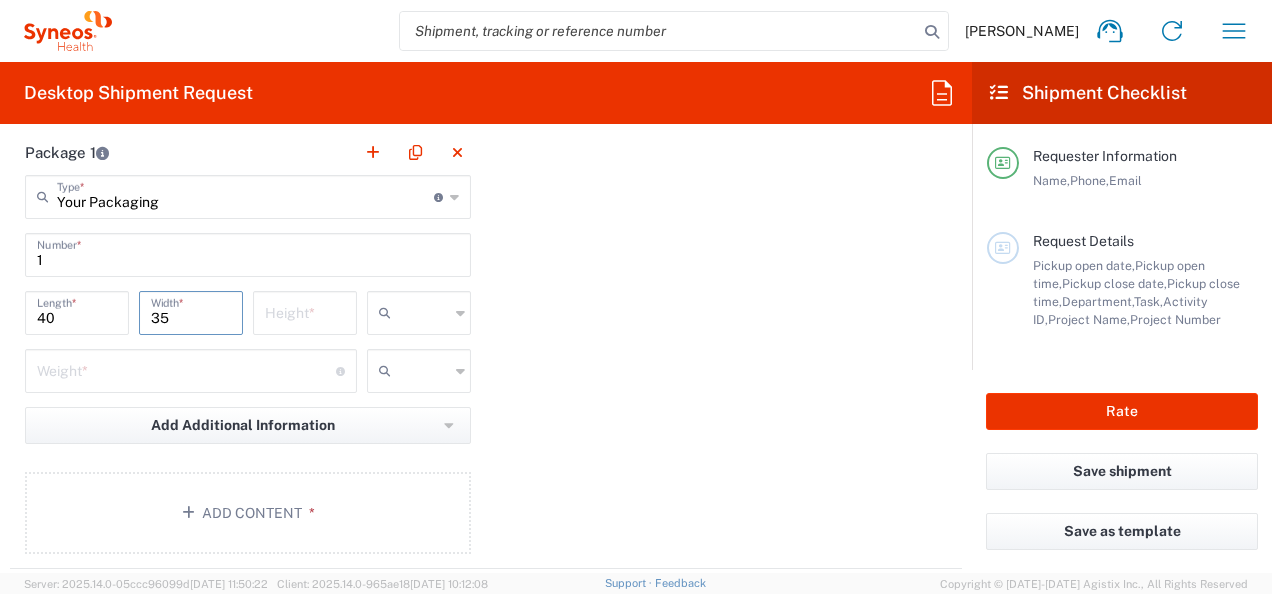 type on "35" 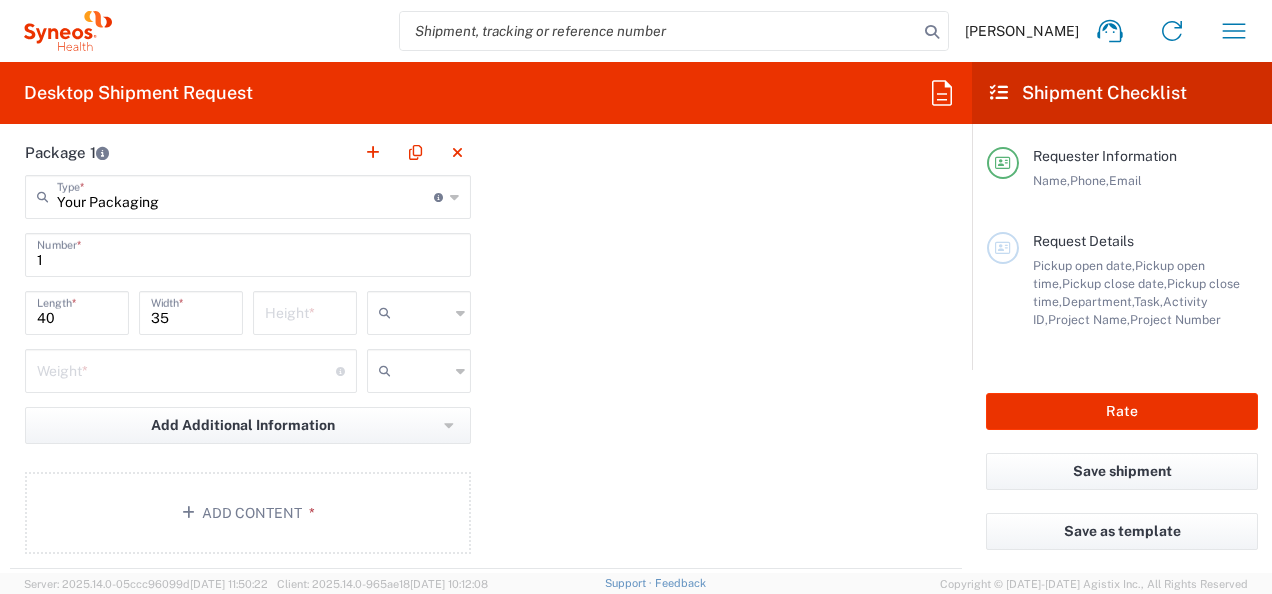 drag, startPoint x: 246, startPoint y: 314, endPoint x: 313, endPoint y: 304, distance: 67.74216 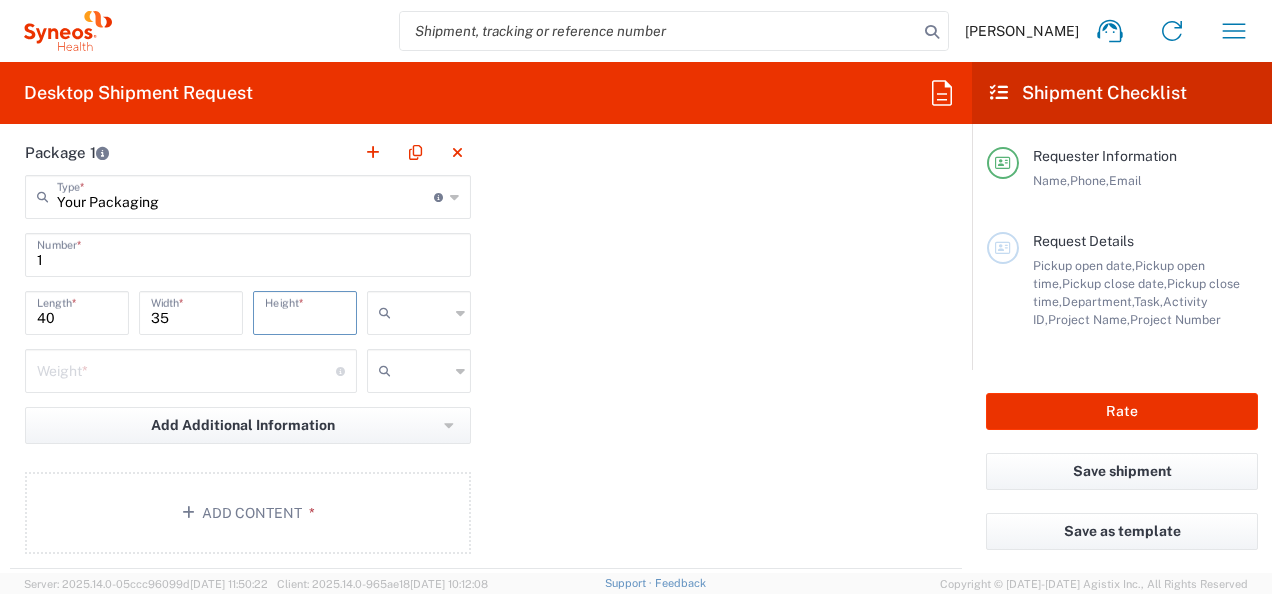 click at bounding box center (305, 311) 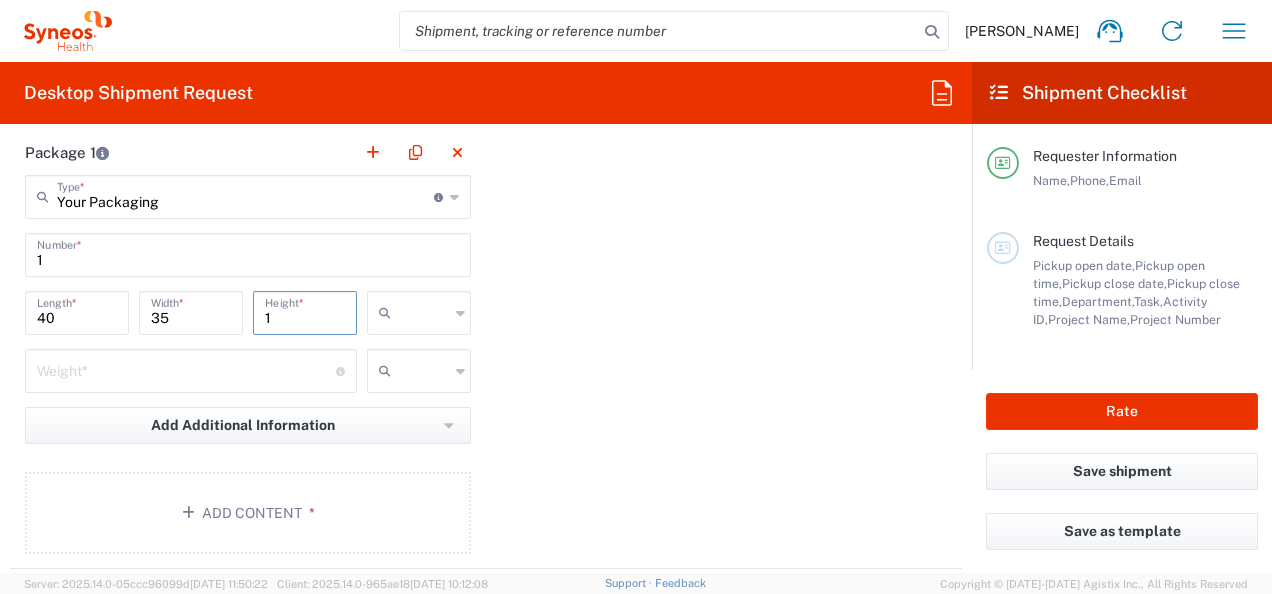 type on "1" 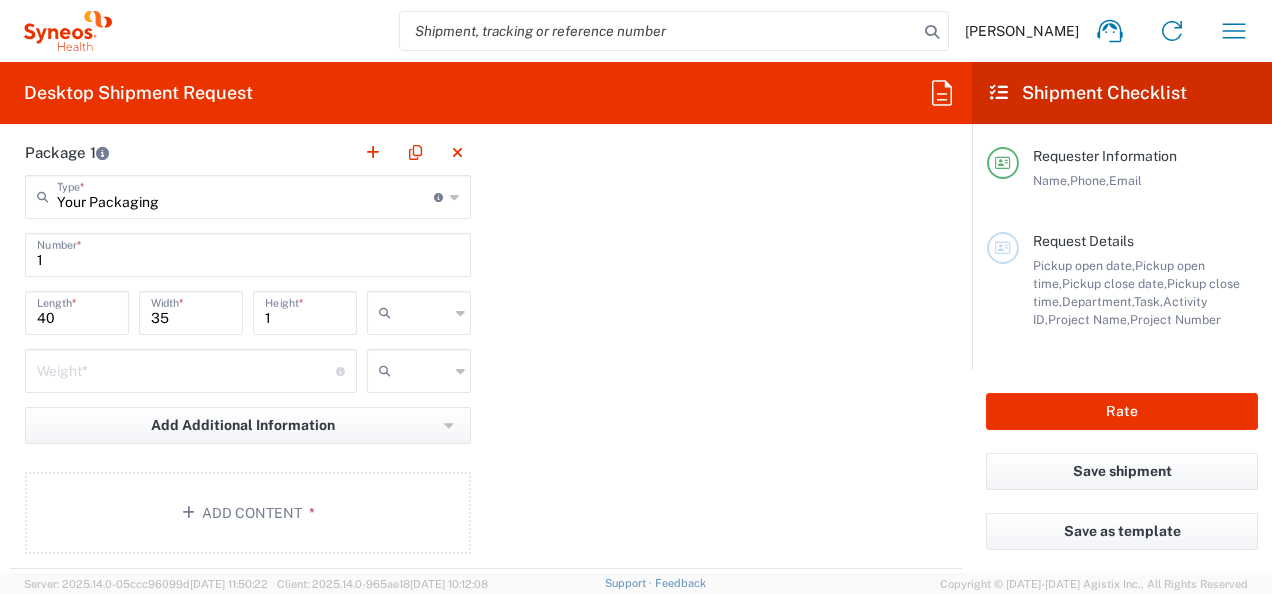 click 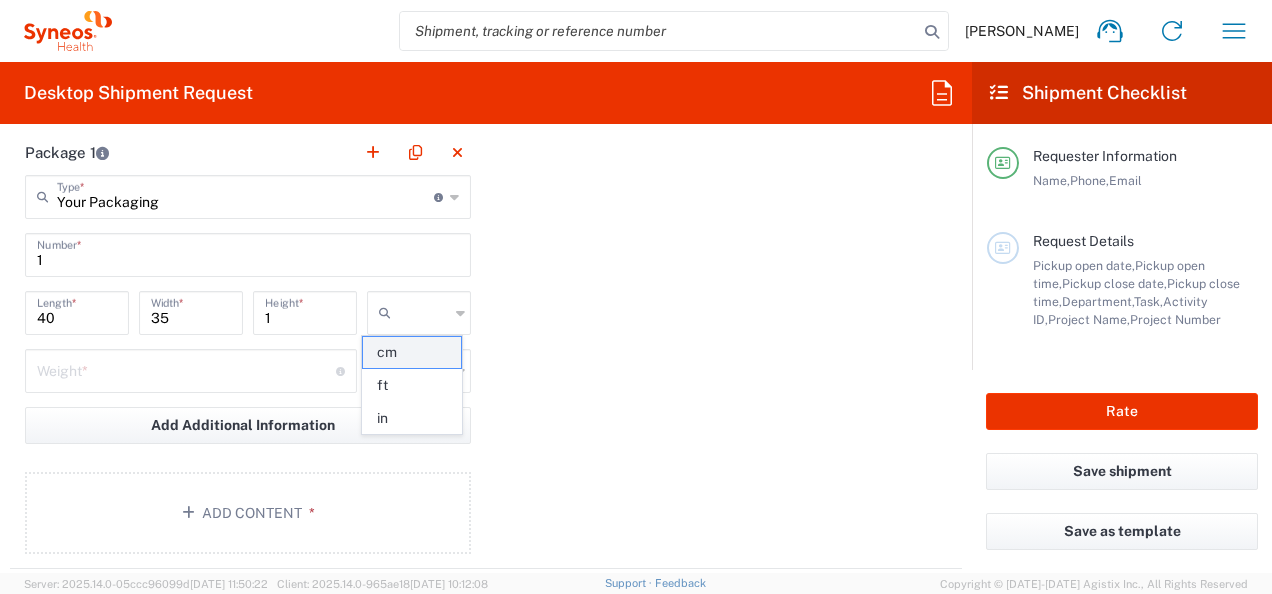 click on "cm" 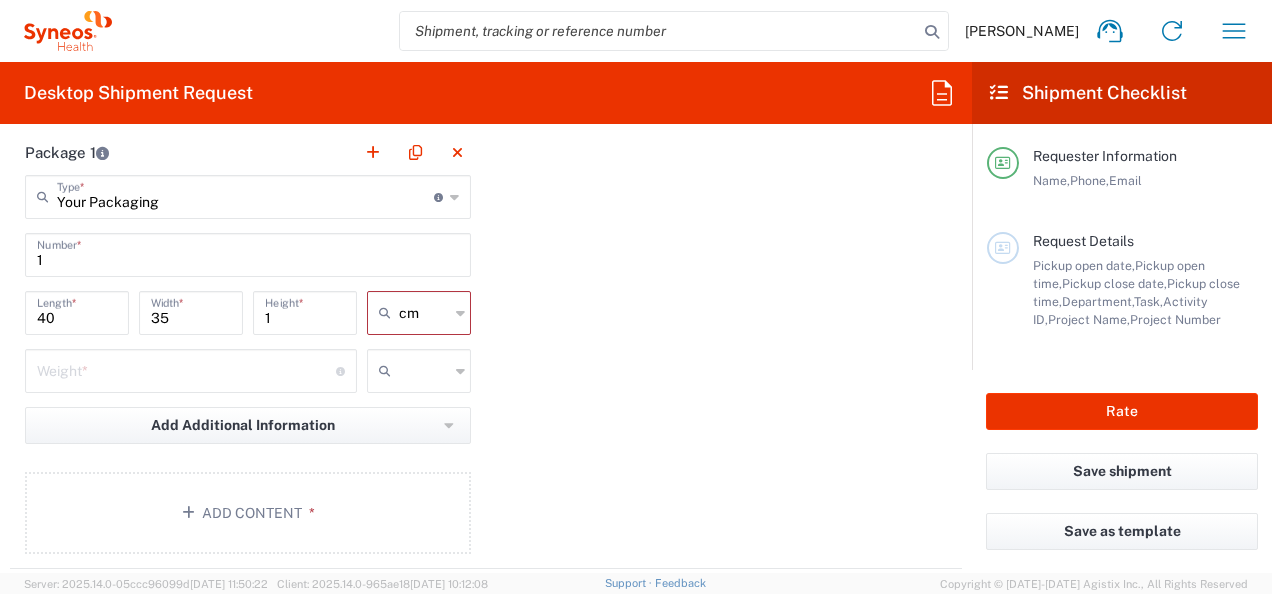 click at bounding box center [186, 369] 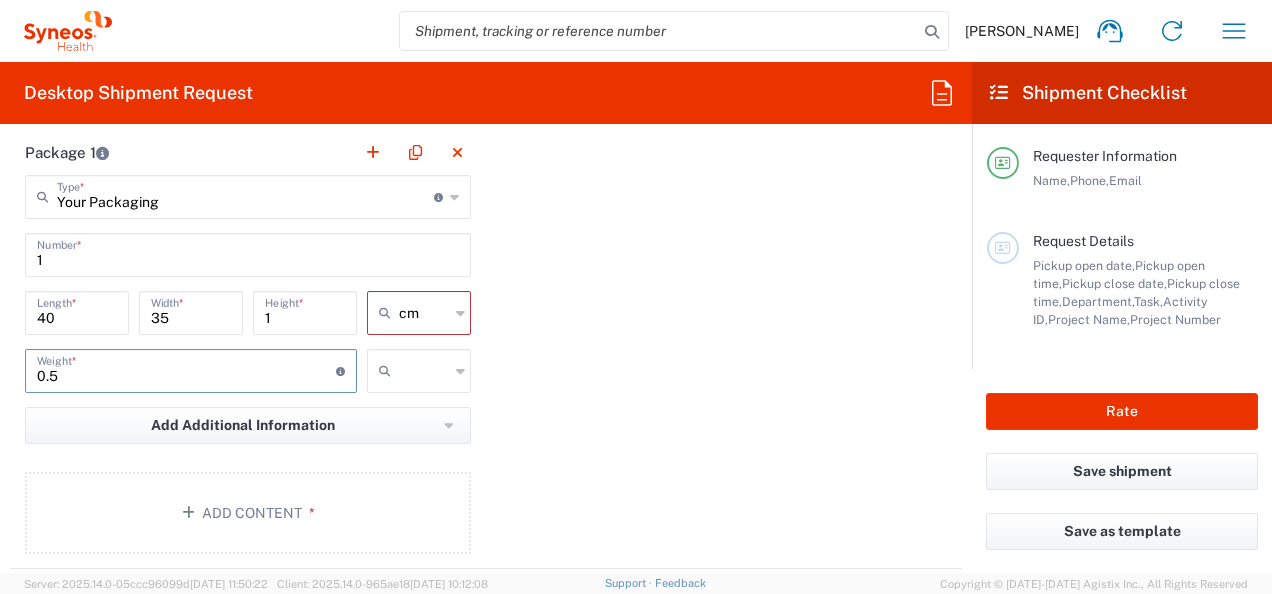 type on "0.5" 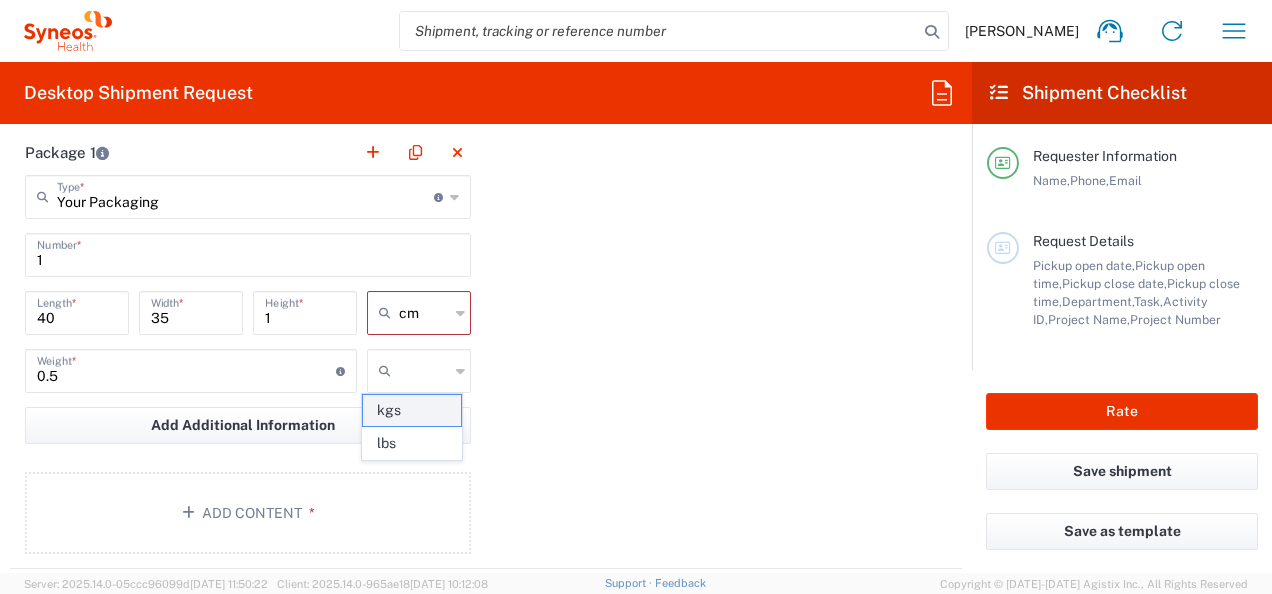 click on "kgs" 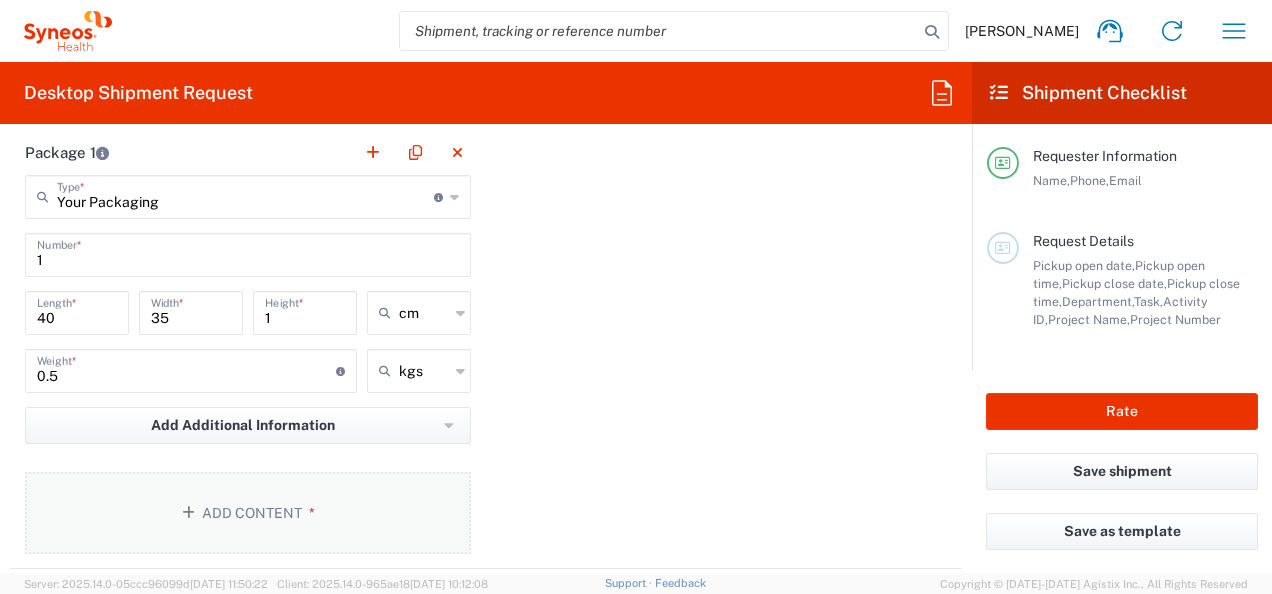 click on "Add Content *" 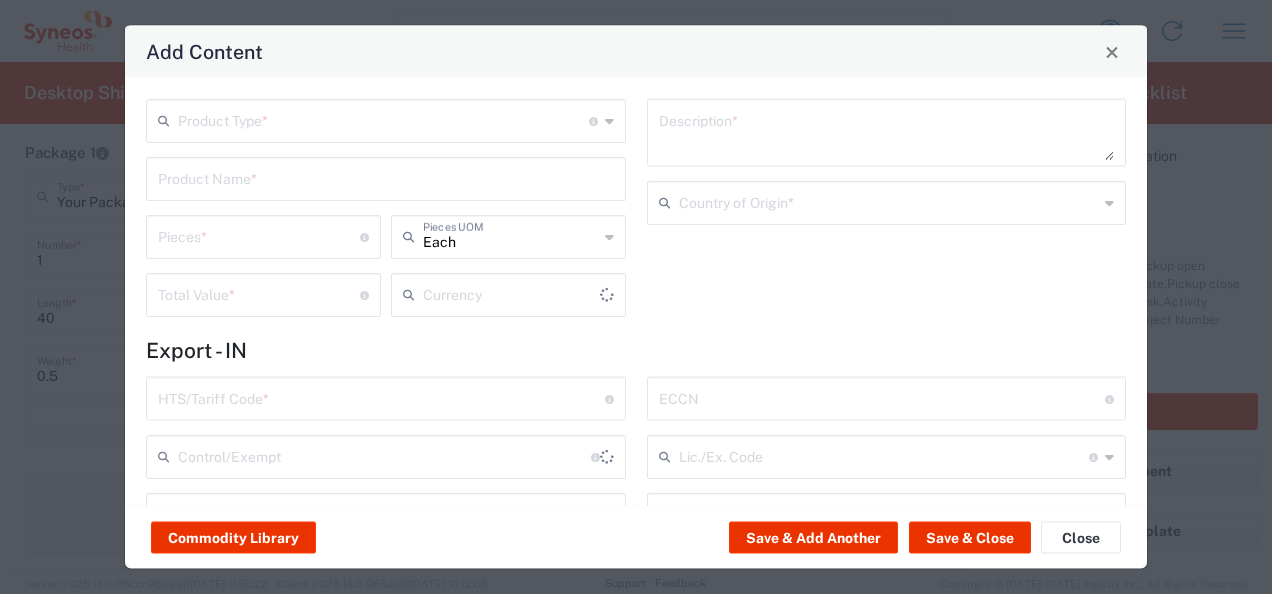 type on "US Dollar" 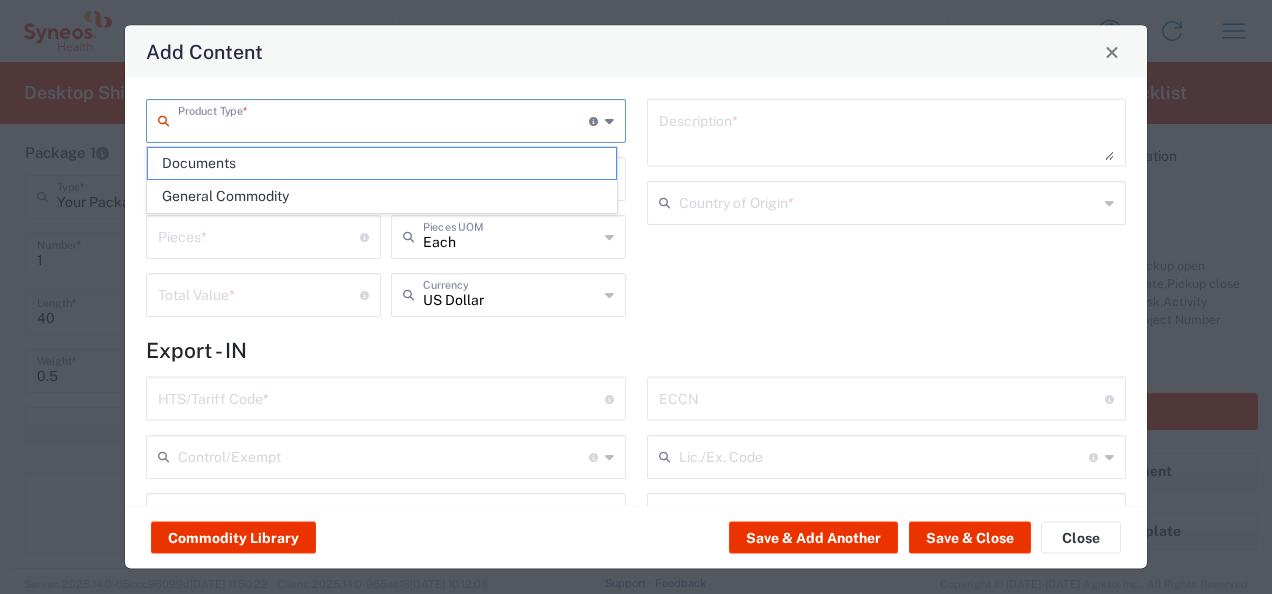 click at bounding box center (383, 119) 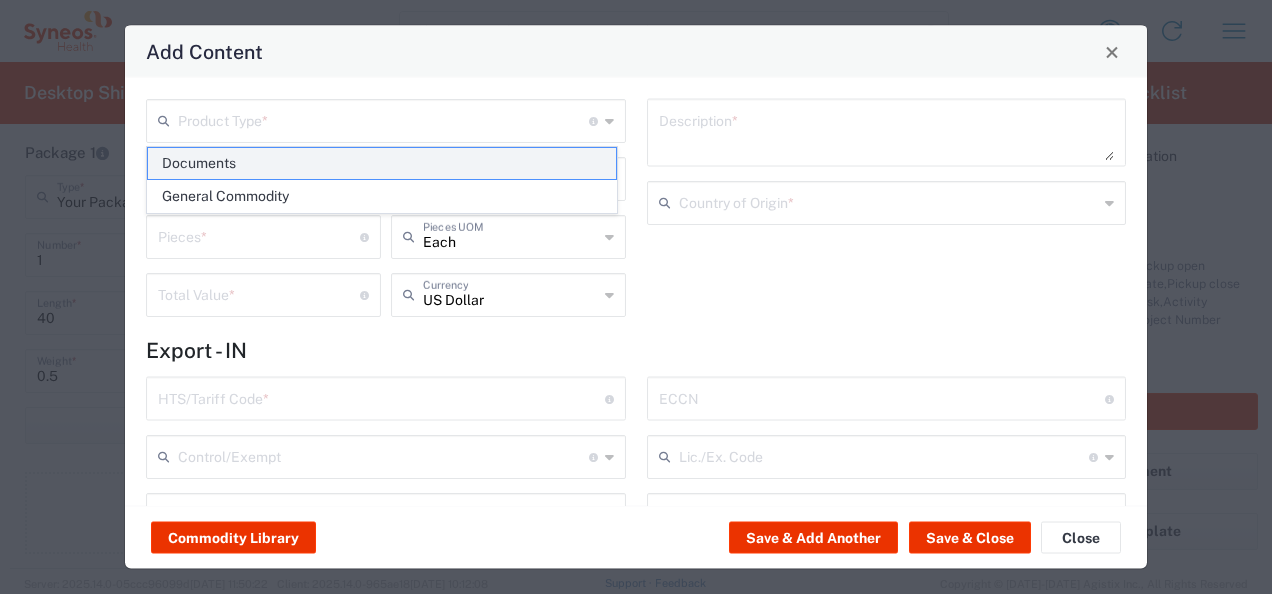 click on "Documents" 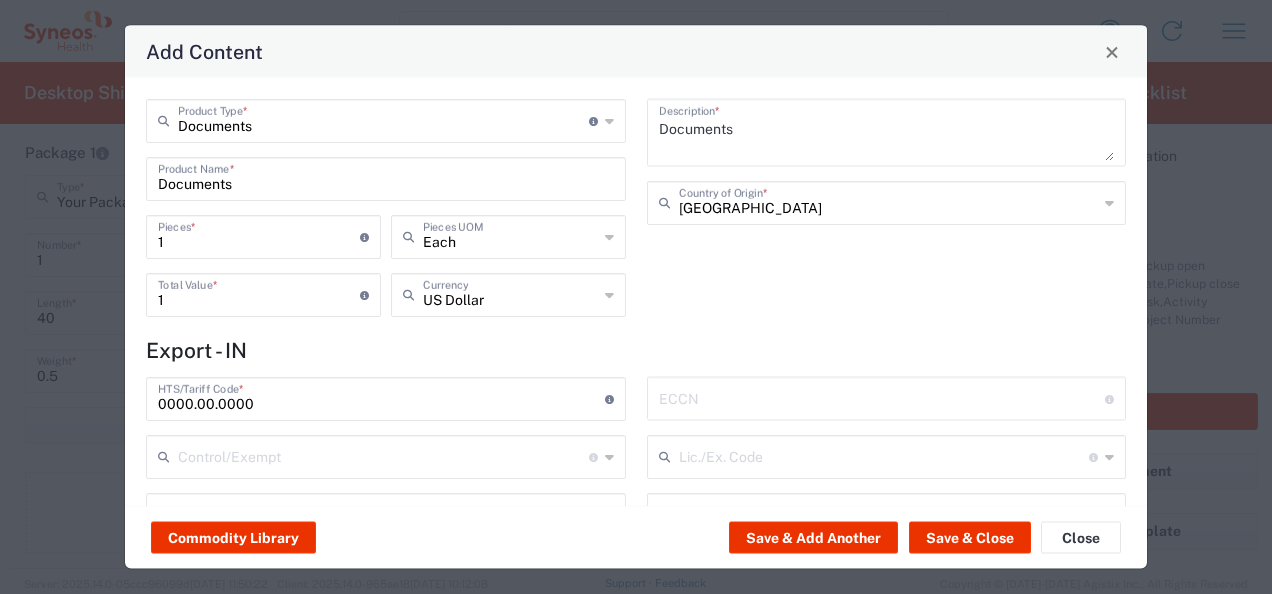 click on "Documents" at bounding box center [386, 177] 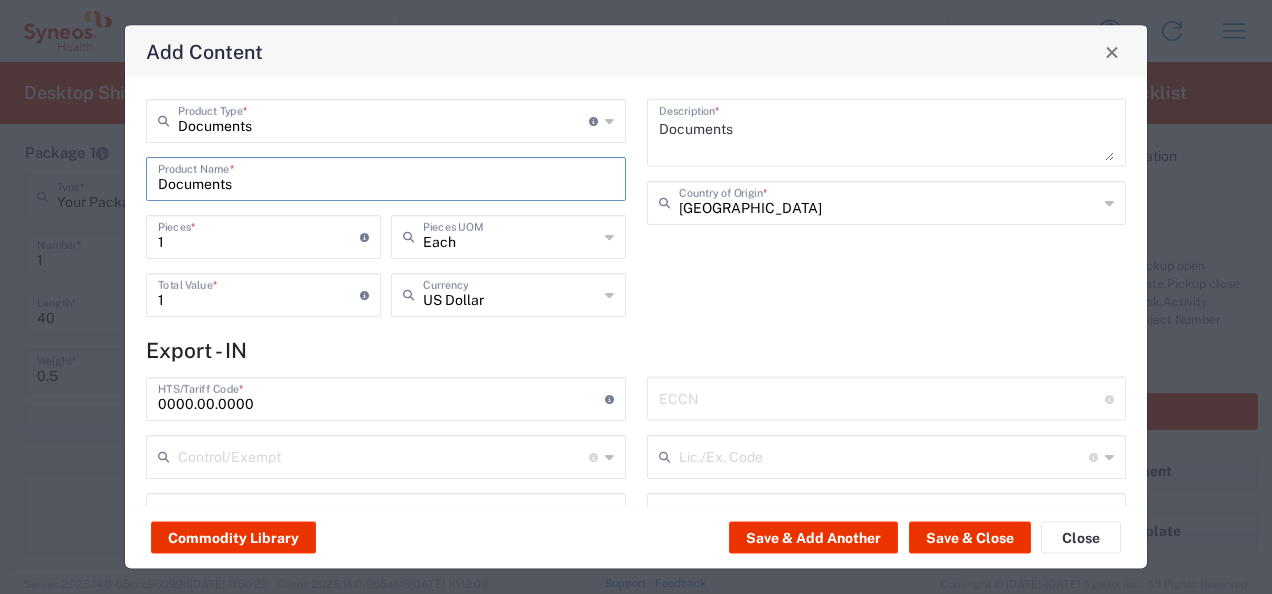 click on "Documents" at bounding box center [386, 177] 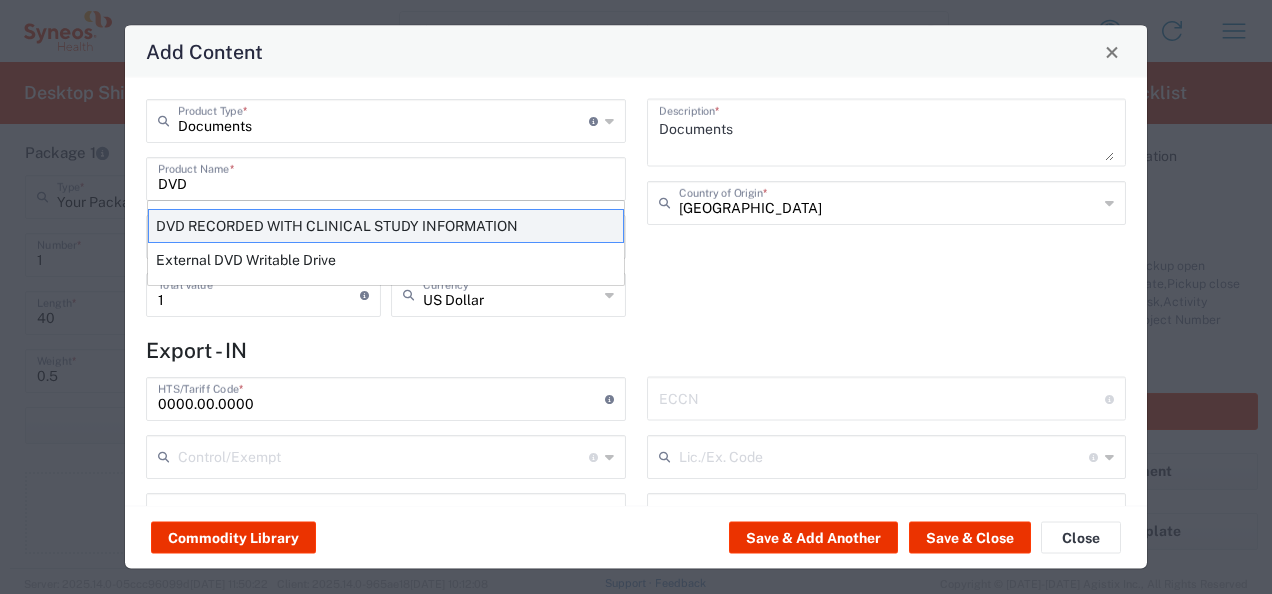 click on "DVD RECORDED WITH CLINICAL STUDY INFORMATION" at bounding box center [386, 226] 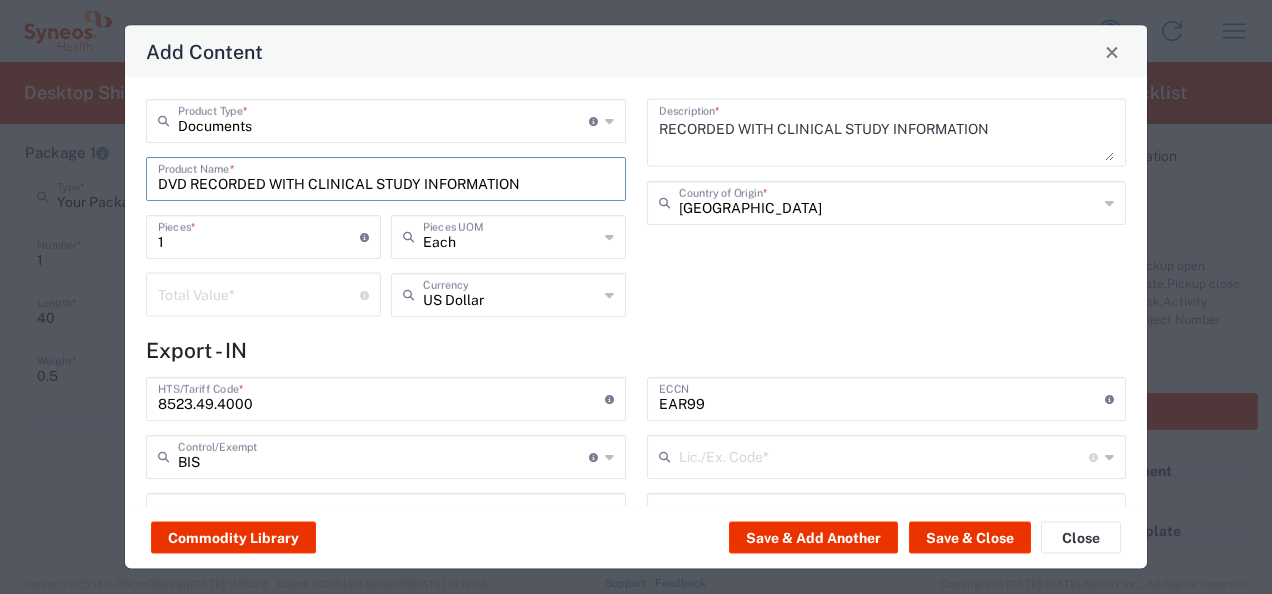 type on "NLR - No License Required" 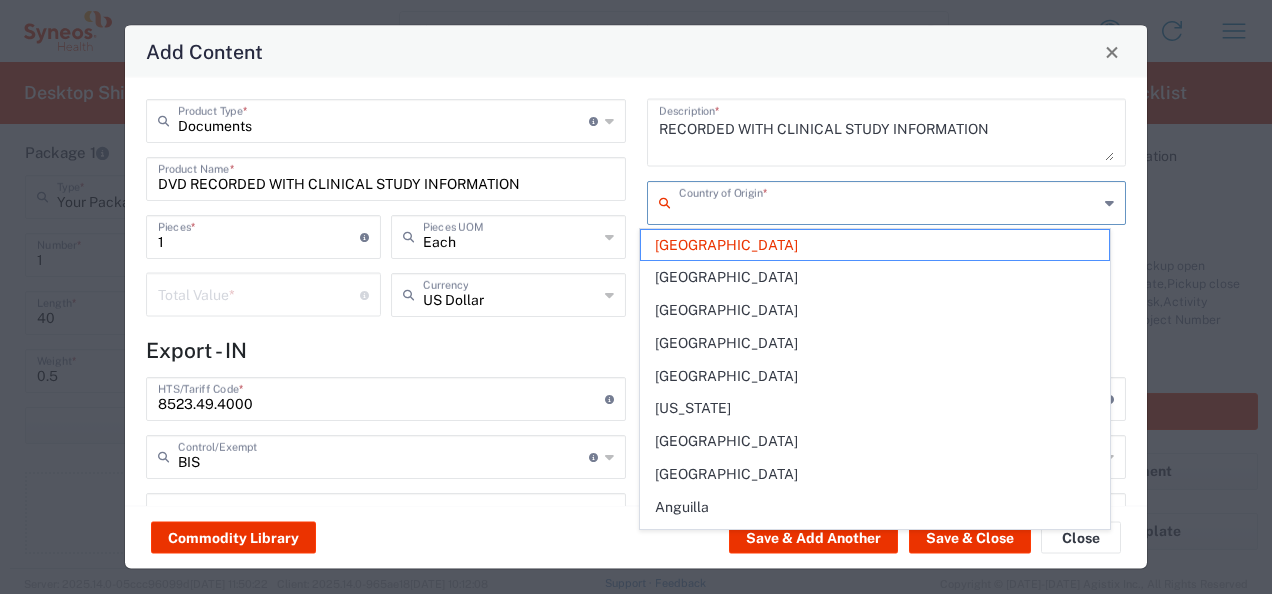 click at bounding box center (889, 201) 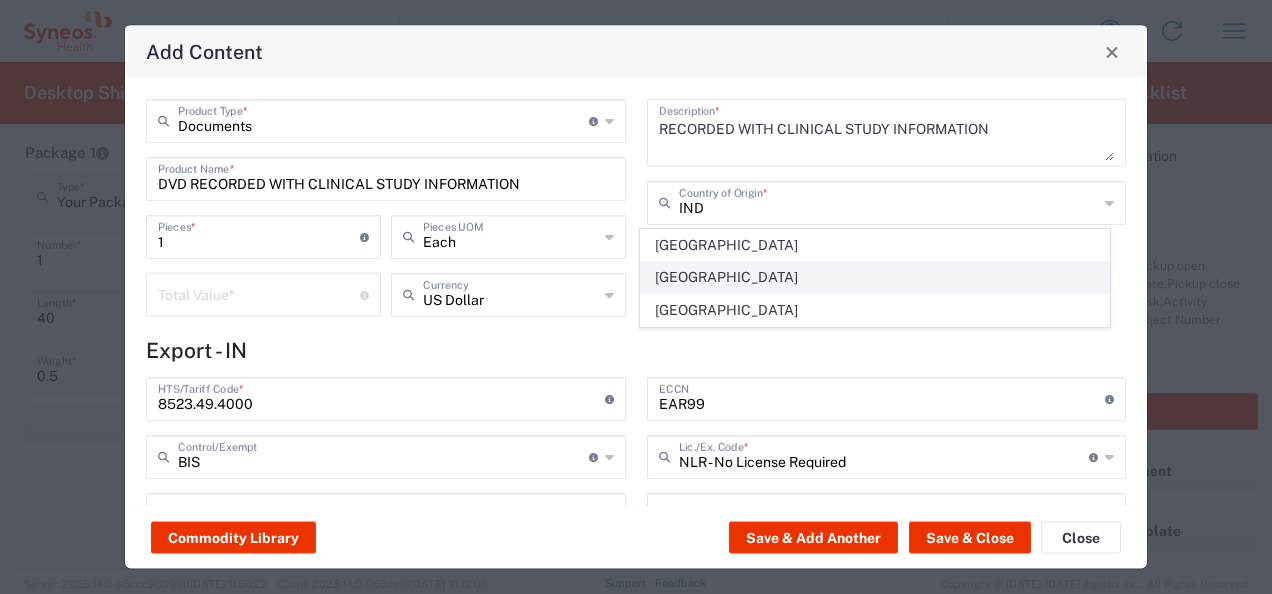 click on "[GEOGRAPHIC_DATA]" 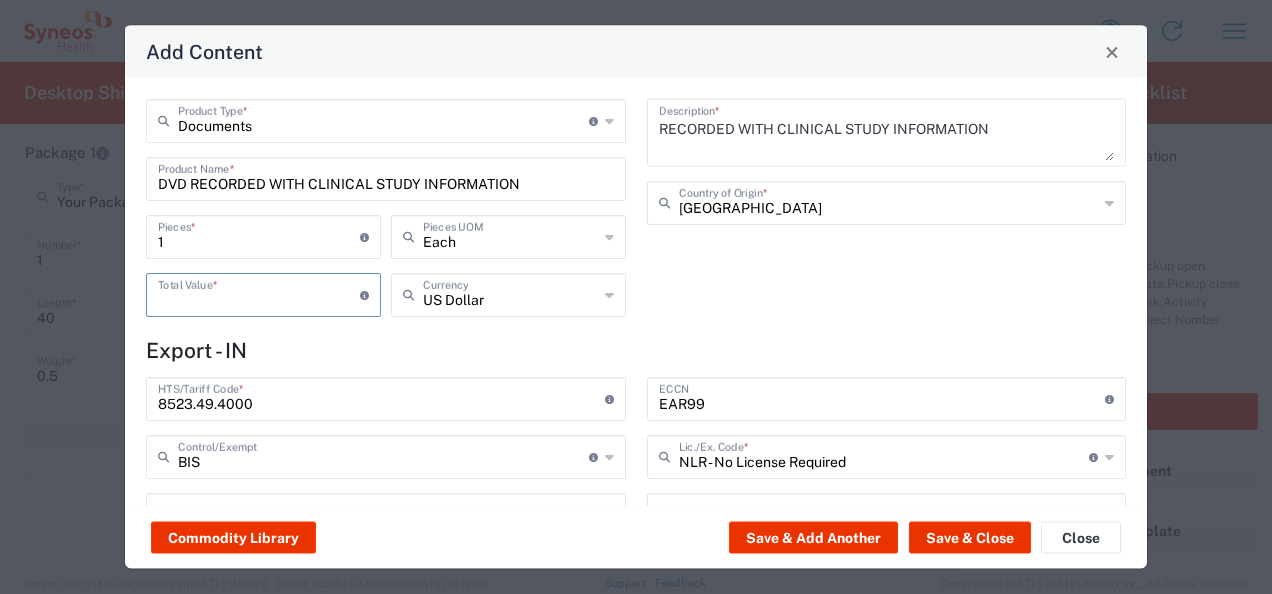 click at bounding box center (259, 293) 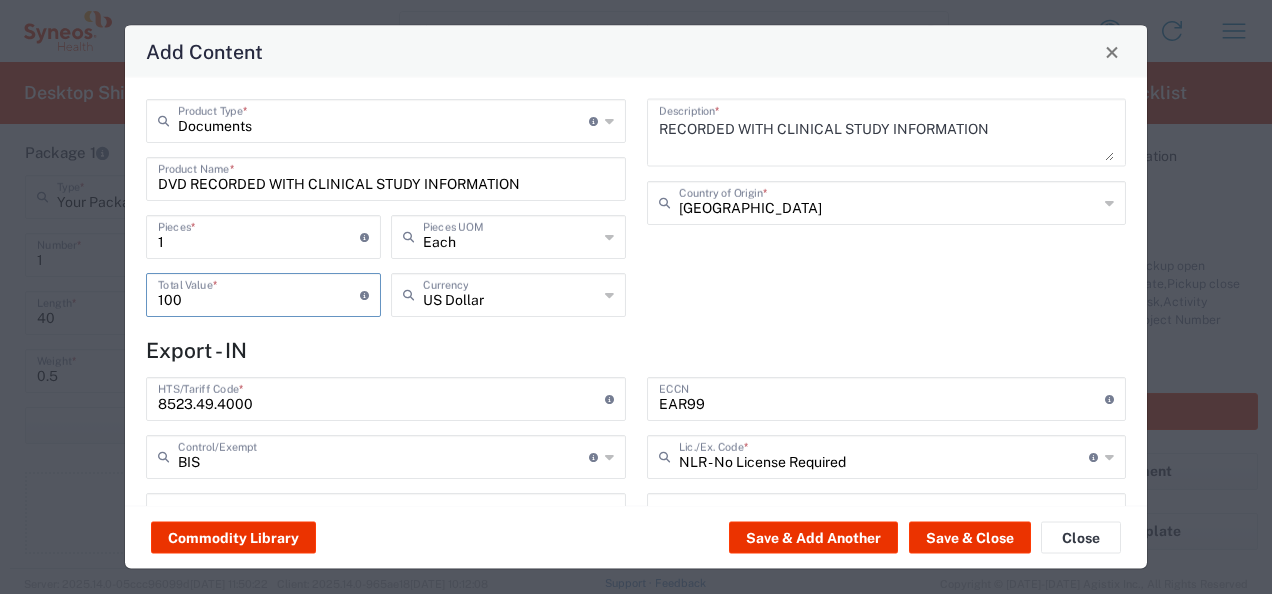 type on "100" 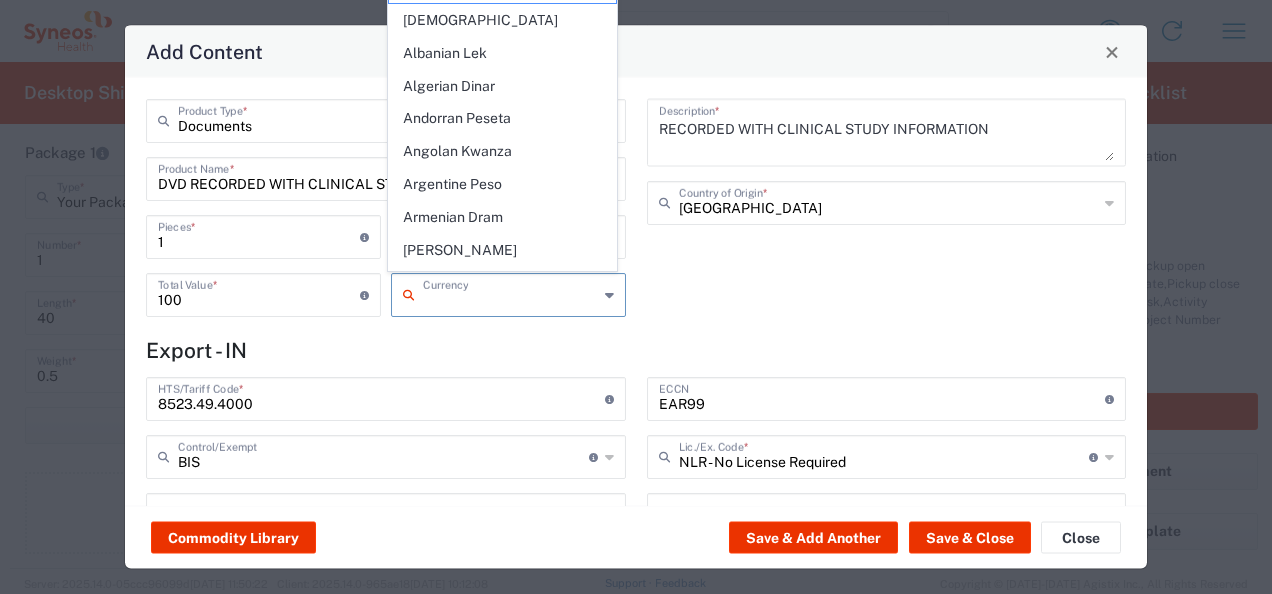 click at bounding box center [510, 293] 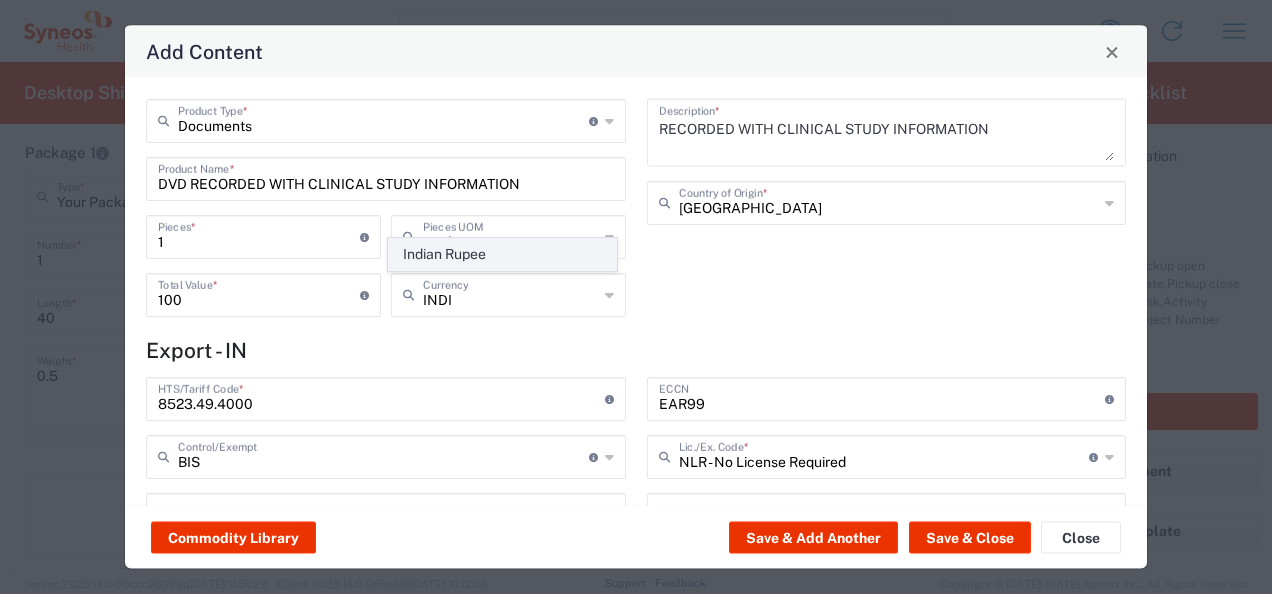 click on "Indian Rupee" 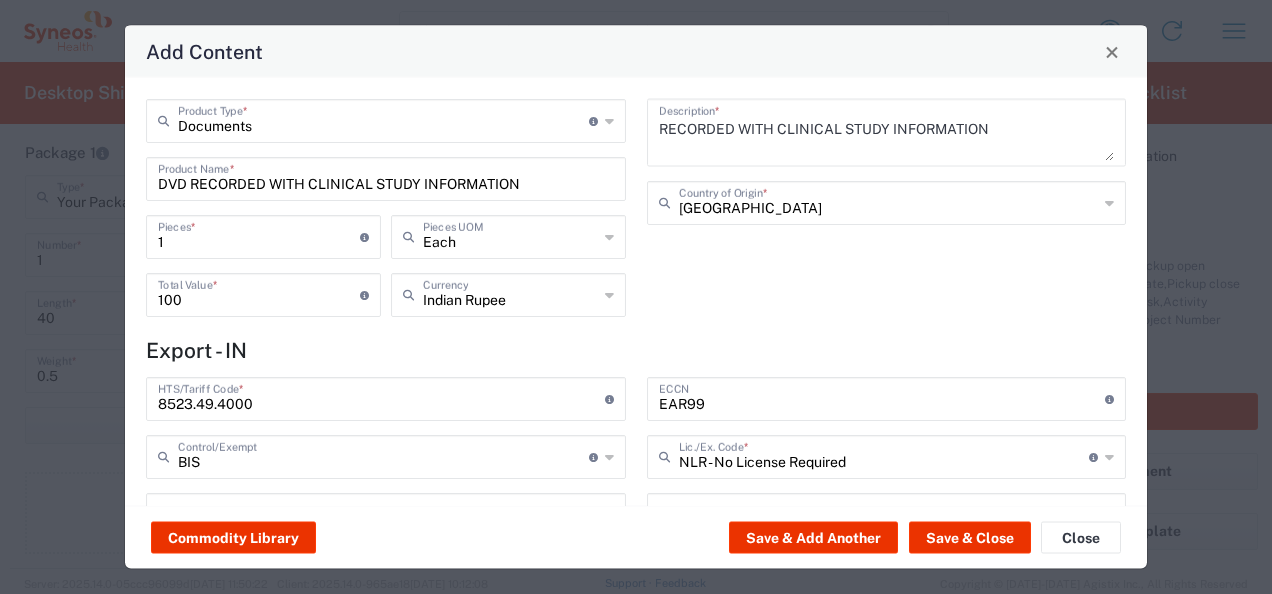 click on "RECORDED WITH CLINICAL STUDY INFORMATION  Description  * [GEOGRAPHIC_DATA]  Country of Origin  *" 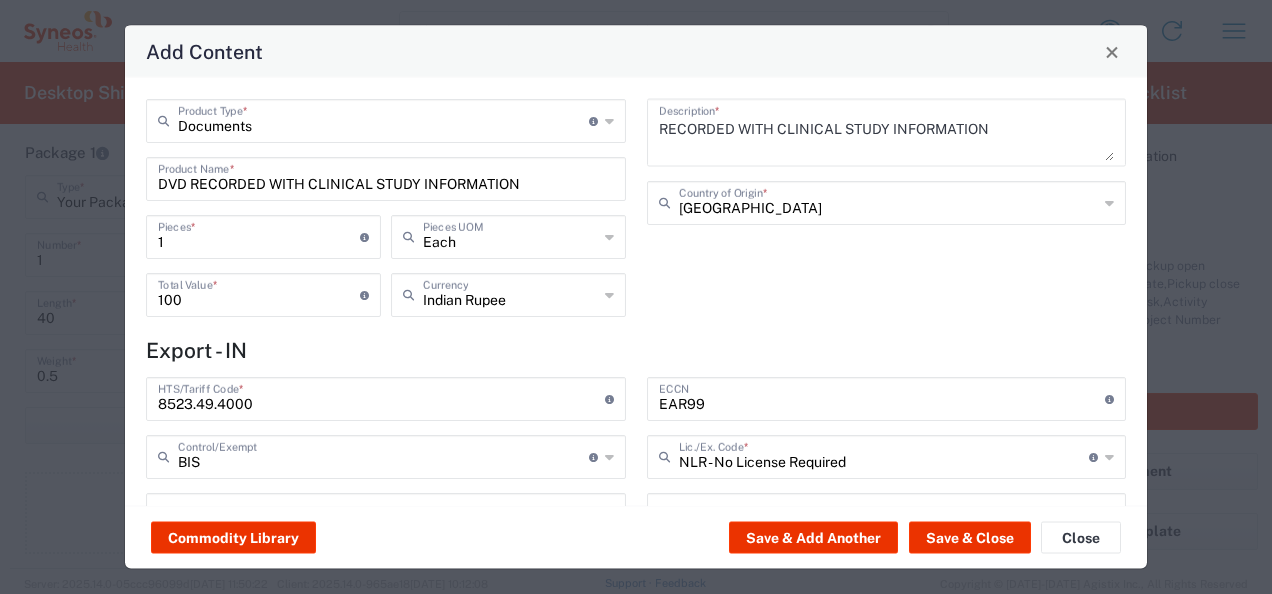 click on "Export - IN" 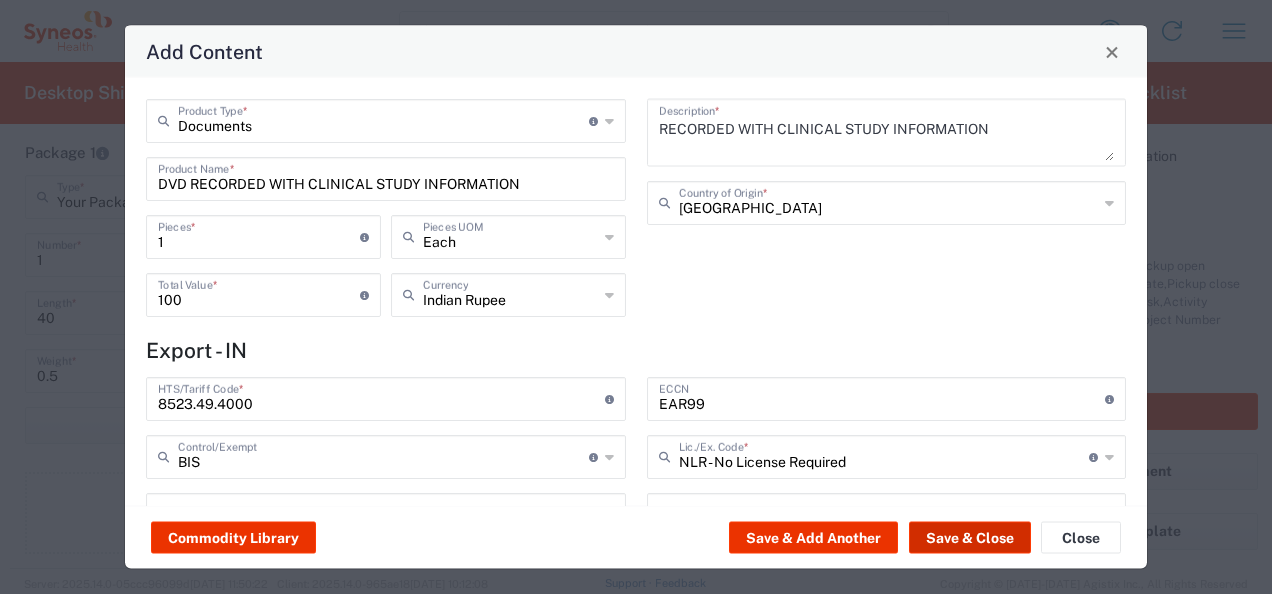 click on "Save & Close" 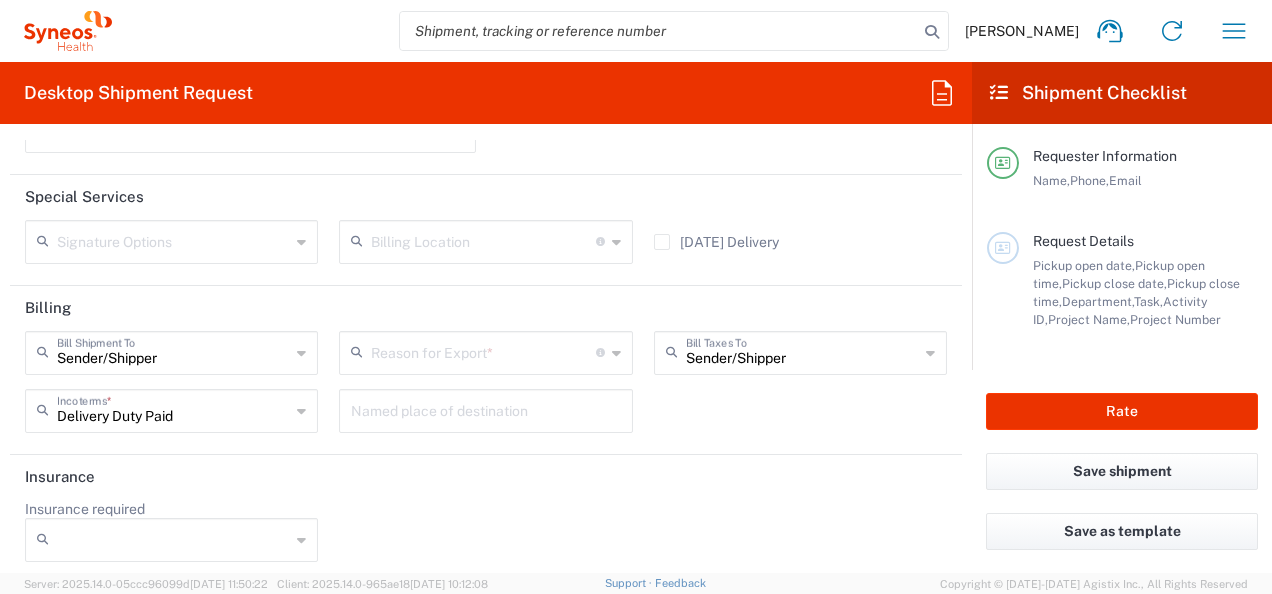scroll, scrollTop: 2899, scrollLeft: 0, axis: vertical 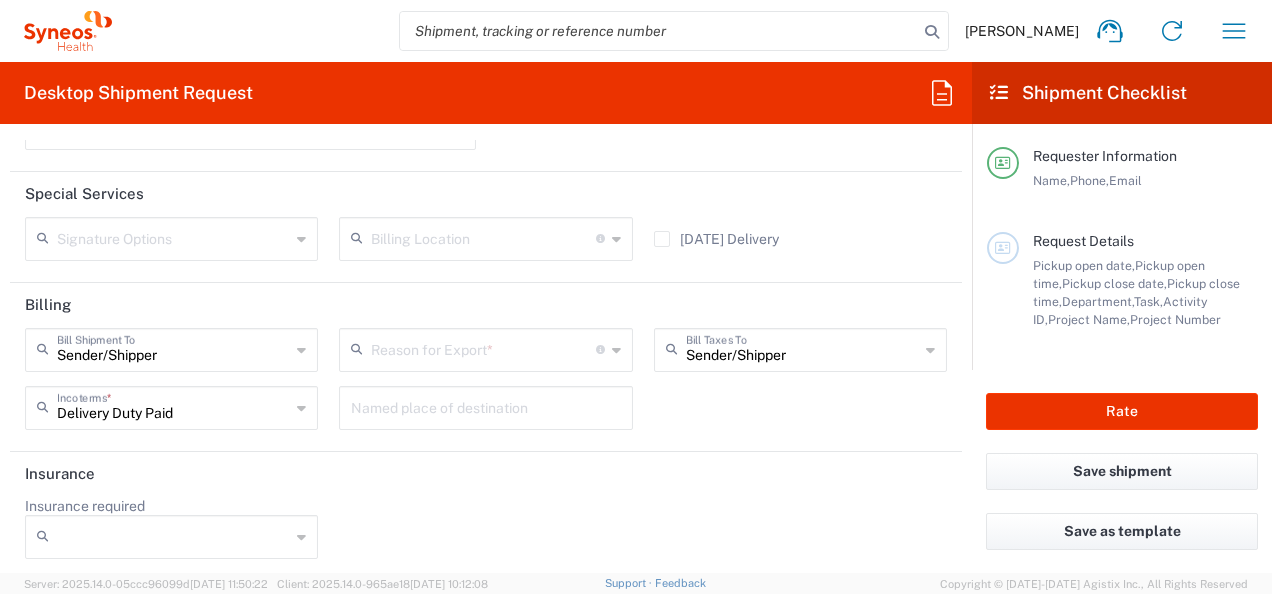 click at bounding box center [483, 348] 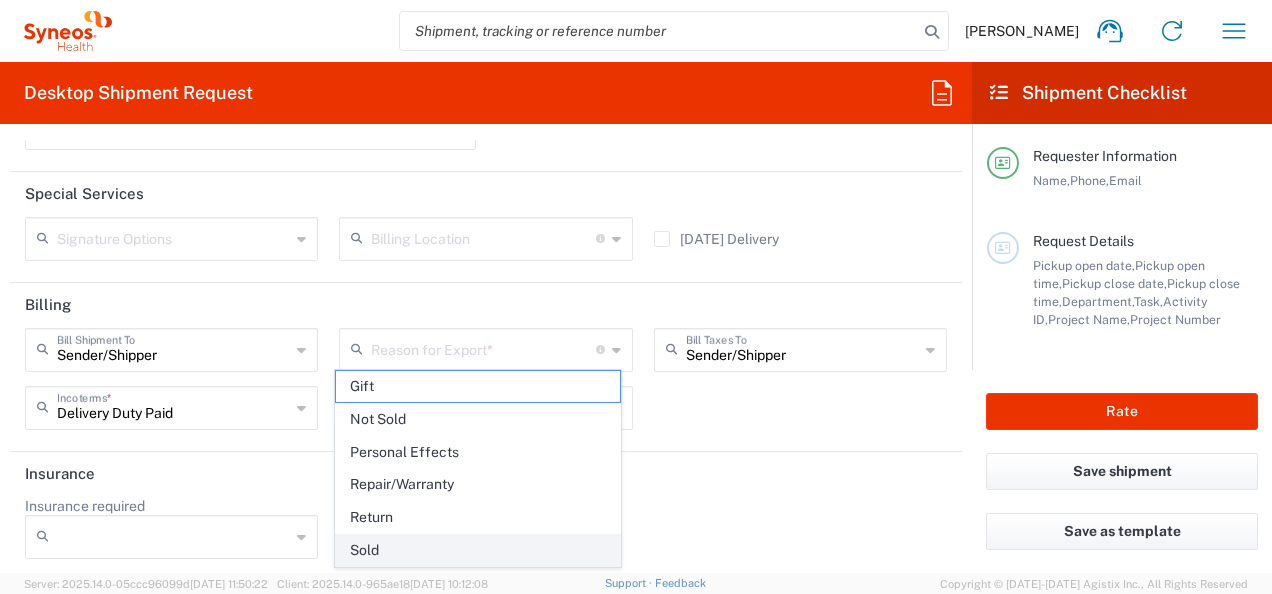 click on "Sold" 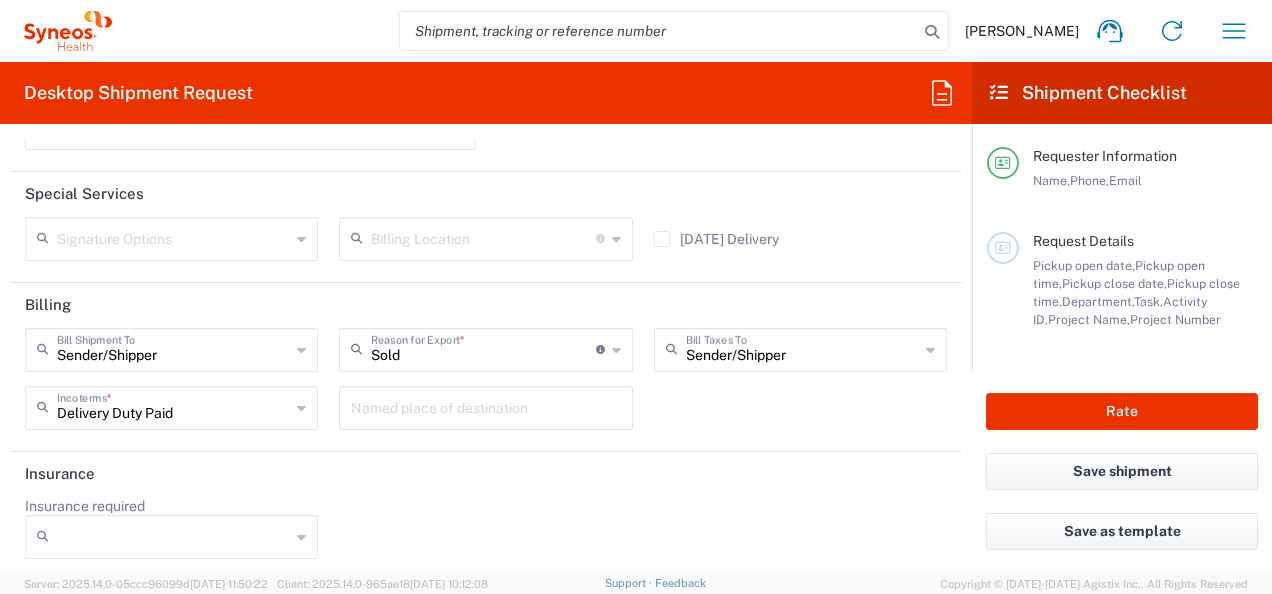 click on "Insurance" 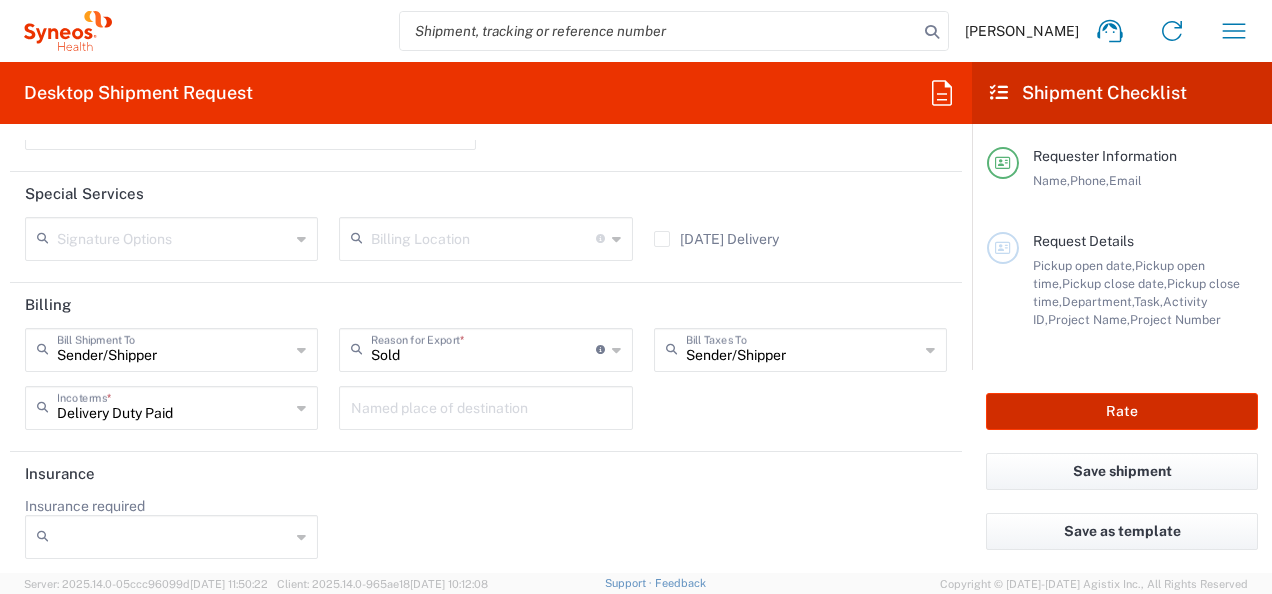 click on "Rate" 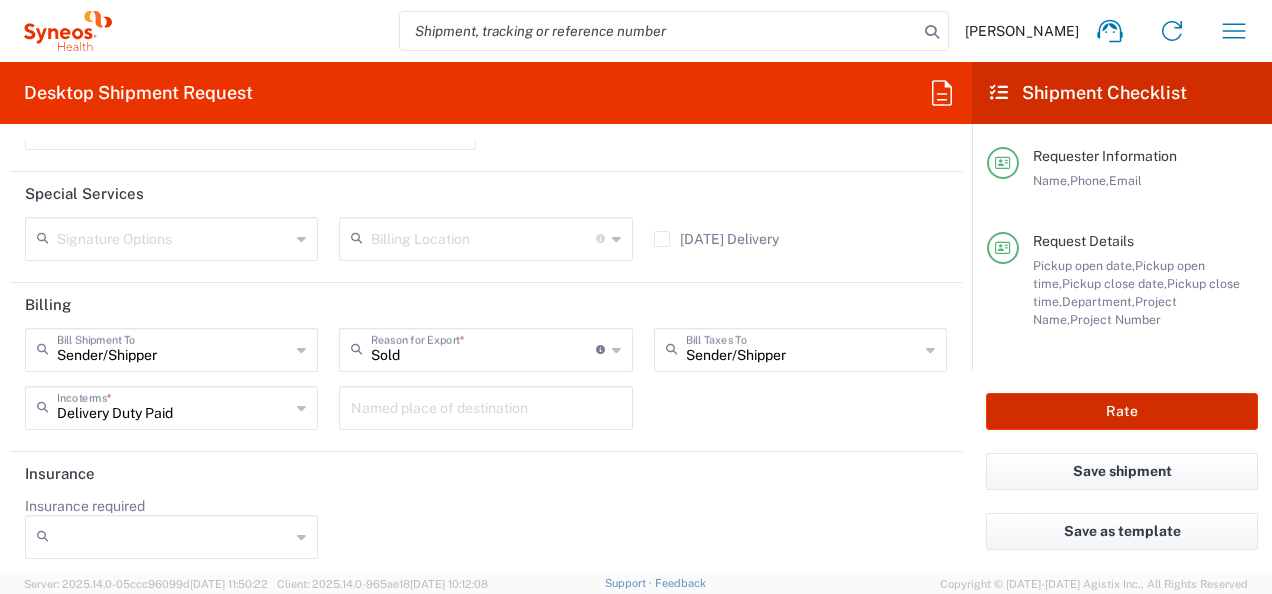 type on "7009553" 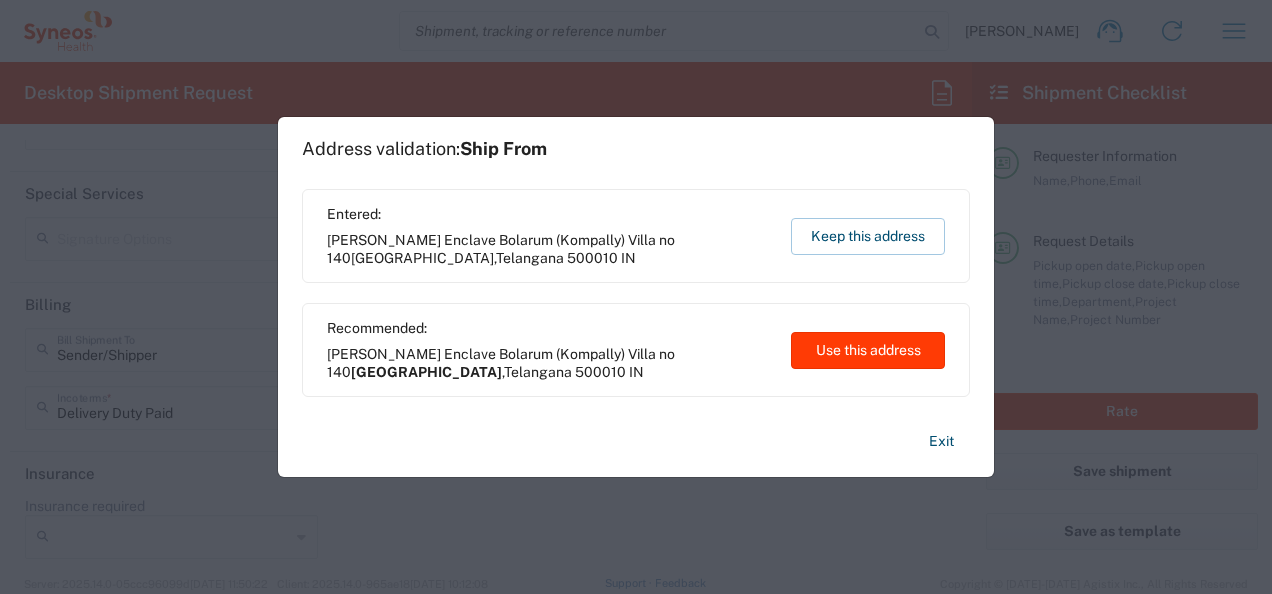 click on "Use this address" 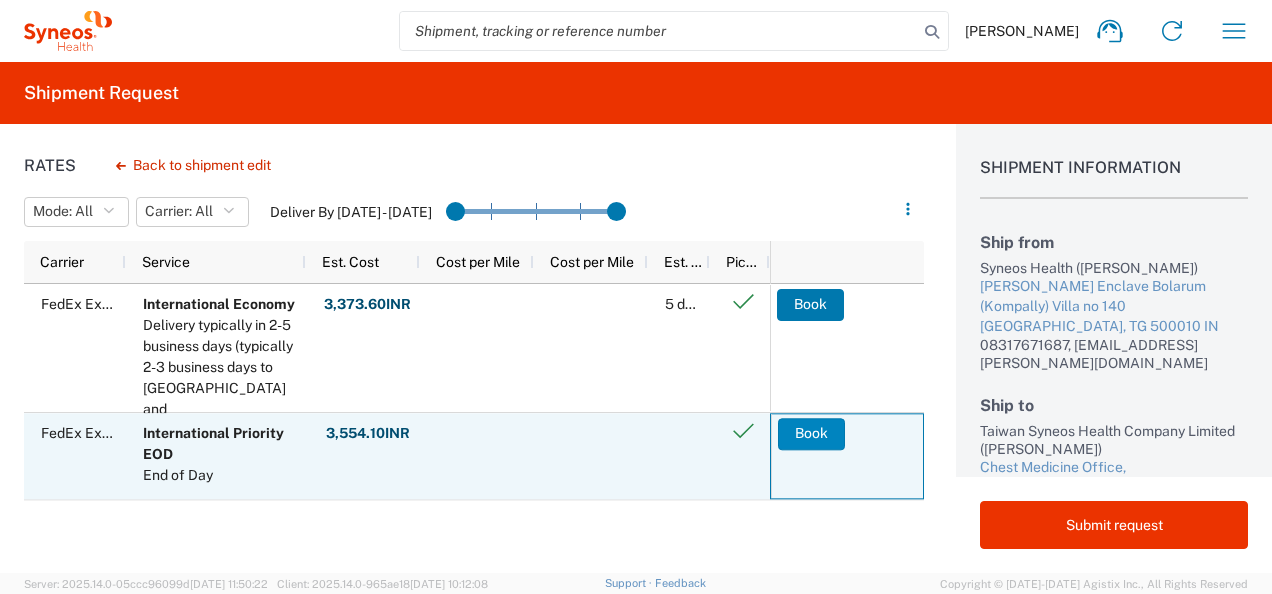 click on "Book" 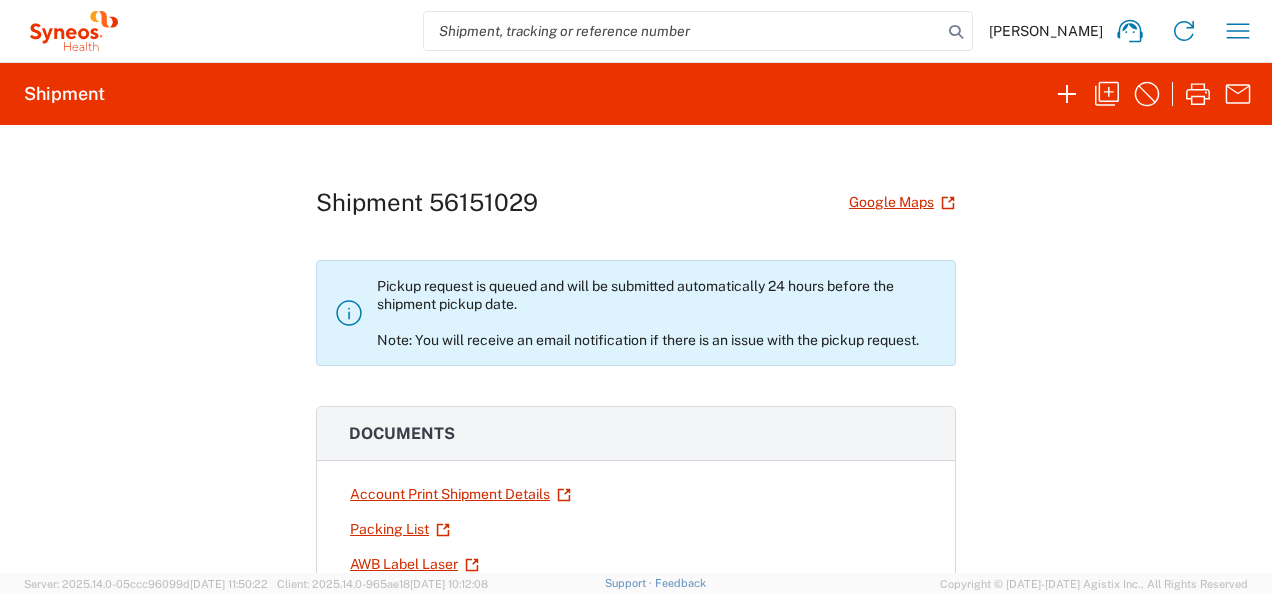 click on "Documents" 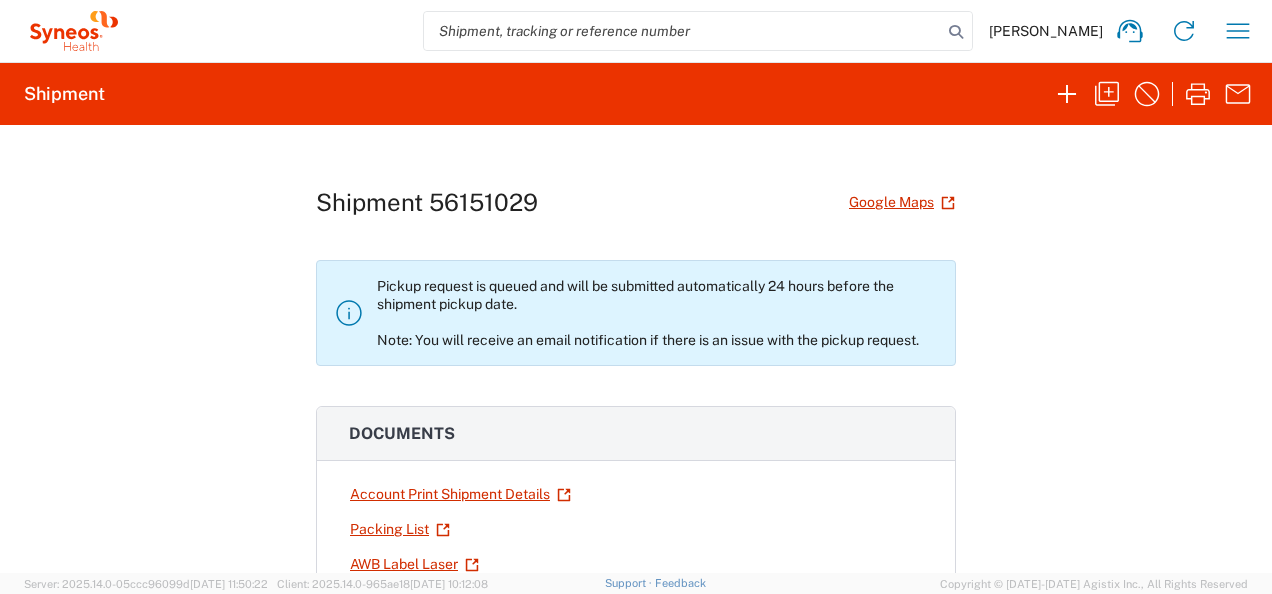 click on "Pickup request is queued and will be submitted automatically 24 hours before the shipment pickup date.
Note:  You will receive an email notification if there is an issue with the pickup request. Documents  Account Print Shipment Details
Packing List
AWB Label Laser
Invoice
Shipping Label Laser
Carrier information Carrier name: FedEx Express Service level: International Priority EOD Tracking number: 390866402576 Shipping cost 3554.10 INR Request details Pickup time: 2025-07-15 10:00:00 - 16:00:00 Schedule Pickup Request
Delivery time: - Edit Date and Time Cost center 4010 References Project 7009553 Project Number Daiichi 7009553 Department 4010 Requester information Divya Jella 08317671687 divya.jella@syneoshealth.com Ship from/to From: To: ," 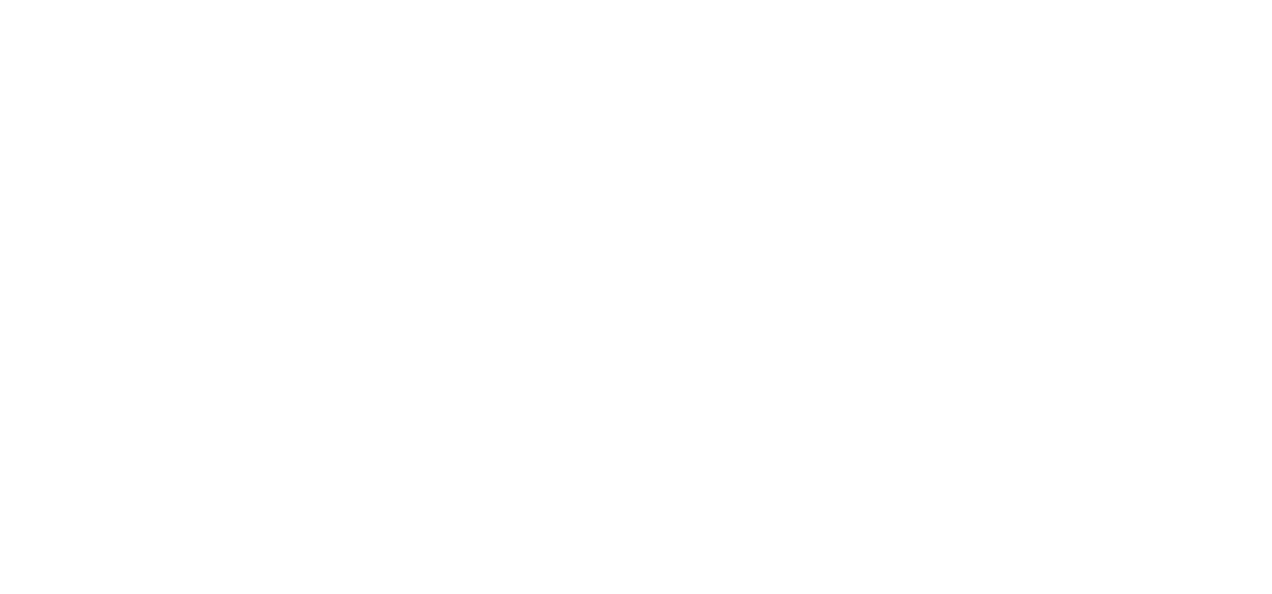scroll, scrollTop: 0, scrollLeft: 0, axis: both 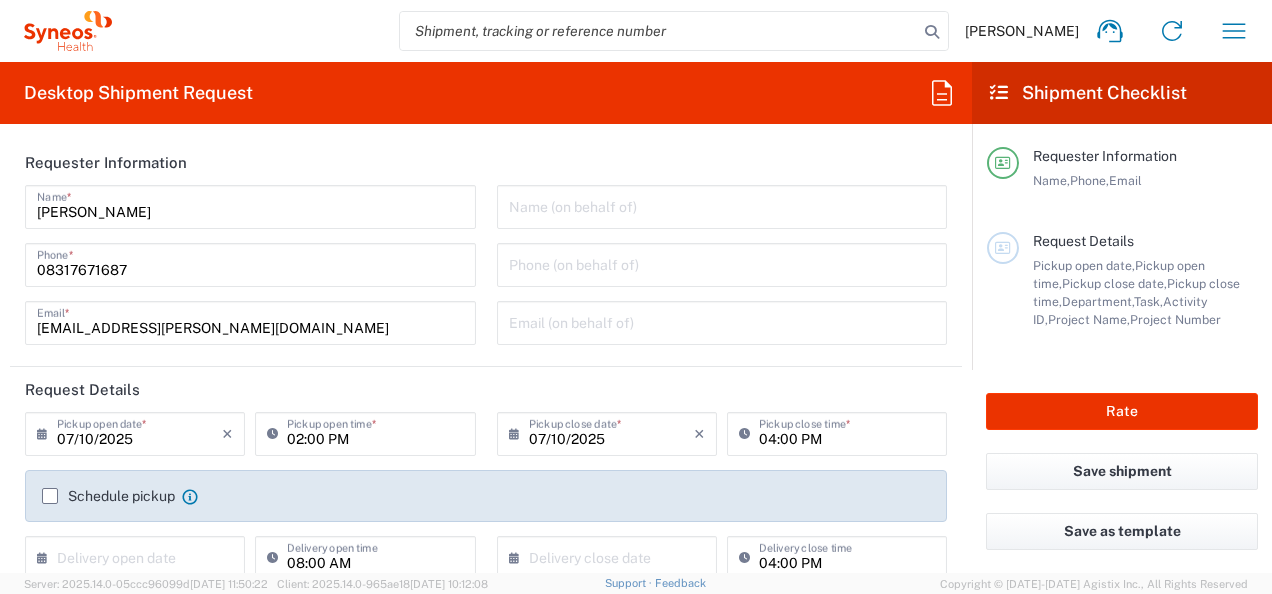 type on "Telangana" 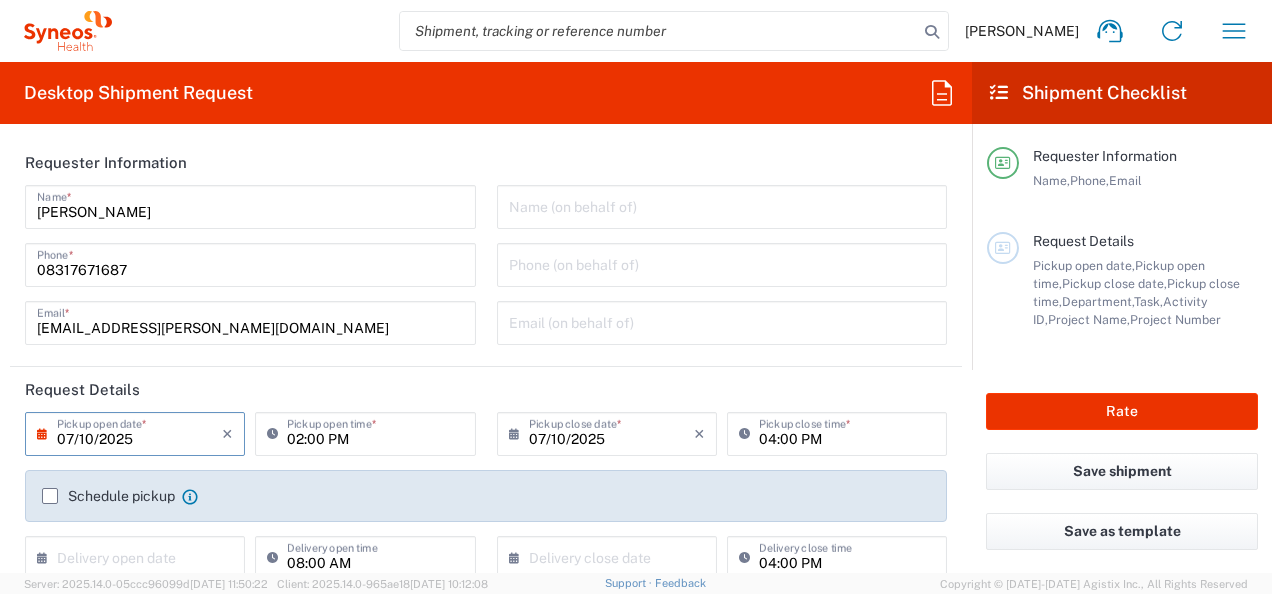 click on "07/10/2025" at bounding box center [139, 432] 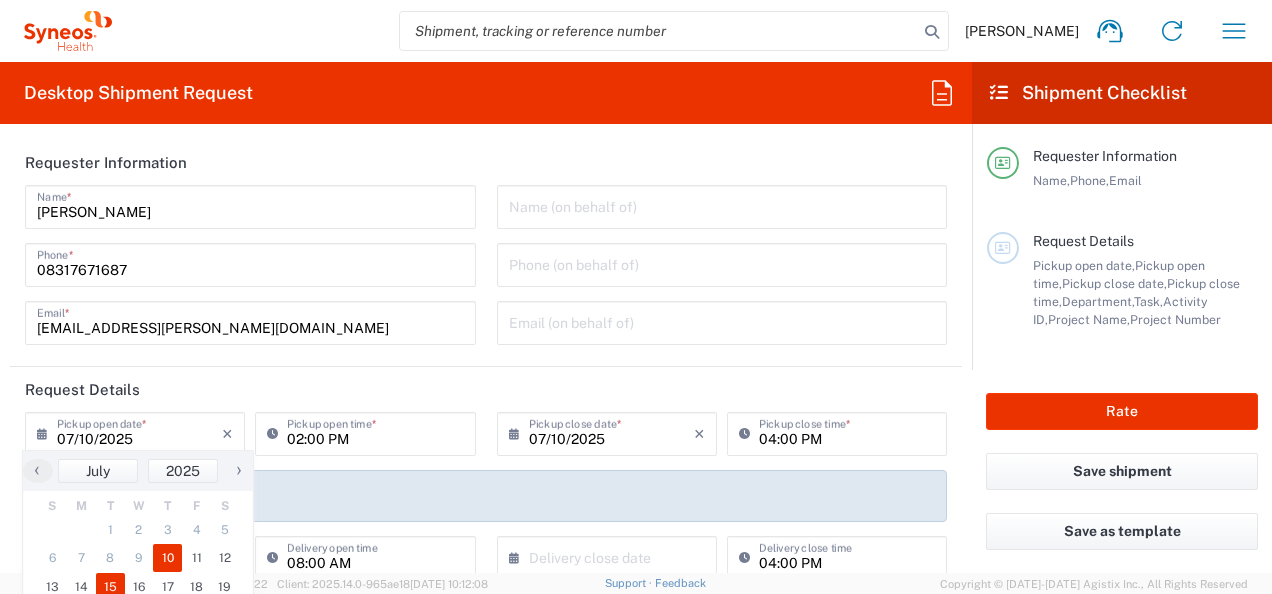 click on "15" 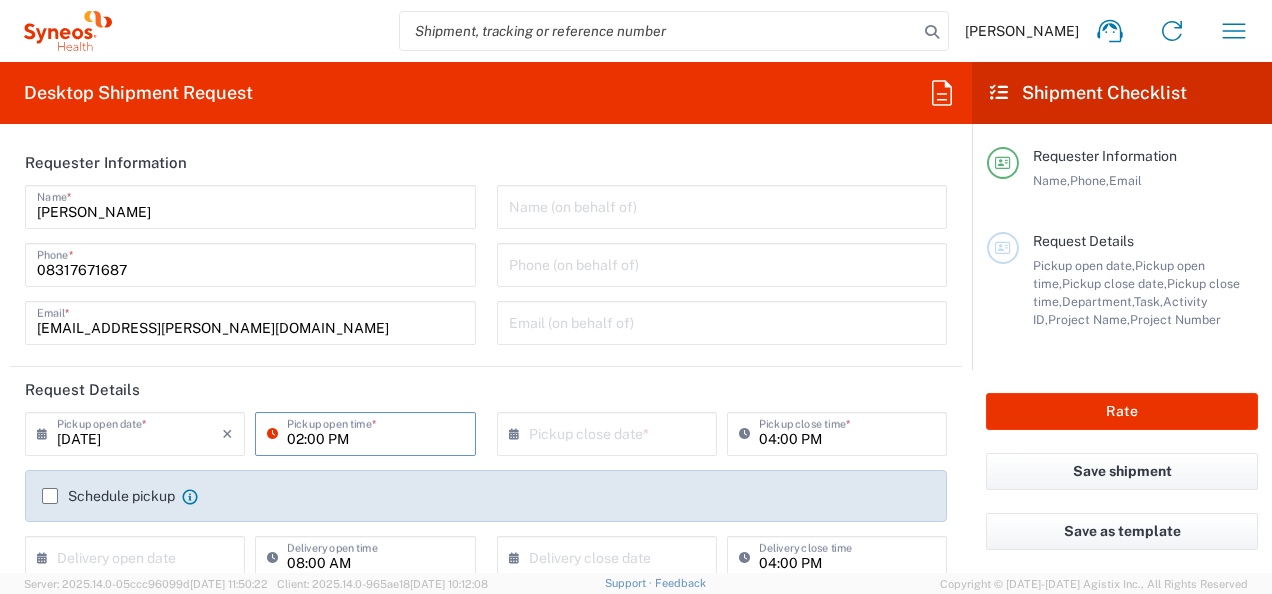 click on "02:00 PM" at bounding box center [375, 432] 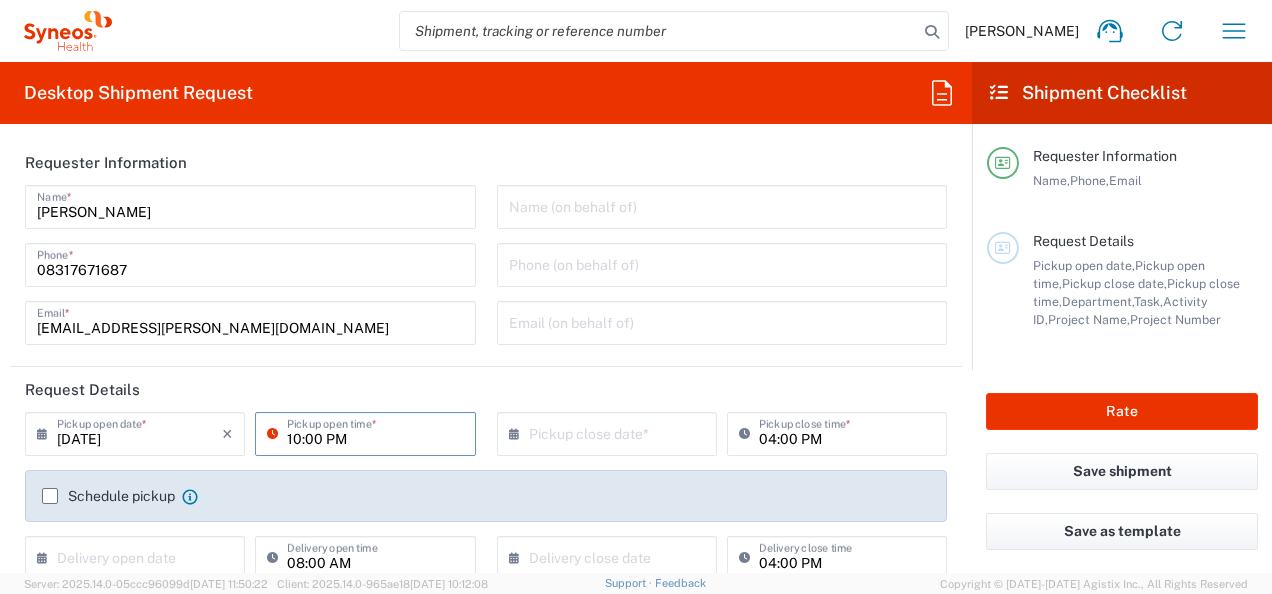 click on "10:00 PM" at bounding box center [375, 432] 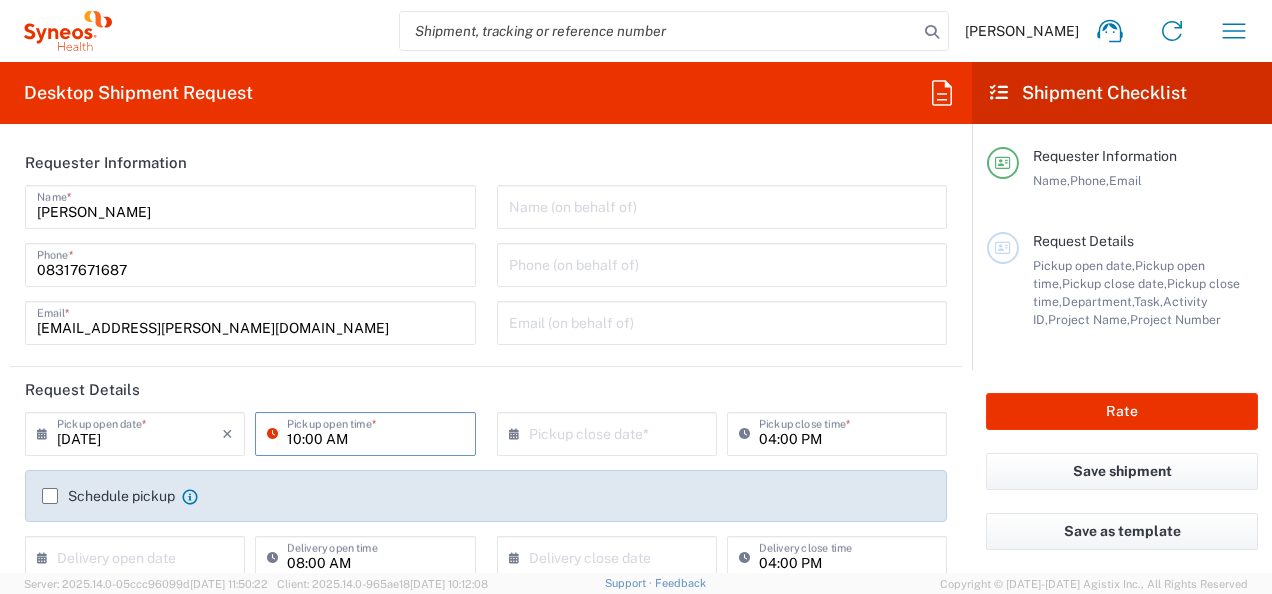 type on "10:00 AM" 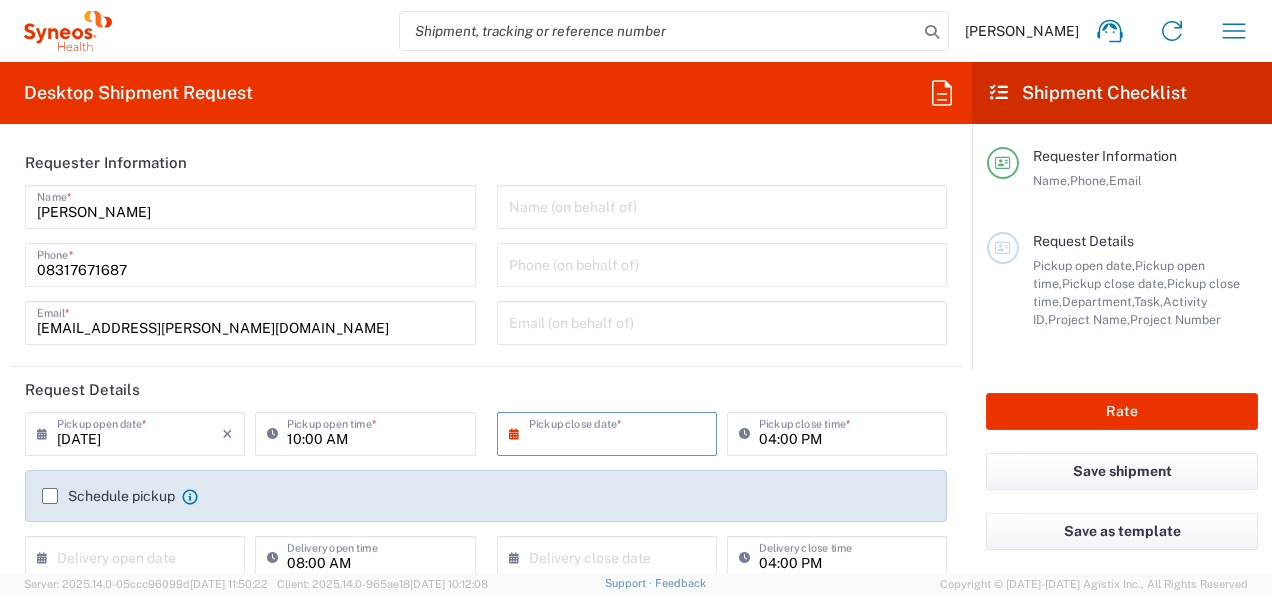 click at bounding box center (611, 432) 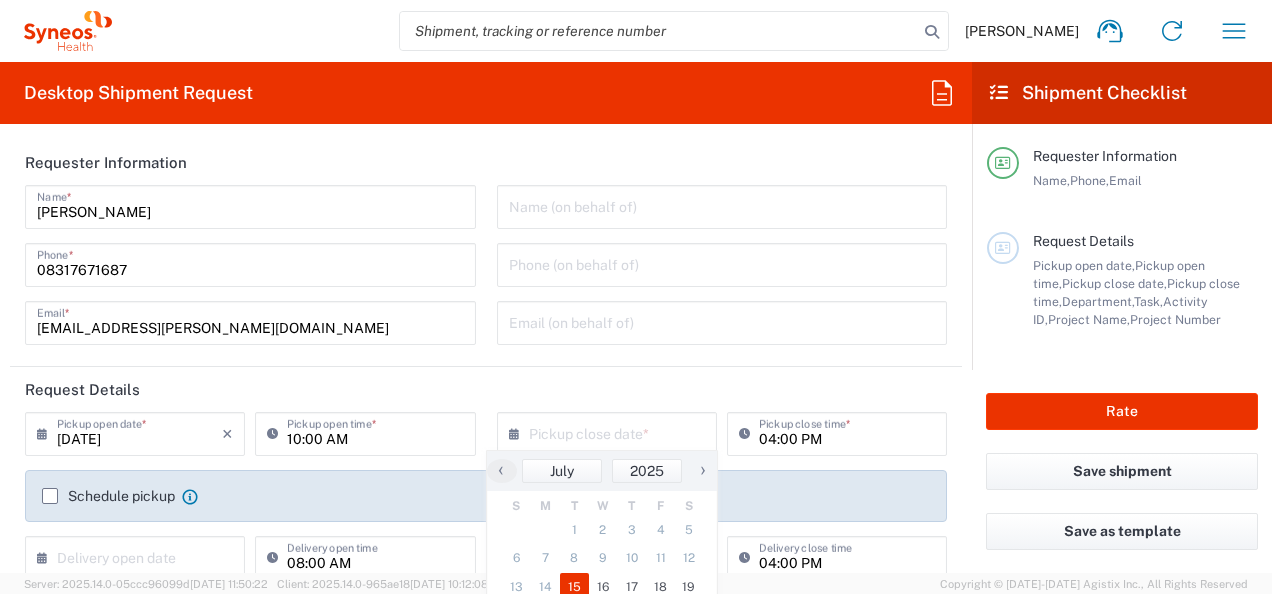 click on "15" 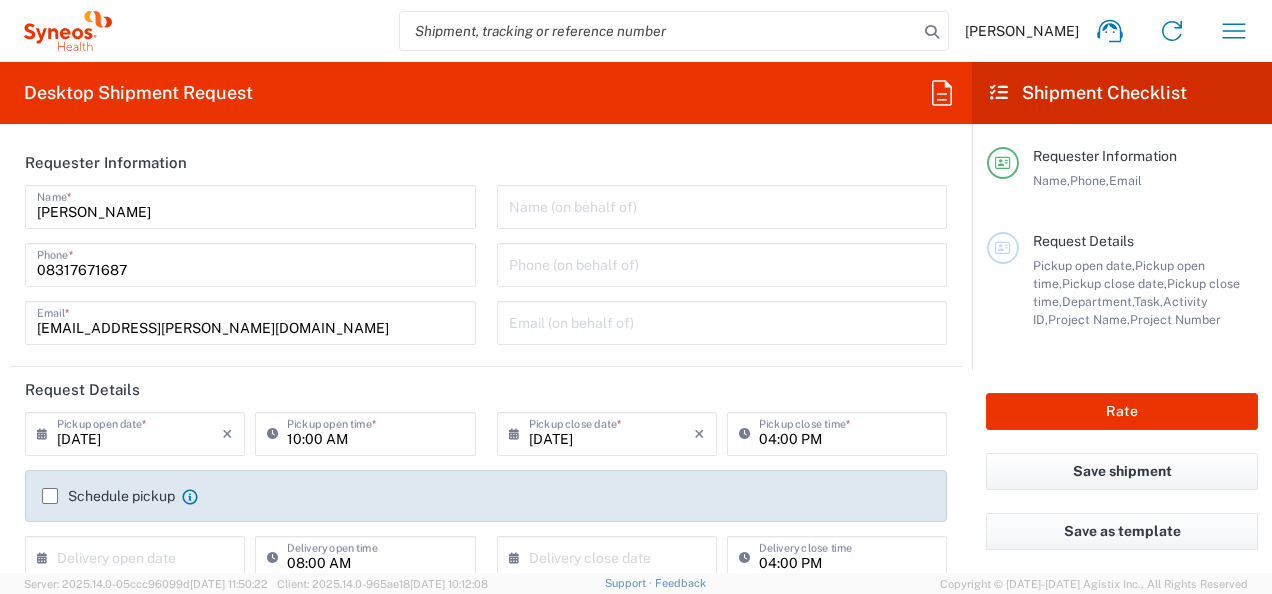 click on "Schedule pickup" 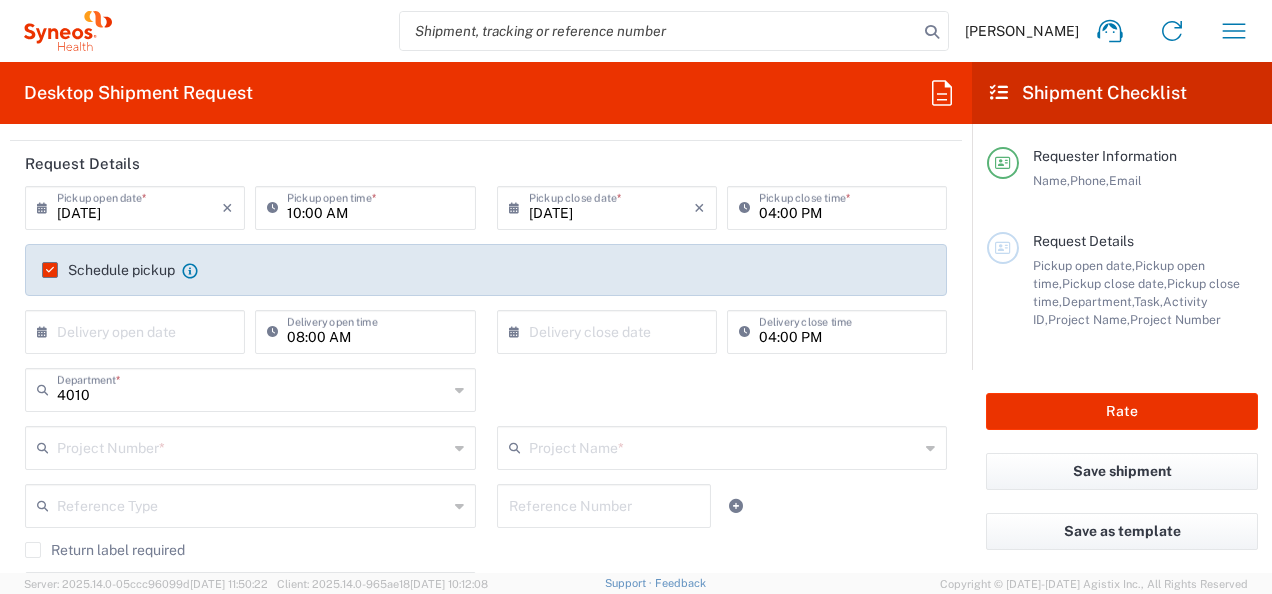 scroll, scrollTop: 346, scrollLeft: 0, axis: vertical 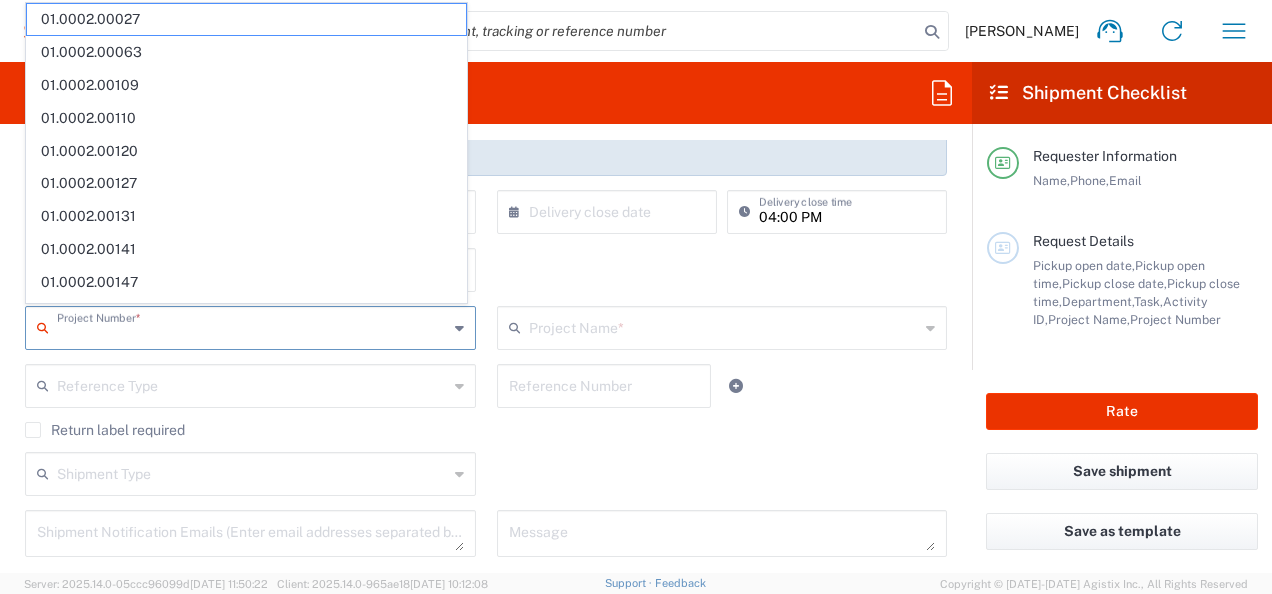 click at bounding box center [252, 326] 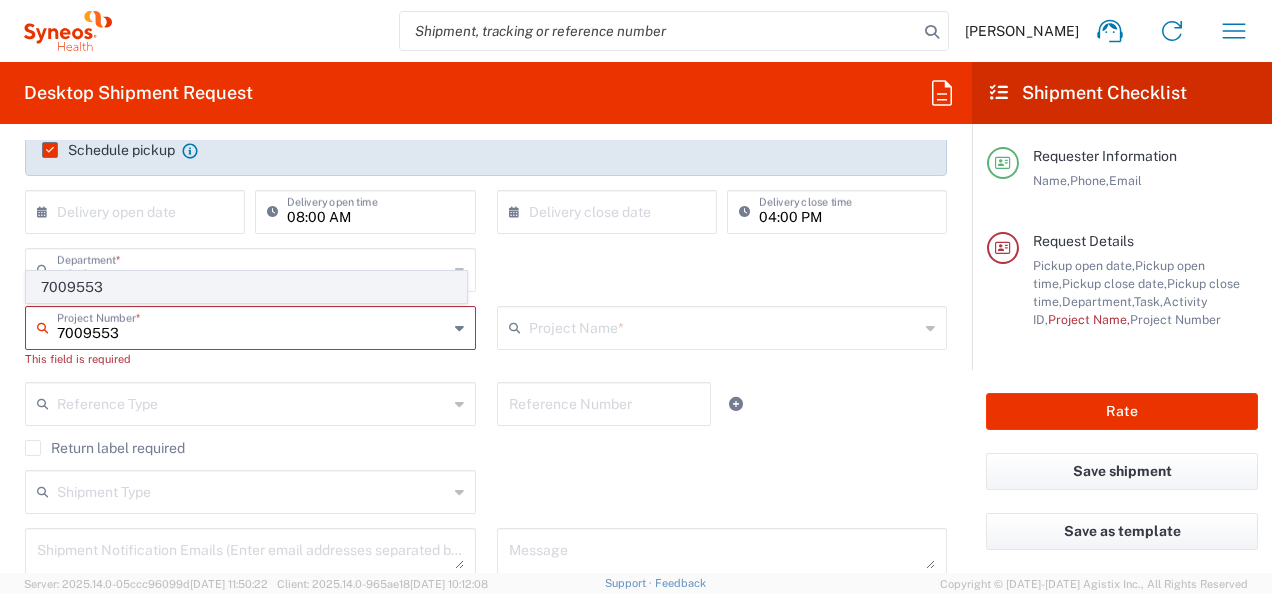 type on "7009553" 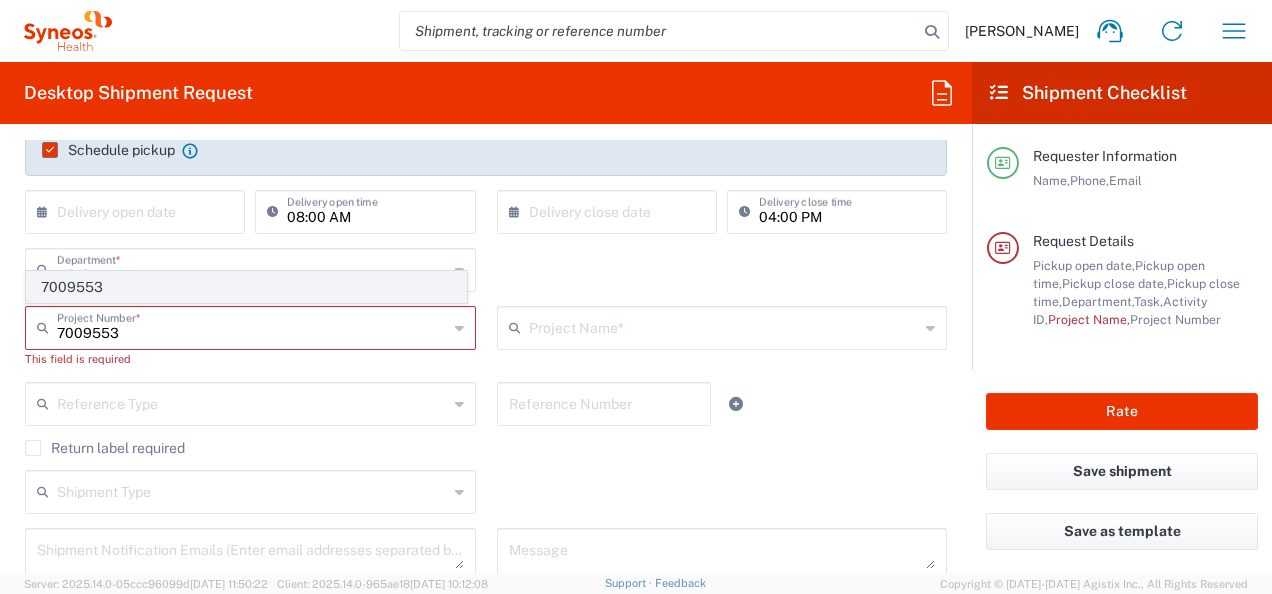 click on "7009553" 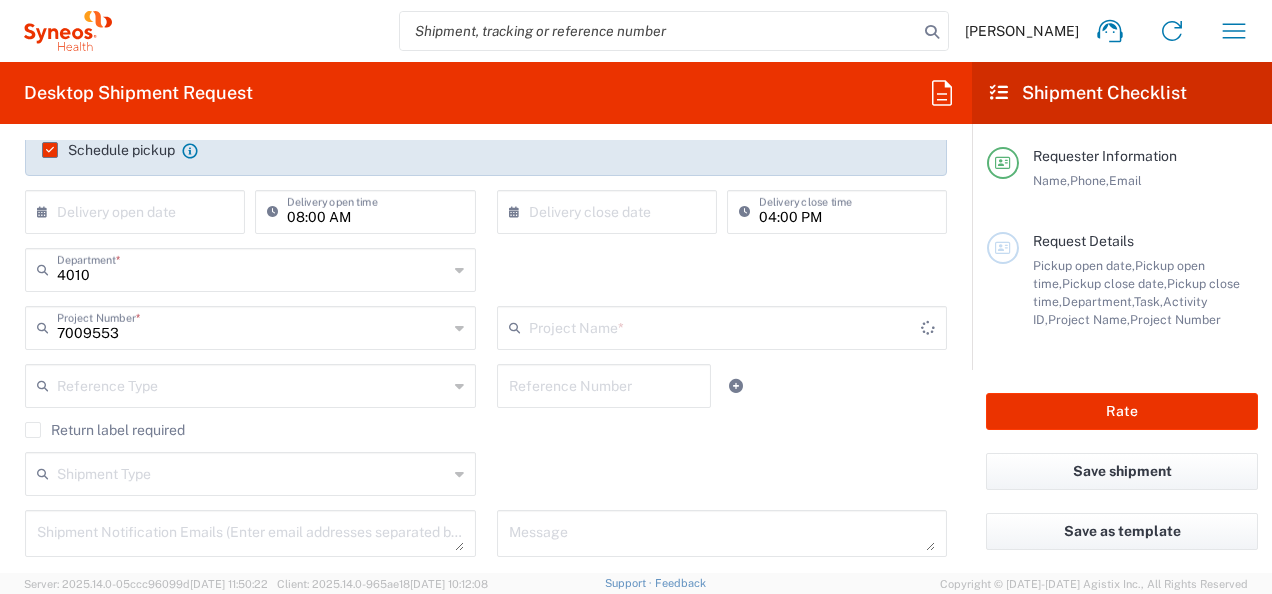 type on "Daiichi 7009553" 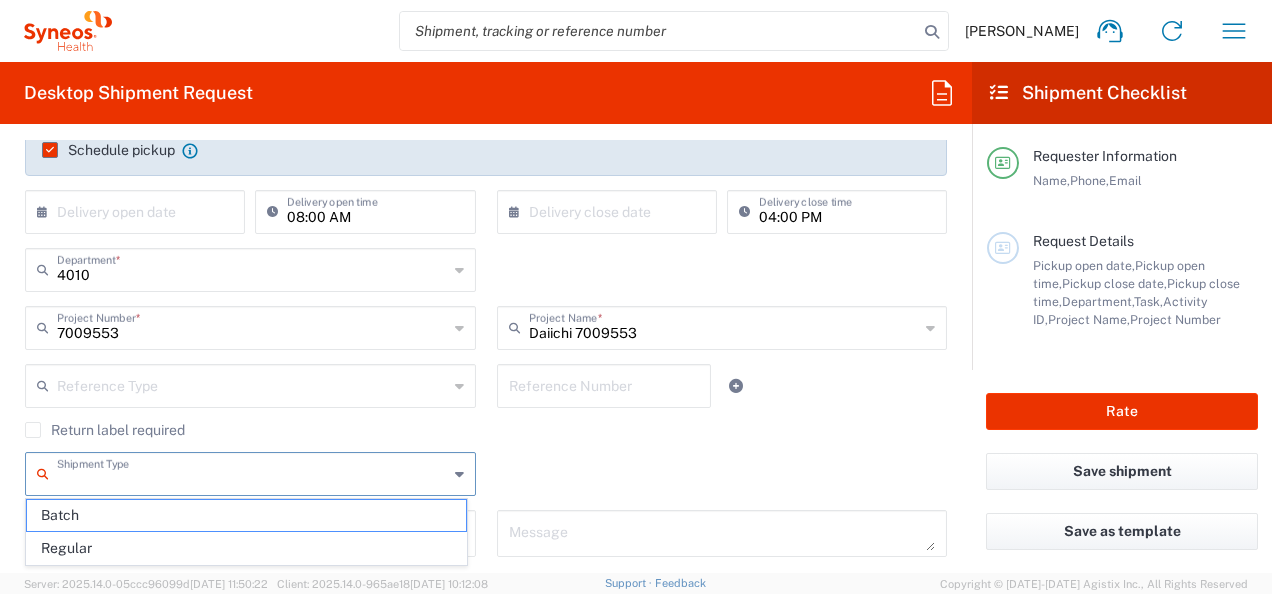 click at bounding box center (252, 472) 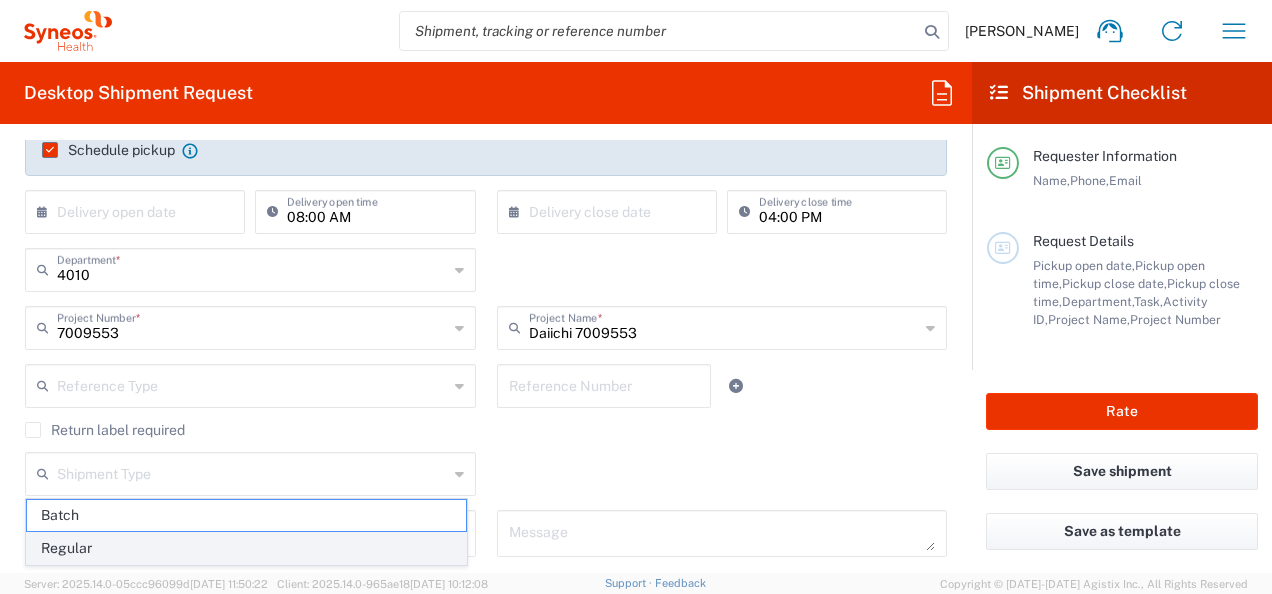 click on "Regular" 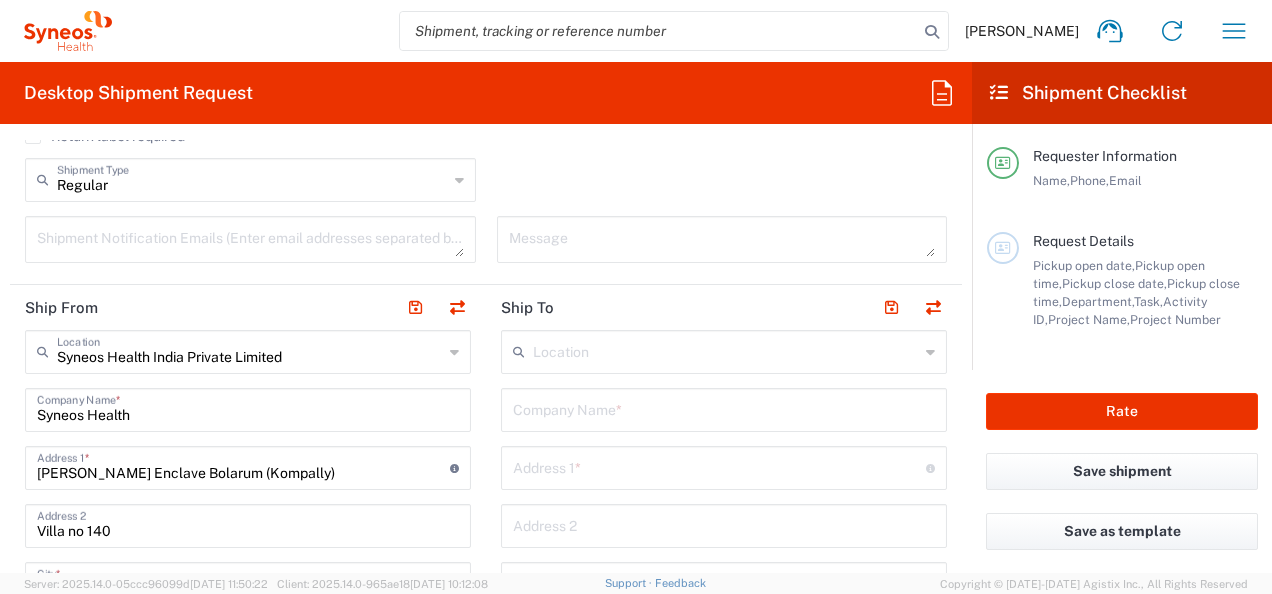 scroll, scrollTop: 720, scrollLeft: 0, axis: vertical 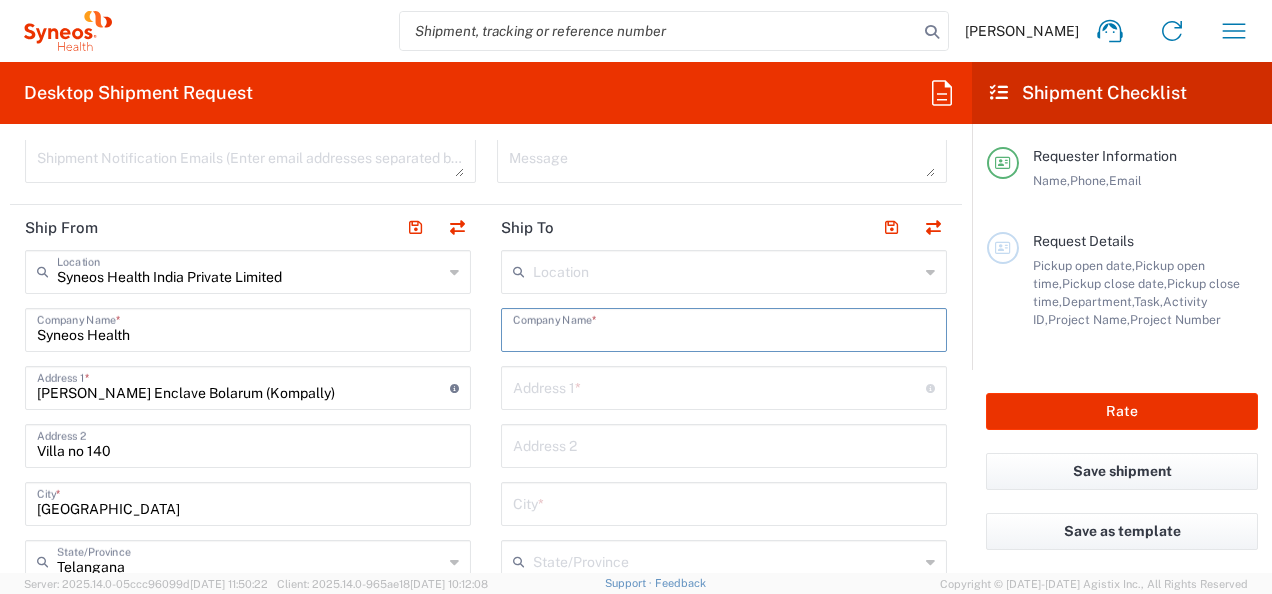 click at bounding box center [724, 328] 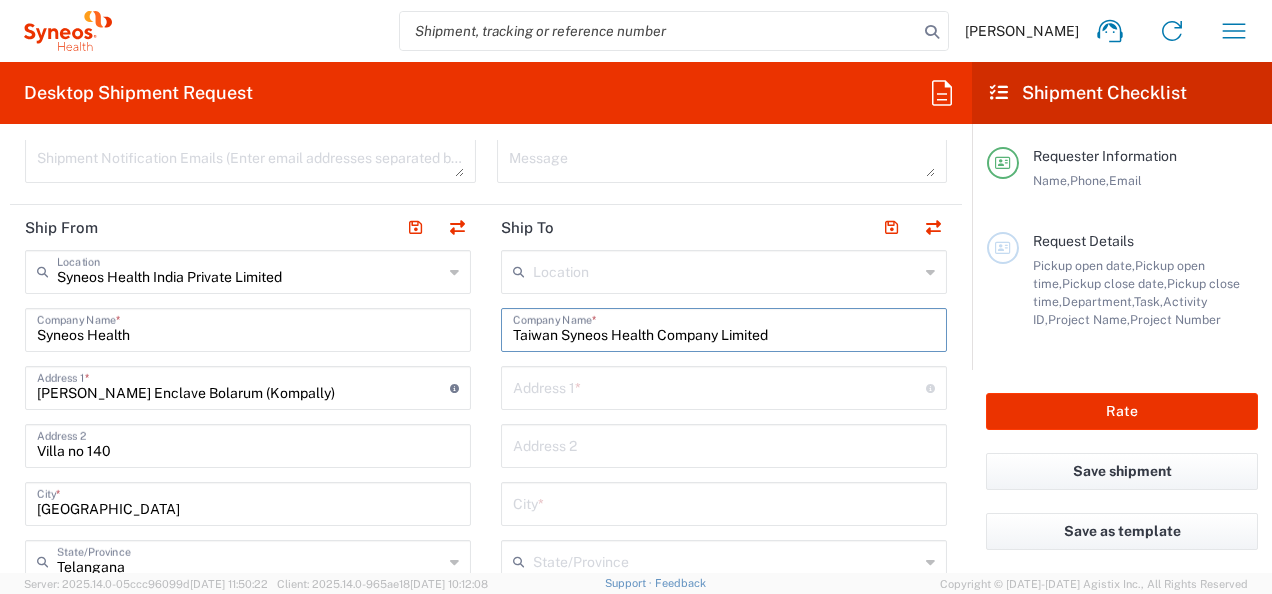 type on "Taiwan Syneos Health Company Limited" 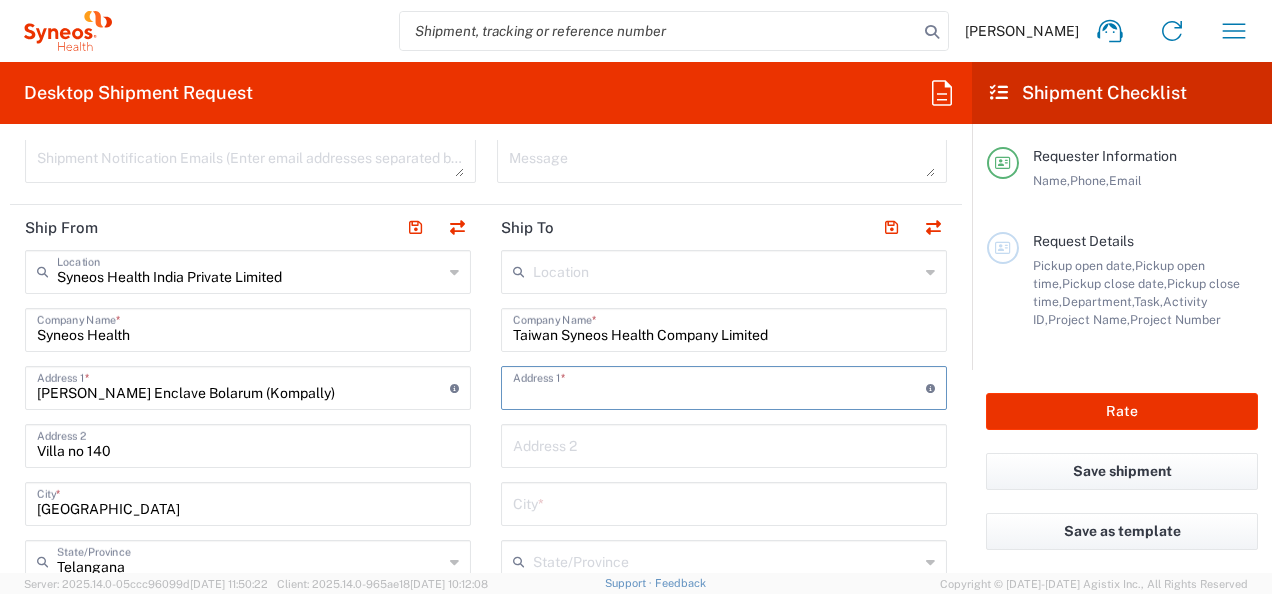 click at bounding box center (719, 386) 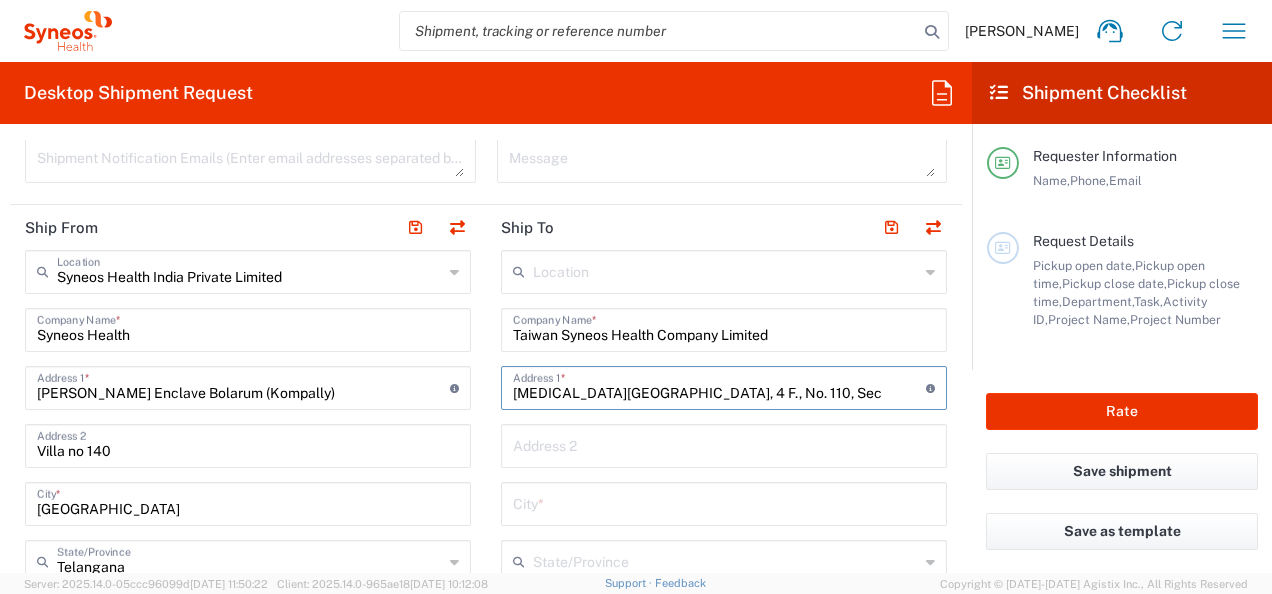 type on "Lung Cancer Research Center, 4 F., No. 110, Sec" 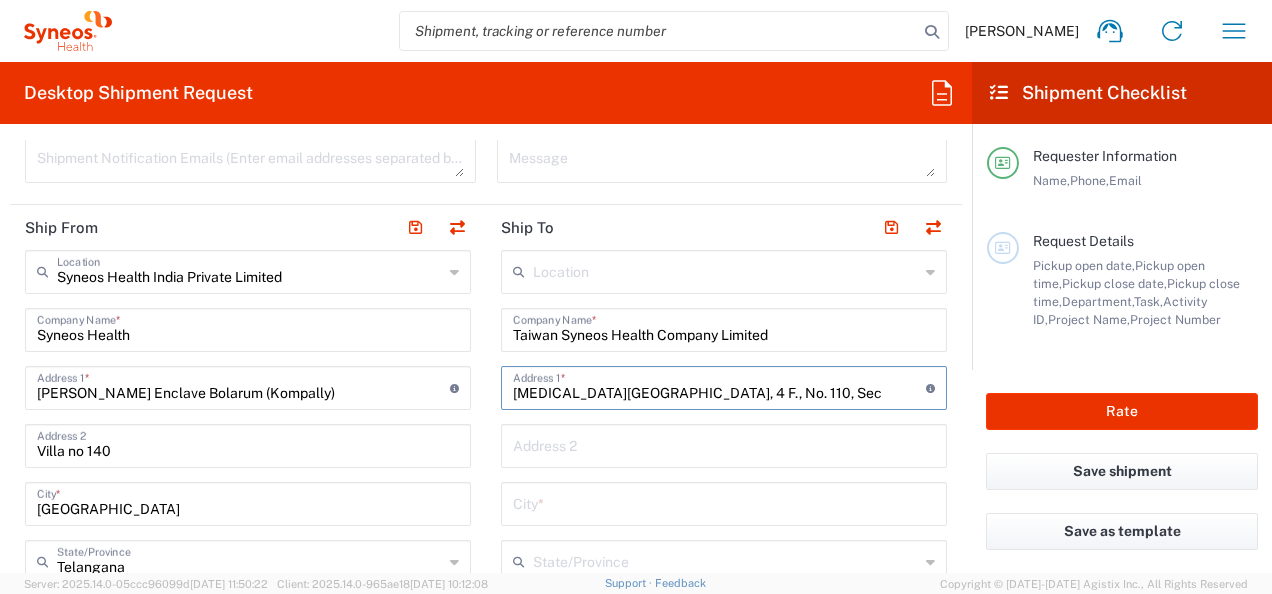 click at bounding box center (724, 444) 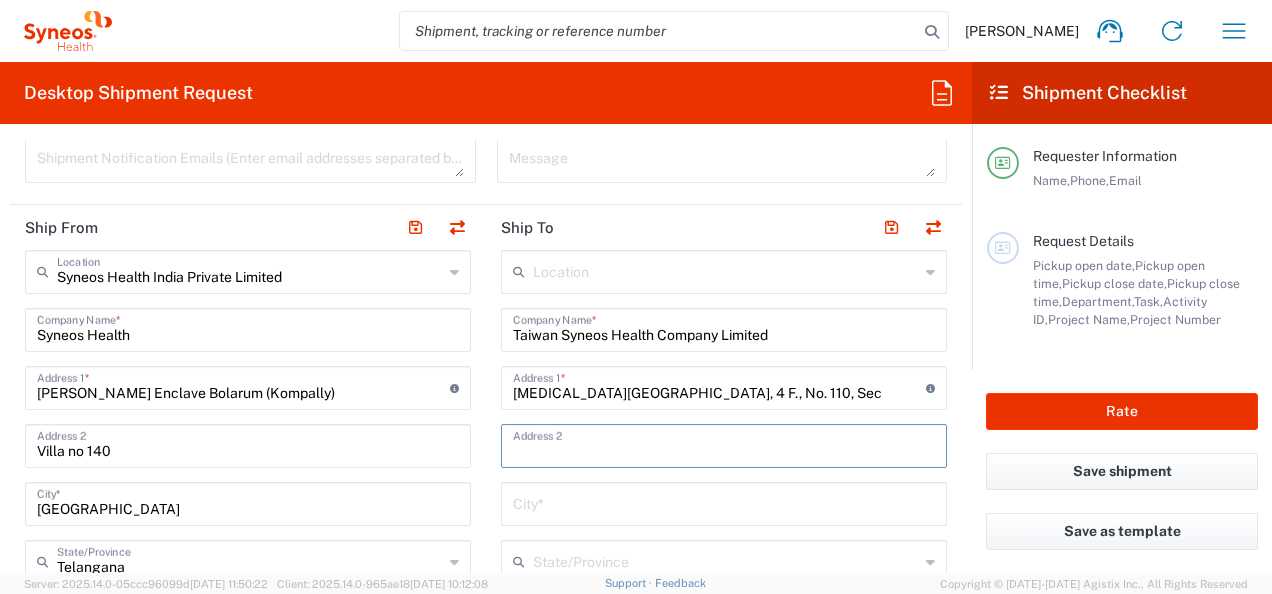 paste on "1, Jianguo N. Rd., South Dist., Taichung City 402306, Taiwan (R.O.C.)" 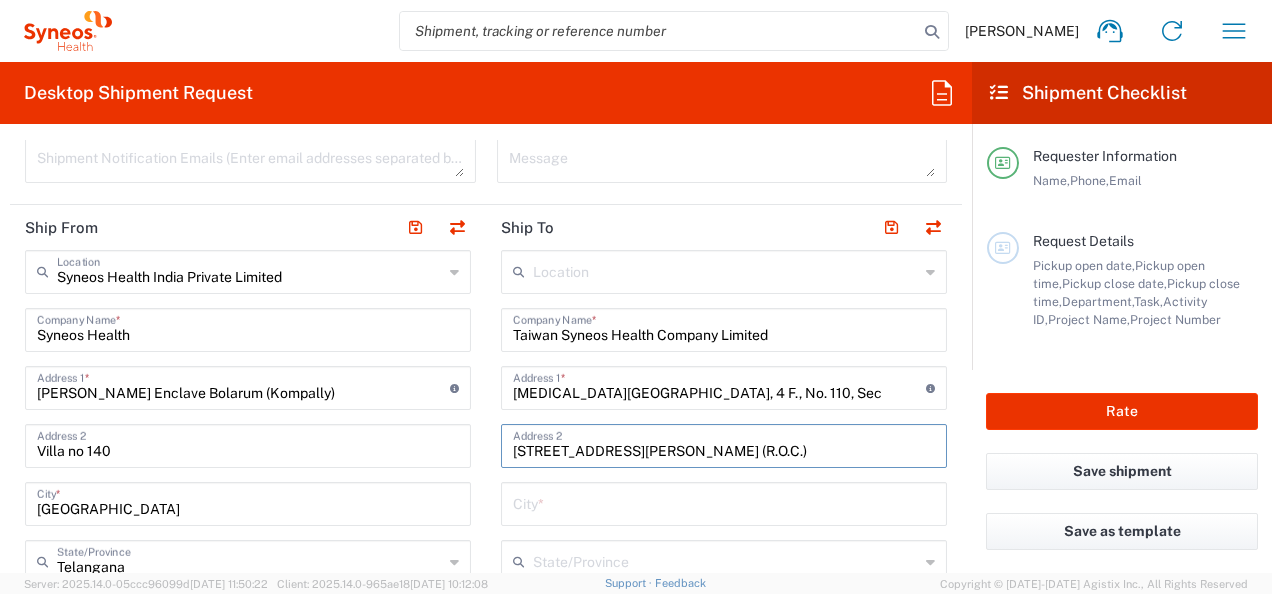 scroll, scrollTop: 0, scrollLeft: 18, axis: horizontal 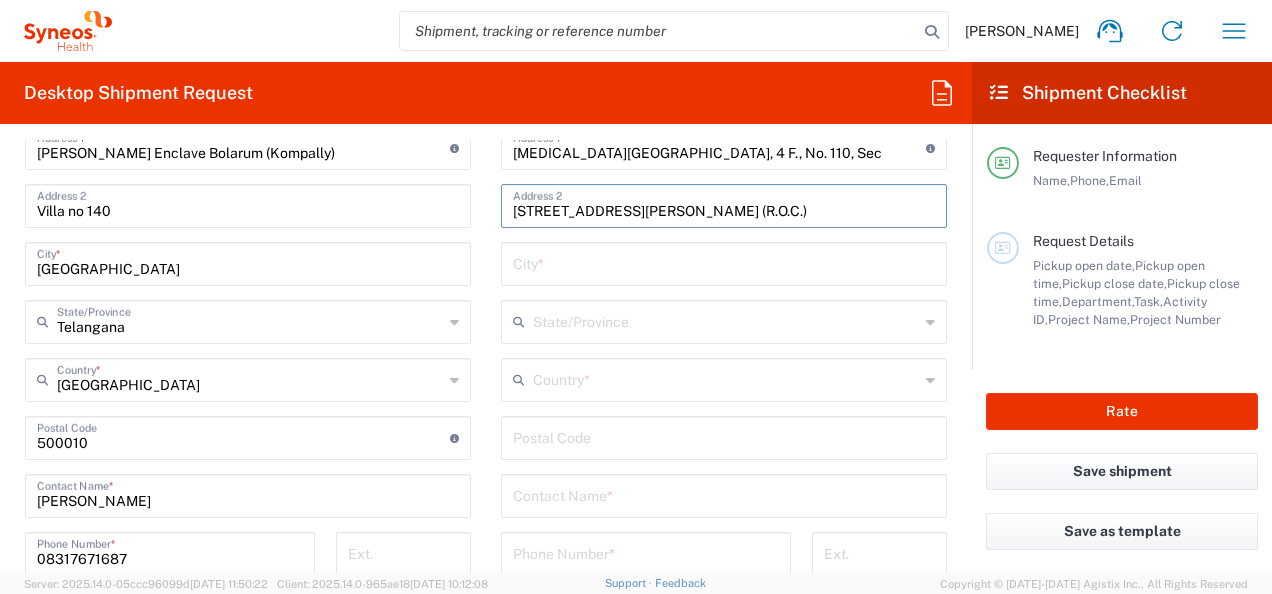 type on "1, Jianguo N. Rd., South Dist., Taichung City 402306, Taiwan (R.O.C.)" 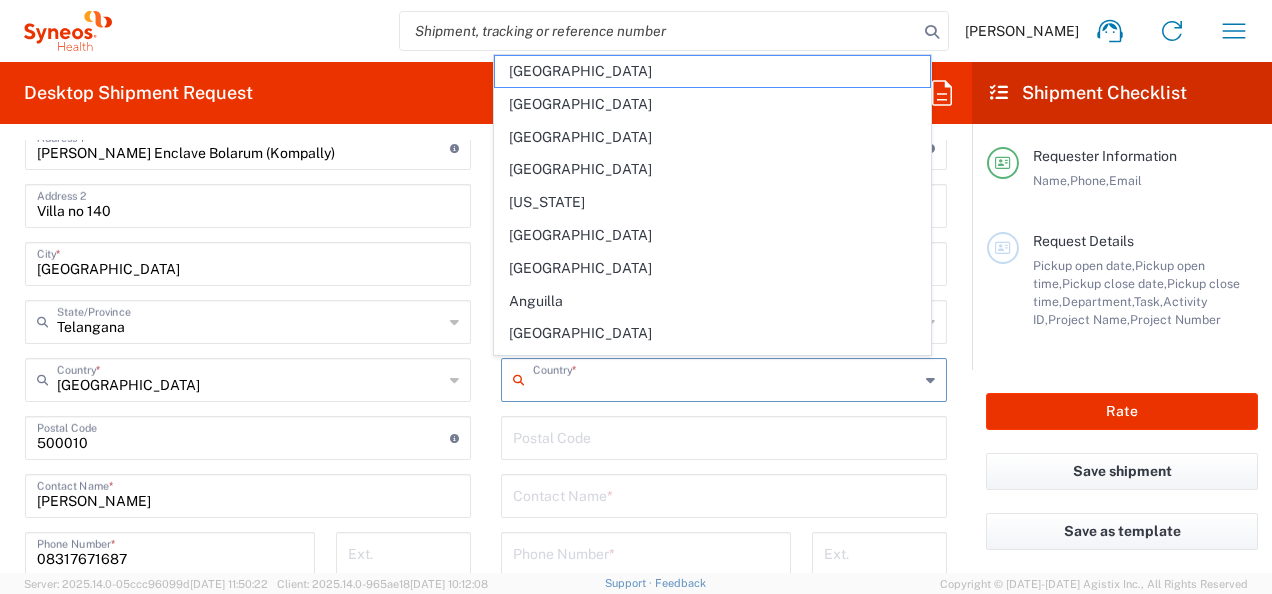 click at bounding box center [726, 378] 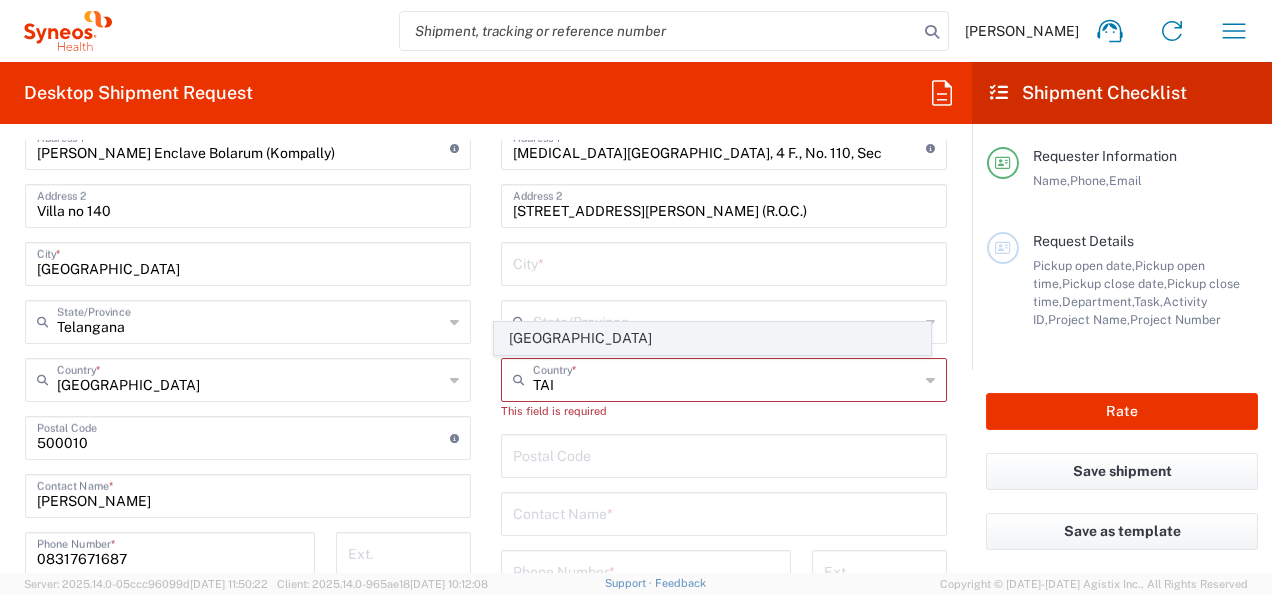 click on "[GEOGRAPHIC_DATA]" 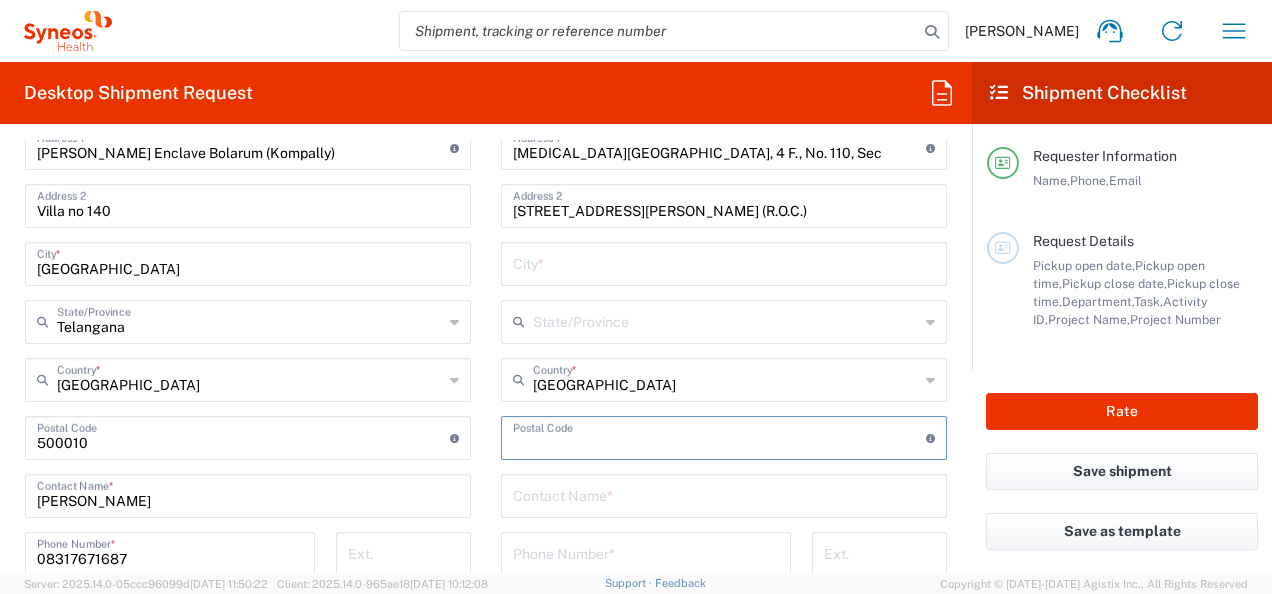 click at bounding box center (719, 436) 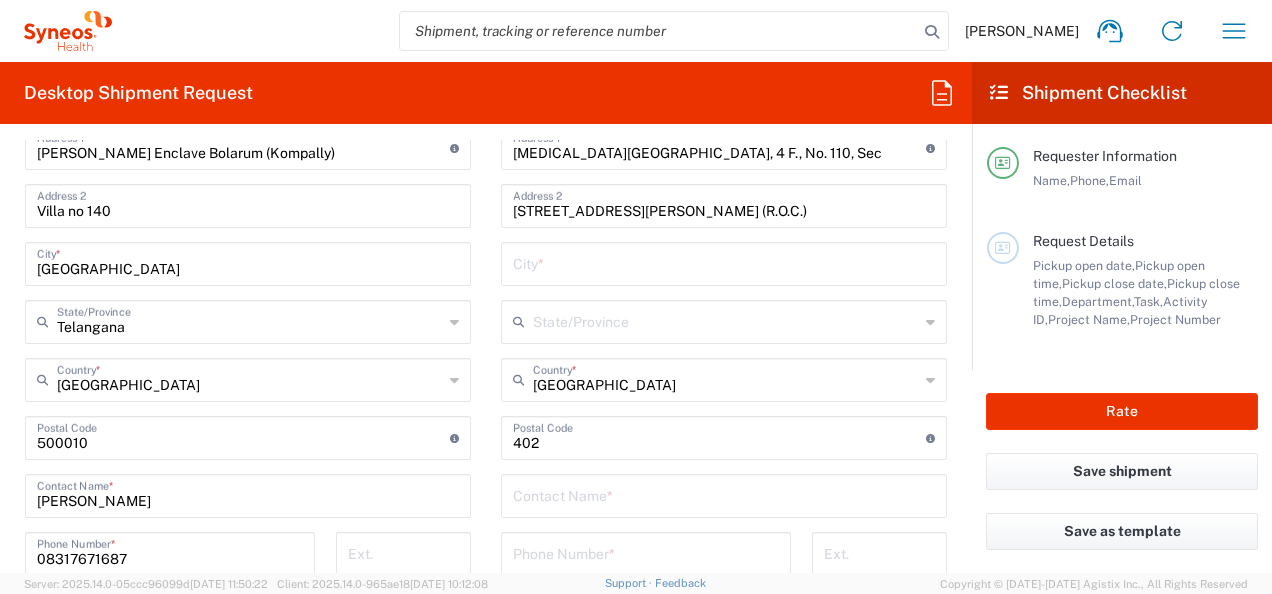 click on "Location  Addison Whitney LLC-Morrisvile NC US Barcelona-Syneos Health BioSector 2 LLC- New York US Boco Digital Media Caerus Marketing Group LLC-Morrisville NC US Chamberlain Communications LLC-New York US Chandler Chicco Agency, LLC-New York US Genico, LLC Gerbig Snell/Weisheimer Advert- Westerville OH Haas & Health Partner Public Relations GmbH Illingworth Research Group Ltd-Macclesfield UK Illingworth Rsrch Grp (France) Illingworth Rsrch Grp (Italy) Illingworth Rsrch Grp (Spain) Illingworth Rsrch Grp (USA) In Illingworth Rsrch Grp(Australi INC Research Clin Svcs Mexico inVentiv Health Philippines, Inc. IRG - Morrisville Warehouse IVH IPS Pvt Ltd- India IVH Mexico SA de CV NAVICOR GROUP, LLC- New York US PALIO + IGNITE, LLC- Westerville OH US Pharmaceutical Institute LLC- Morrisville NC US PT Syneos Health Indonesia Rx dataScience Inc-Morrisville NC US RxDataScience India Private Lt Syneos Health (Beijing) Inc.Lt Syneos Health (Shanghai) Inc. Ltd. Syneos Health (Thailand) Limit Syneos Health Argentina SA" 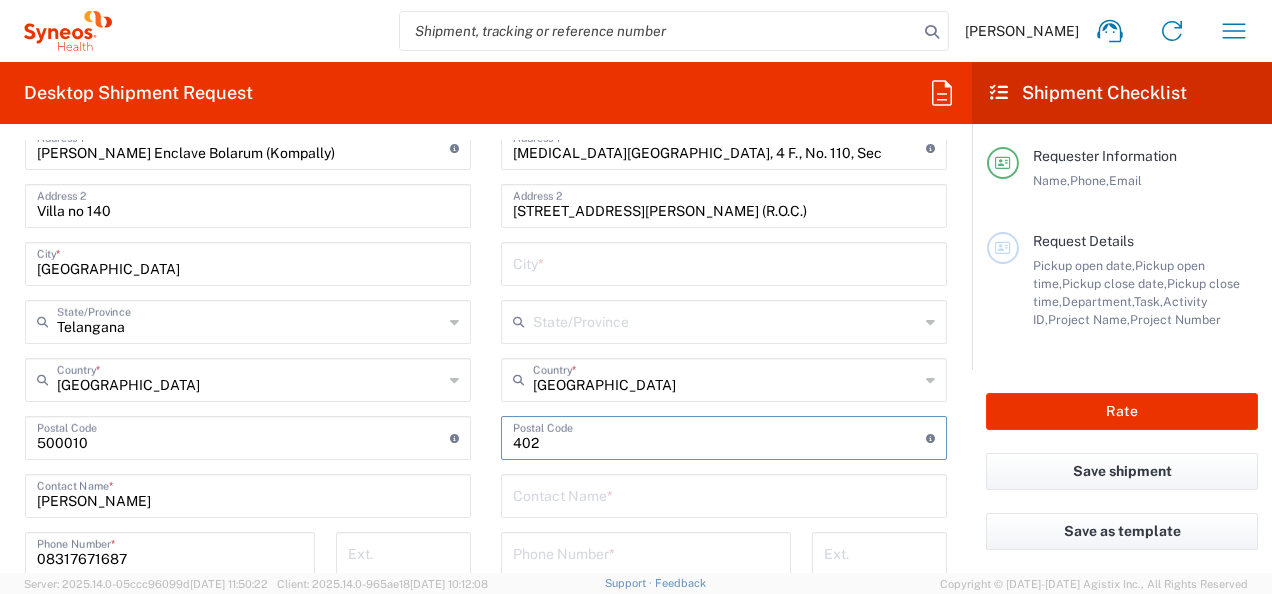 click at bounding box center [719, 436] 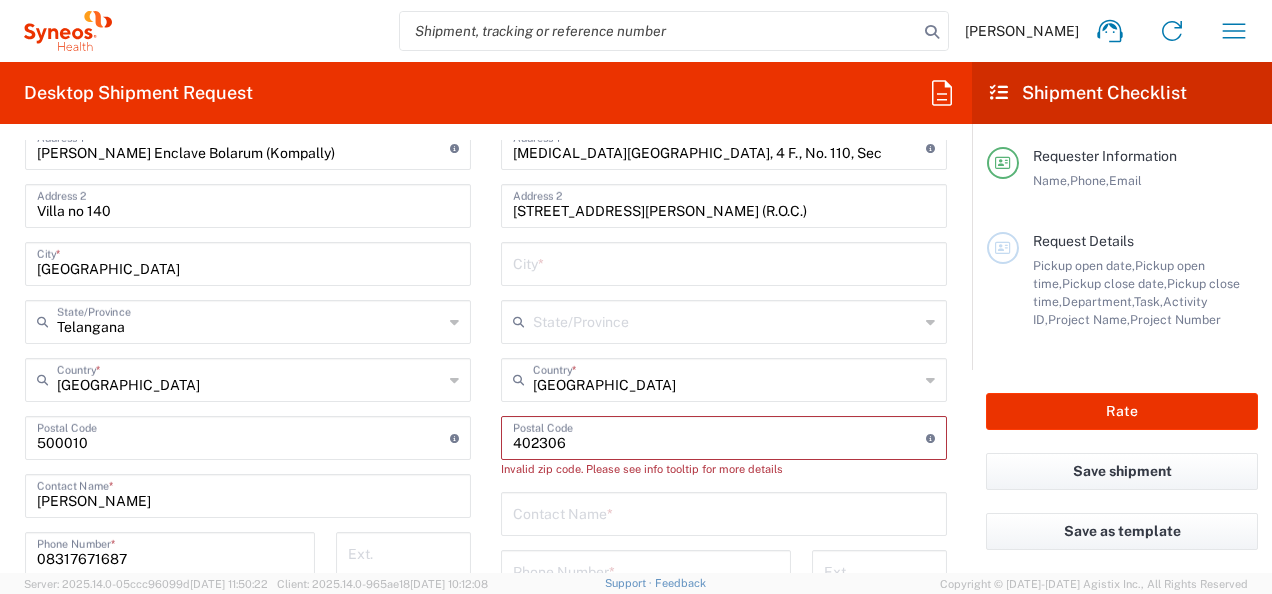 click on "Location  Addison Whitney LLC-Morrisvile NC US Barcelona-Syneos Health BioSector 2 LLC- New York US Boco Digital Media Caerus Marketing Group LLC-Morrisville NC US Chamberlain Communications LLC-New York US Chandler Chicco Agency, LLC-New York US Genico, LLC Gerbig Snell/Weisheimer Advert- Westerville OH Haas & Health Partner Public Relations GmbH Illingworth Research Group Ltd-Macclesfield UK Illingworth Rsrch Grp (France) Illingworth Rsrch Grp (Italy) Illingworth Rsrch Grp (Spain) Illingworth Rsrch Grp (USA) In Illingworth Rsrch Grp(Australi INC Research Clin Svcs Mexico inVentiv Health Philippines, Inc. IRG - Morrisville Warehouse IVH IPS Pvt Ltd- India IVH Mexico SA de CV NAVICOR GROUP, LLC- New York US PALIO + IGNITE, LLC- Westerville OH US Pharmaceutical Institute LLC- Morrisville NC US PT Syneos Health Indonesia Rx dataScience Inc-Morrisville NC US RxDataScience India Private Lt Syneos Health (Beijing) Inc.Lt Syneos Health (Shanghai) Inc. Ltd. Syneos Health (Thailand) Limit Syneos Health Argentina SA" 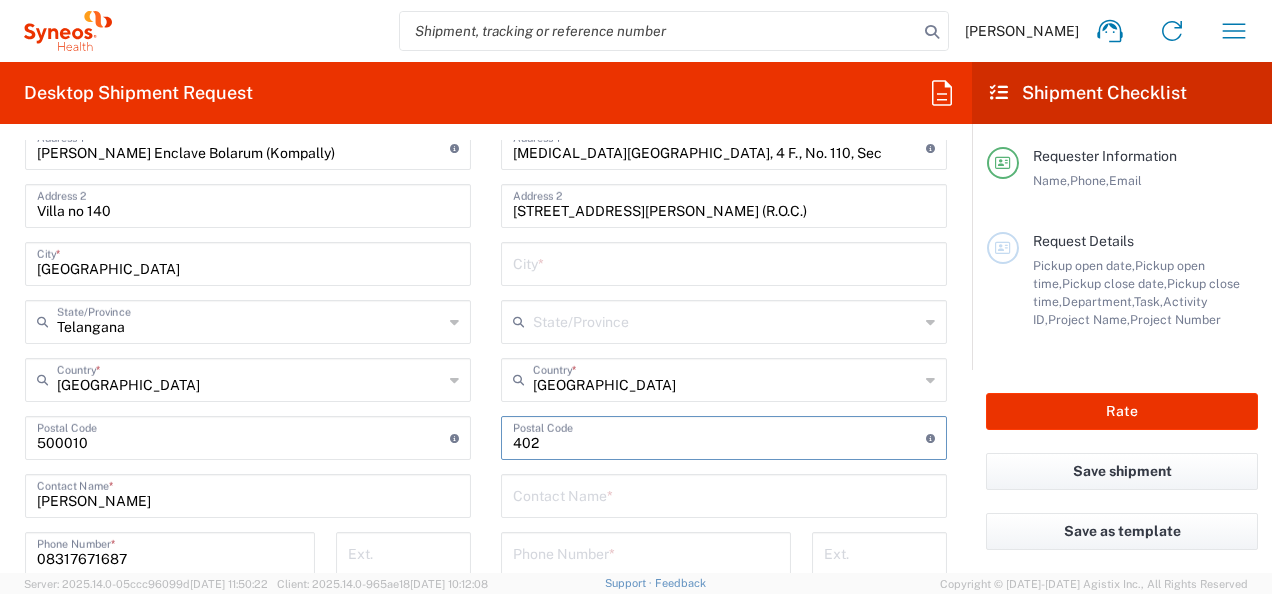type on "402" 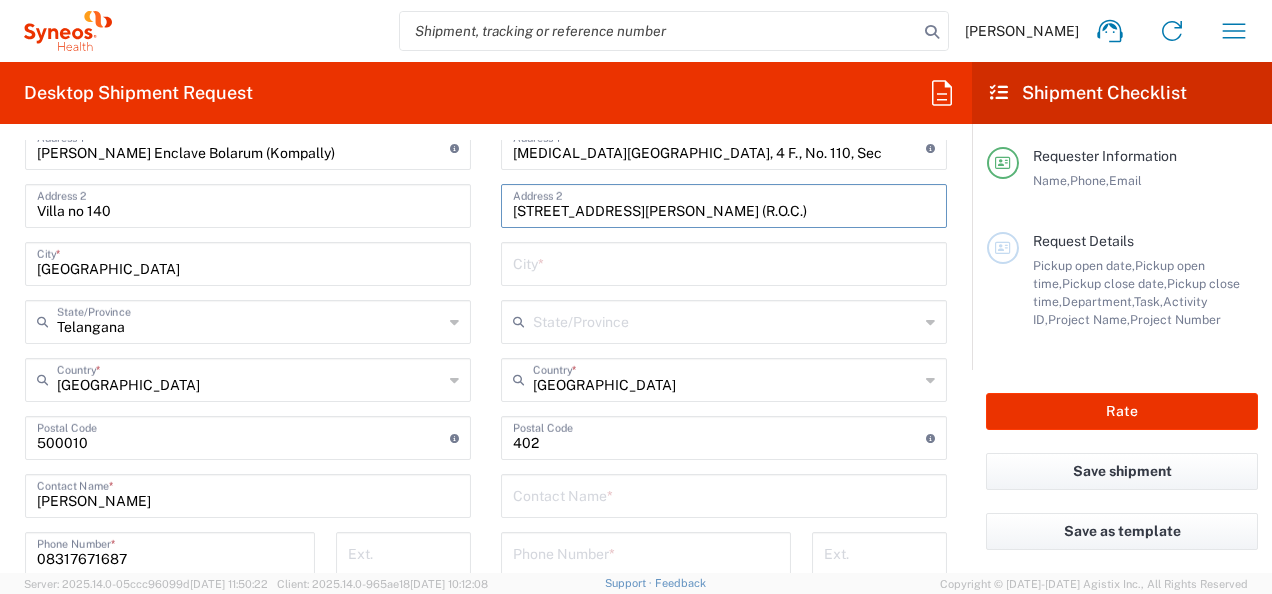 click on "1, Jianguo N. Rd., South Dist., Taichung City 402306, Taiwan (R.O.C.)" at bounding box center (724, 204) 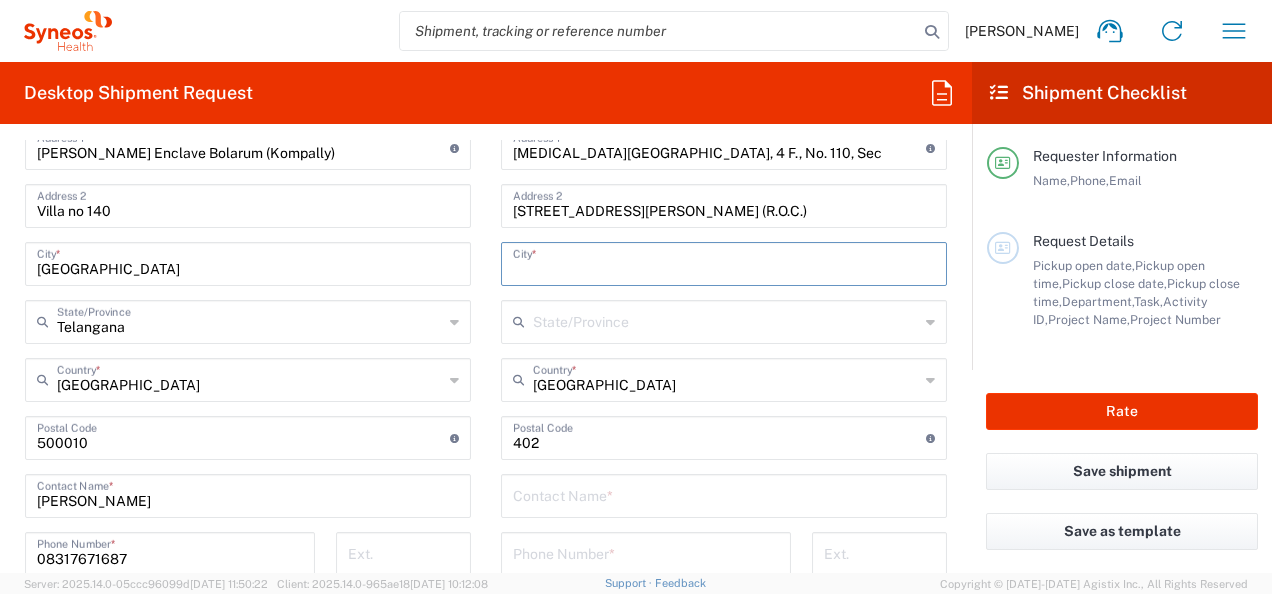 click at bounding box center [724, 262] 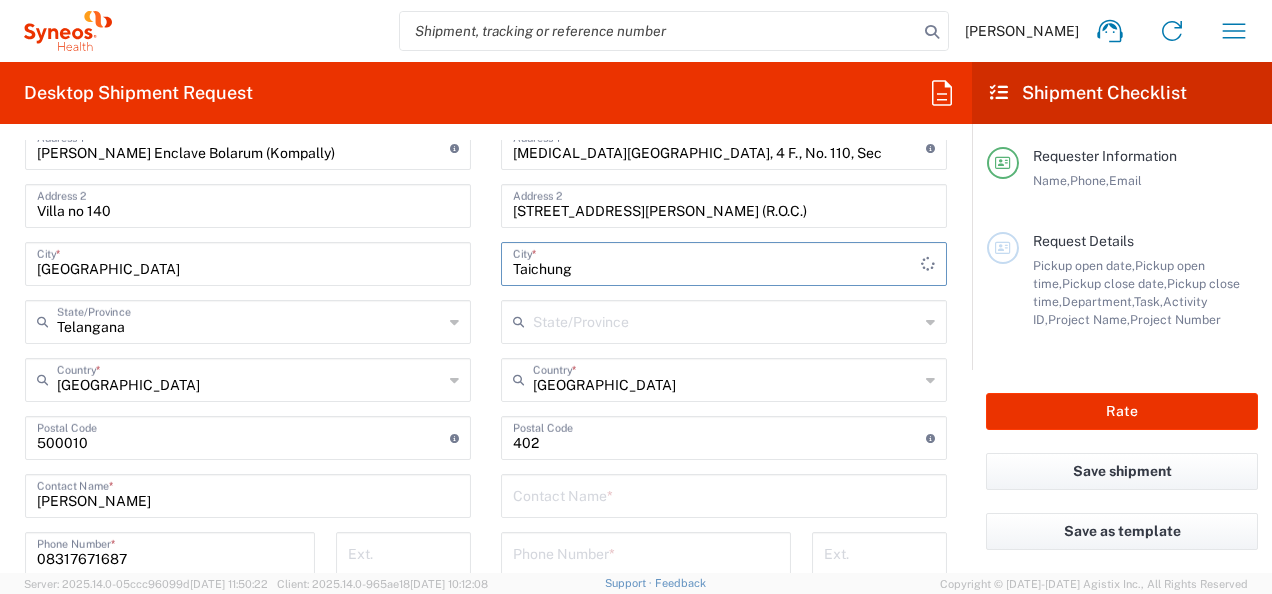 type on "Taichung" 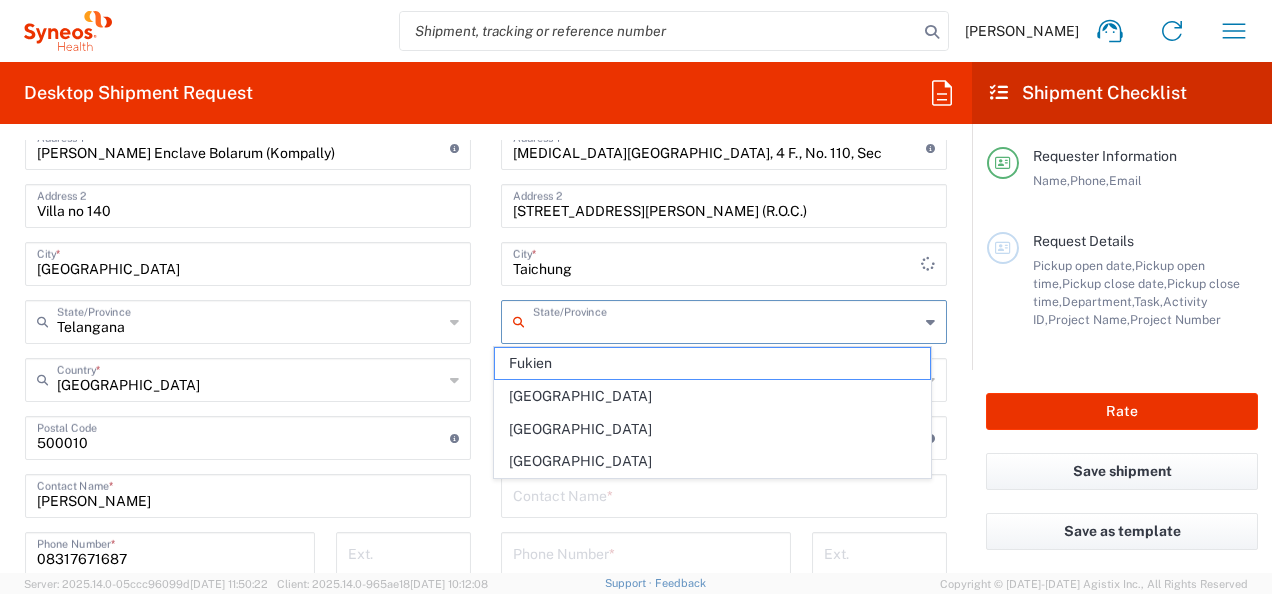 click at bounding box center (726, 320) 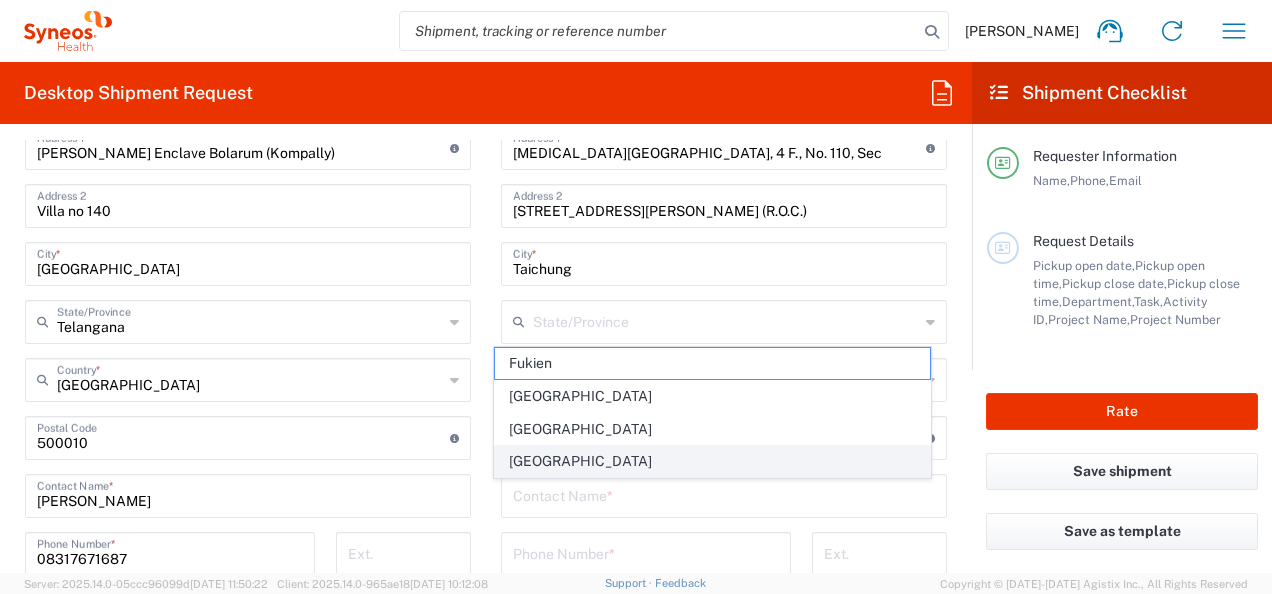 click on "[GEOGRAPHIC_DATA]" 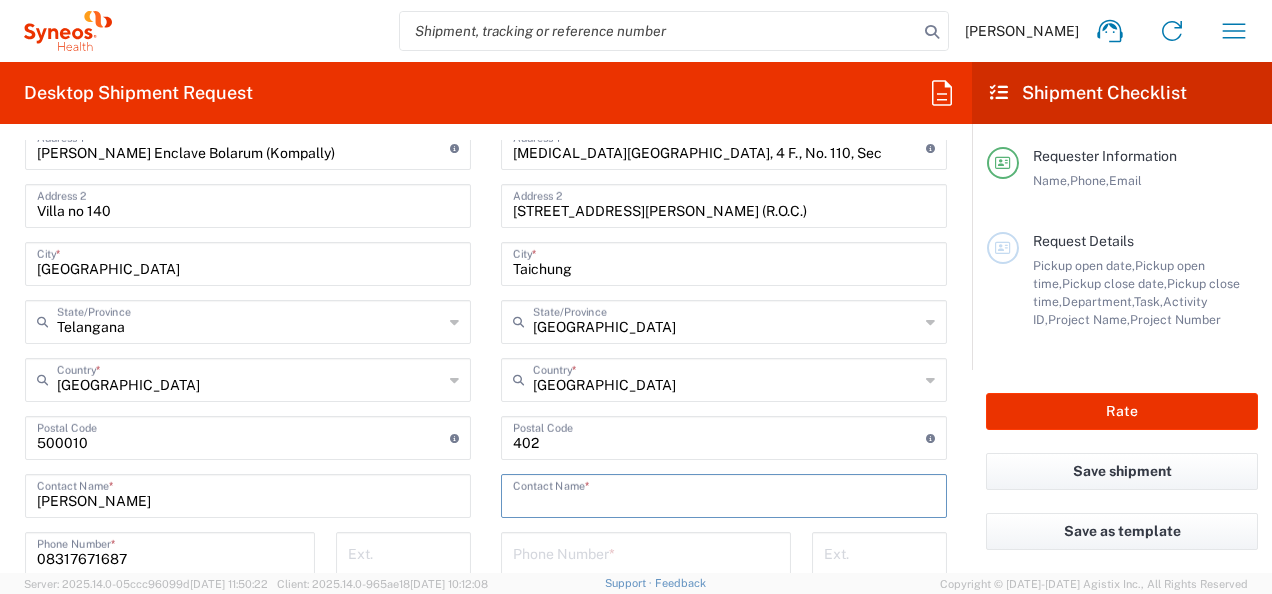 click at bounding box center [724, 494] 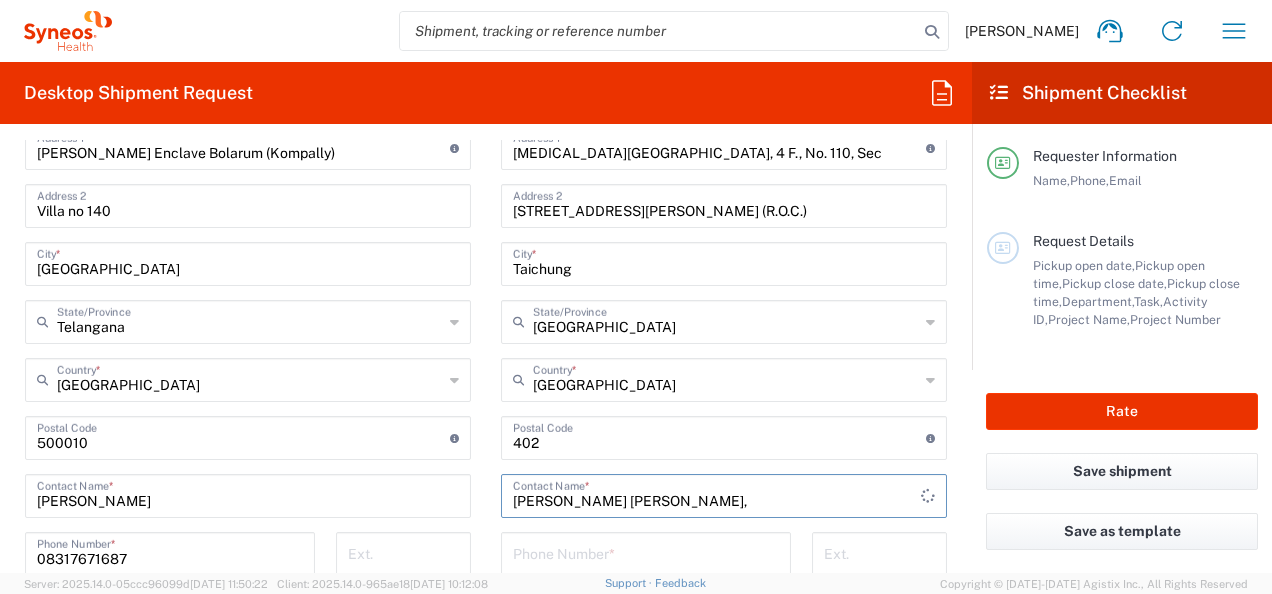 type on "Yi-Chen Chin," 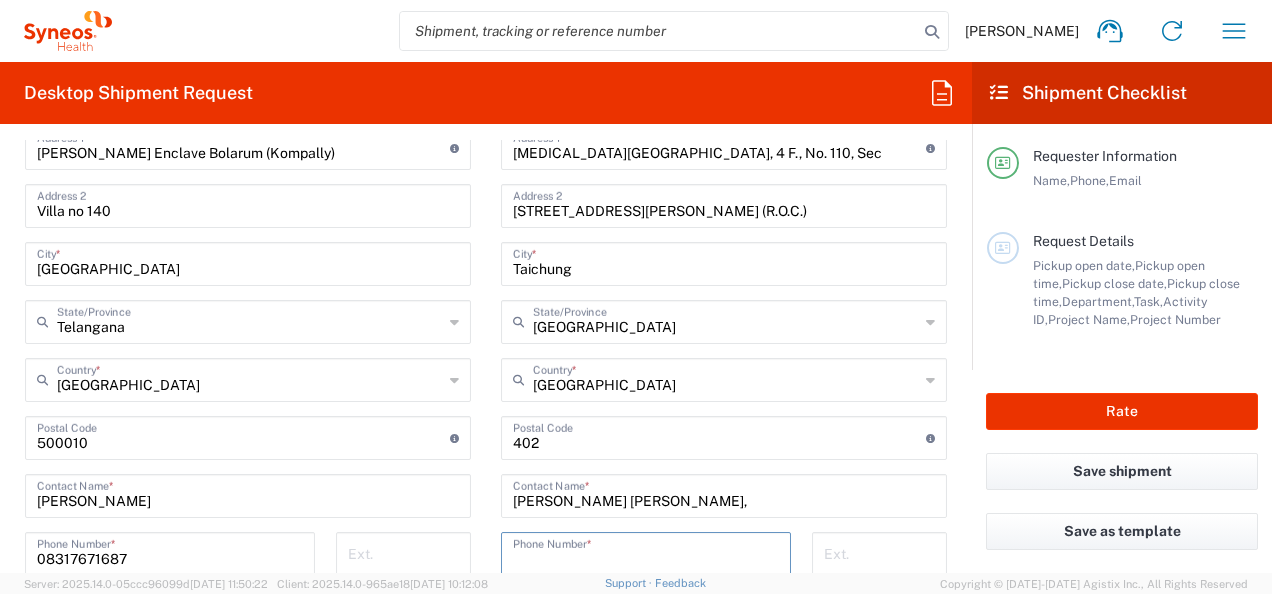 click at bounding box center (646, 552) 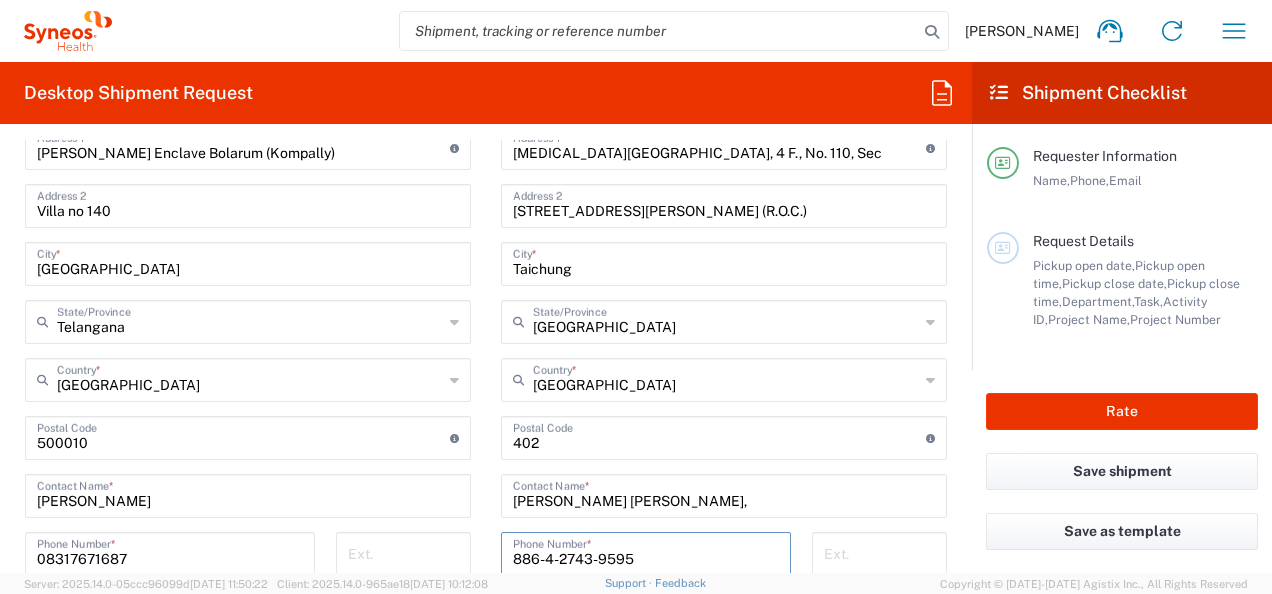 type on "886-4-2743-9595" 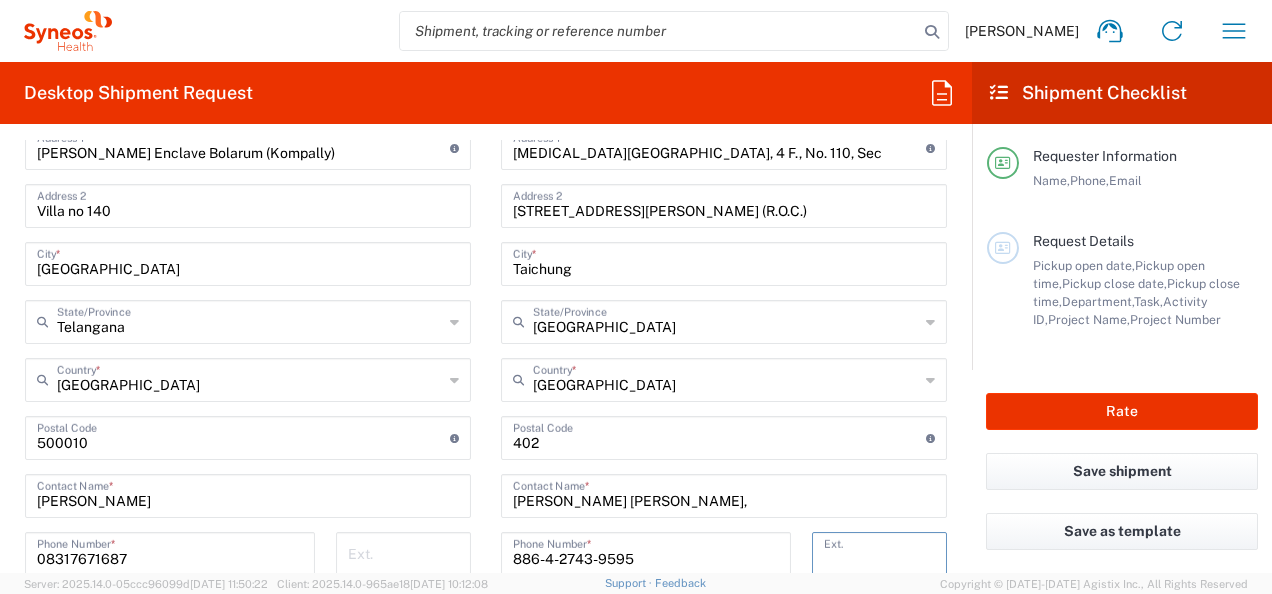 click at bounding box center (879, 552) 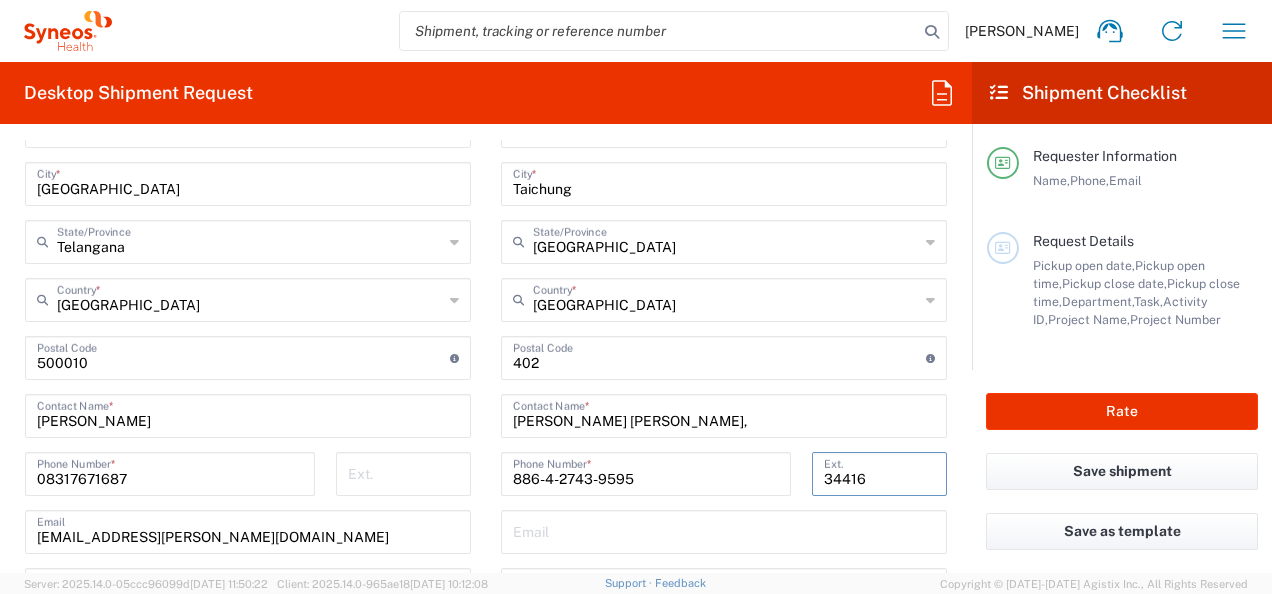 scroll, scrollTop: 1172, scrollLeft: 0, axis: vertical 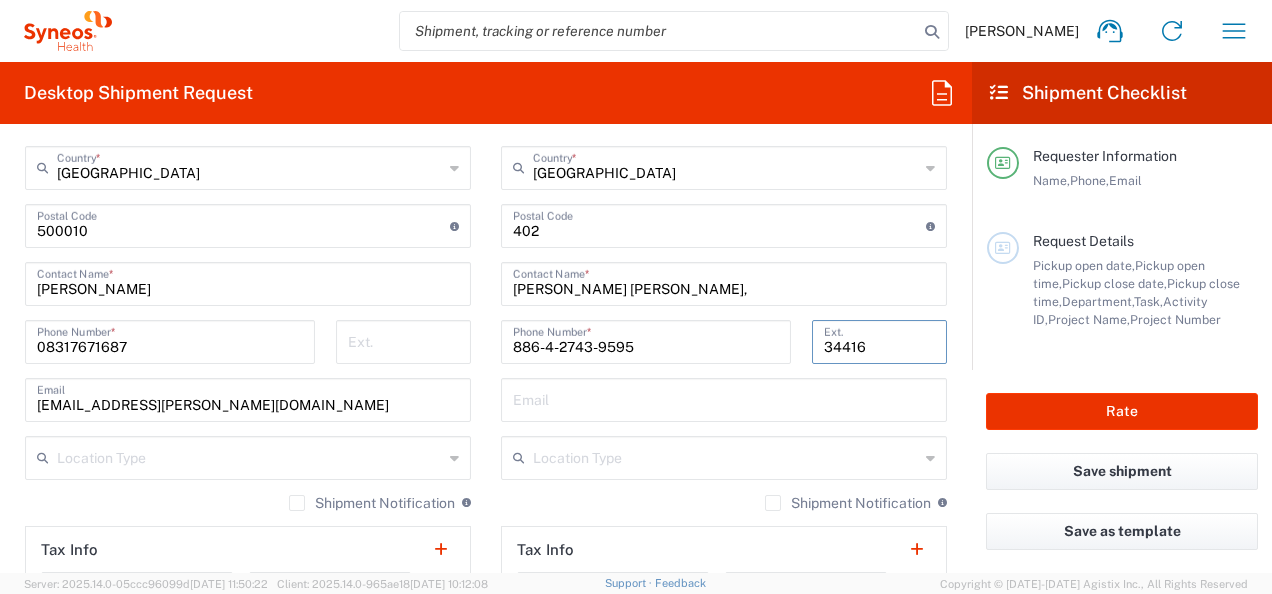 type on "34416" 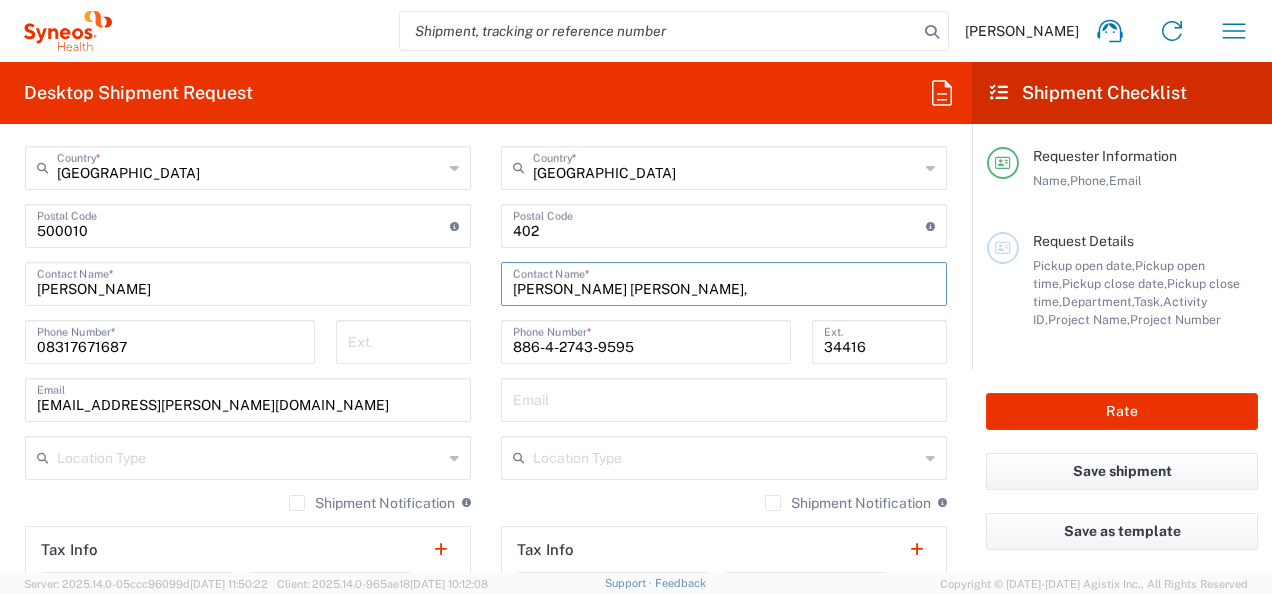 click on "Yi-Chen Chin," at bounding box center [724, 282] 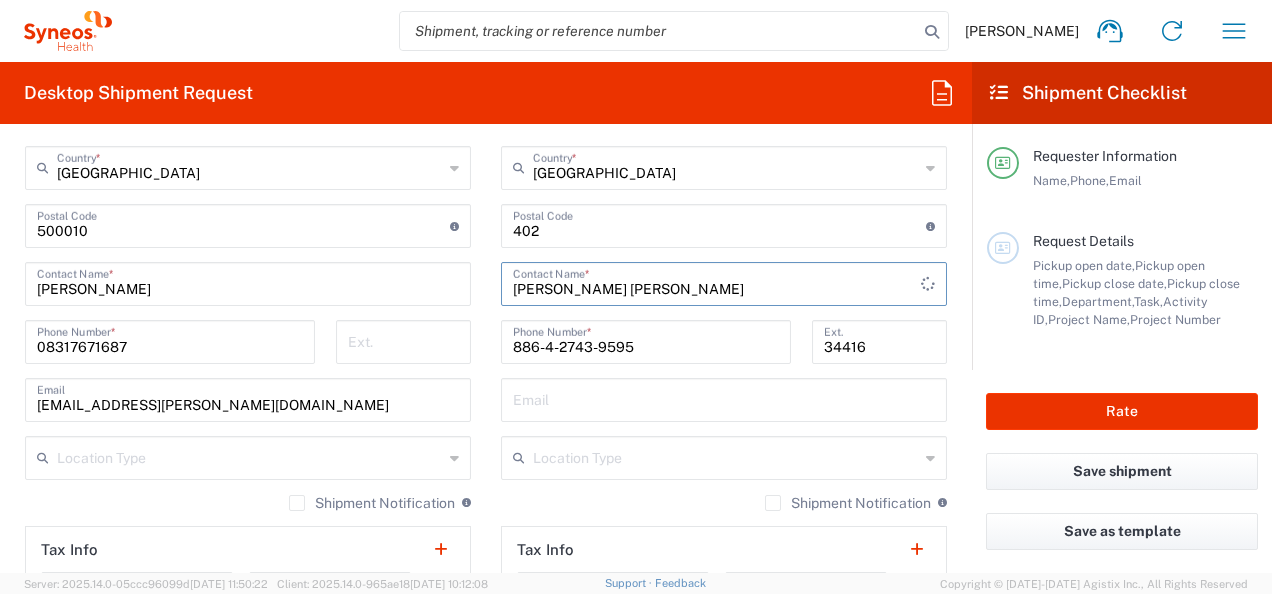 type on "Yi-Chen Chin" 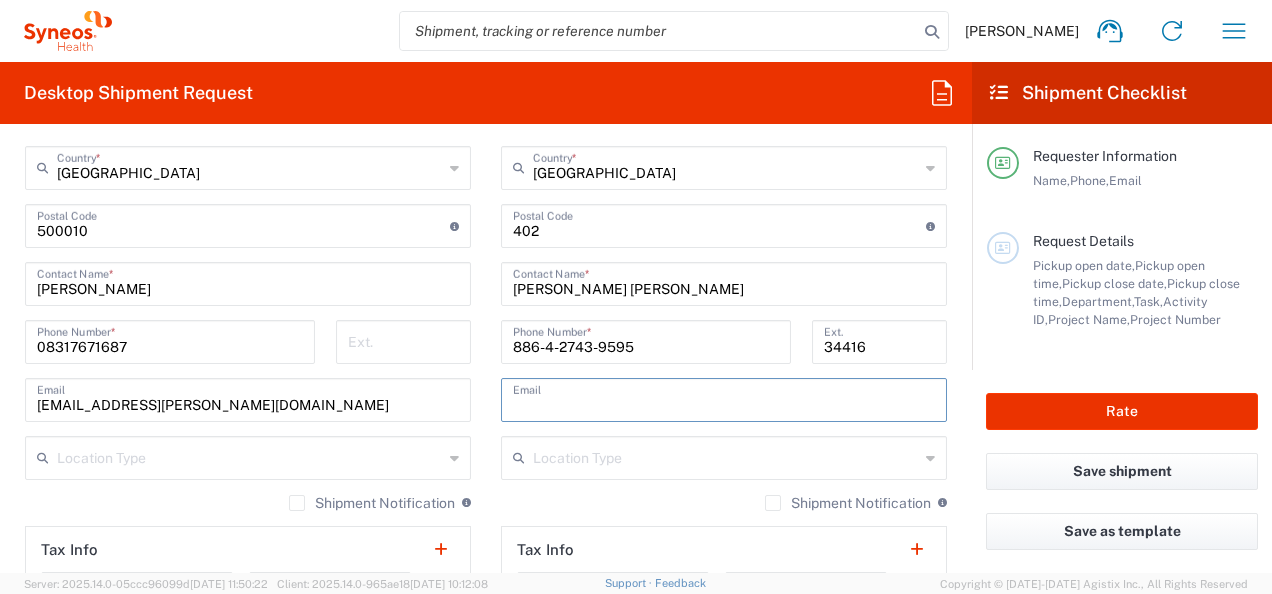 click at bounding box center (724, 398) 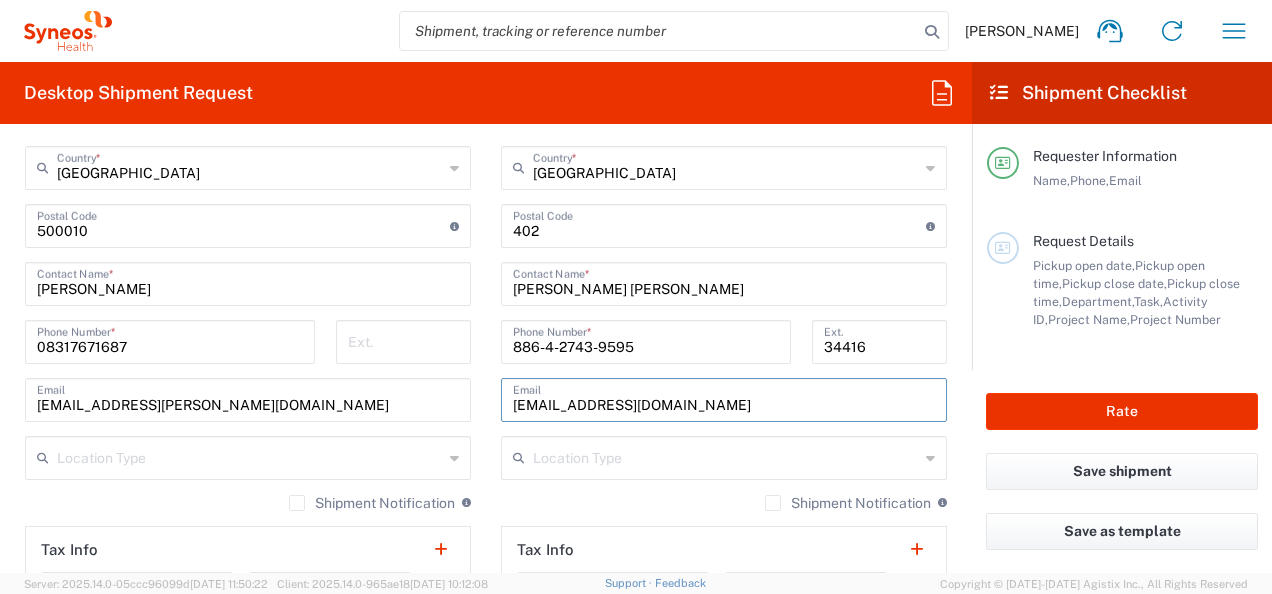 type on "nancy1314212912255@gmail.com" 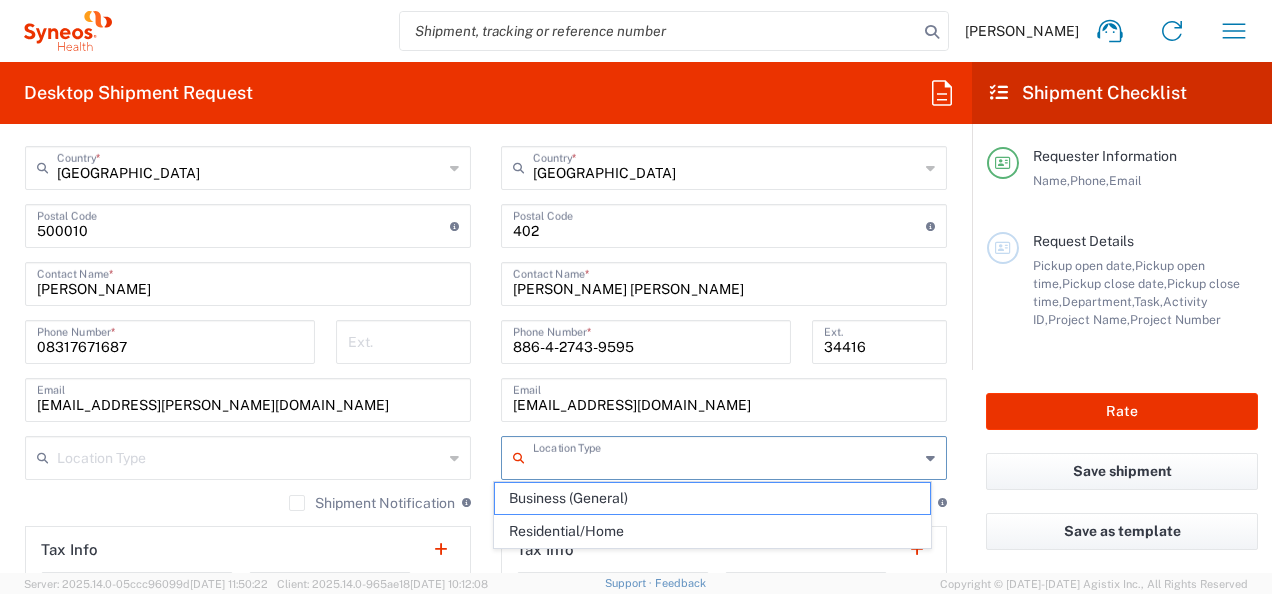 click at bounding box center (726, 456) 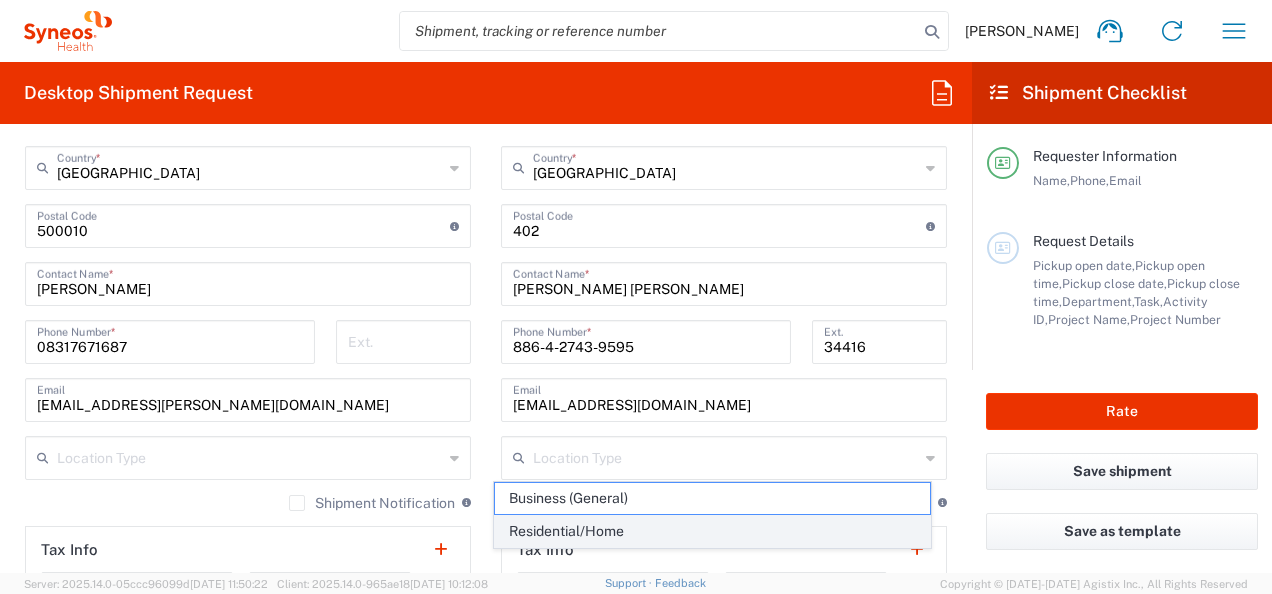 click on "Residential/Home" 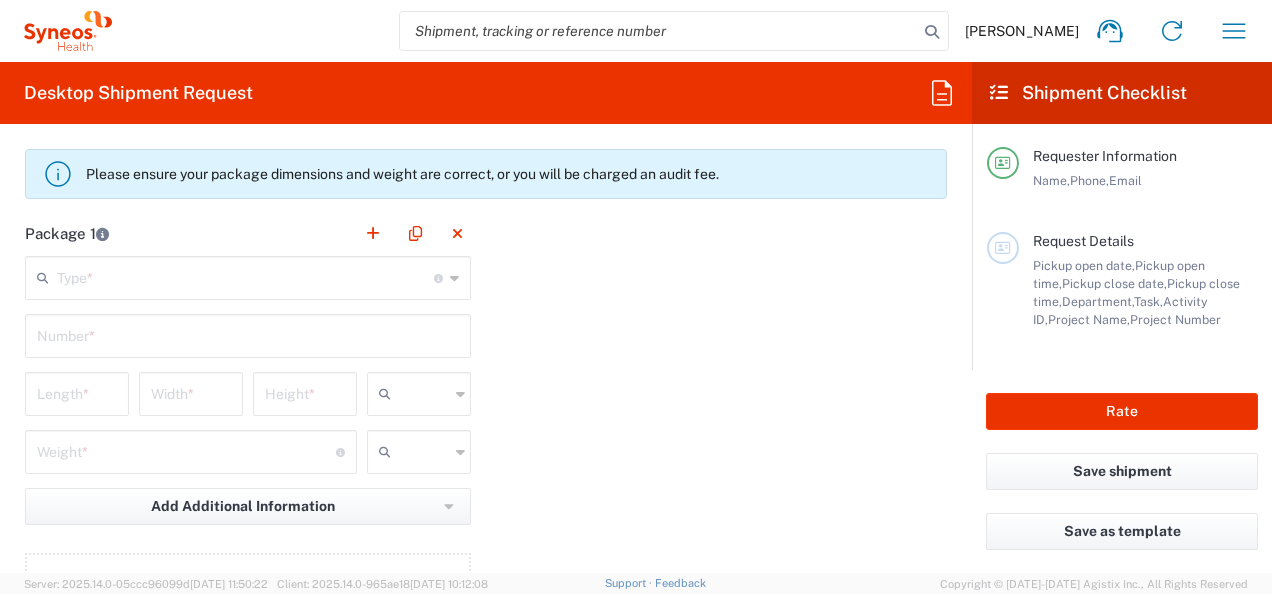 scroll, scrollTop: 1799, scrollLeft: 0, axis: vertical 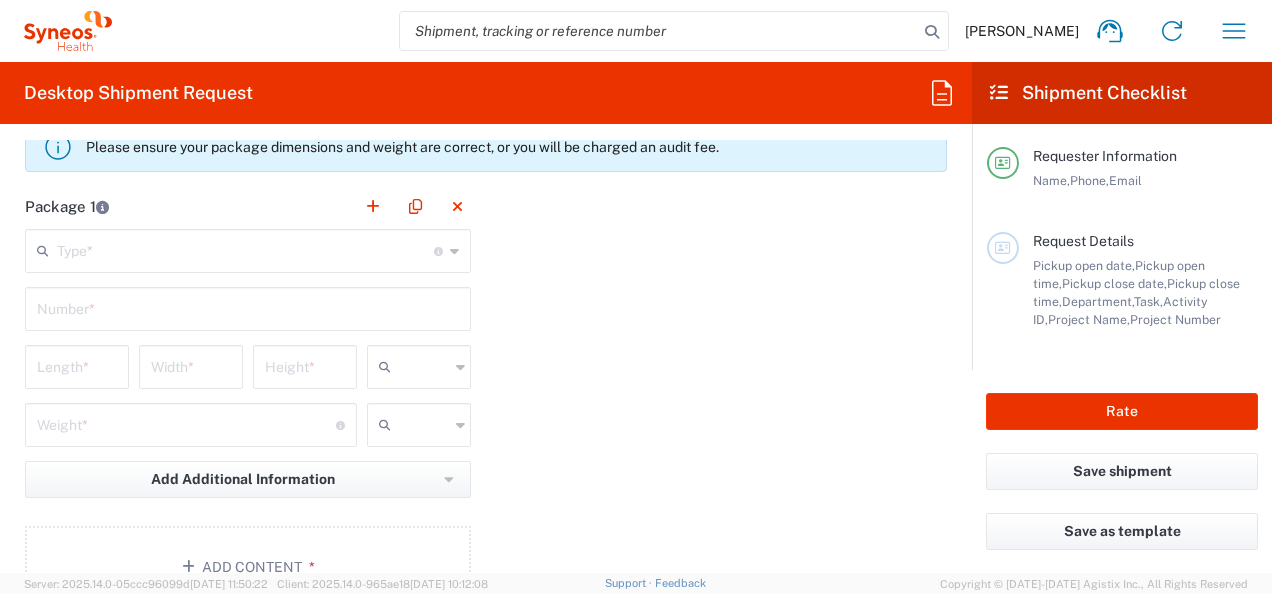 click at bounding box center [245, 249] 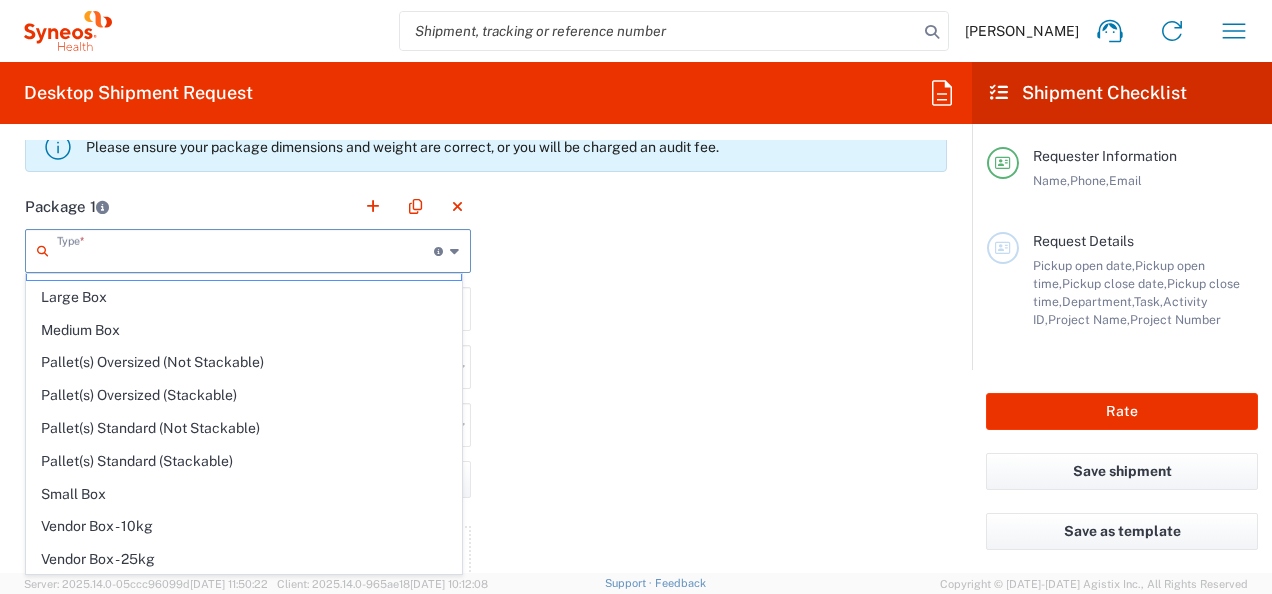 scroll, scrollTop: 53, scrollLeft: 0, axis: vertical 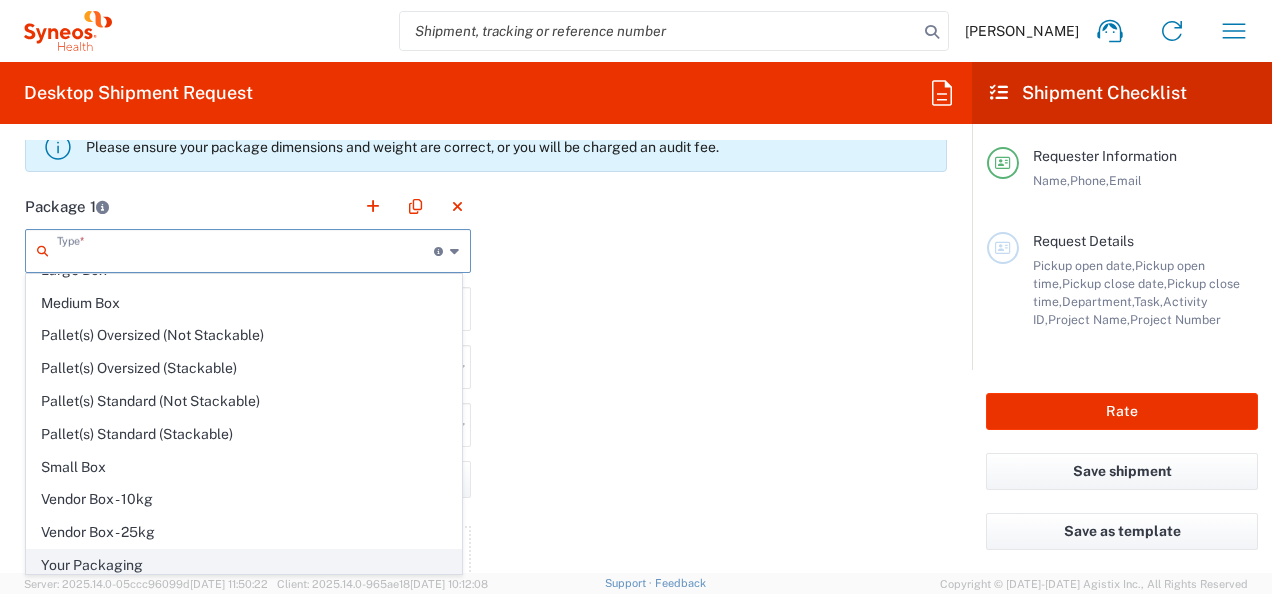 click on "Your Packaging" 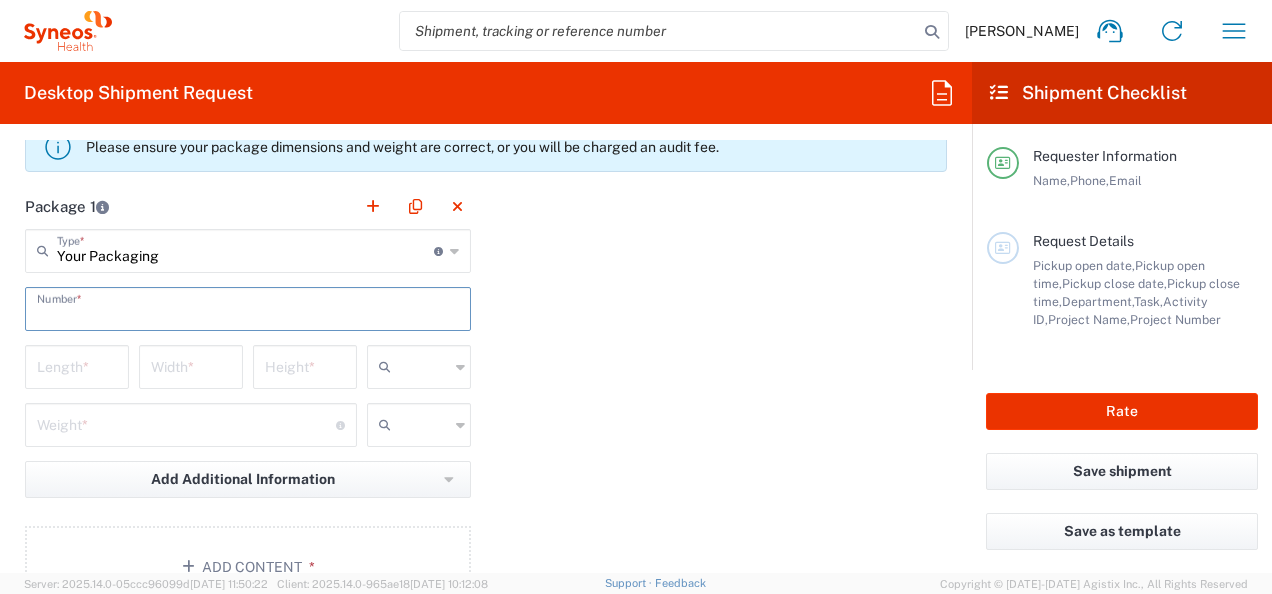 click at bounding box center (248, 307) 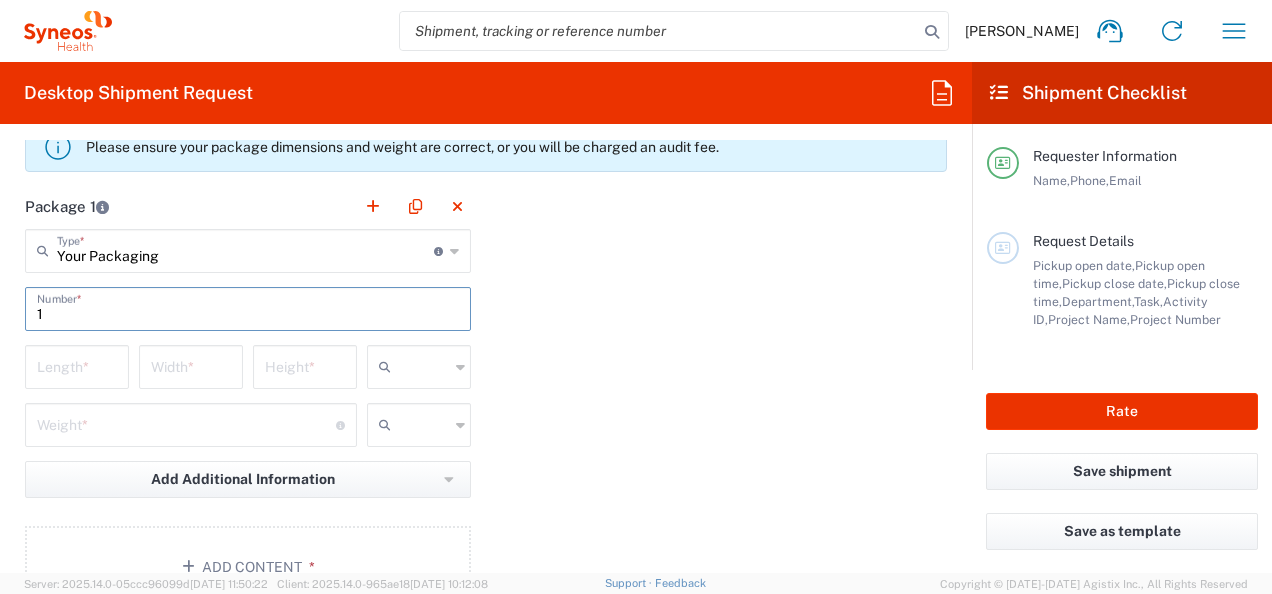 type on "1" 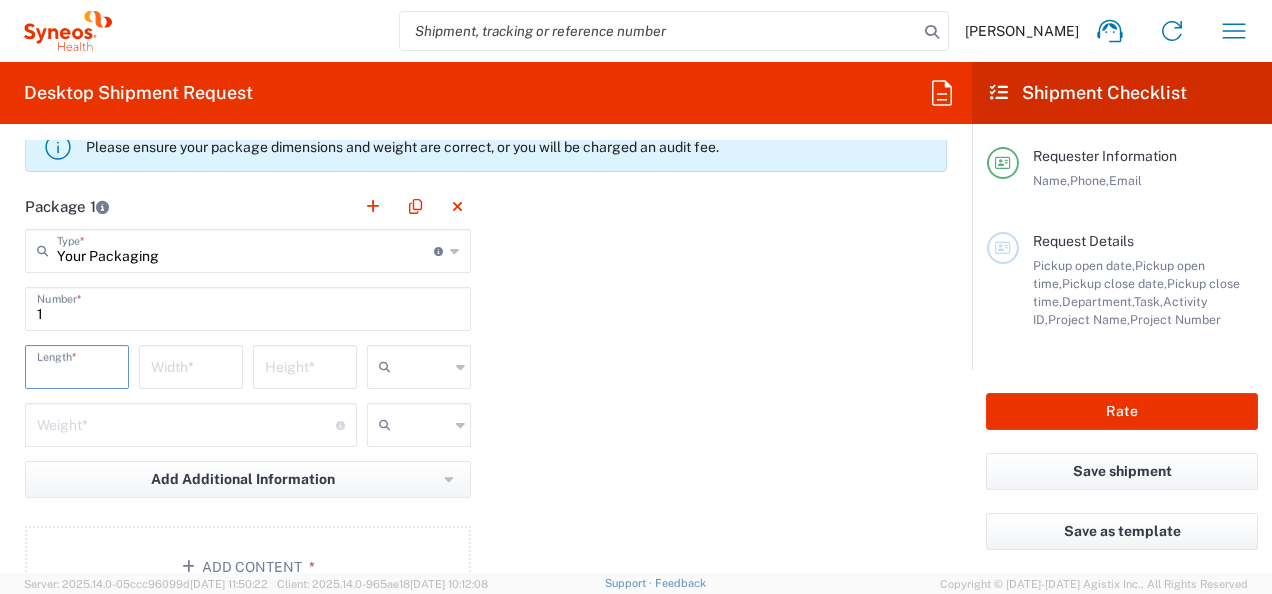 click at bounding box center (77, 365) 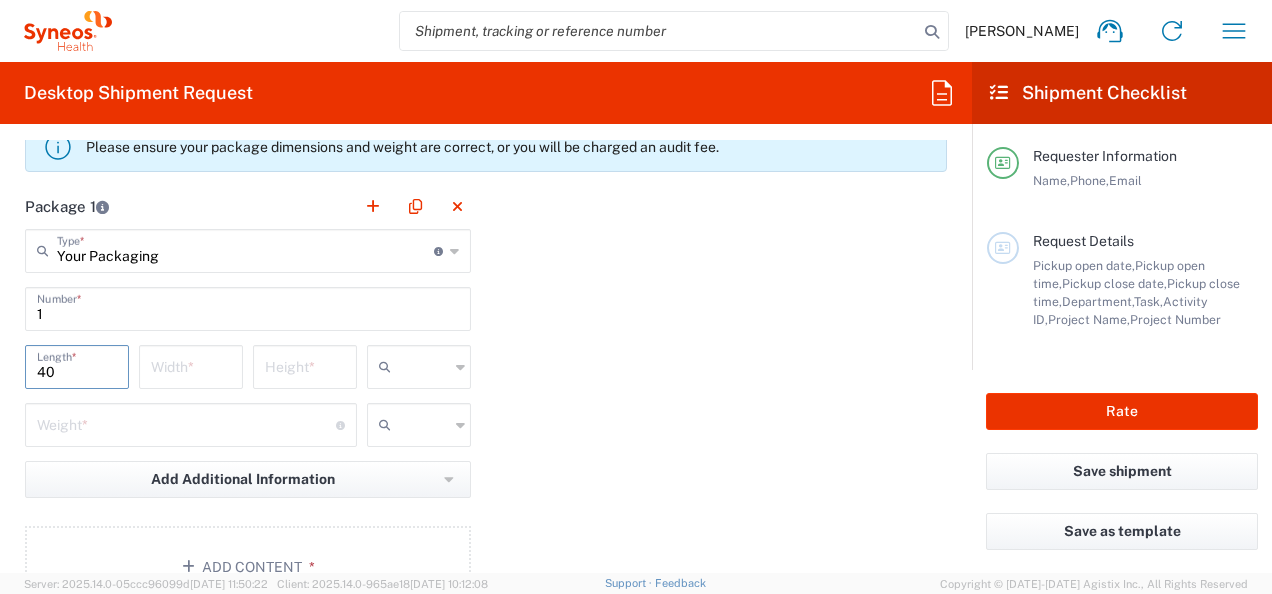 type on "40" 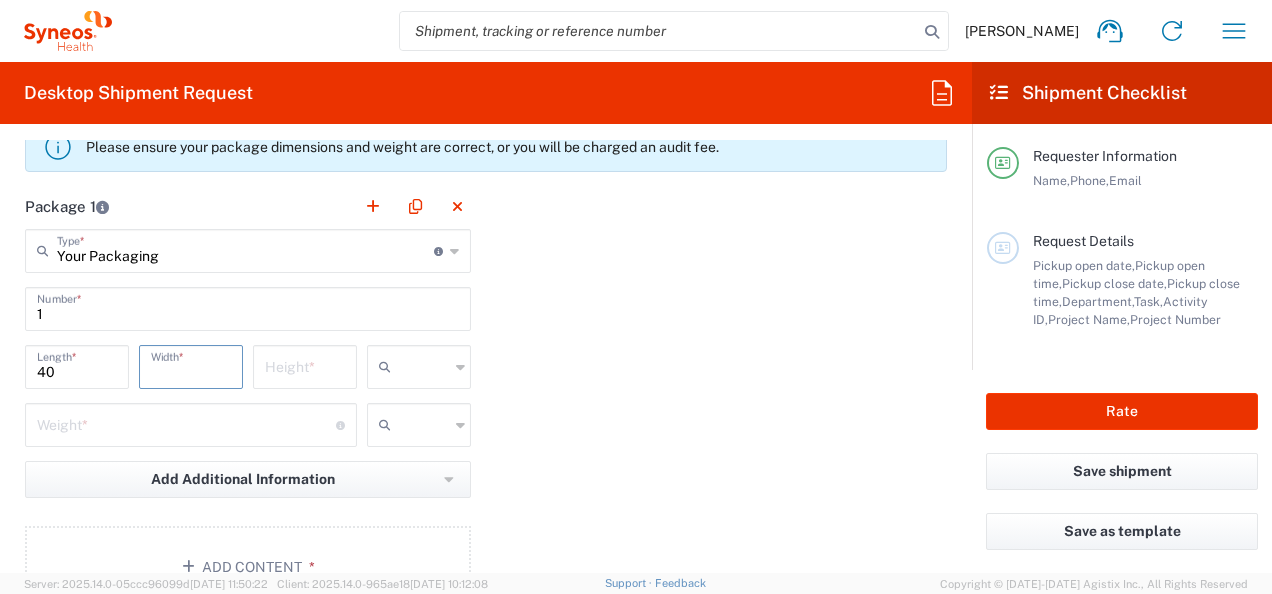 click at bounding box center [191, 365] 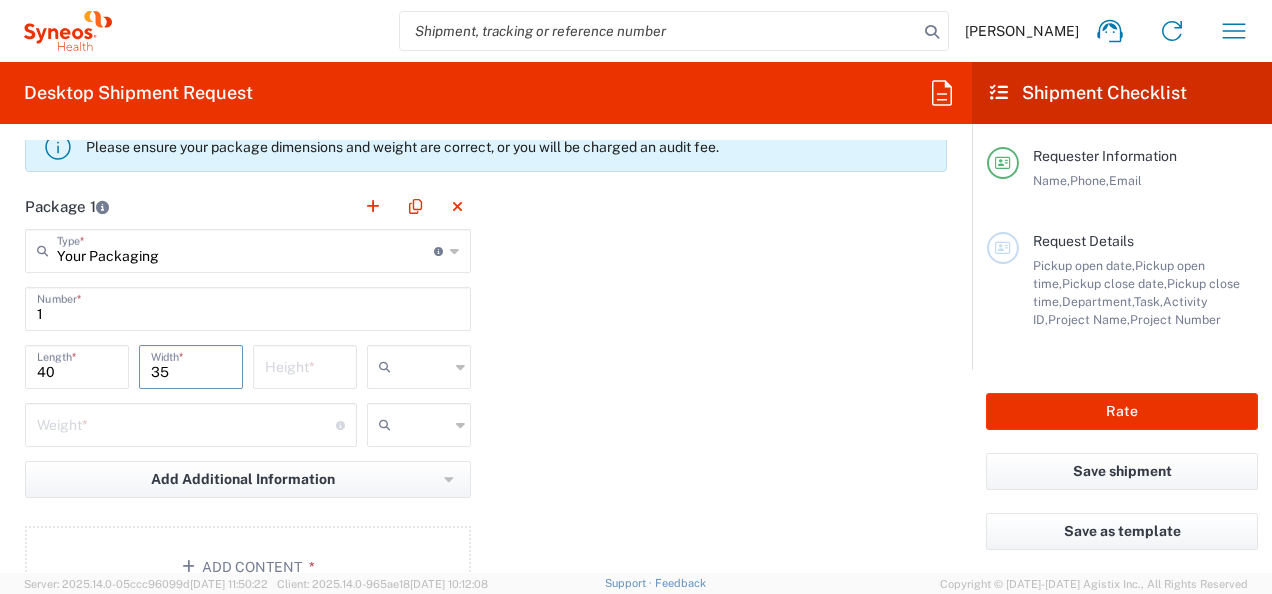type on "35" 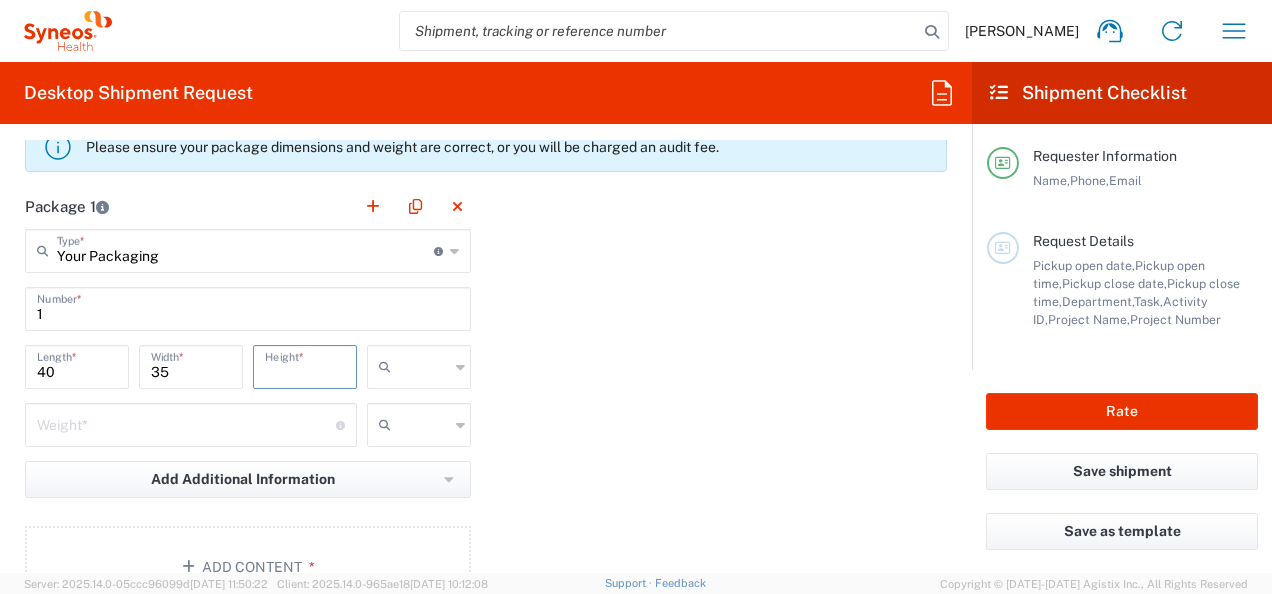 click at bounding box center (305, 365) 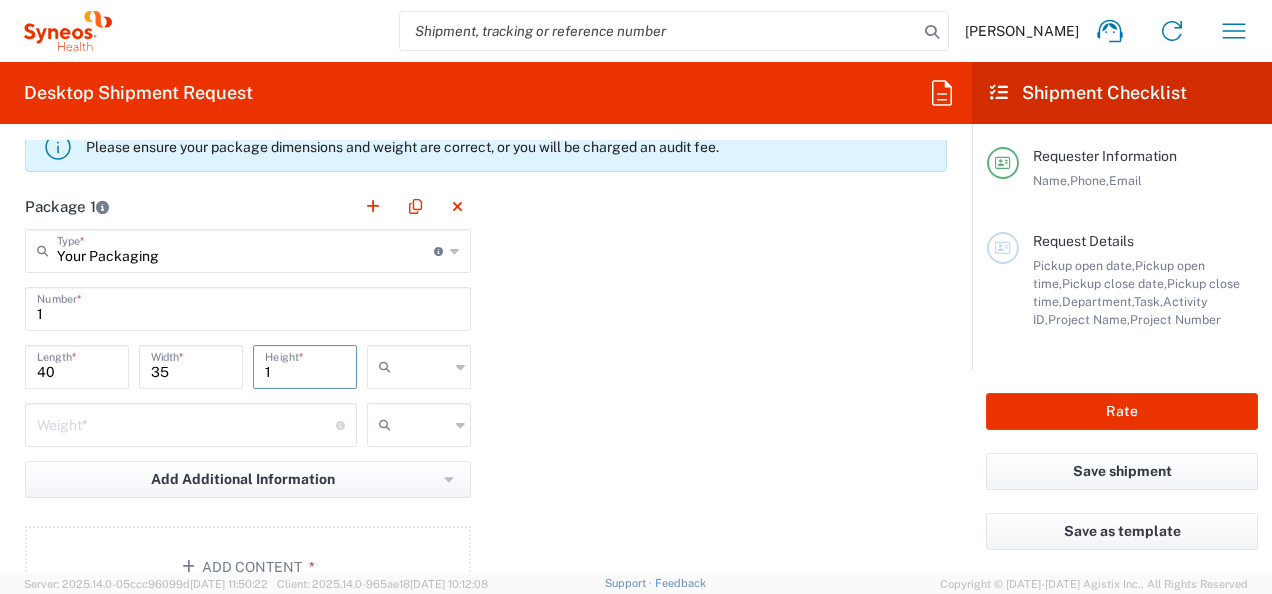 type on "1" 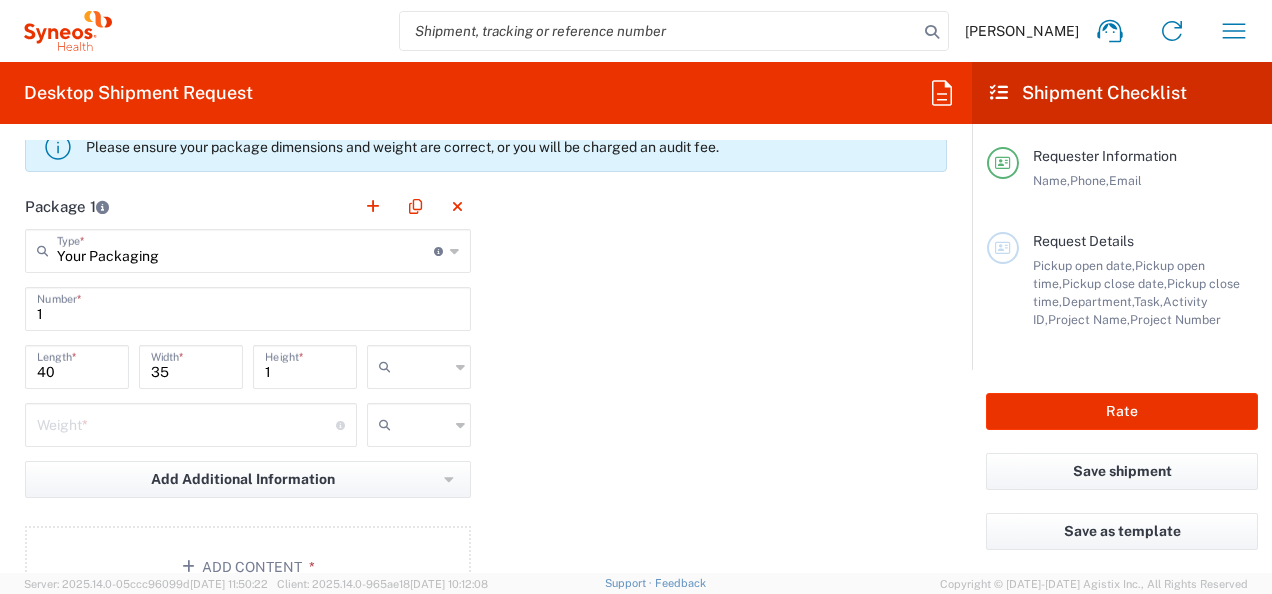 click 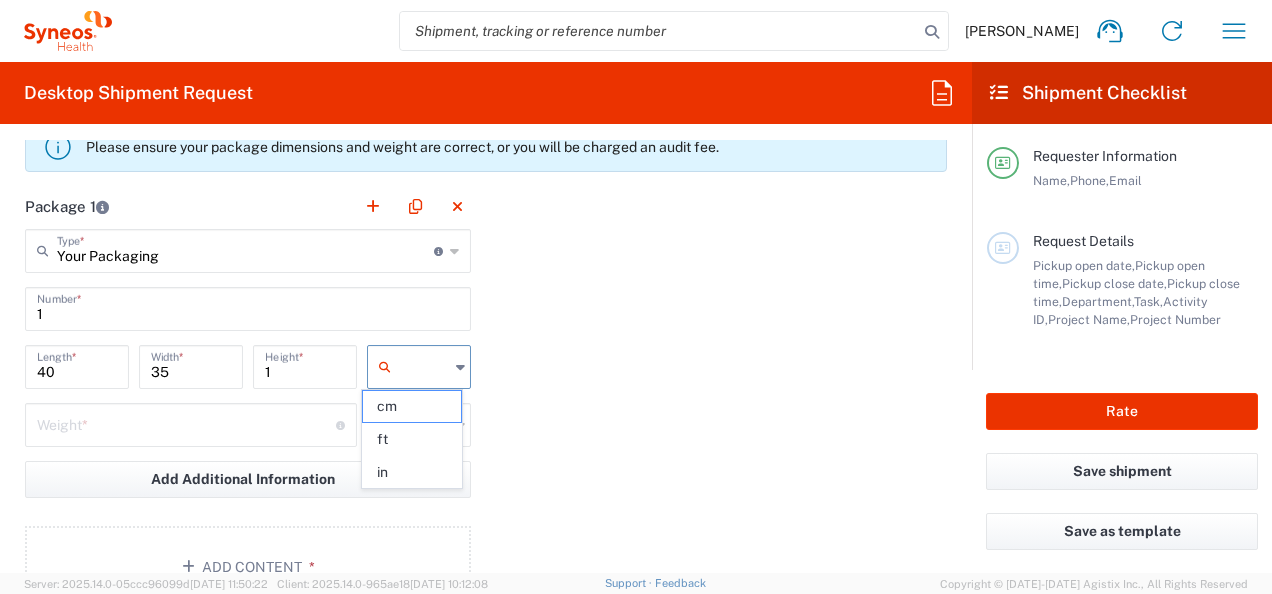 click at bounding box center [424, 367] 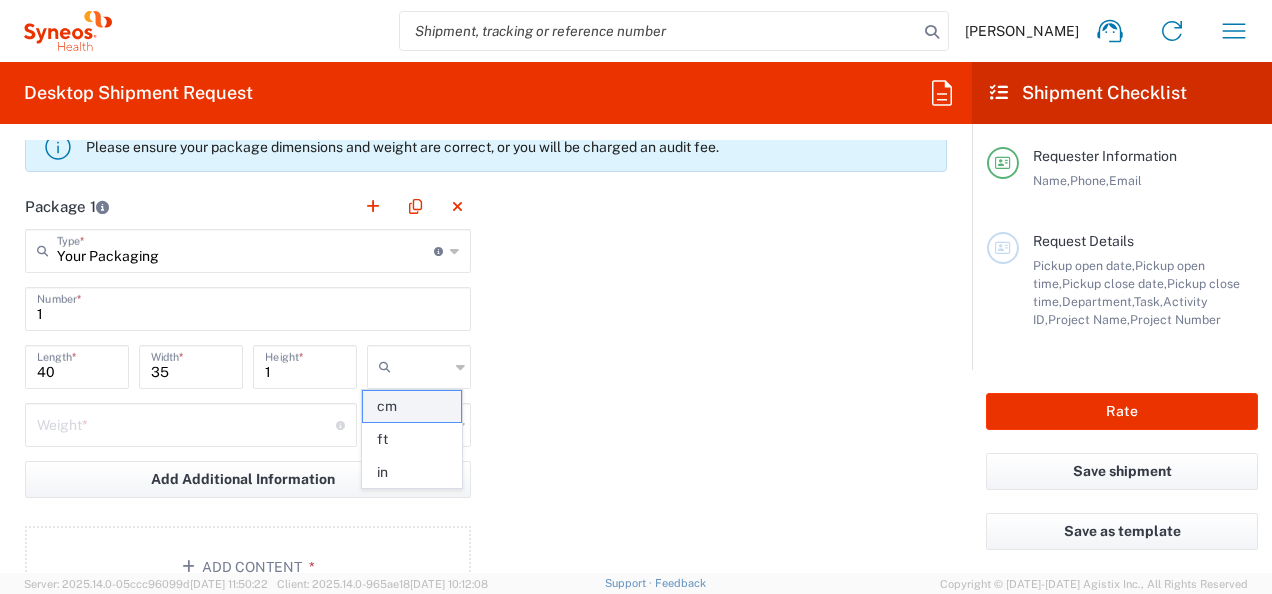click on "cm" 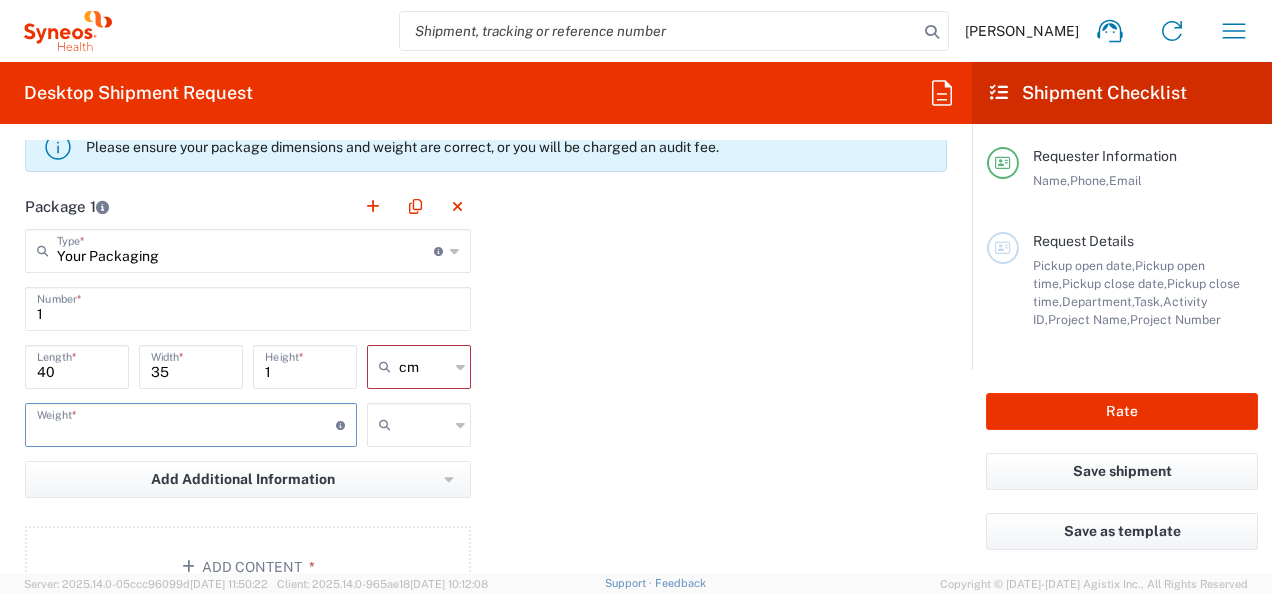 click at bounding box center (186, 423) 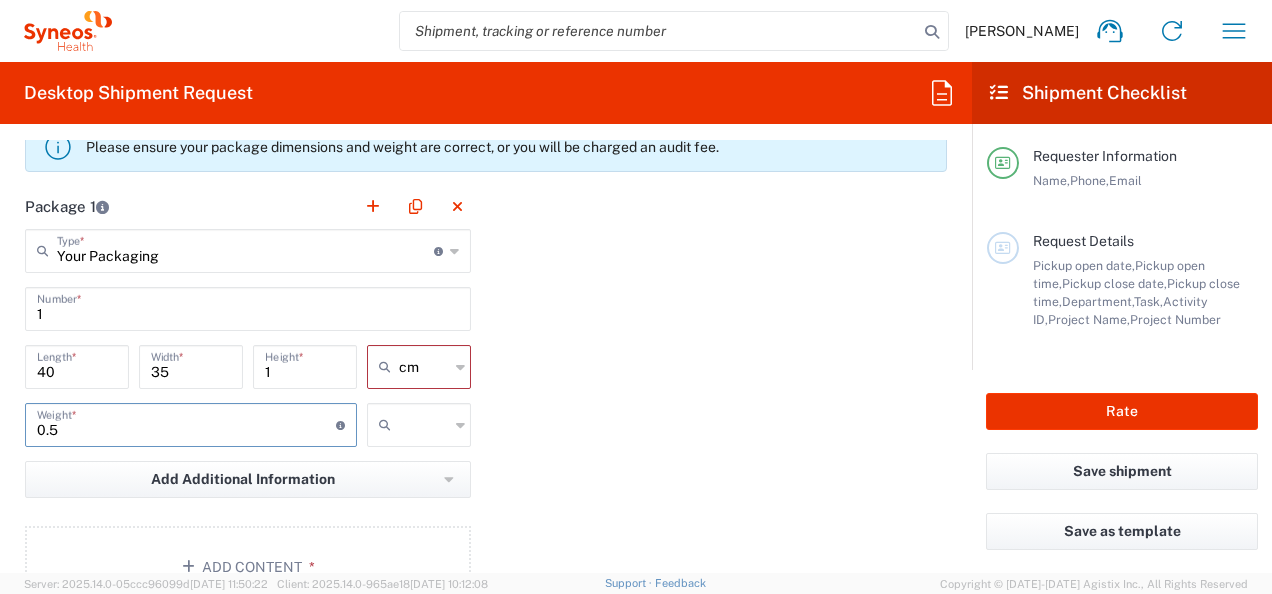 type on "0.5" 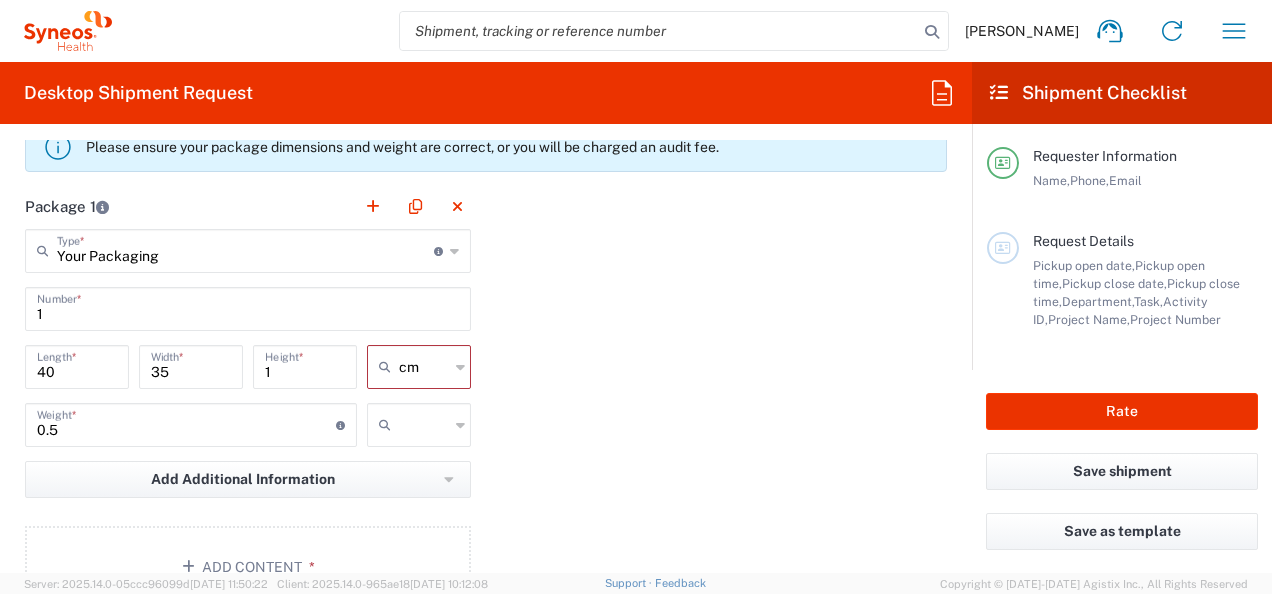 click 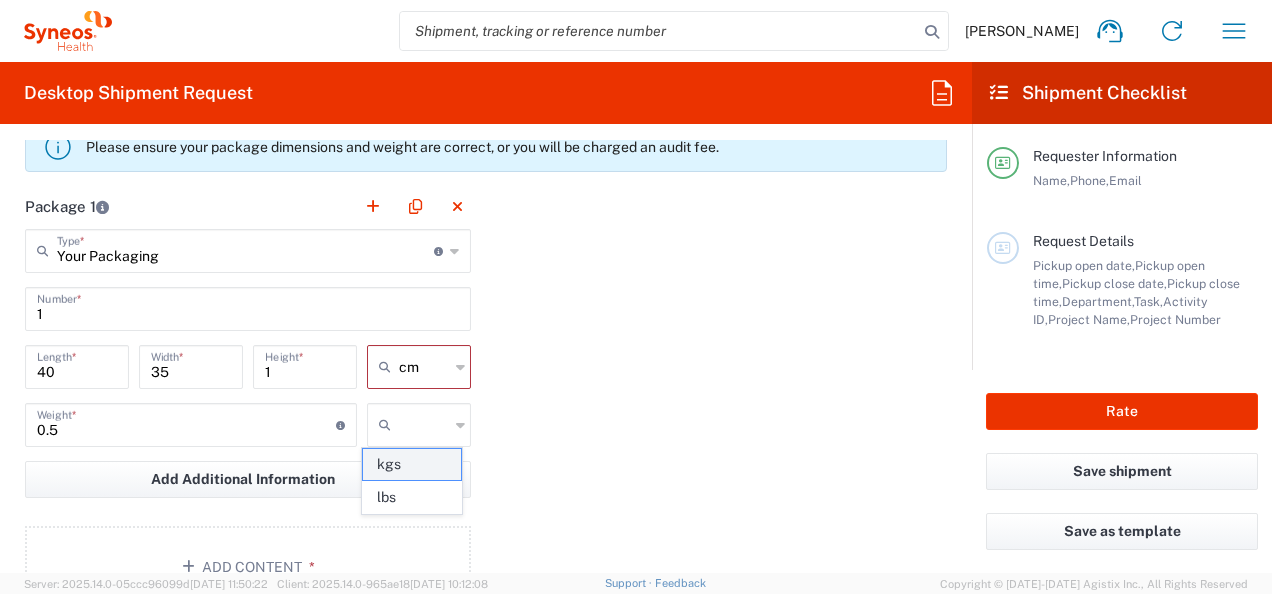 click on "kgs" 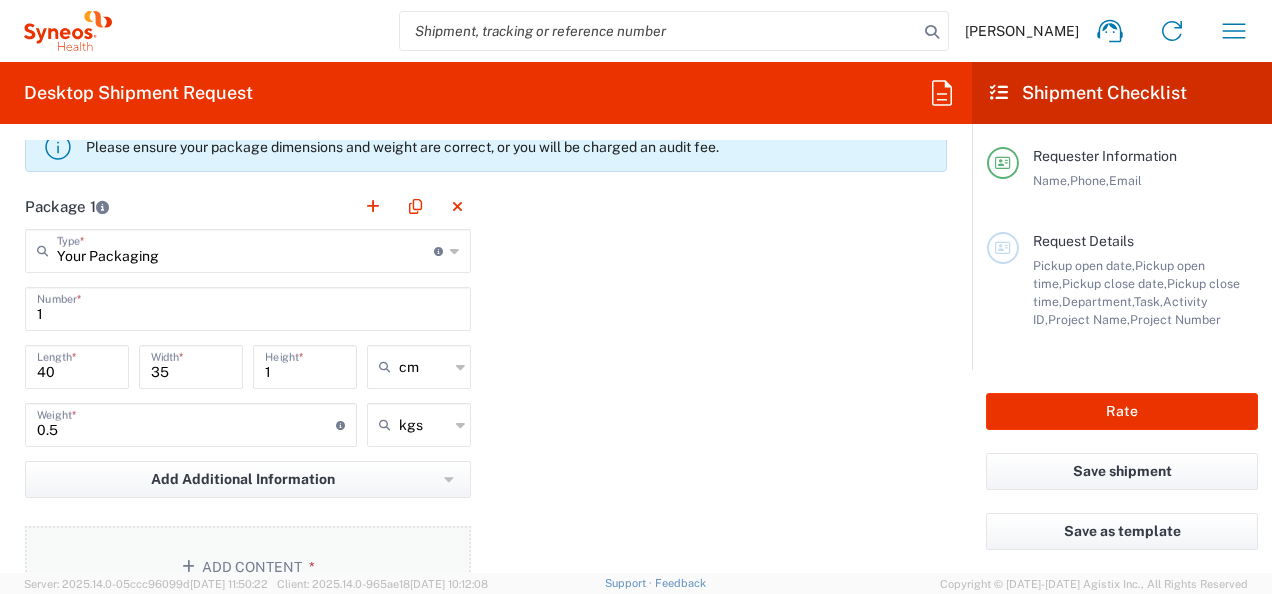 click on "Add Content *" 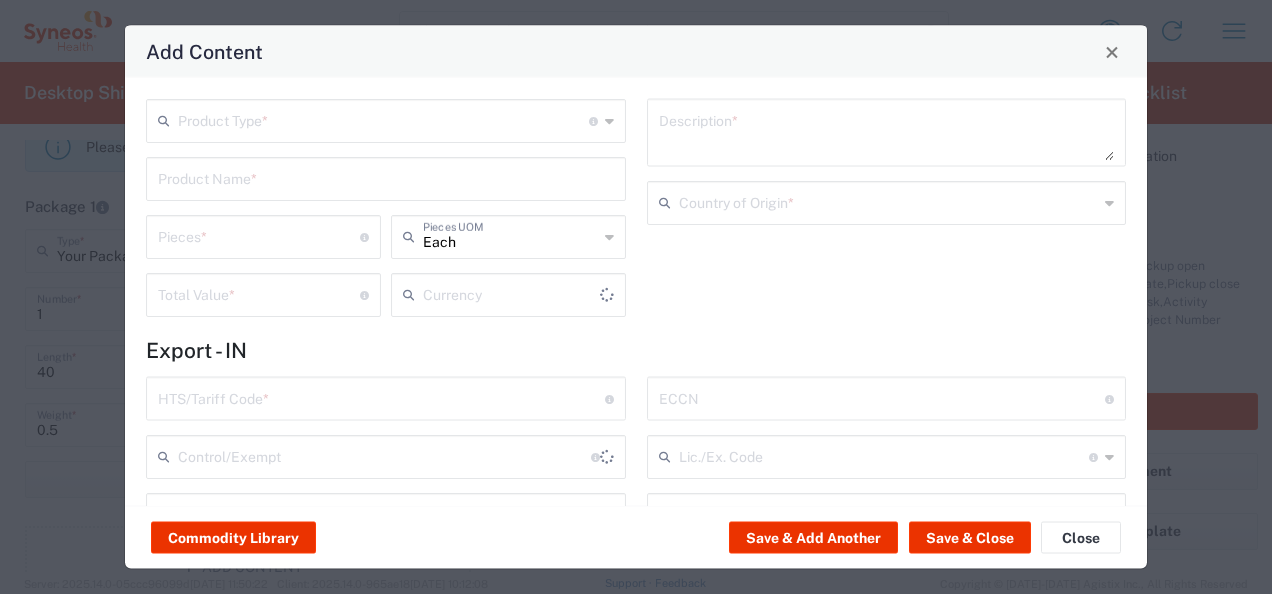 type on "US Dollar" 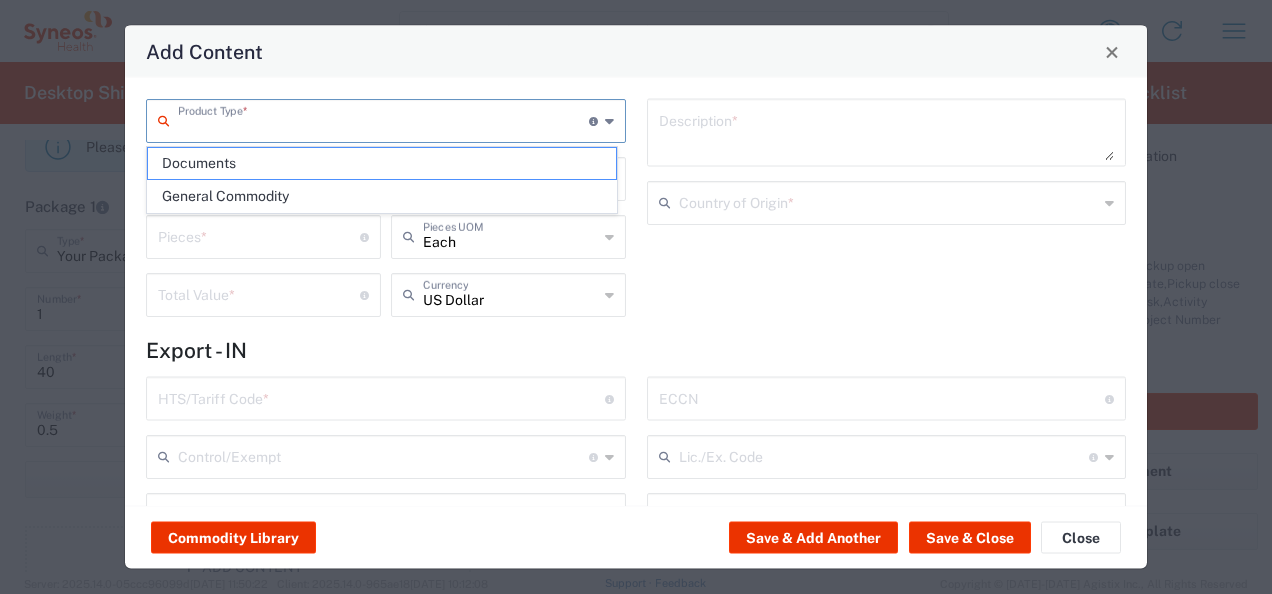 click at bounding box center [383, 119] 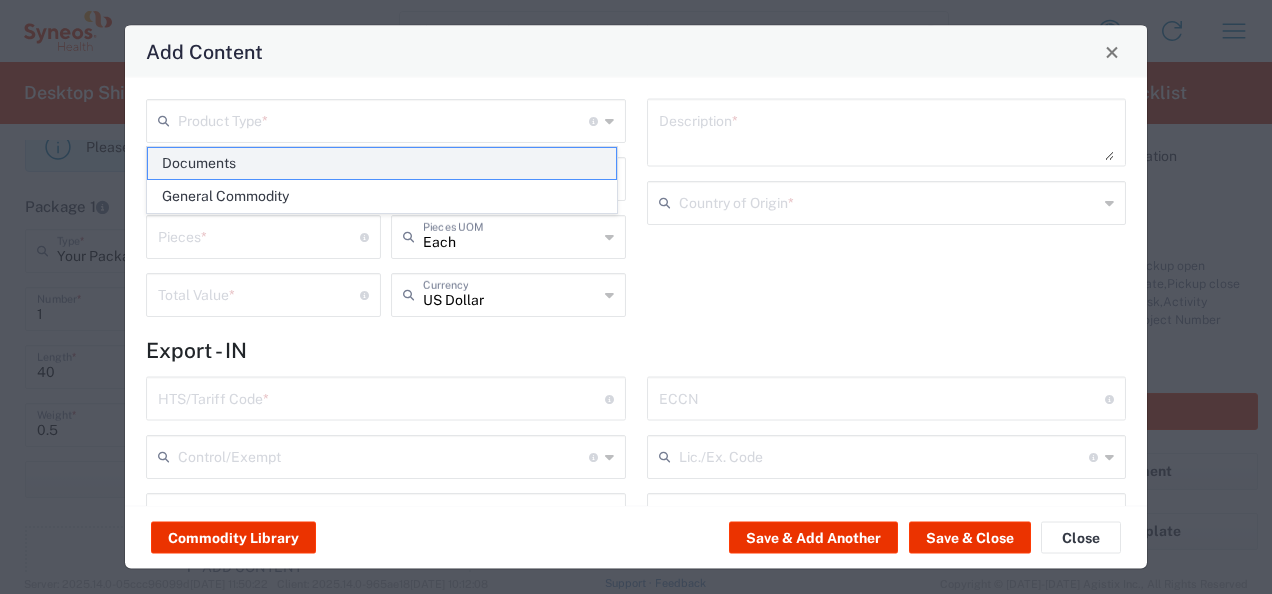 click on "Documents" 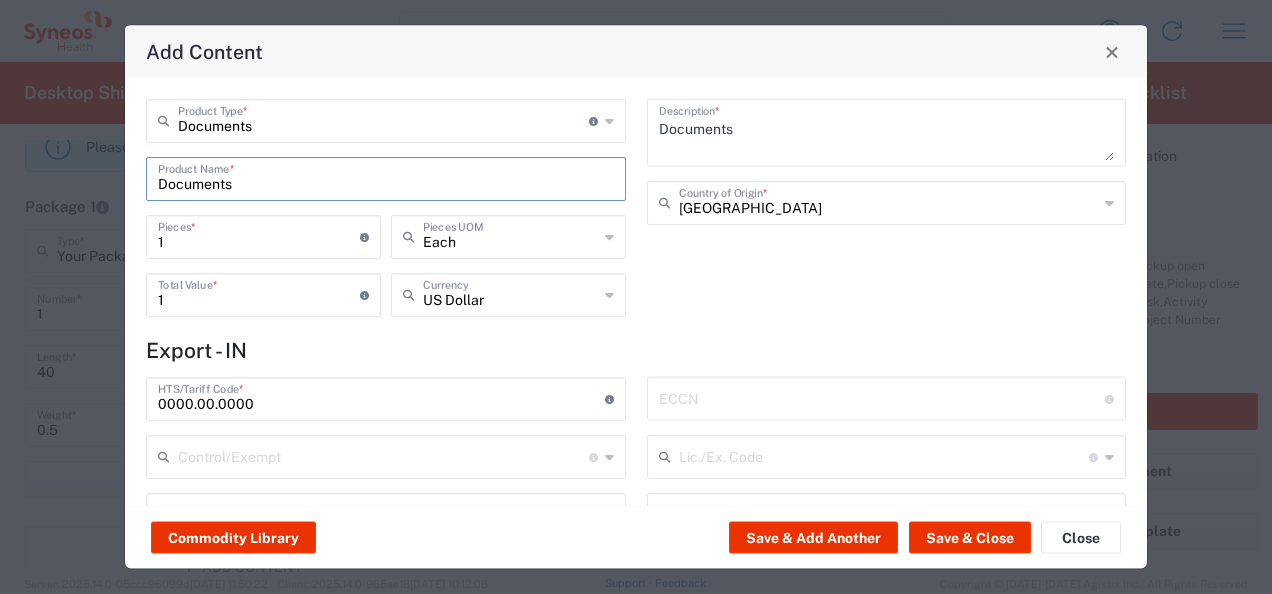 click on "Documents" at bounding box center [386, 177] 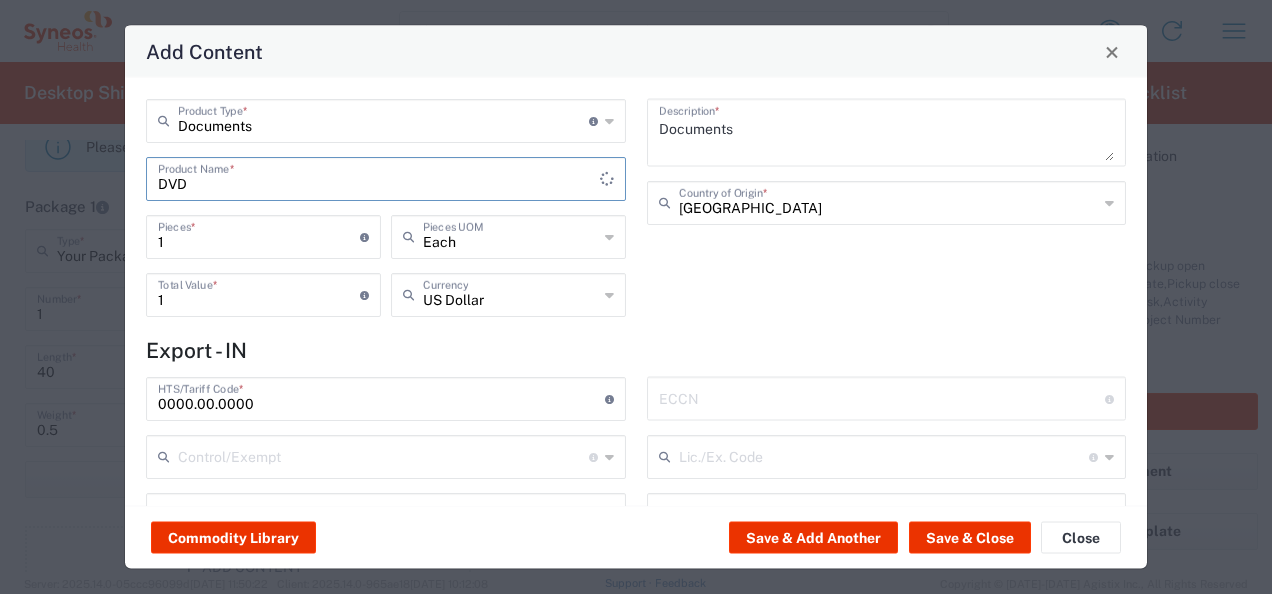 click on "DVD" at bounding box center [379, 177] 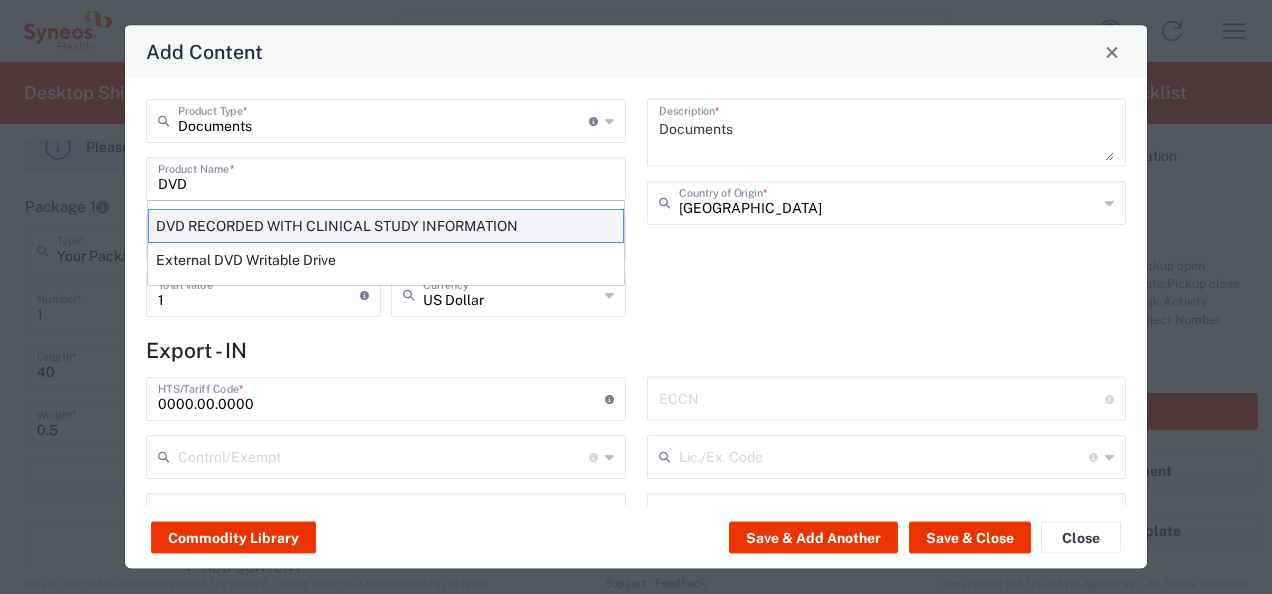click on "DVD RECORDED WITH CLINICAL STUDY INFORMATION" at bounding box center [386, 226] 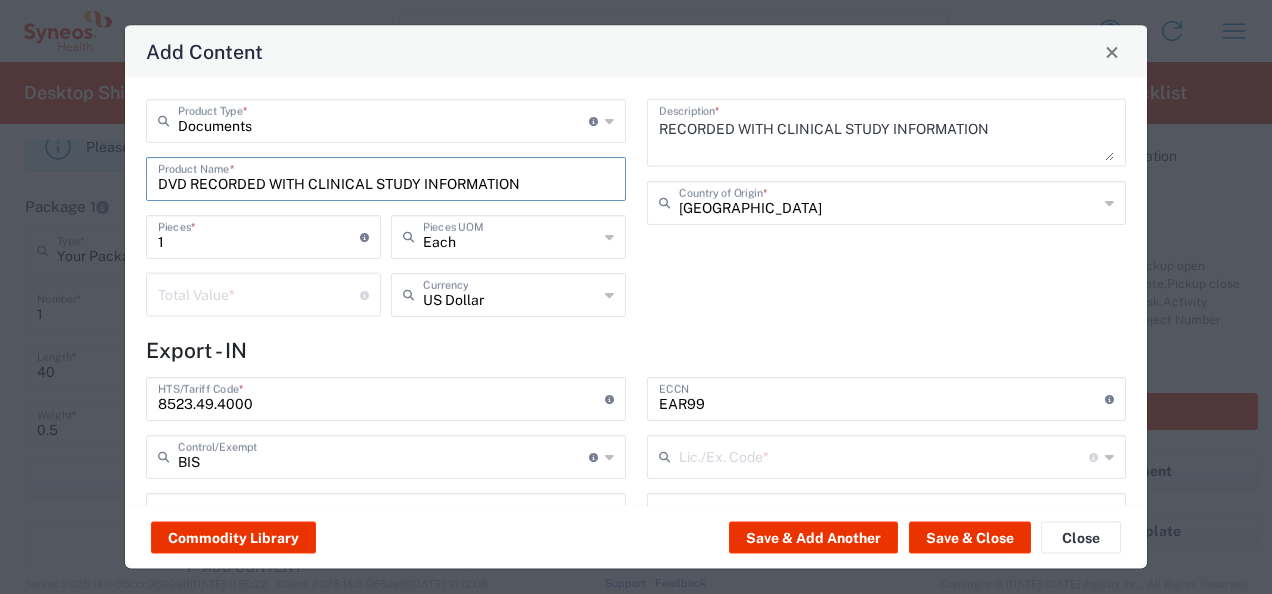type on "NLR - No License Required" 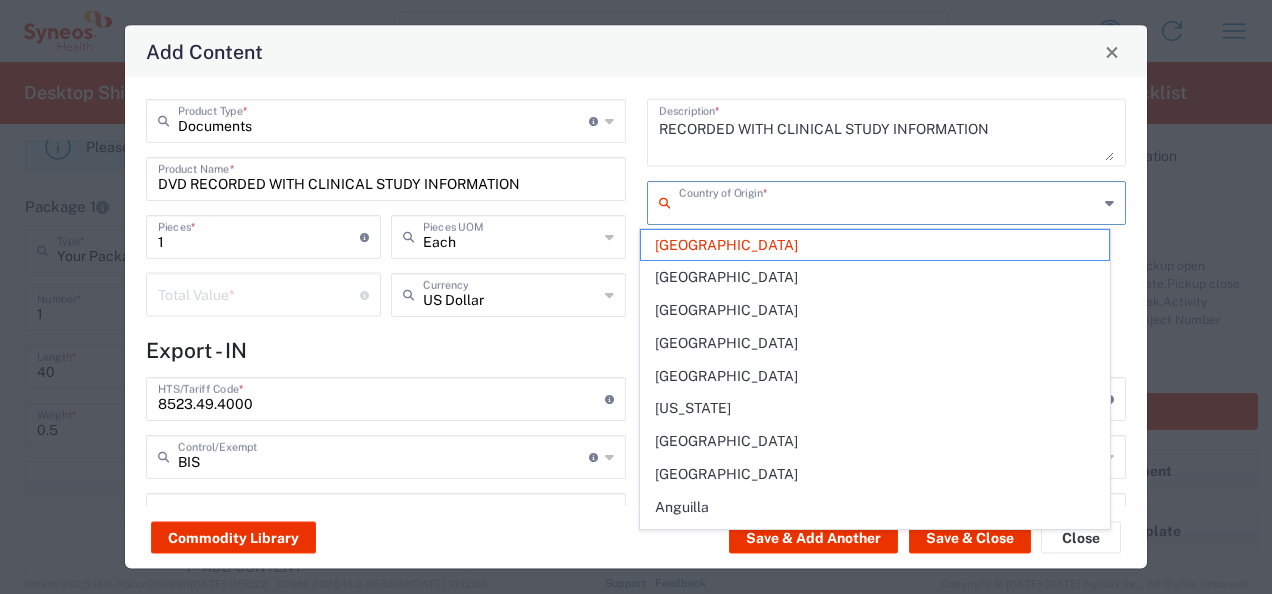 click at bounding box center [889, 201] 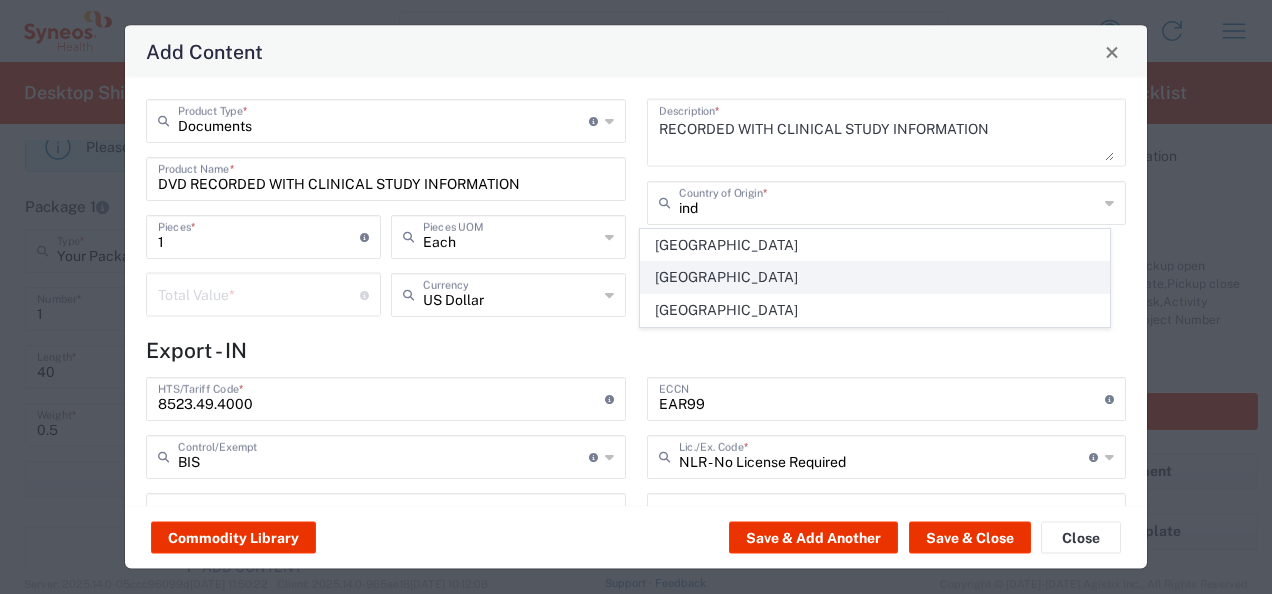 click on "[GEOGRAPHIC_DATA]" 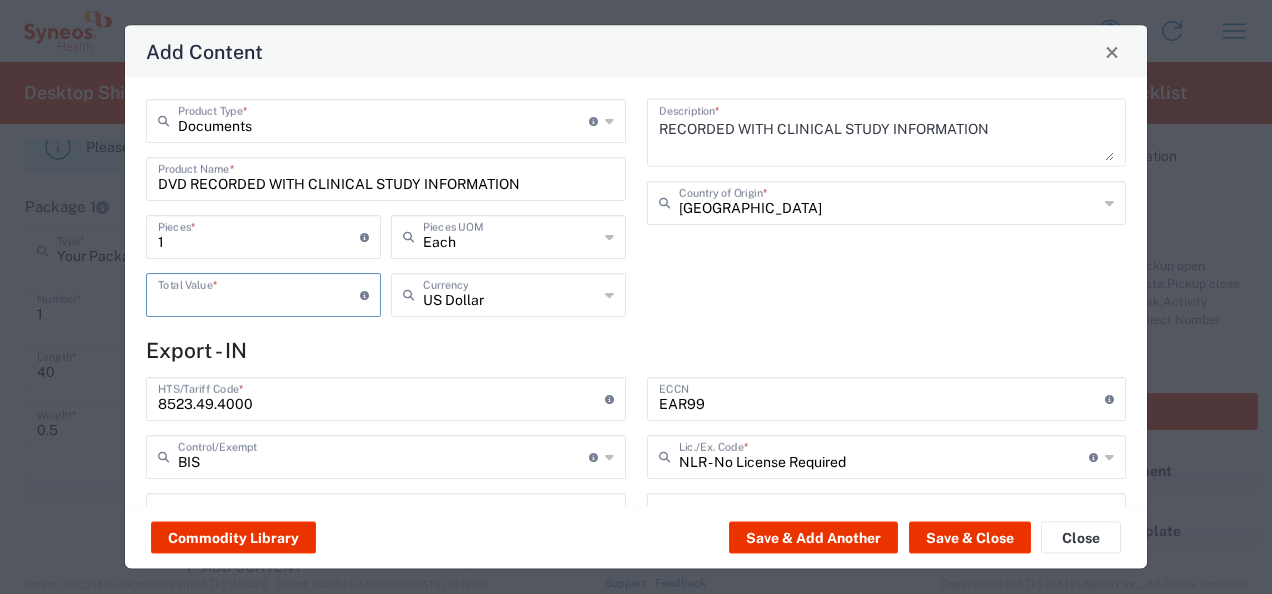click at bounding box center [259, 293] 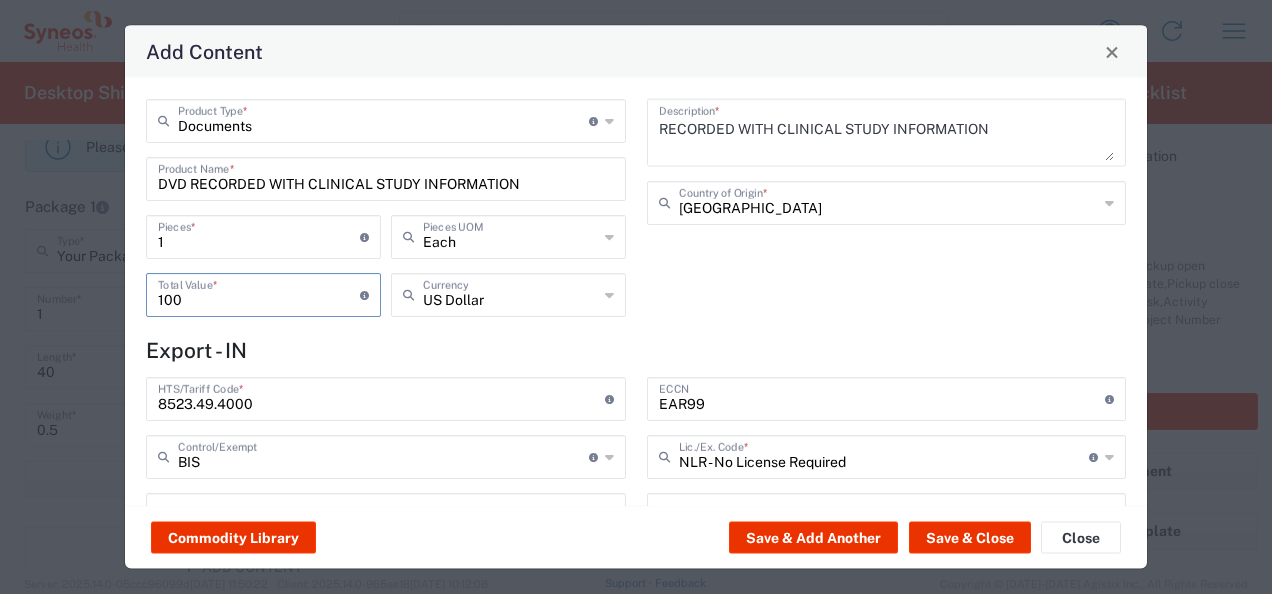 type on "100" 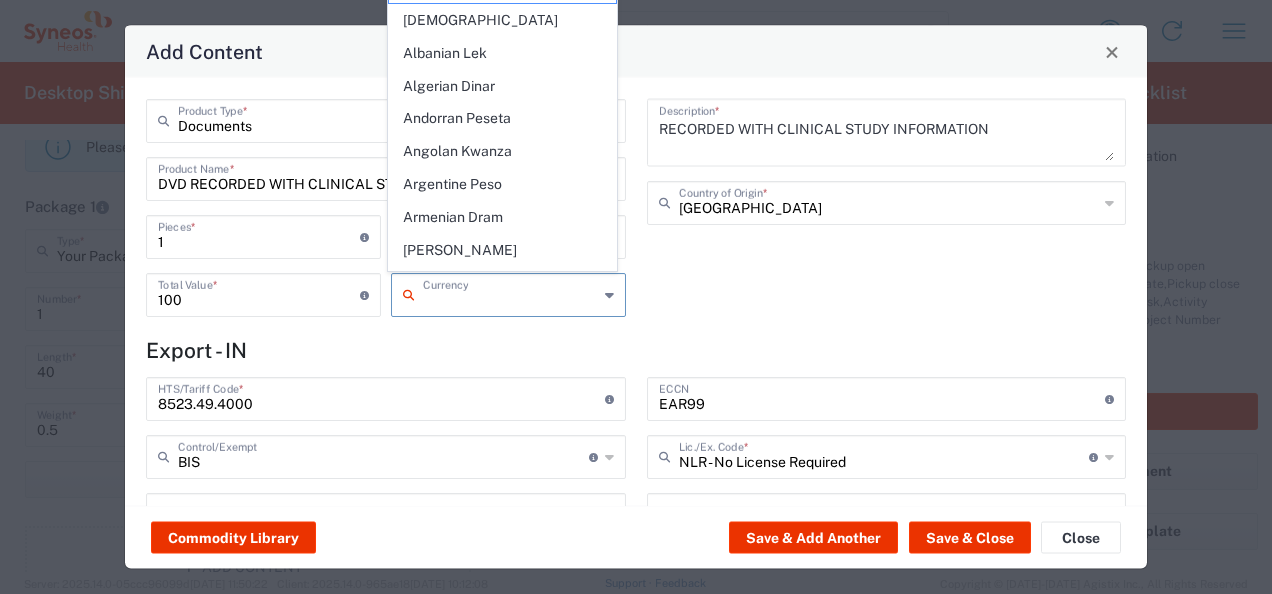 click at bounding box center (510, 293) 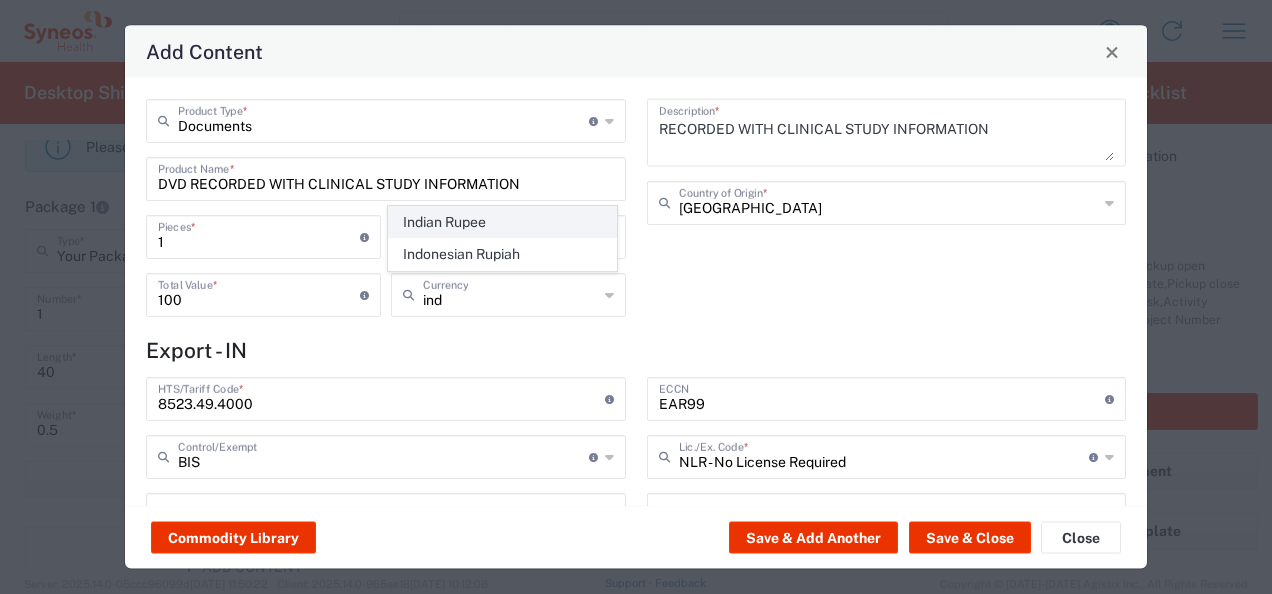 click on "Indian Rupee" 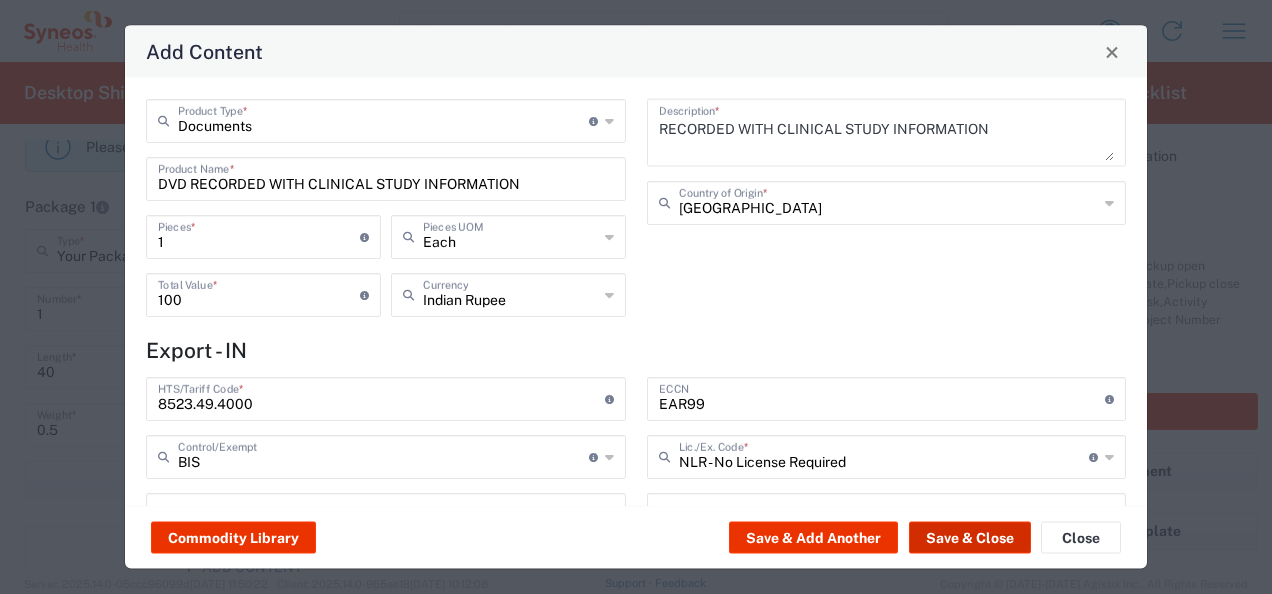 click on "Save & Close" 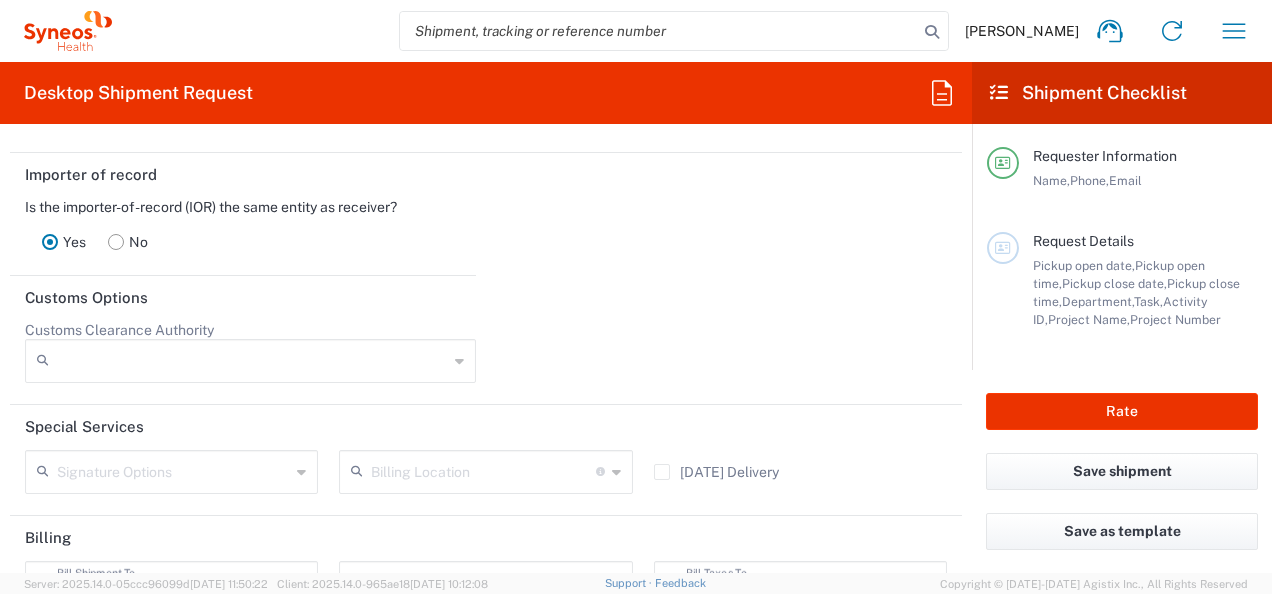 scroll, scrollTop: 2840, scrollLeft: 0, axis: vertical 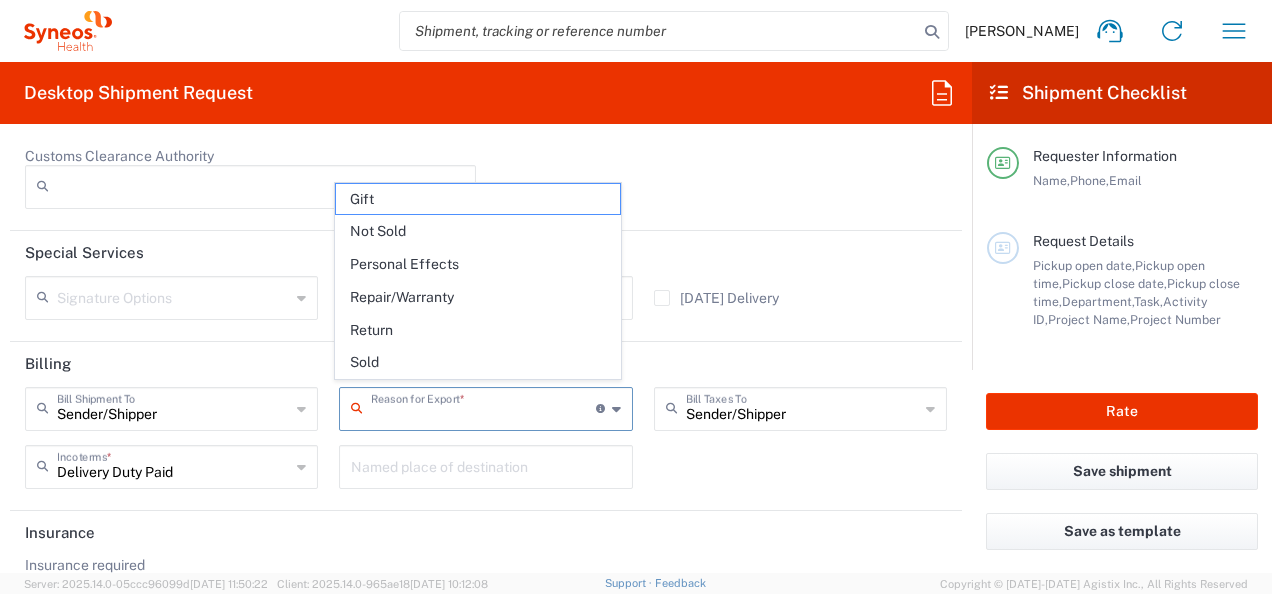 click at bounding box center (483, 407) 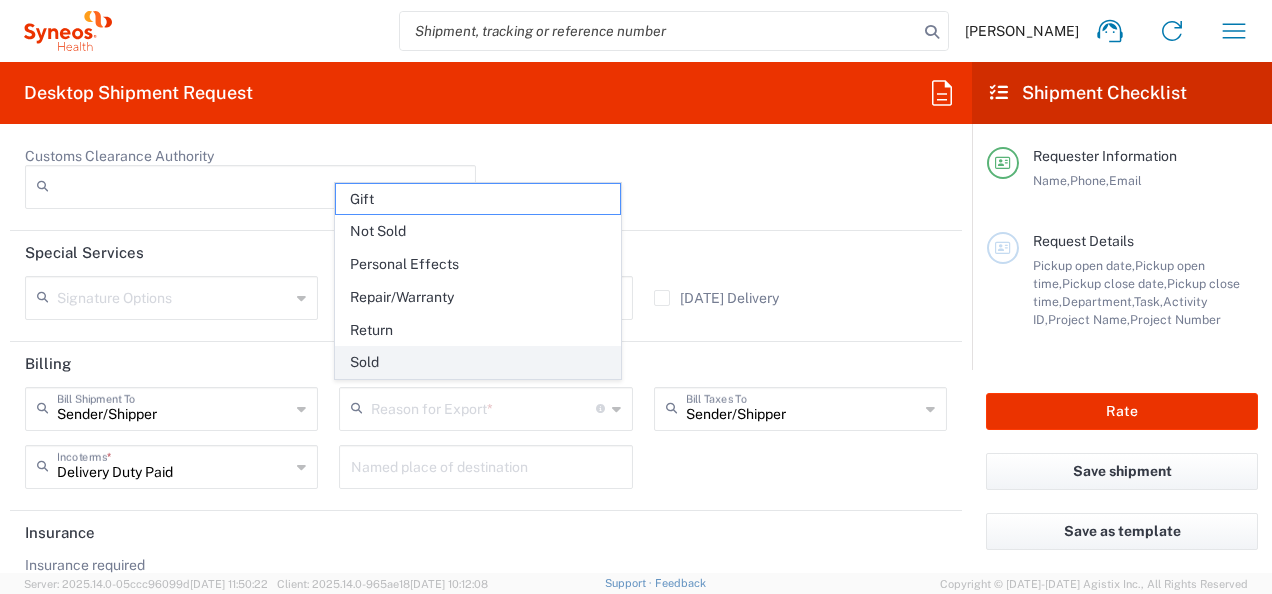 click on "Sold" 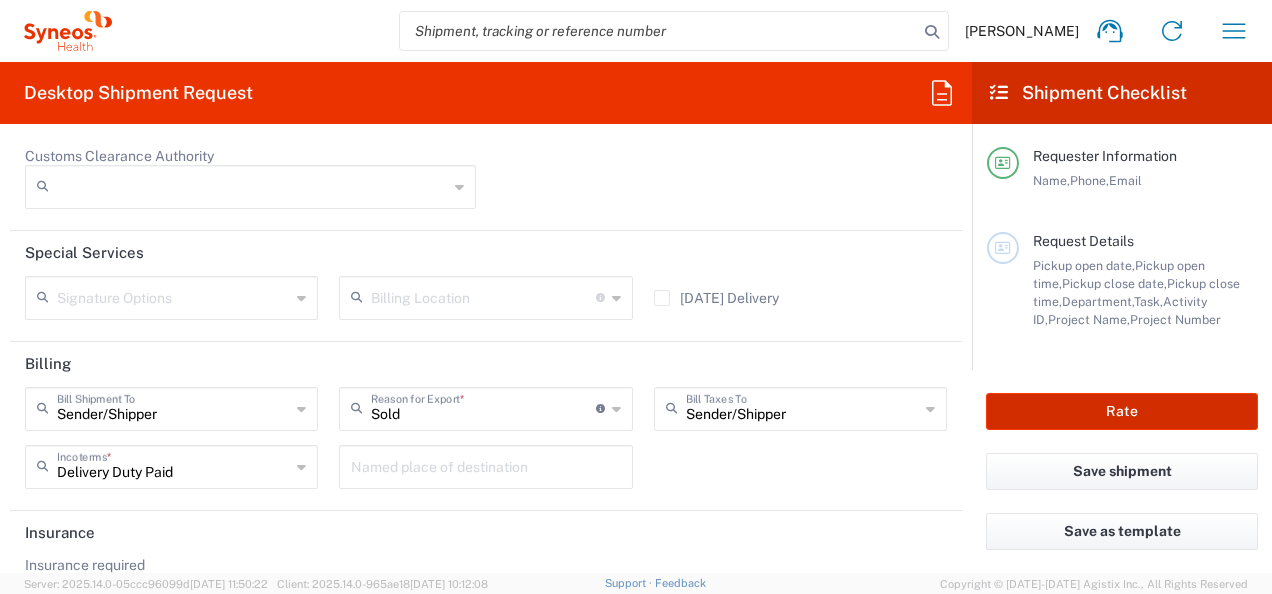 click on "Rate" 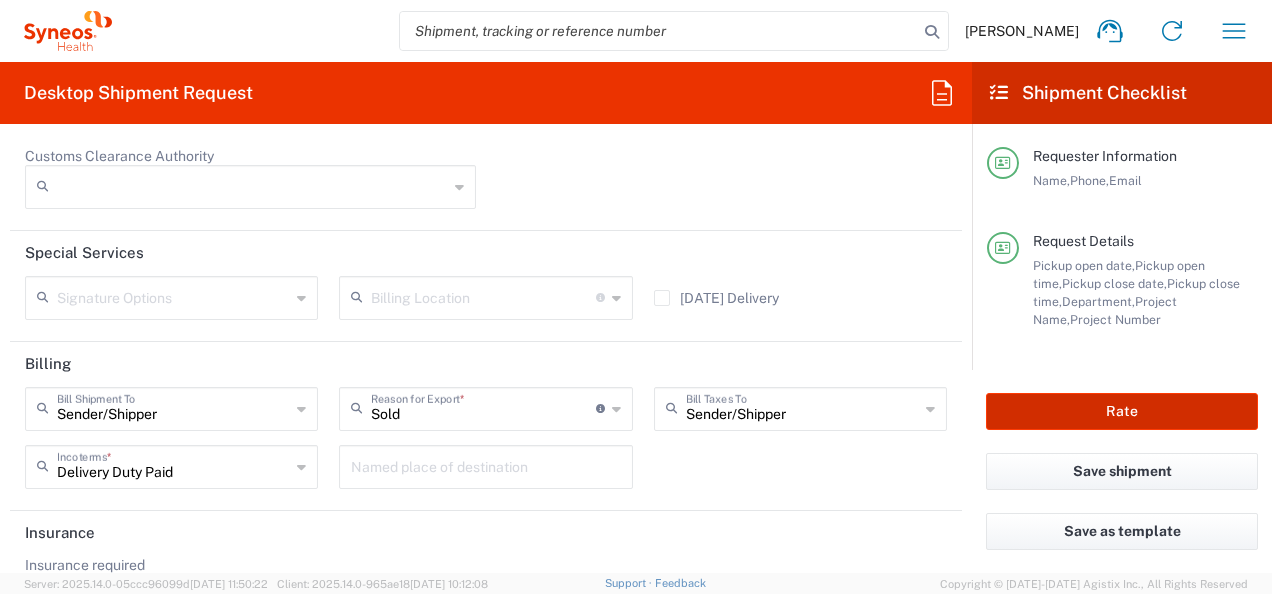 type on "7009553" 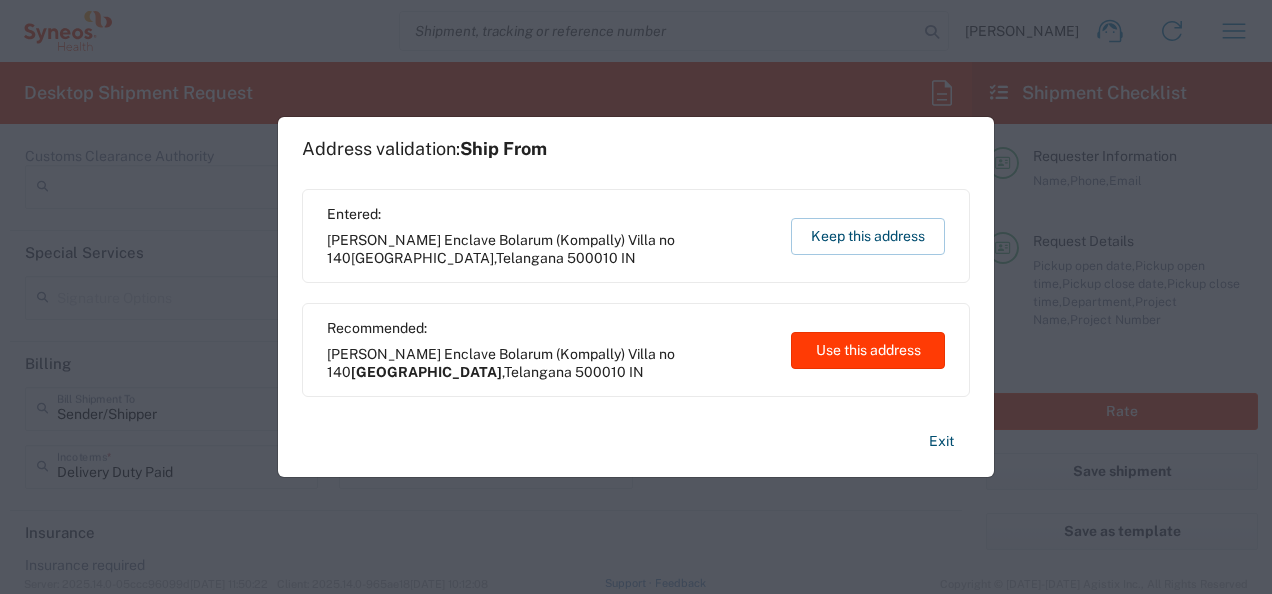 click on "Use this address" 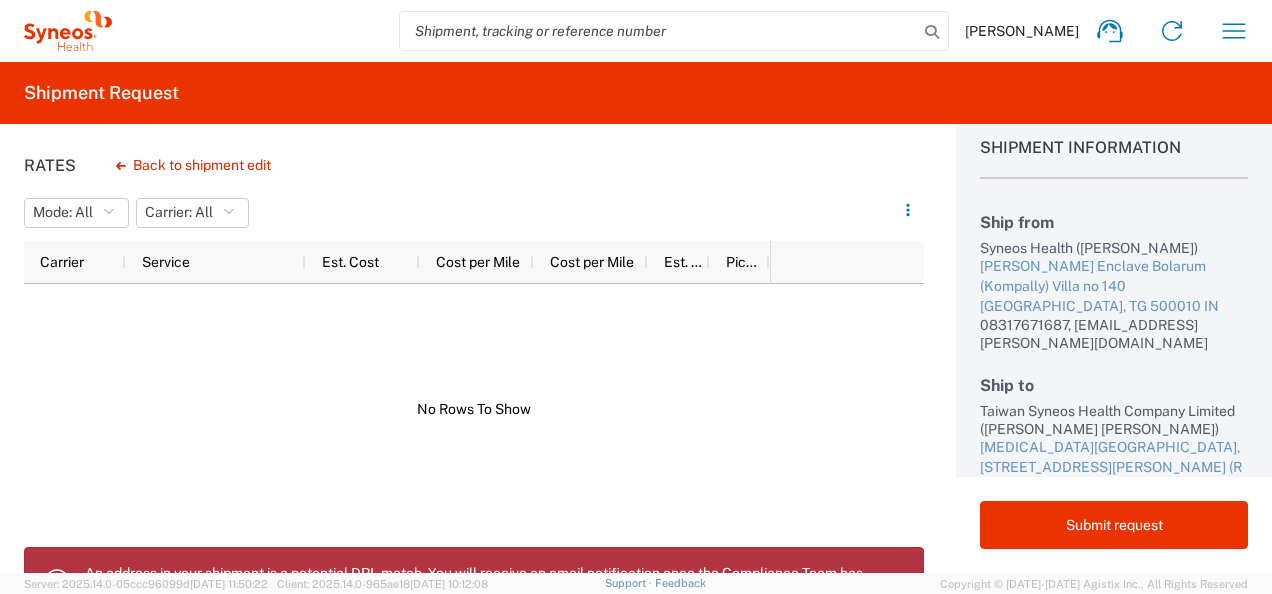 scroll, scrollTop: 40, scrollLeft: 0, axis: vertical 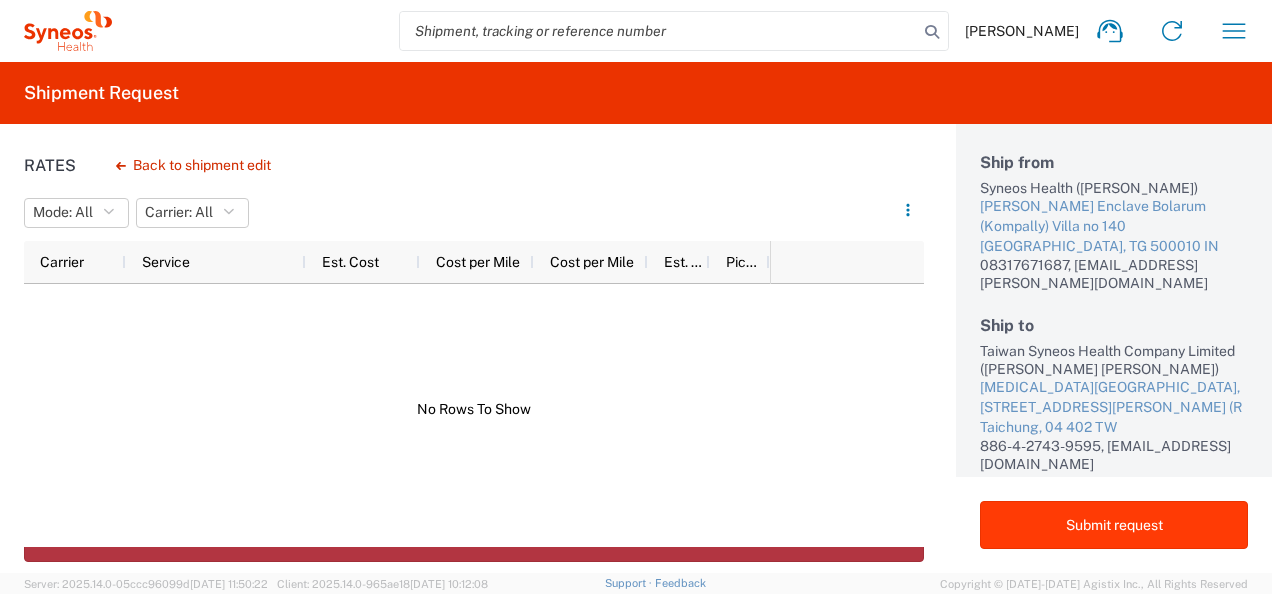 click on "Submit request" 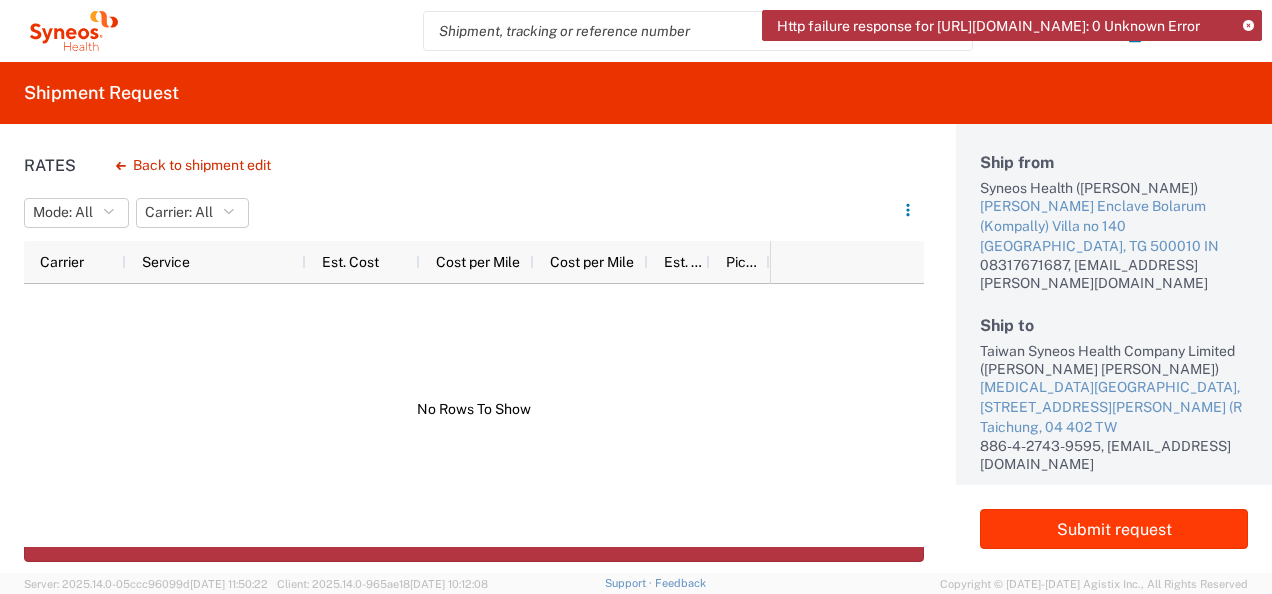click on "Submit request" 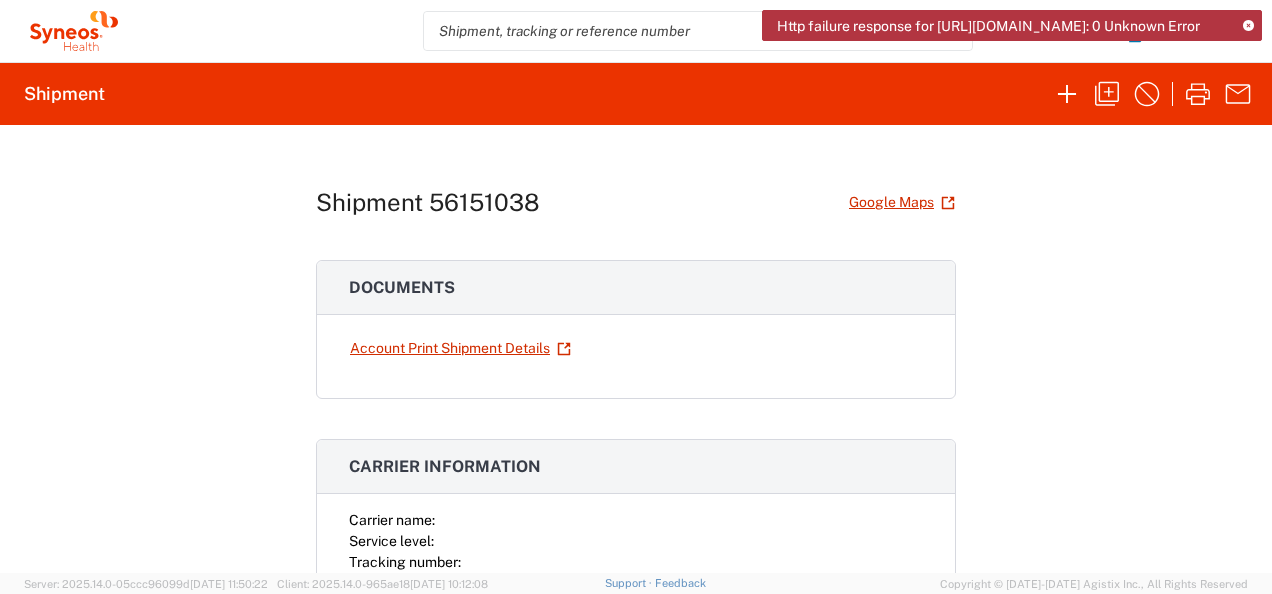 click on "Shipment 56151038  Google Maps
Documents  Account Print Shipment Details
Carrier information Carrier name: Service level: Tracking number: Shipping cost 0.00 USD Request details Pickup time: 2025-07-15 10:00:00 - 16:00:00 Delivery time: - Cost center 4010 References Project 7009553 Project Number Daiichi 7009553 Department 4010 Requester information Divya Jella 08317671687 divya.jella@syneoshealth.com Ship from/to From: To: Syneos Health Taiwan Syneos Health Company Limited Pavan Enclave Bolarum (Kompally) Lung Cancer Research Center, 4 F., No. 110, Sec Villa no 140 1, Jianguo N. Rd., South Dist., Taichung City 402306, Taiwan (R Secunderabad ,  TG Taichung ,  04 500010 ,  IN 402 ,  TW Phone:   08317671687 Phone:   886-4-2743-9595   Ext:   34416 Tax info: Tax info: TIN   AACCV3515A VAT   06AACCV3515A1ZX Package info & contents Your Packaging Number: 1 Weight: 0.5 KGS Dimensions: 40 x 35 x 1 CM Pieces: 1 EA IN" 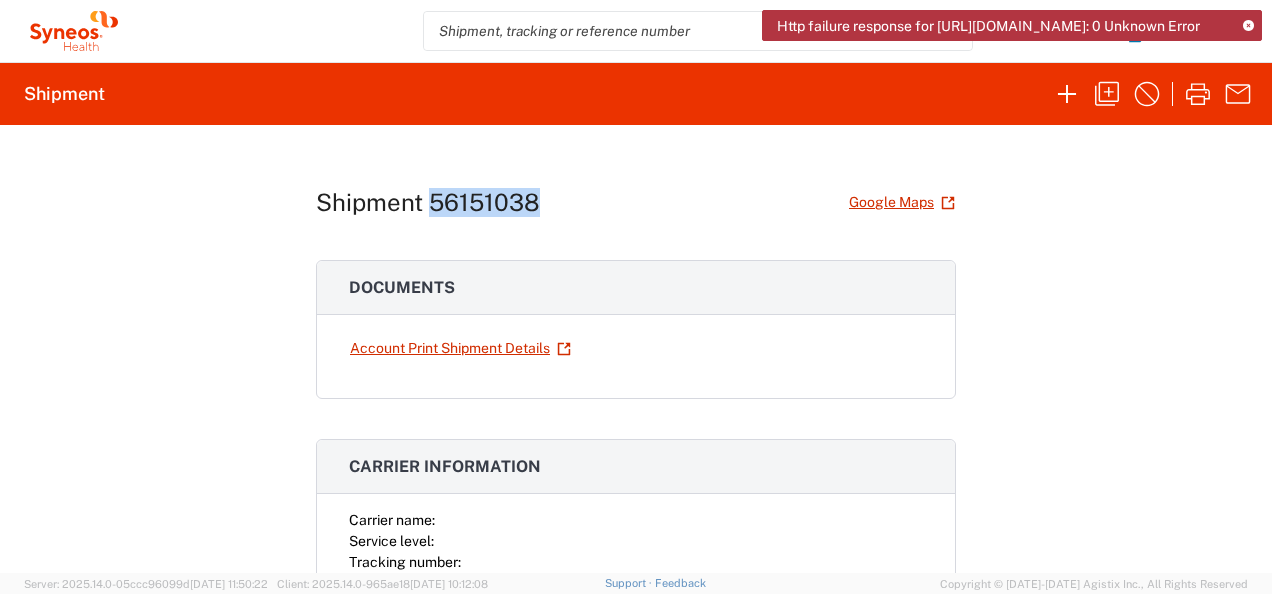 click on "Shipment 56151038" 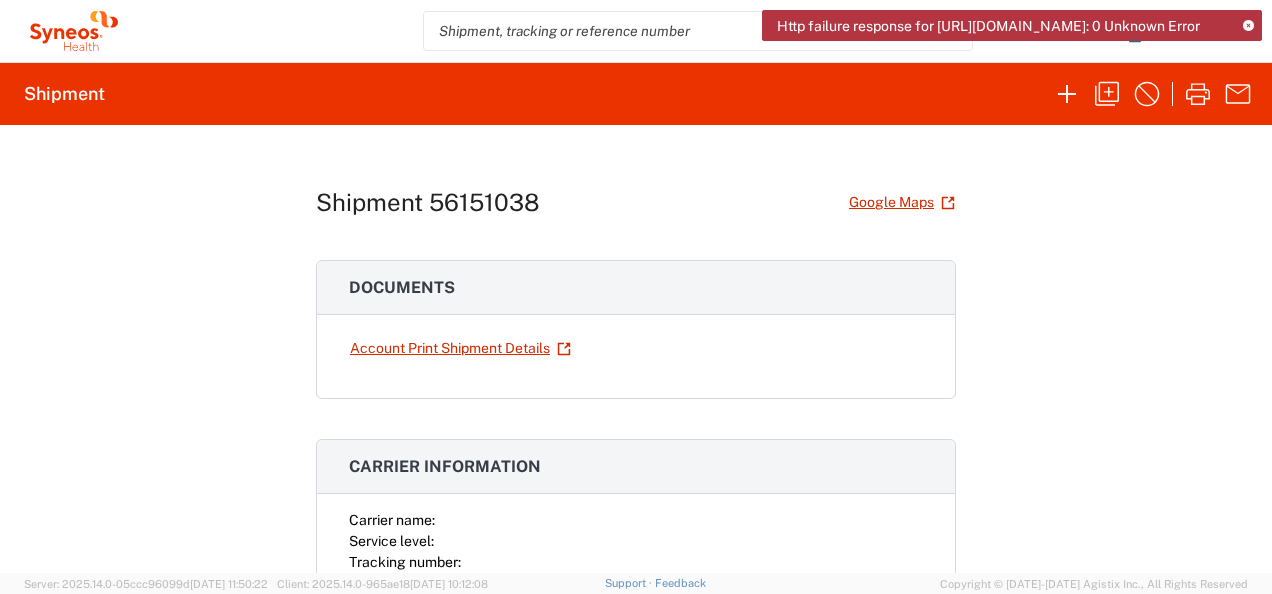click on "Shipment 56151038  Google Maps
Documents  Account Print Shipment Details
Carrier information Carrier name: Service level: Tracking number: Shipping cost 0.00 USD Request details Pickup time: 2025-07-15 10:00:00 - 16:00:00 Delivery time: - Cost center 4010 References Project 7009553 Project Number Daiichi 7009553 Department 4010 Requester information Divya Jella 08317671687 divya.jella@syneoshealth.com Ship from/to From: To: Syneos Health Taiwan Syneos Health Company Limited Pavan Enclave Bolarum (Kompally) Lung Cancer Research Center, 4 F., No. 110, Sec Villa no 140 1, Jianguo N. Rd., South Dist., Taichung City 402306, Taiwan (R Secunderabad ,  TG Taichung ,  04 500010 ,  IN 402 ,  TW Phone:   08317671687 Phone:   886-4-2743-9595   Ext:   34416 Tax info: Tax info: TIN   AACCV3515A VAT   06AACCV3515A1ZX Package info & contents Your Packaging Number: 1 Weight: 0.5 KGS Dimensions: 40 x 35 x 1 CM Pieces: 1 EA IN" 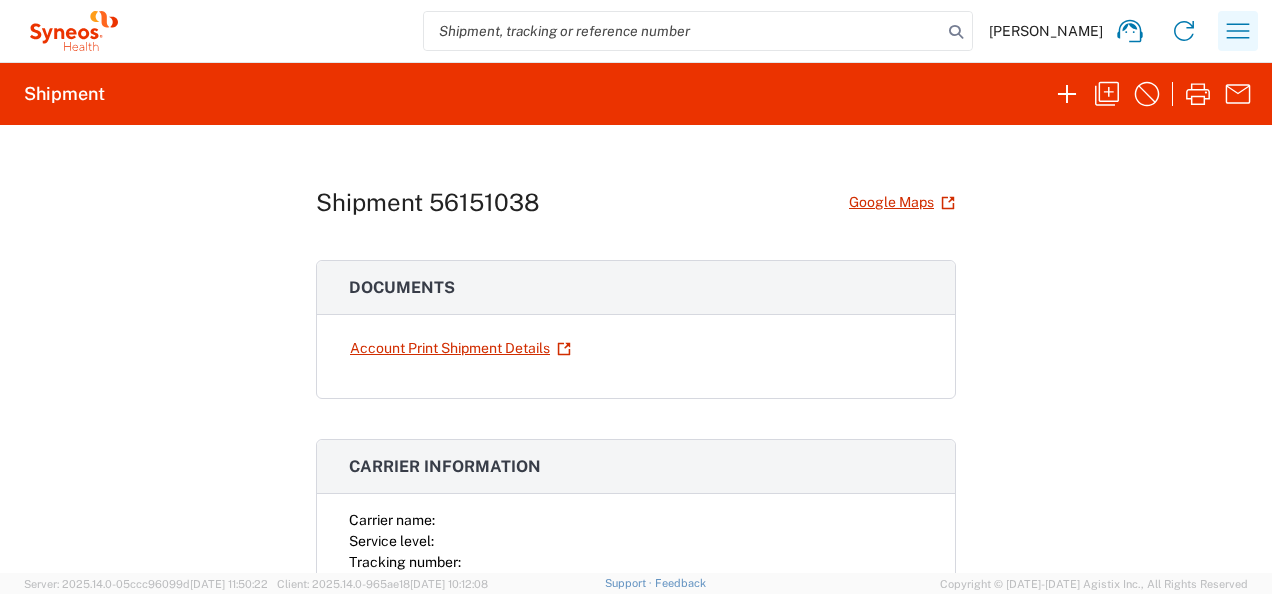 click 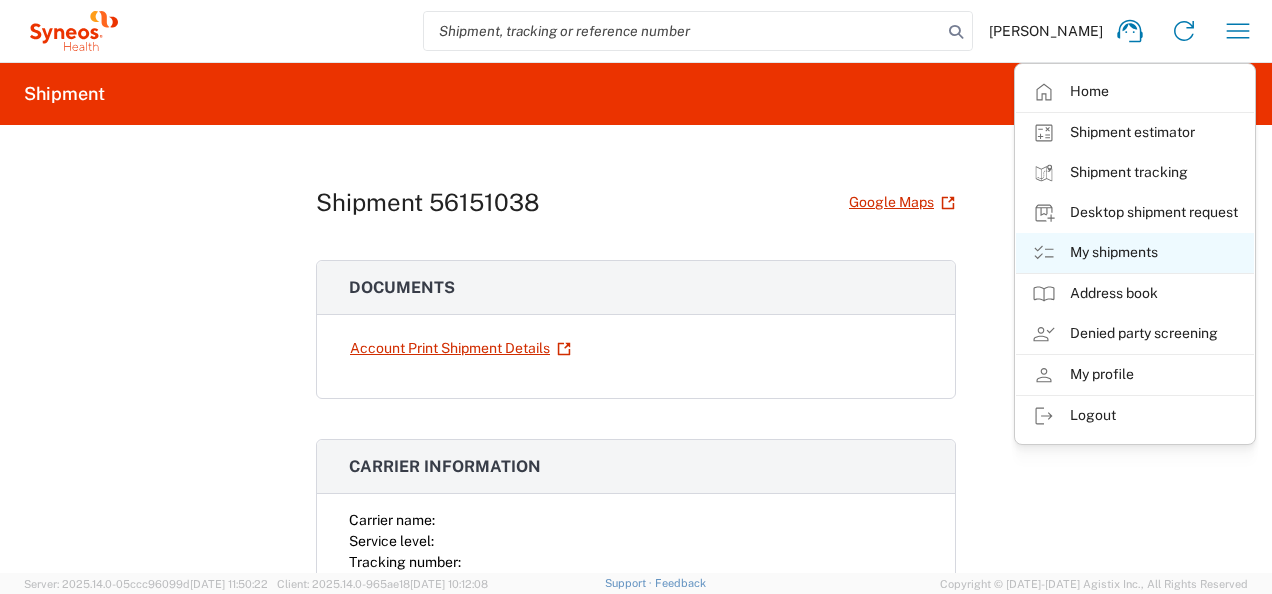 click on "My shipments" 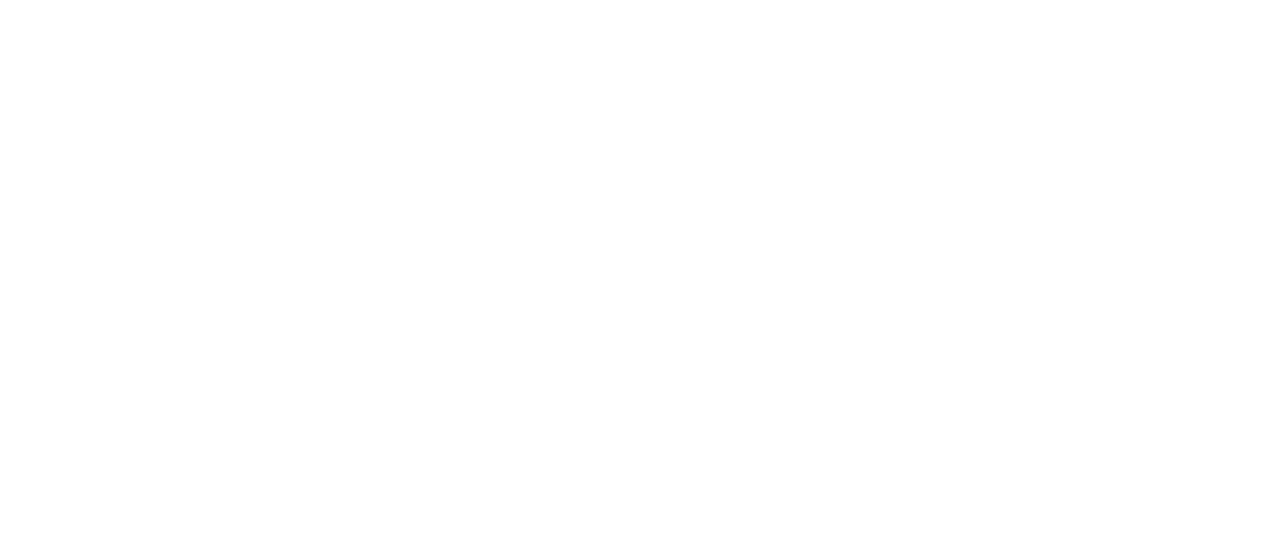 scroll, scrollTop: 0, scrollLeft: 0, axis: both 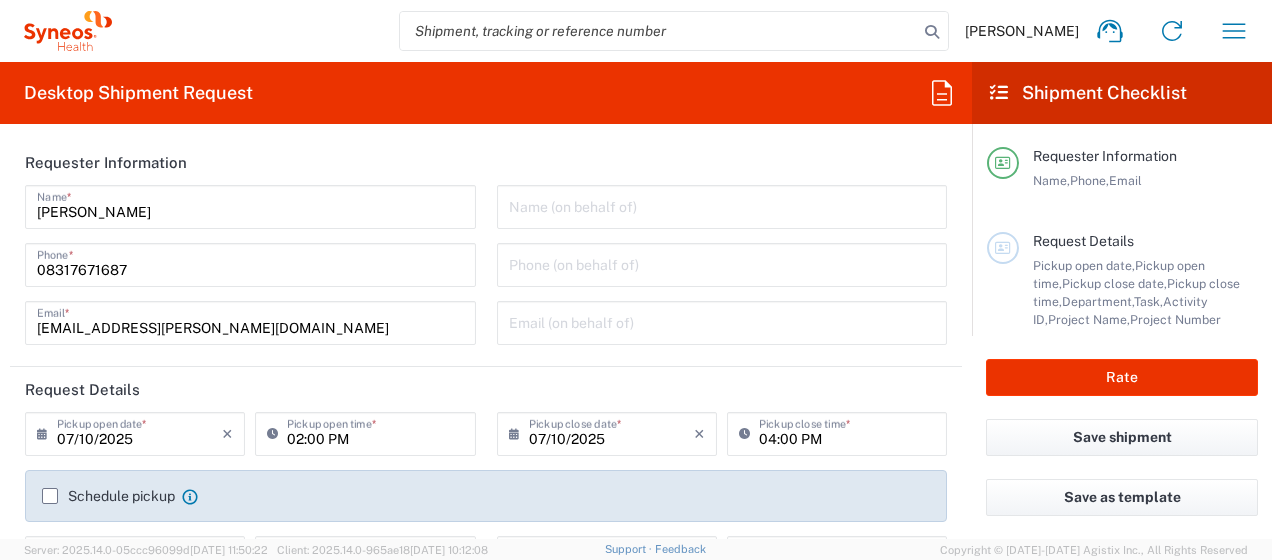 type on "Telangana" 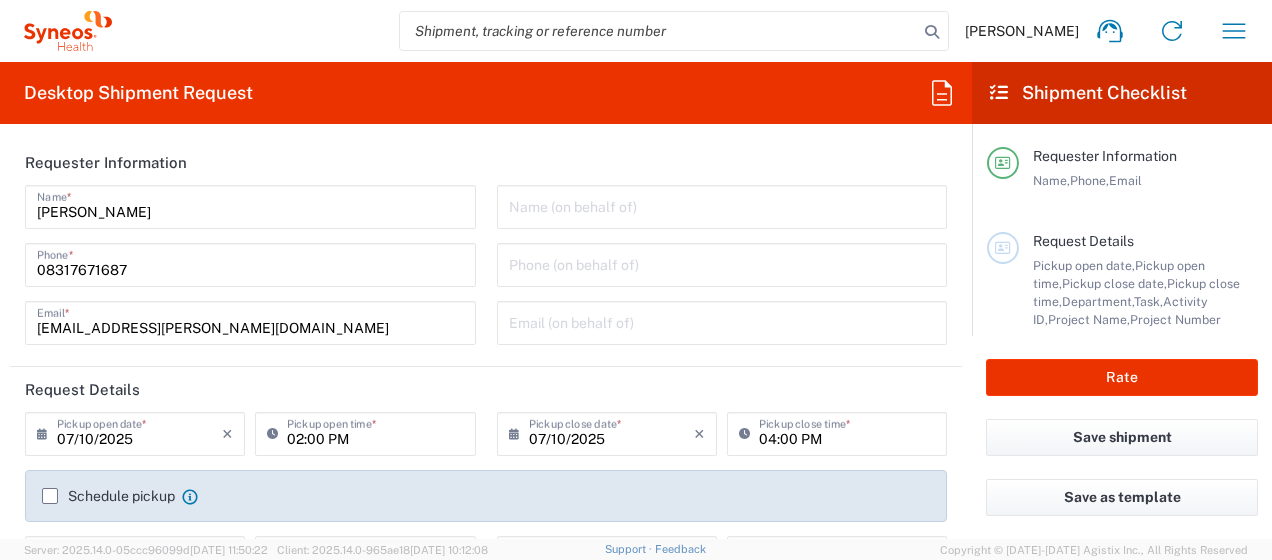 type on "Syneos Health India Private Limited" 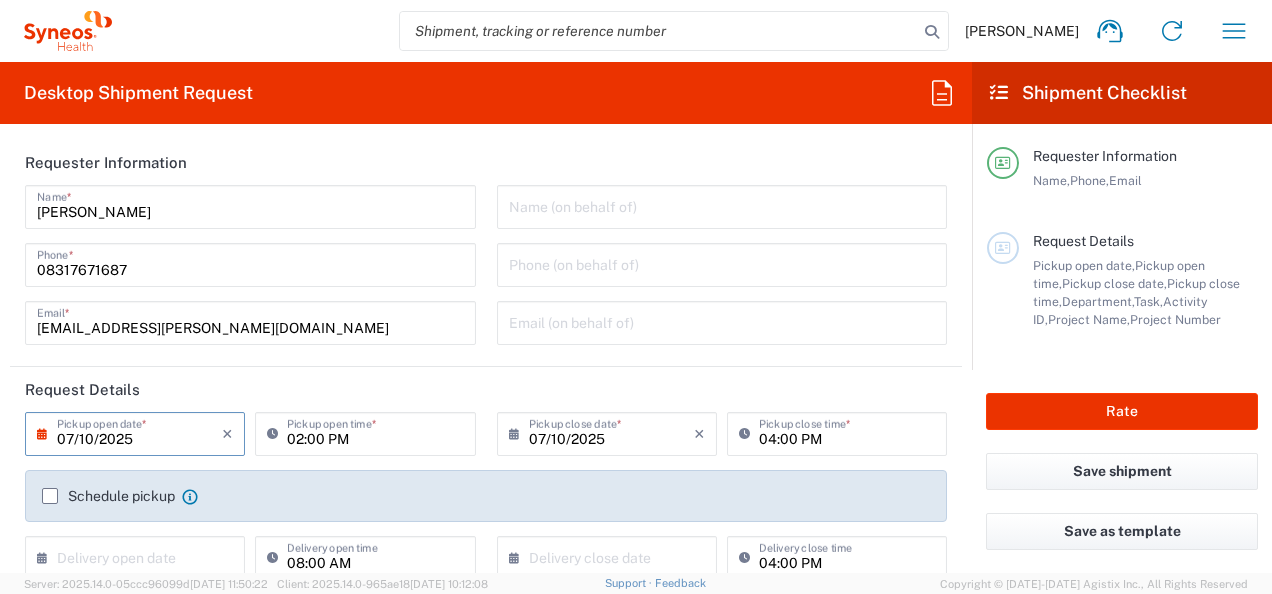 click on "07/10/2025" at bounding box center [139, 432] 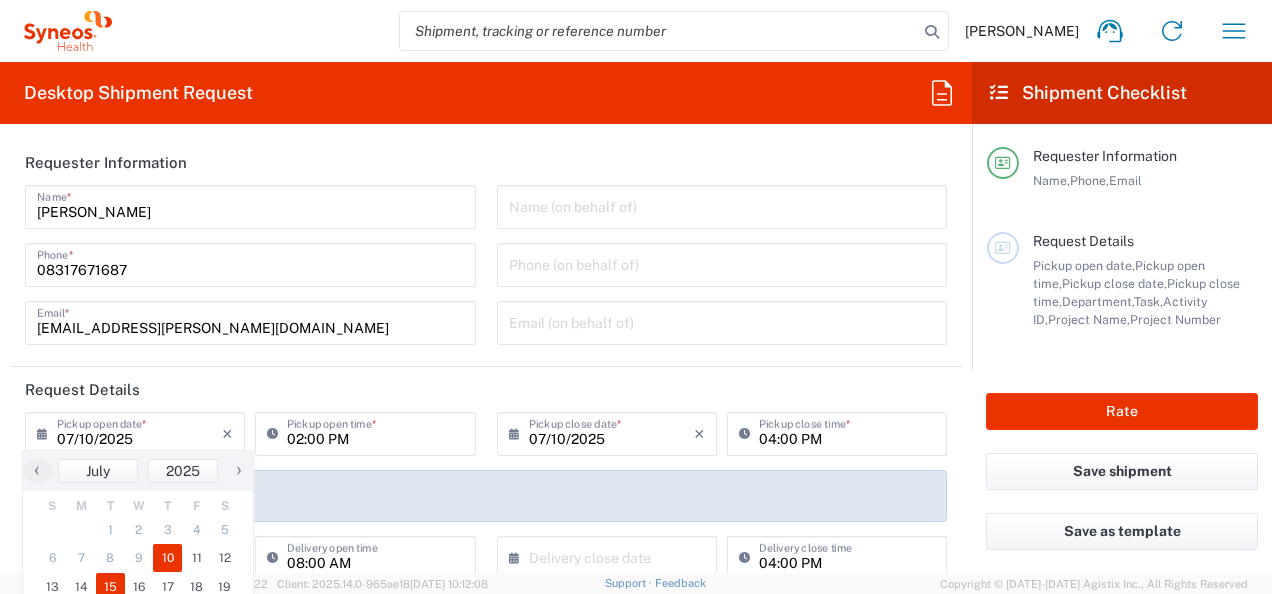 click on "15" 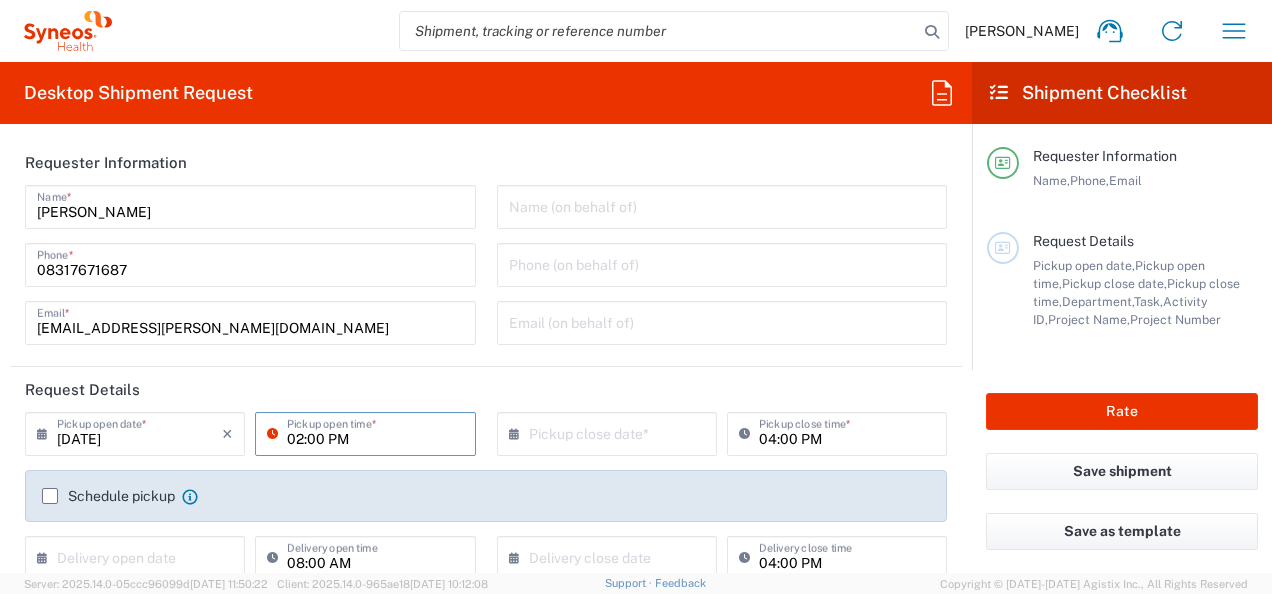 click on "02:00 PM" at bounding box center (375, 432) 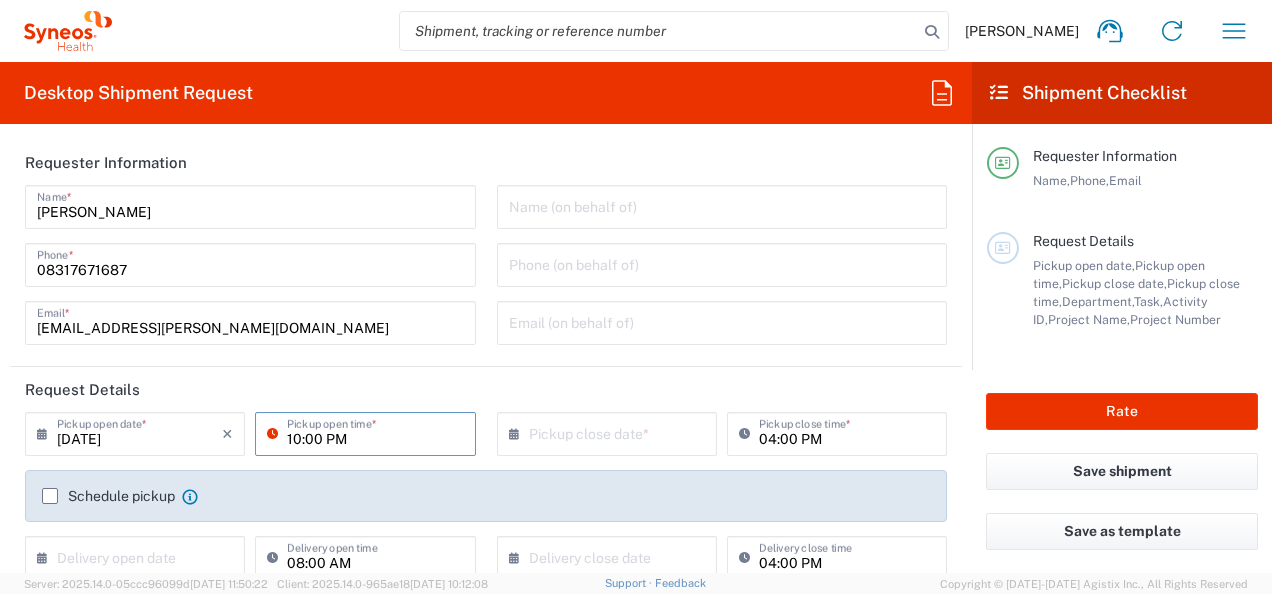 click on "10:00 PM" at bounding box center [375, 432] 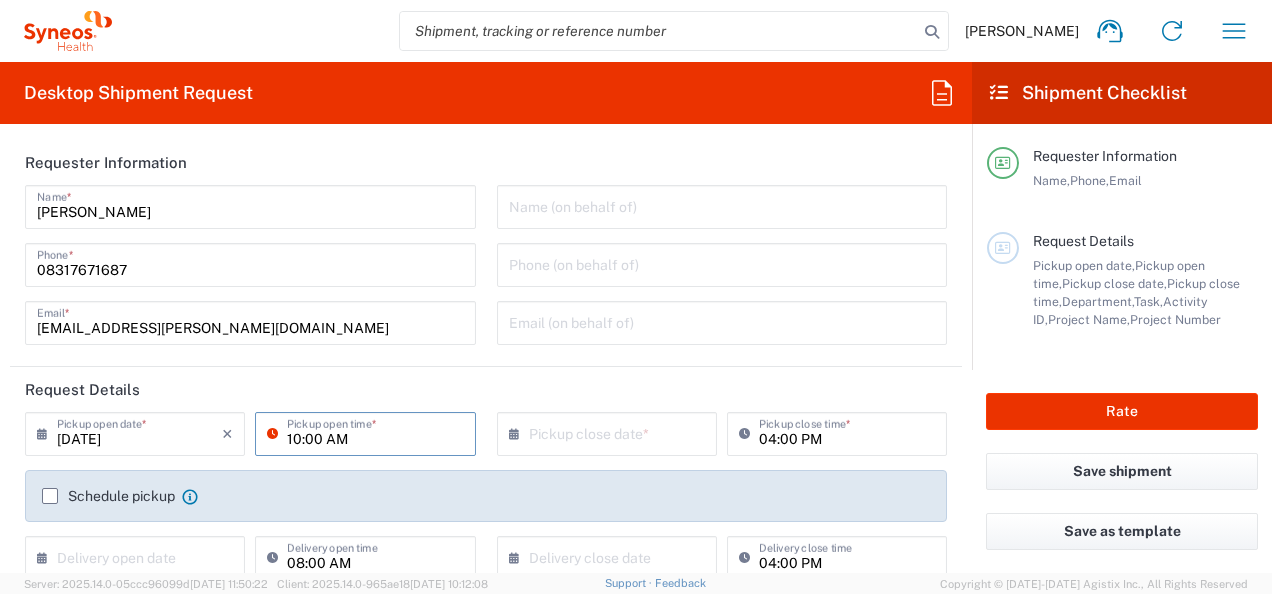 type on "10:00 AM" 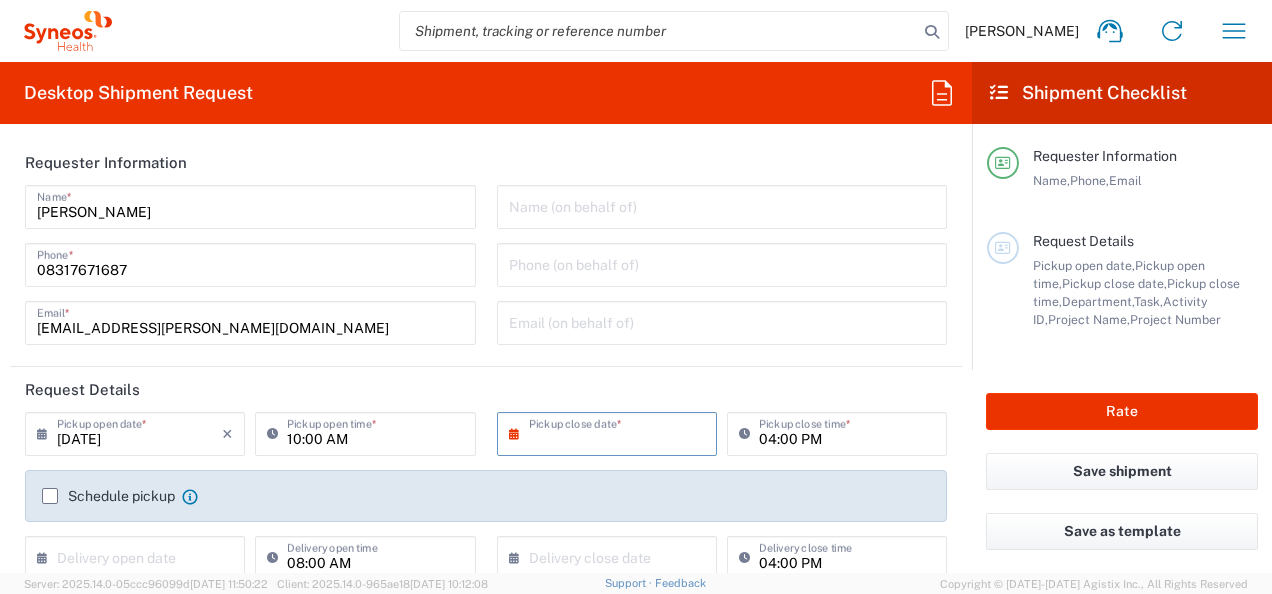 click at bounding box center (611, 432) 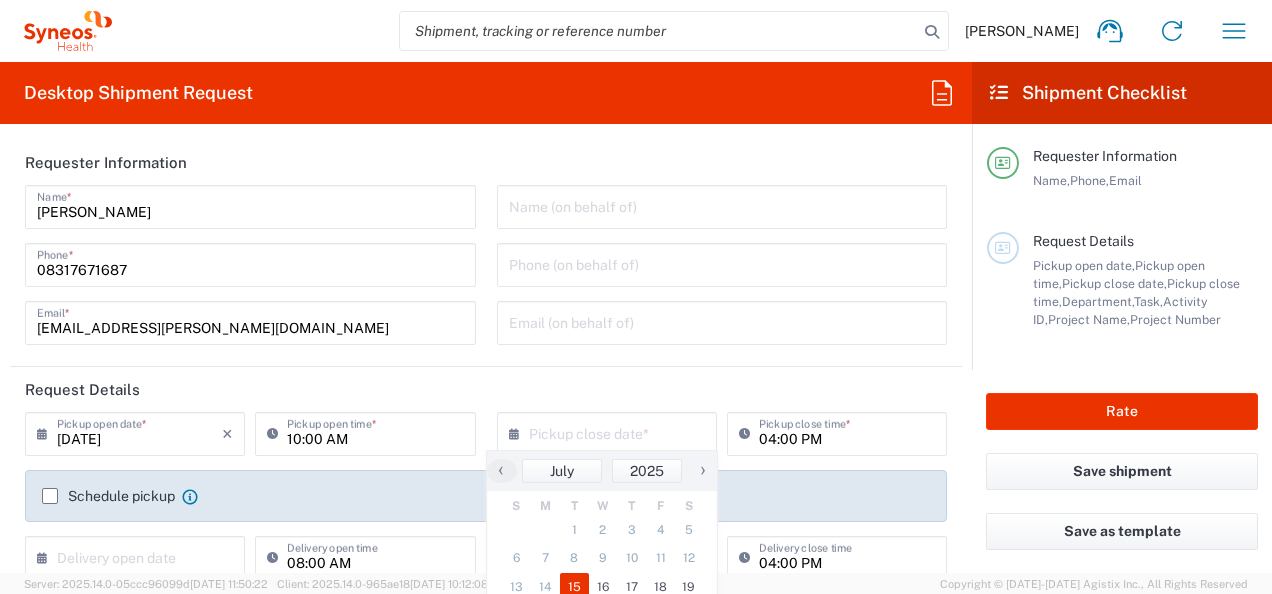 click on "15" 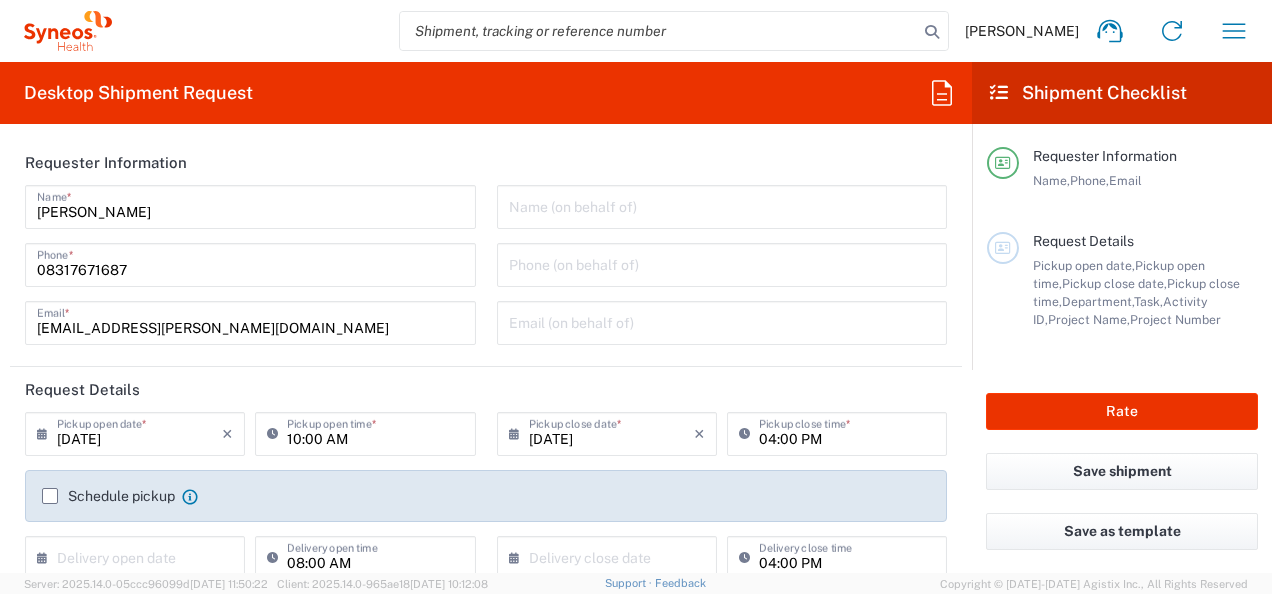 click on "Schedule pickup" 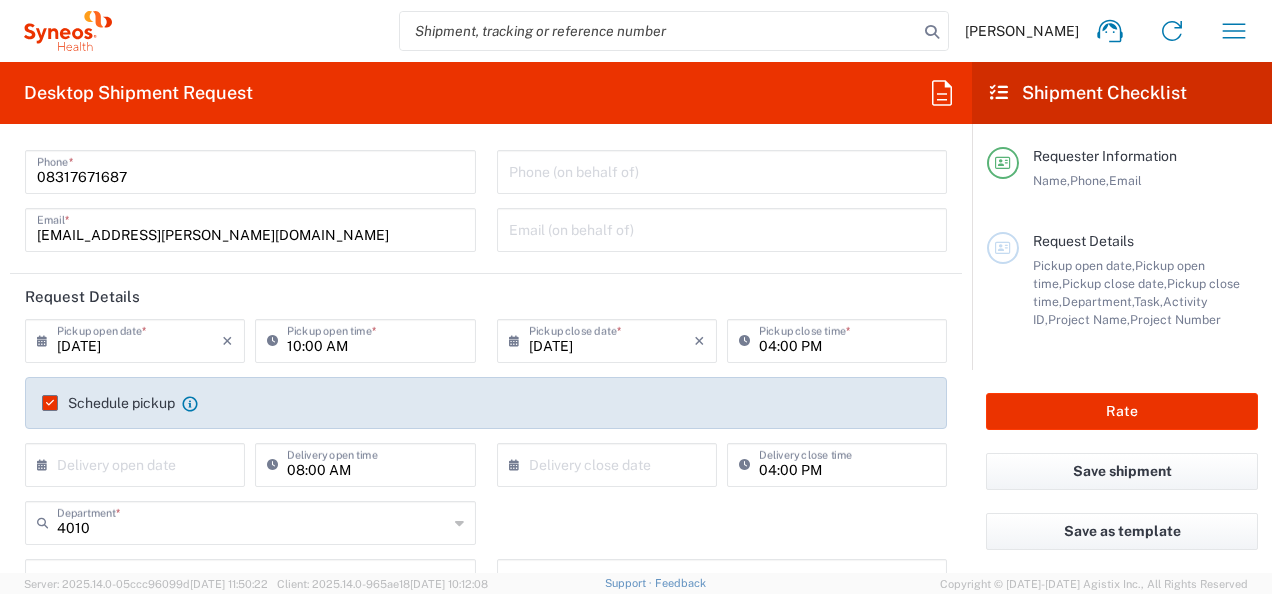 scroll, scrollTop: 280, scrollLeft: 0, axis: vertical 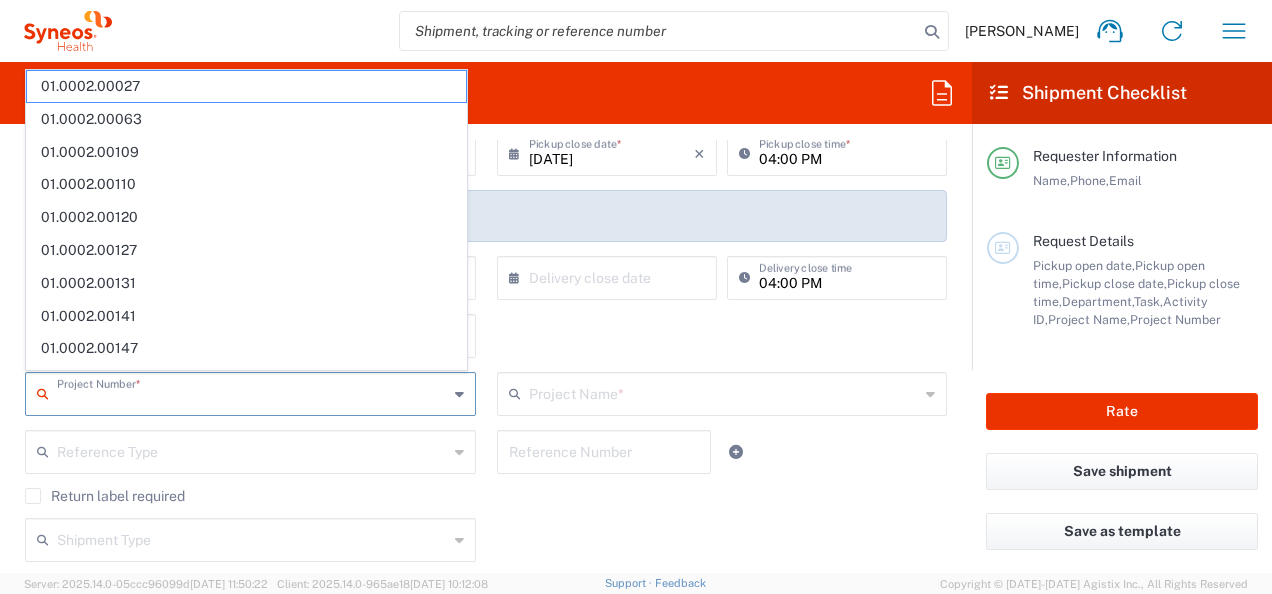 click at bounding box center [252, 392] 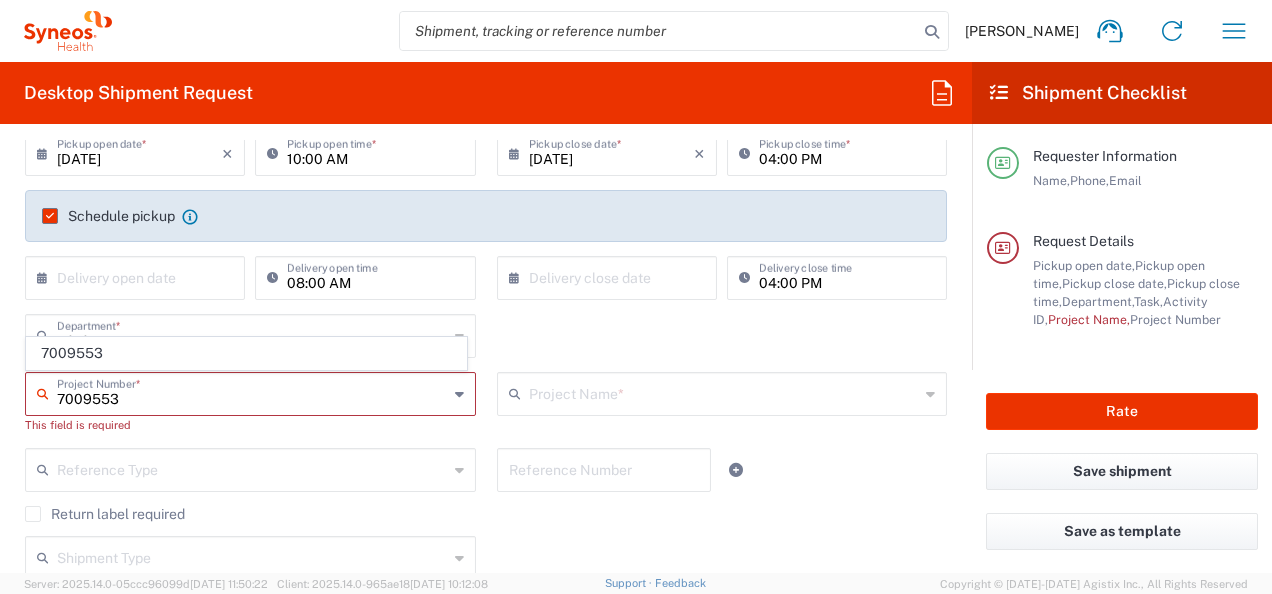 type on "7009553" 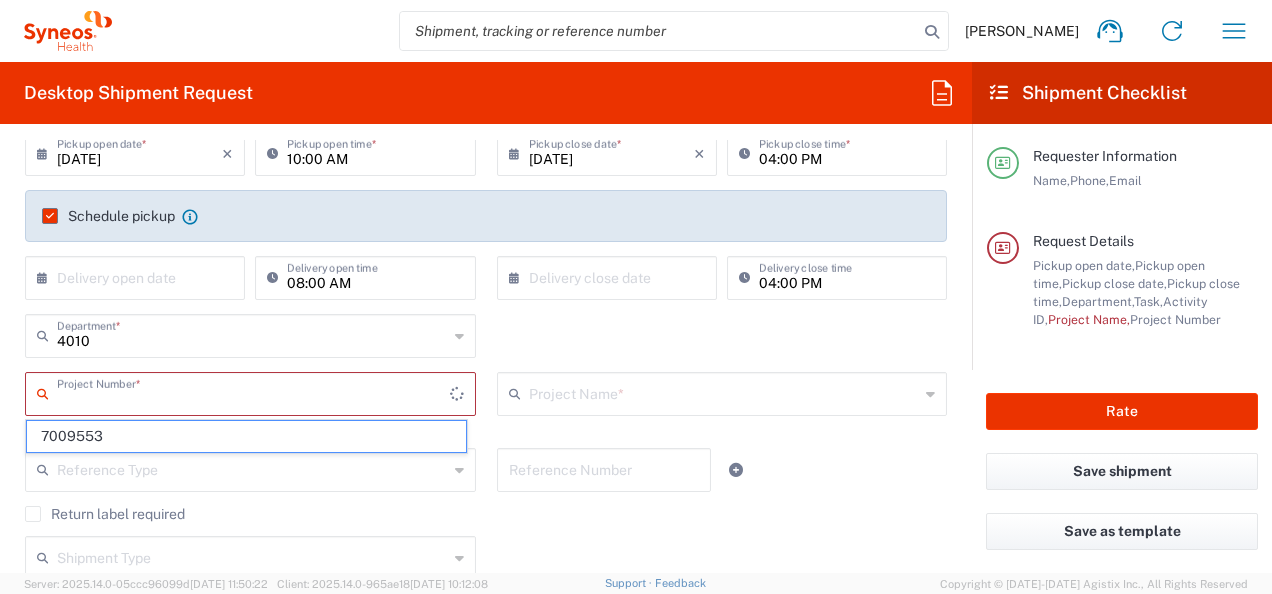 click at bounding box center (253, 392) 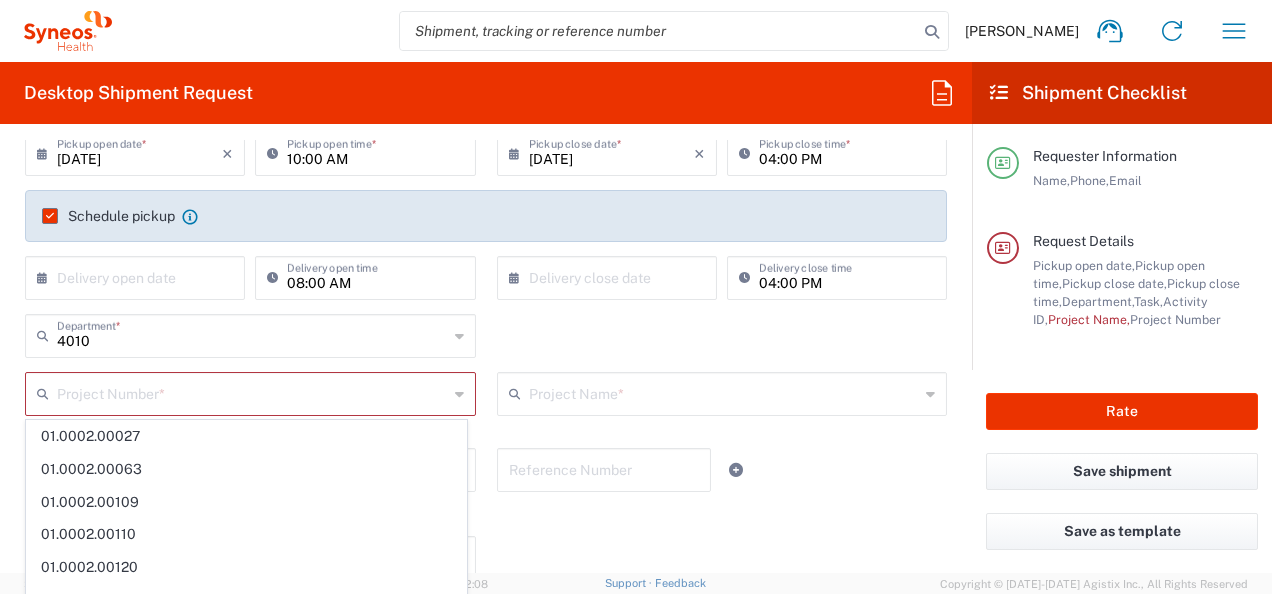 click on "01.0002.00027" 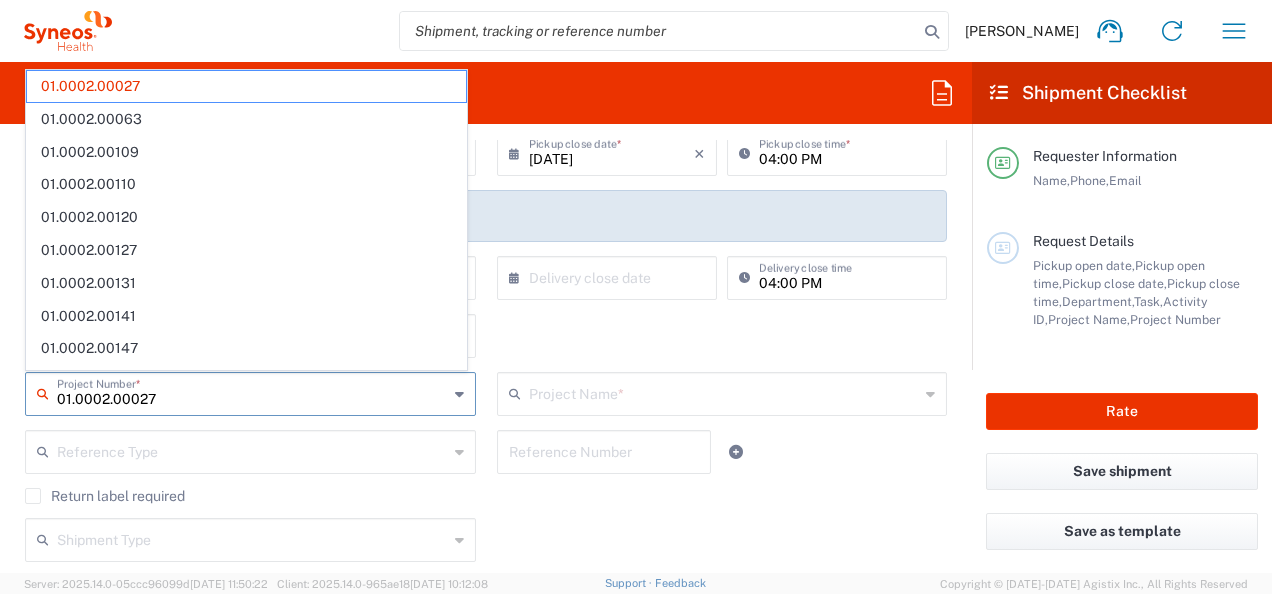 click on "01.0002.00027" at bounding box center (252, 392) 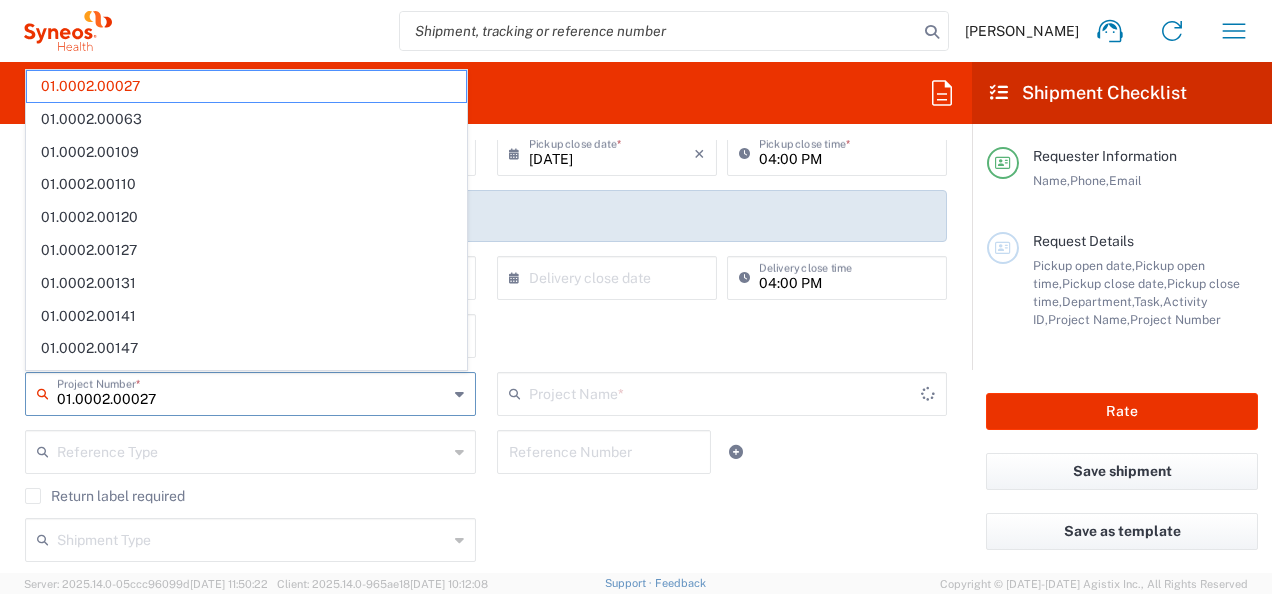 click on "01.0002.00027" at bounding box center [252, 392] 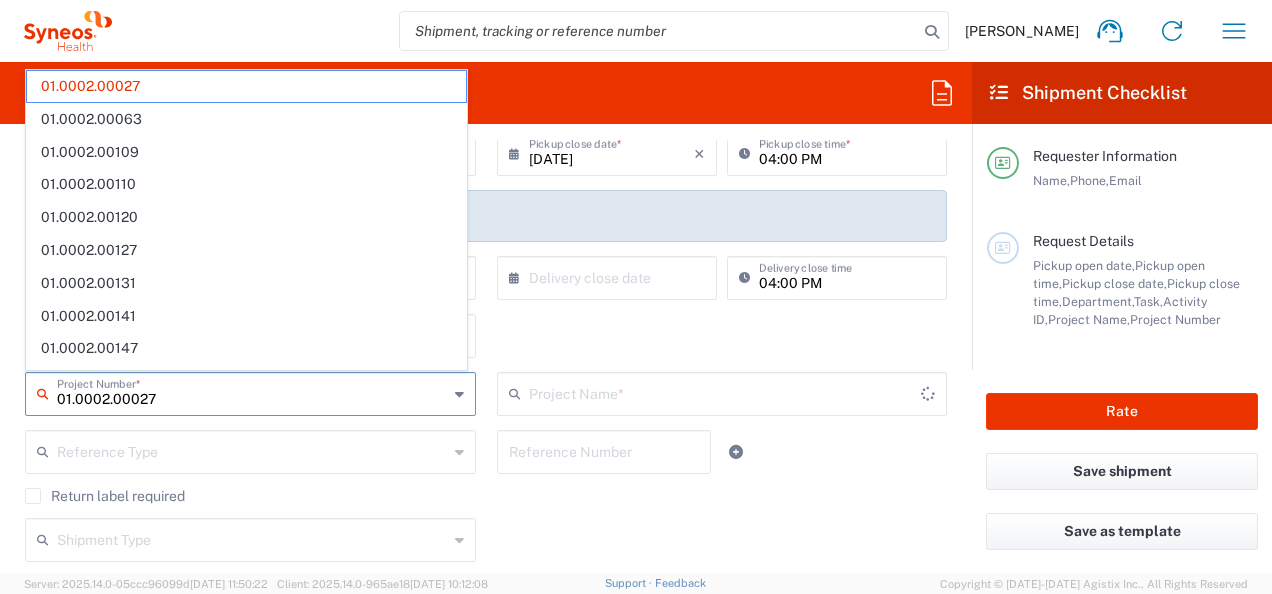 paste on "7009553" 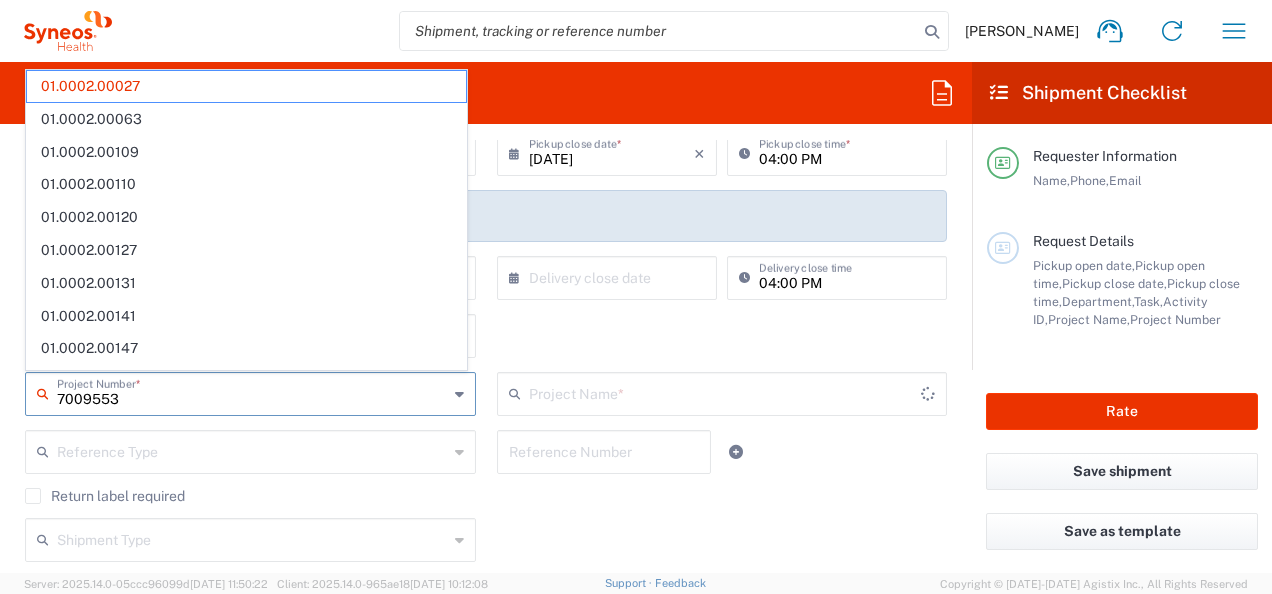 type on "Global Site Head Activities" 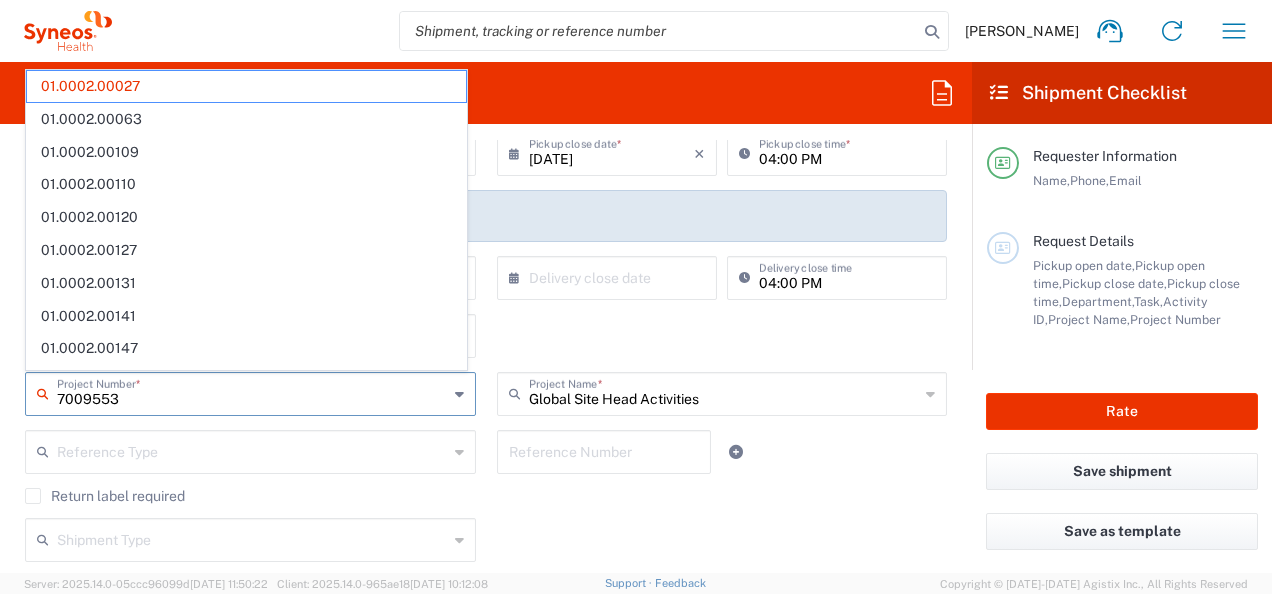 click on "7009553" at bounding box center [252, 392] 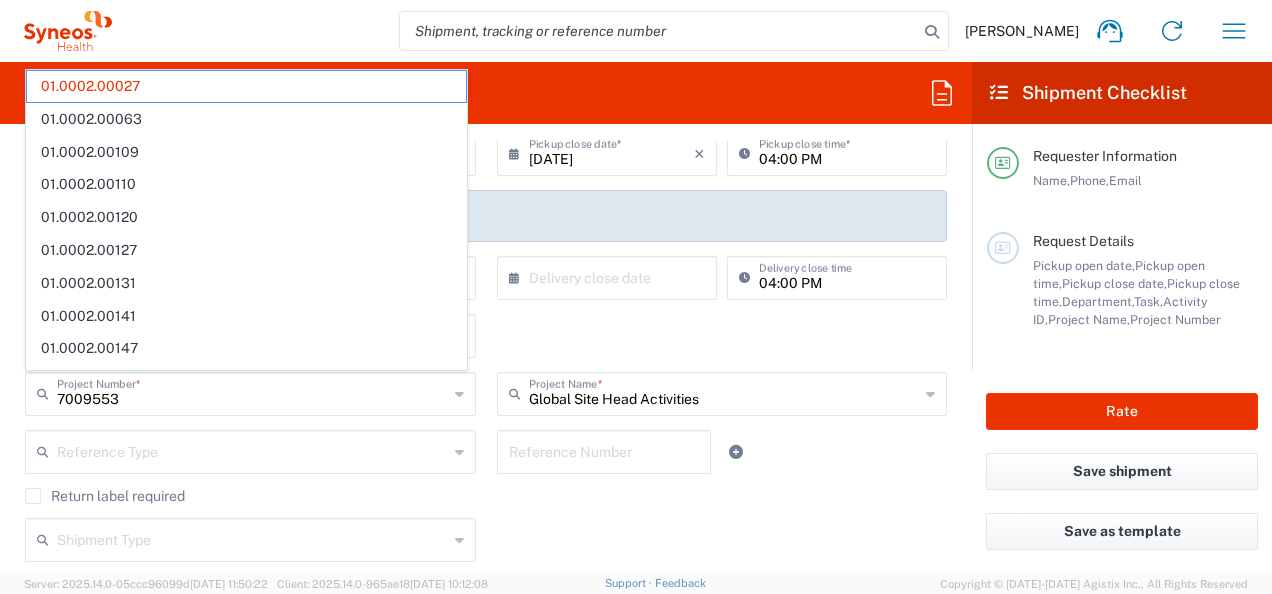click on "Reference Number" 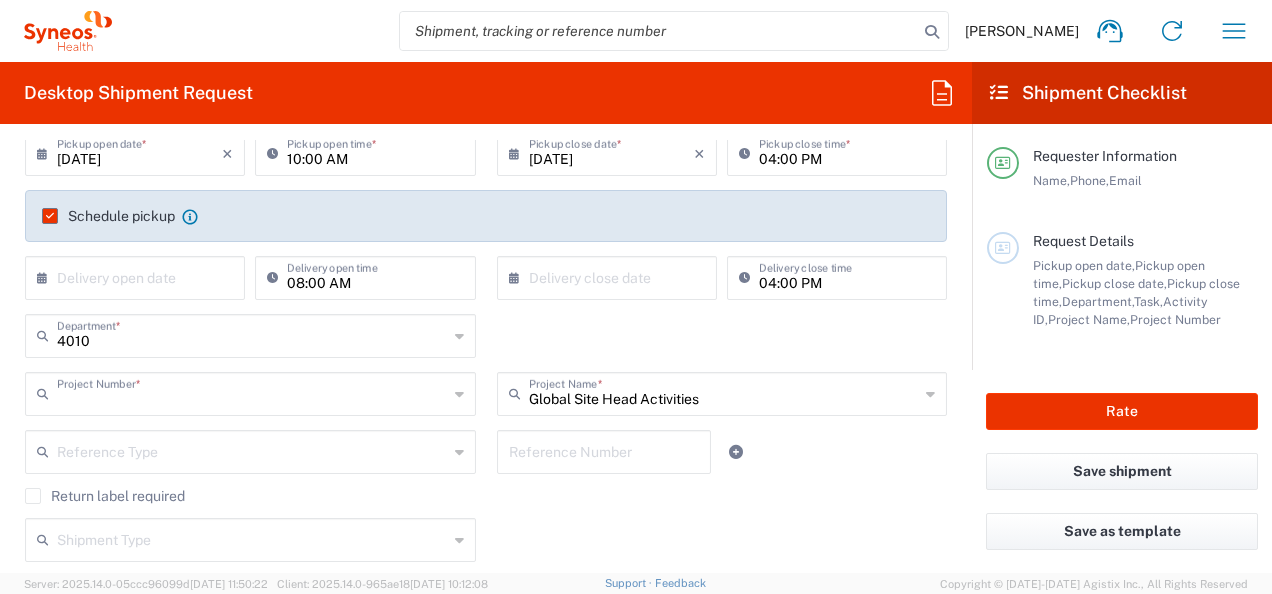 click at bounding box center [252, 392] 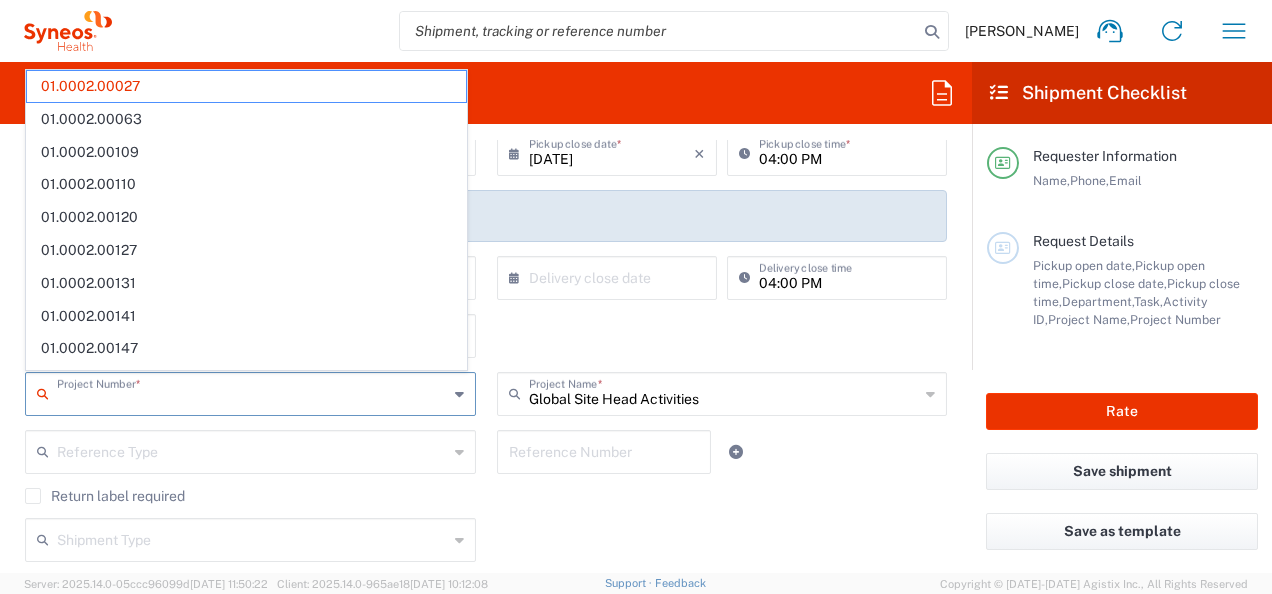 paste on "7009553" 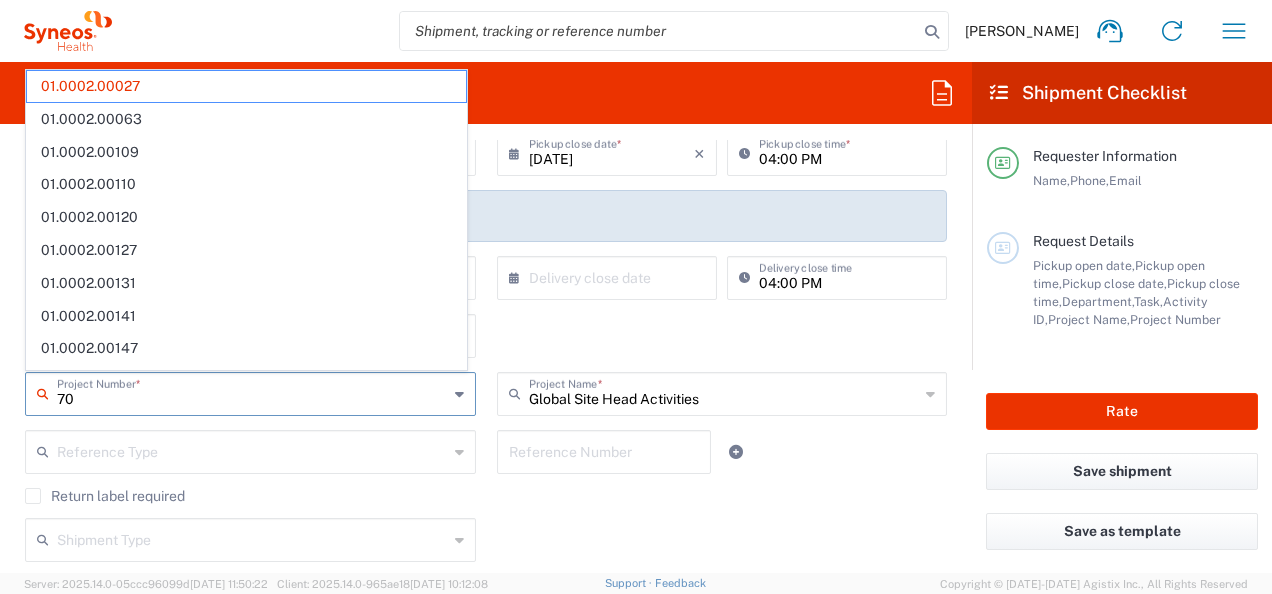 type on "7" 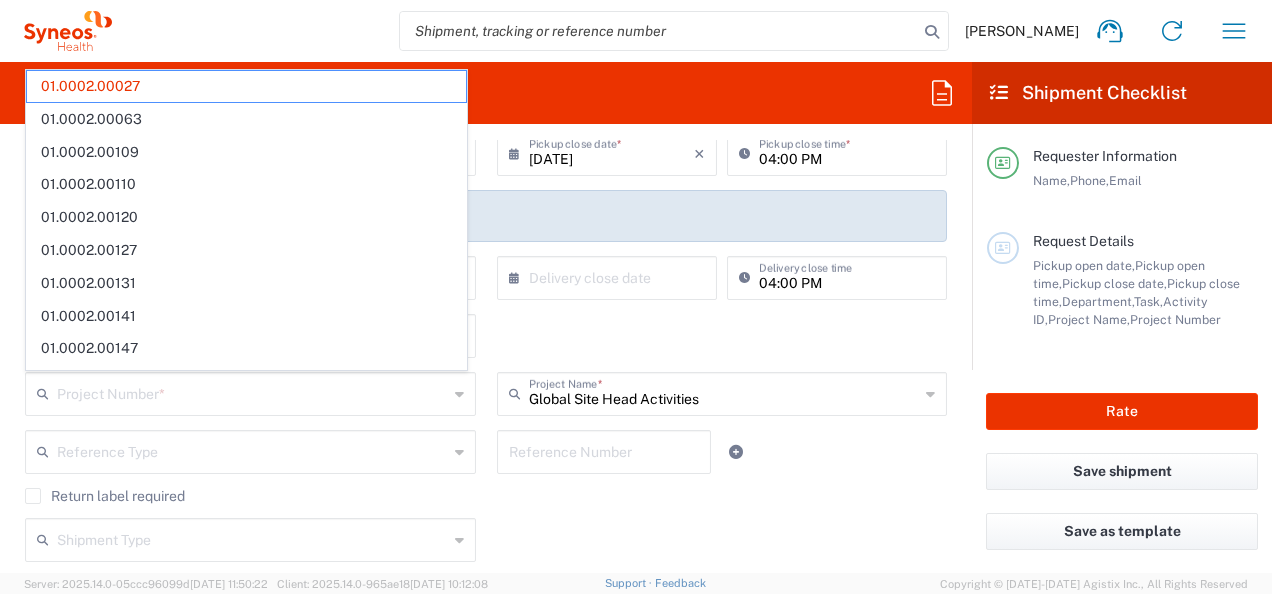 click on "Reference Number" 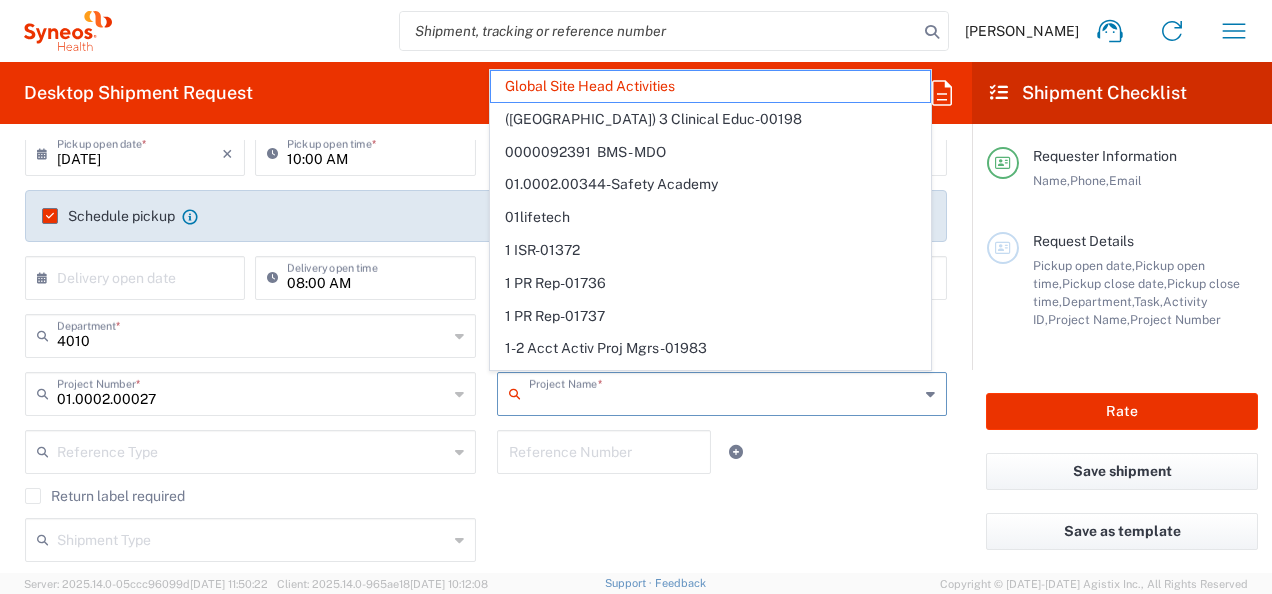 click at bounding box center (724, 392) 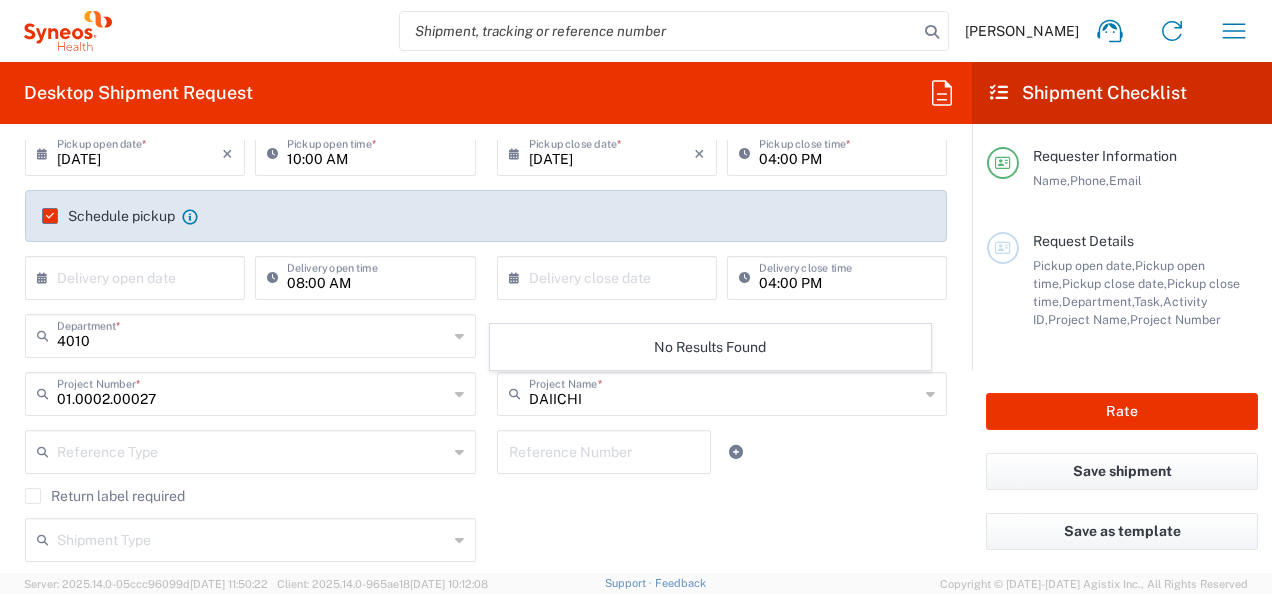 click 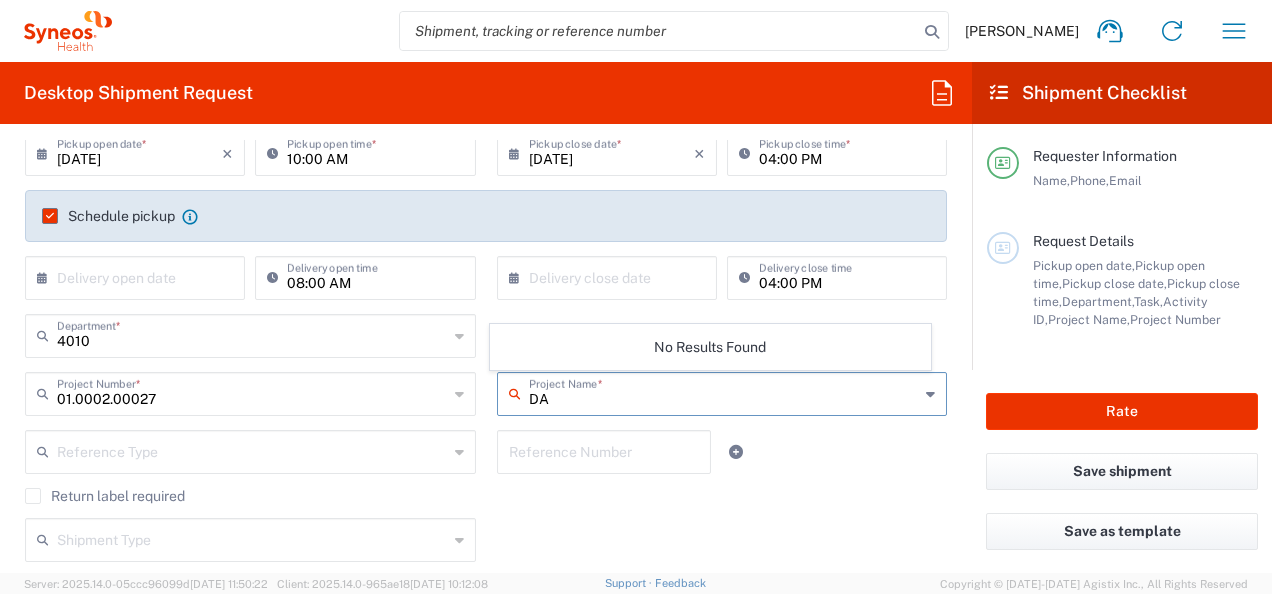 type on "D" 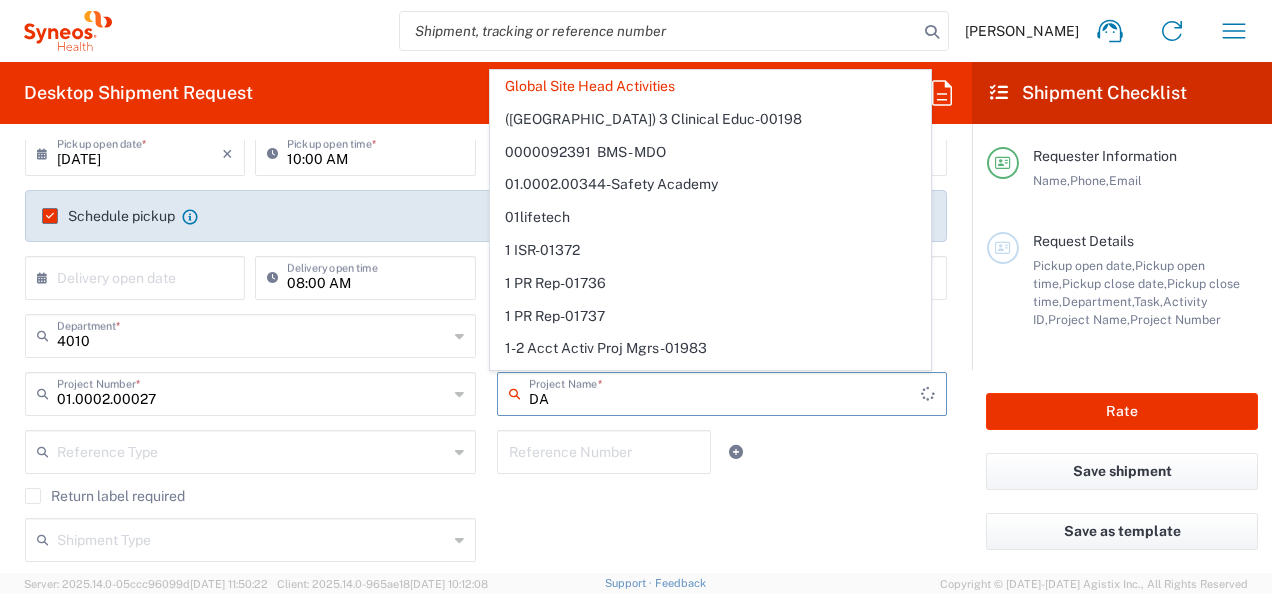 type on "D" 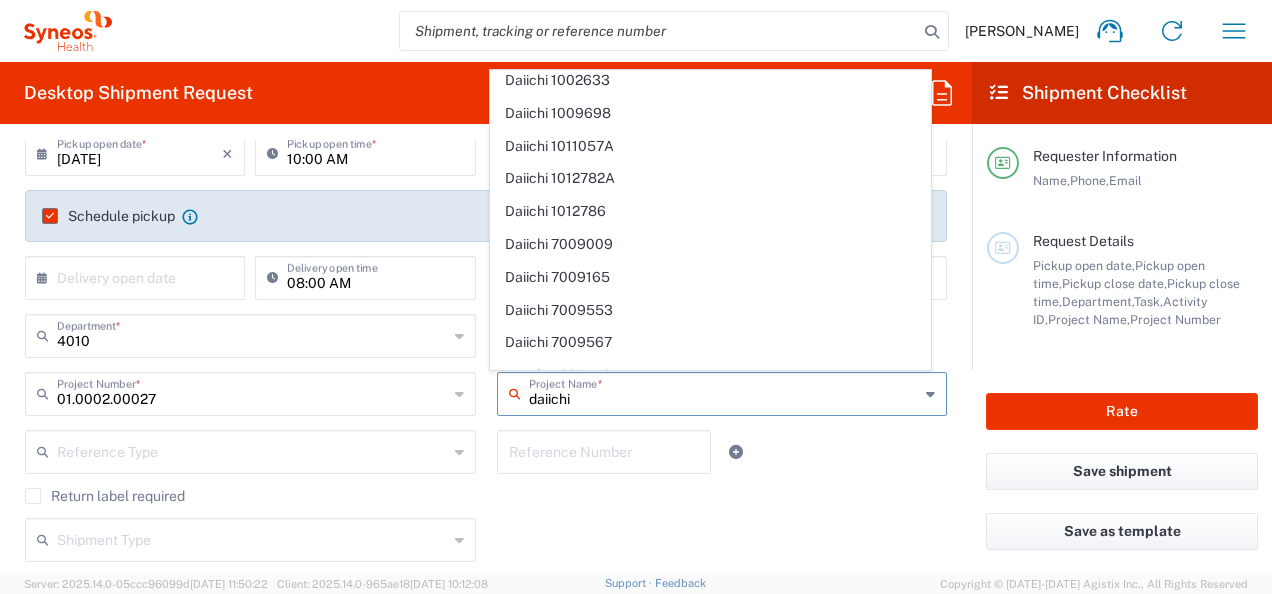 scroll, scrollTop: 0, scrollLeft: 0, axis: both 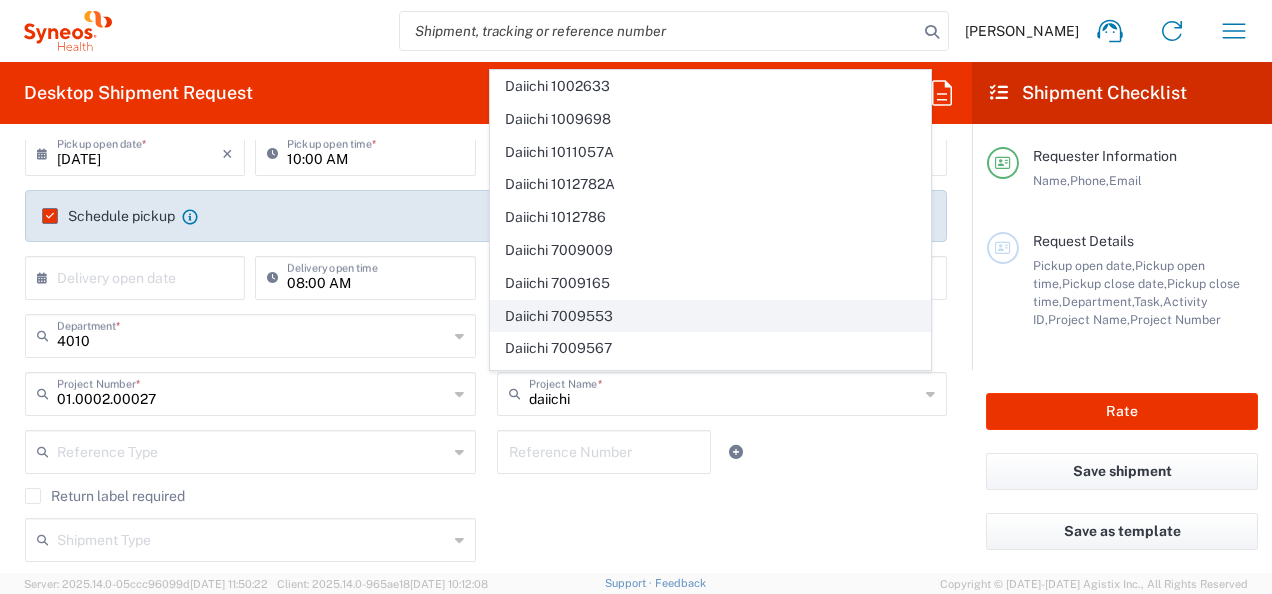 click on "Daiichi 7009553" 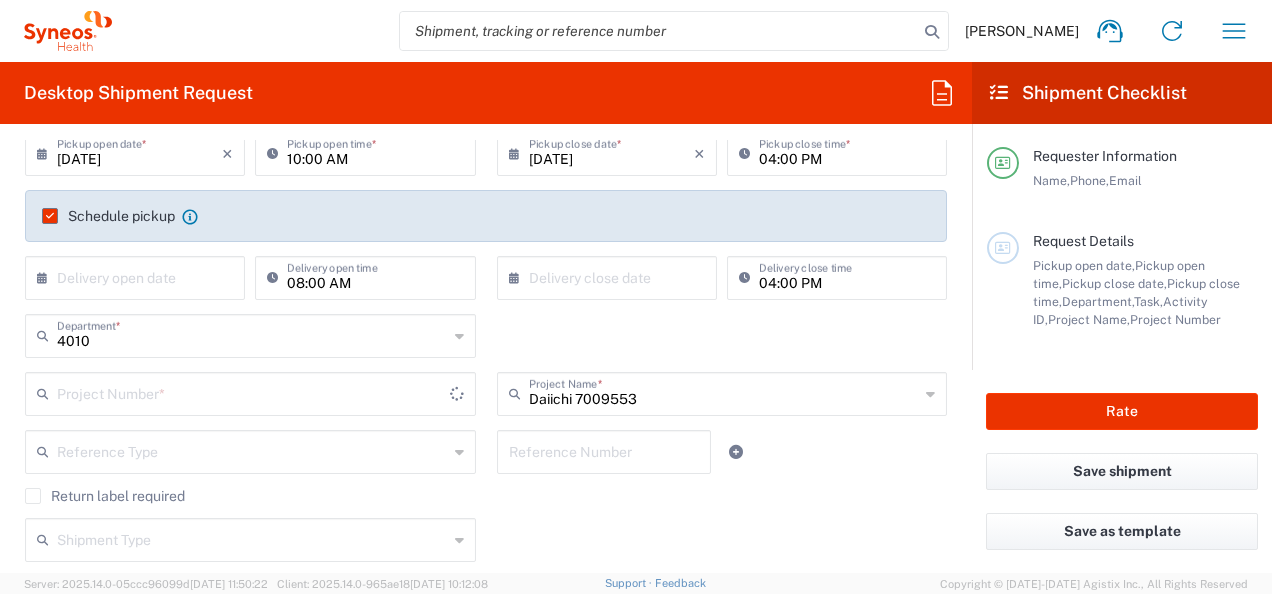 type on "7009553" 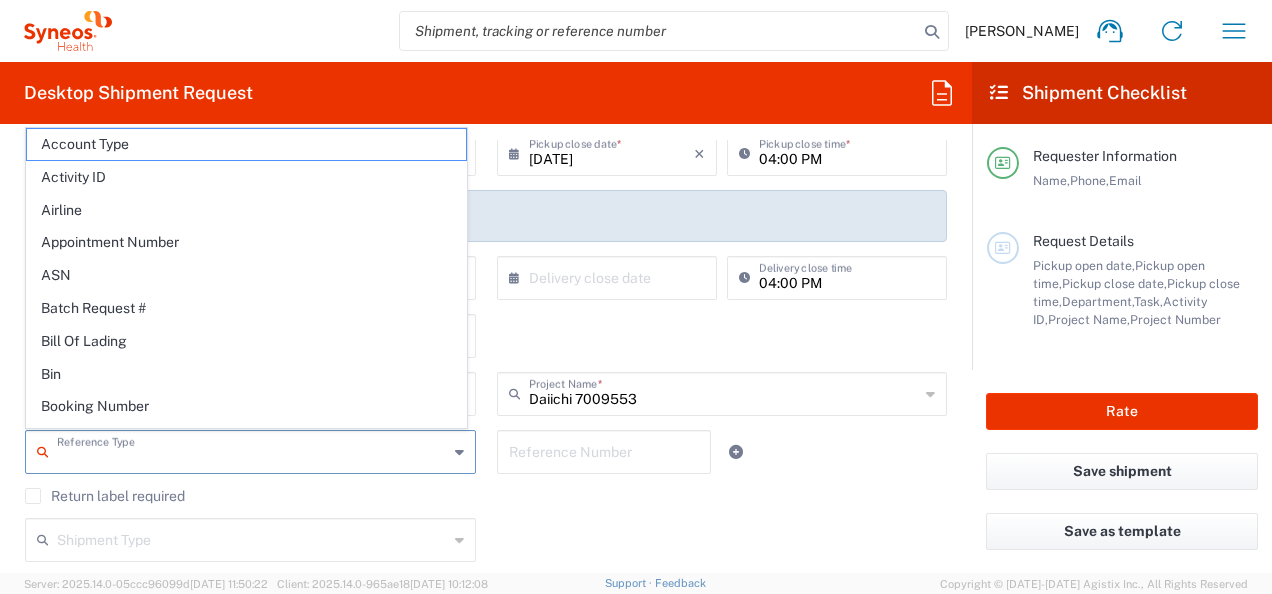 click at bounding box center (252, 450) 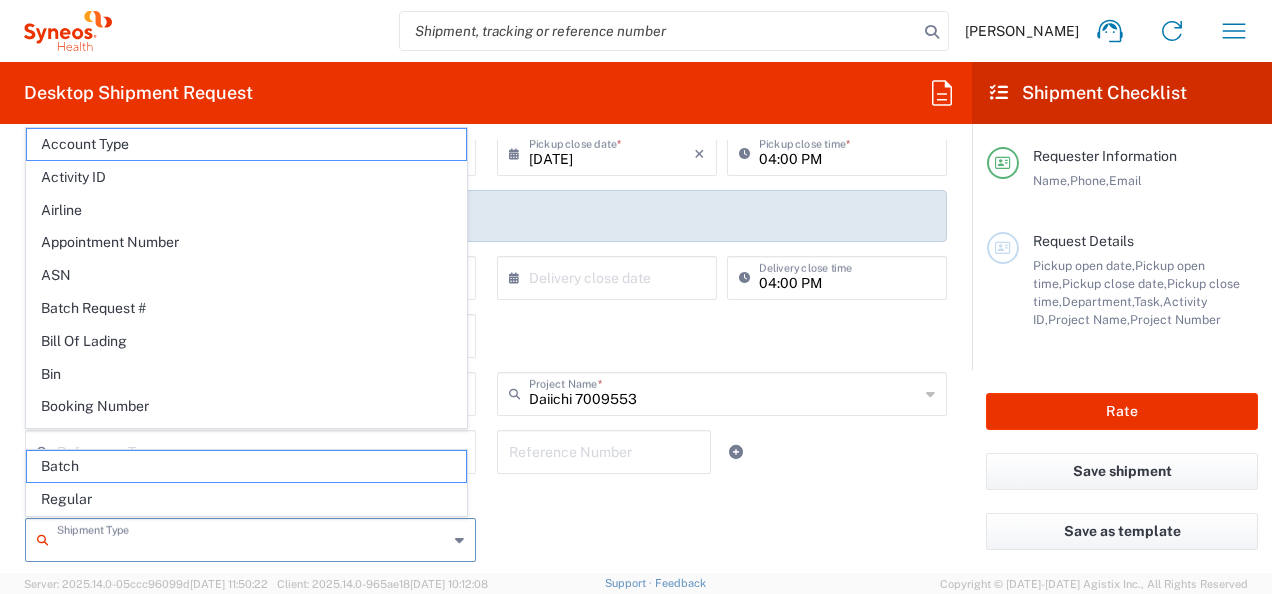 click at bounding box center (252, 538) 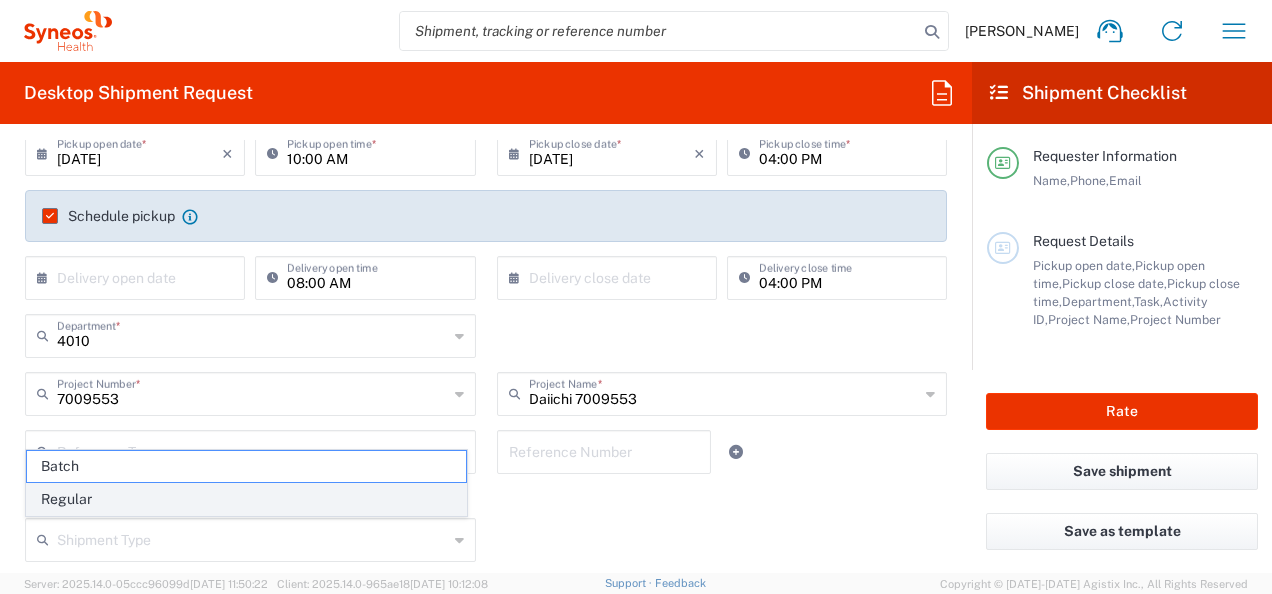 click on "Regular" 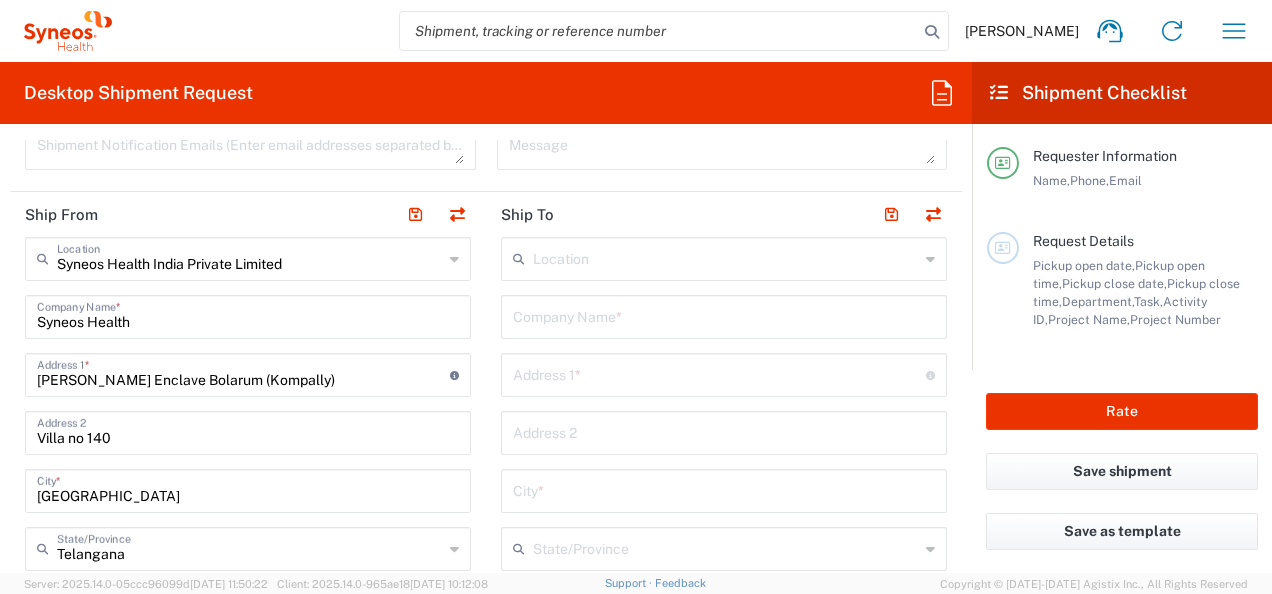 scroll, scrollTop: 746, scrollLeft: 0, axis: vertical 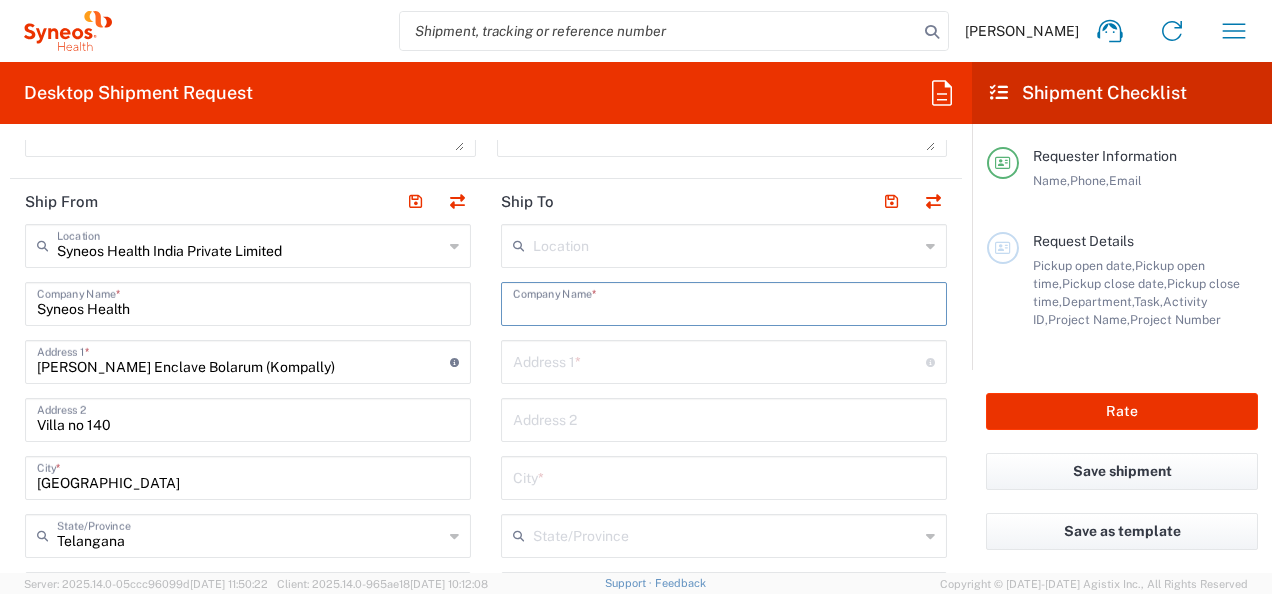 click at bounding box center [724, 302] 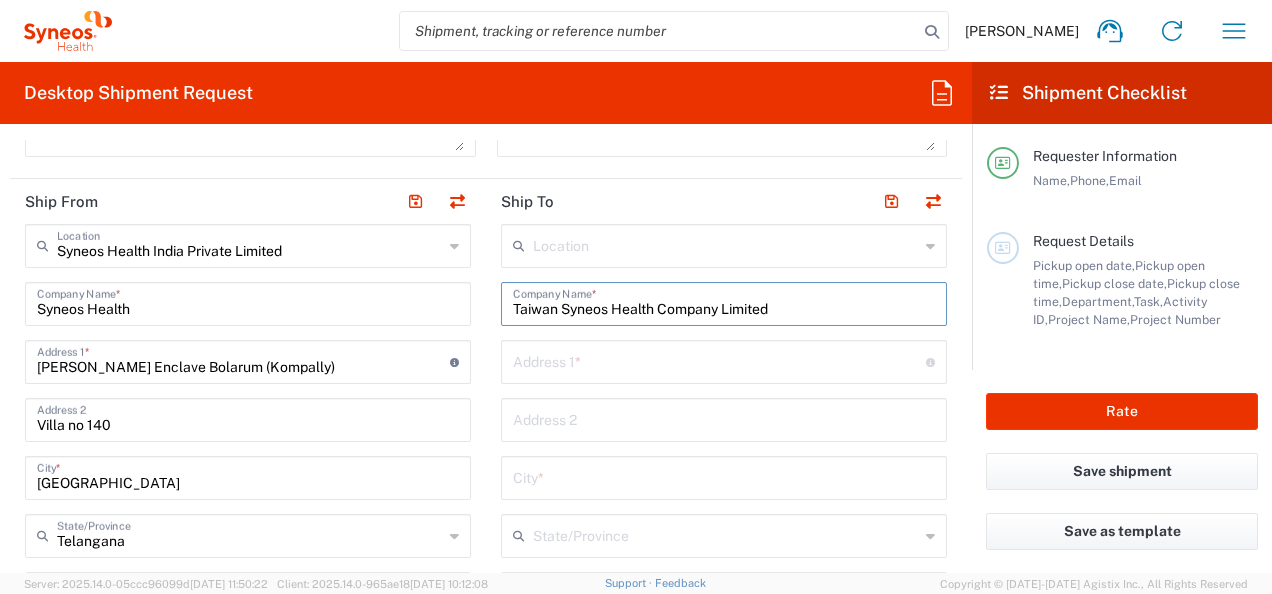 type on "Taiwan Syneos Health Company Limited" 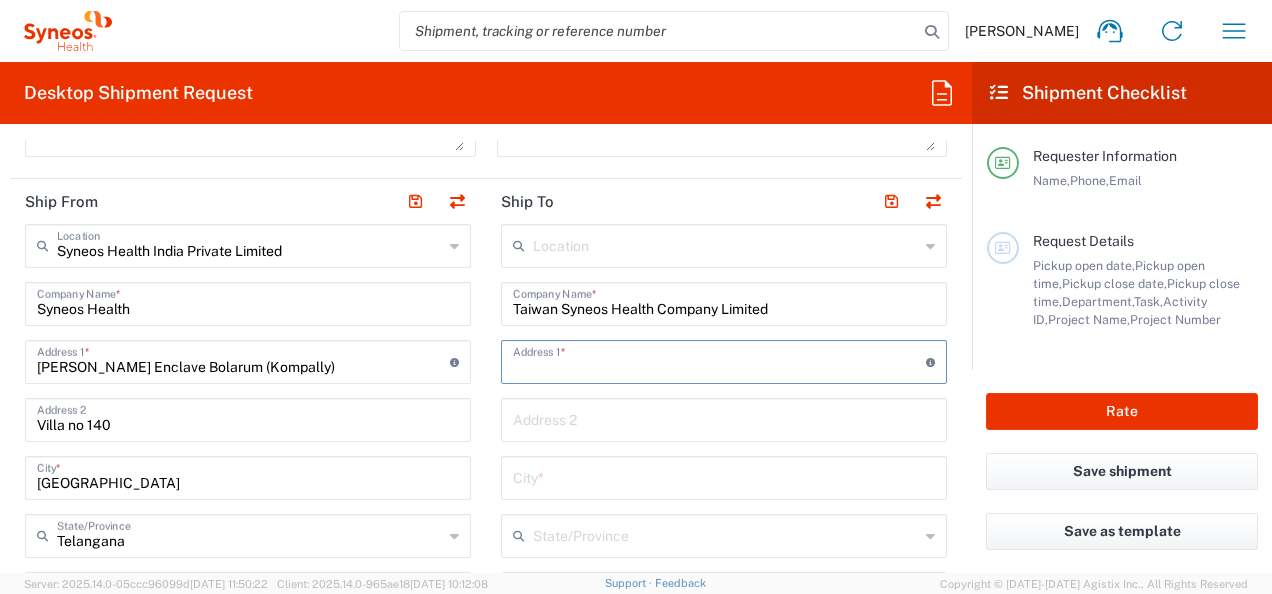 click at bounding box center [719, 360] 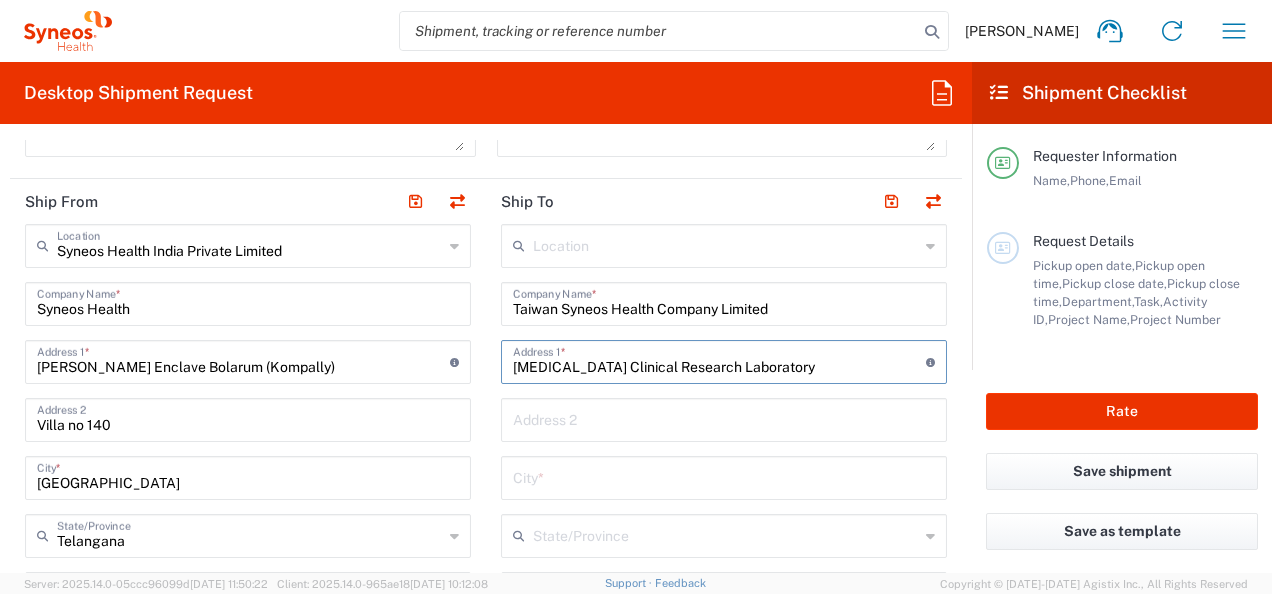 type on "[MEDICAL_DATA] Clinical Research Laboratory" 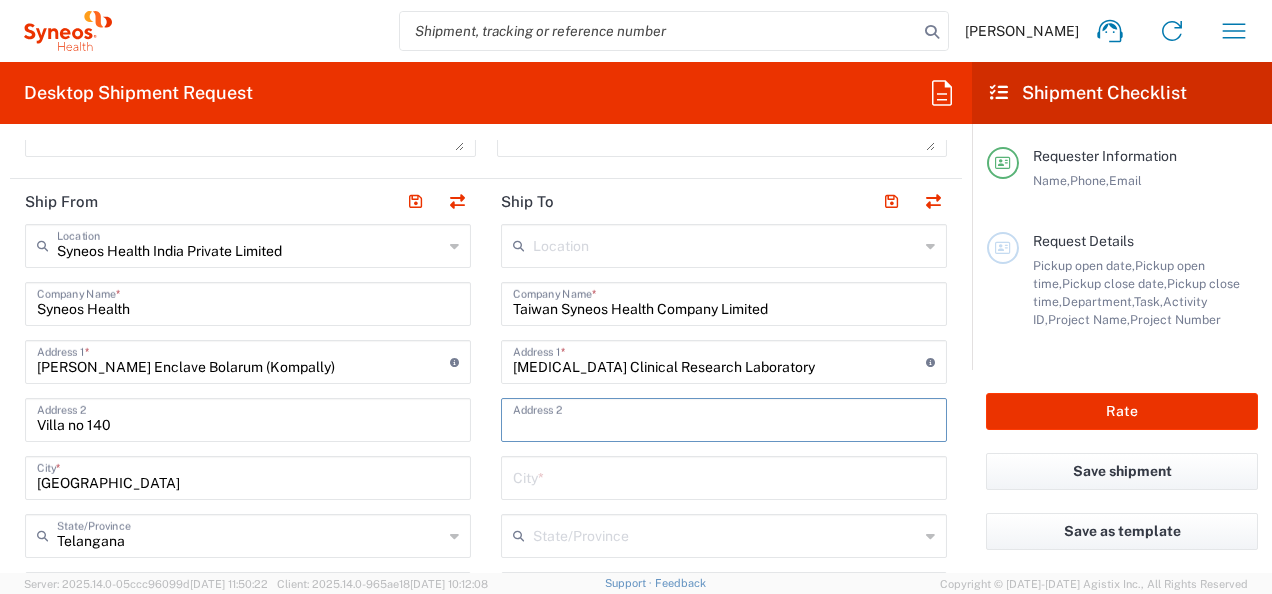 click at bounding box center [724, 418] 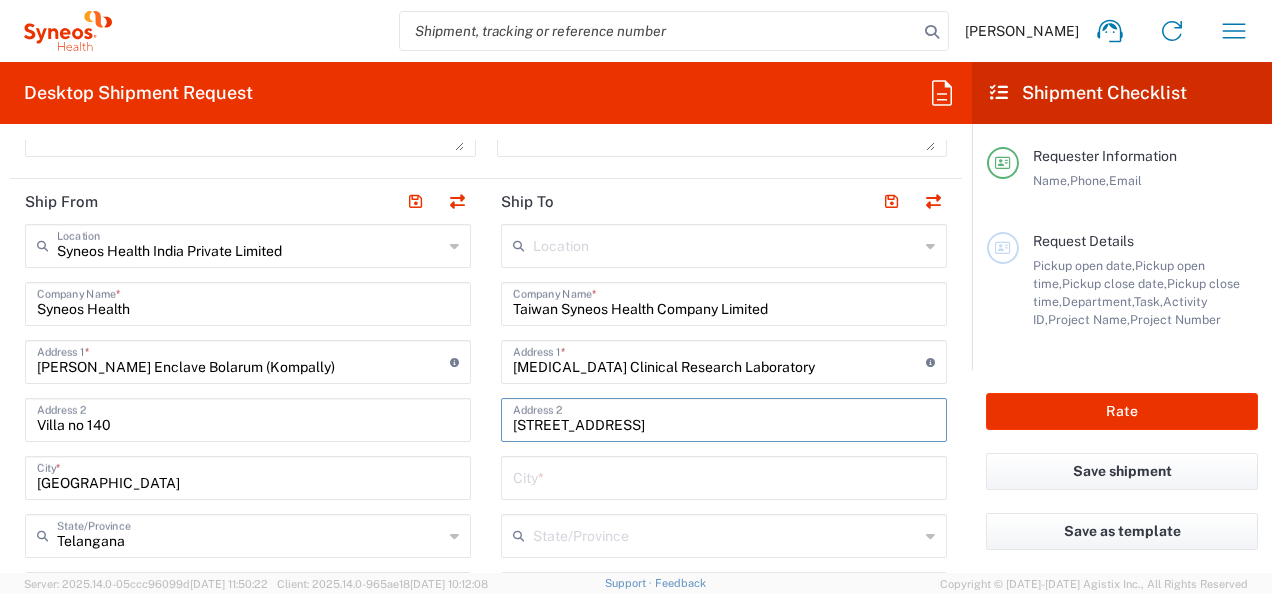 scroll, scrollTop: 0, scrollLeft: 167, axis: horizontal 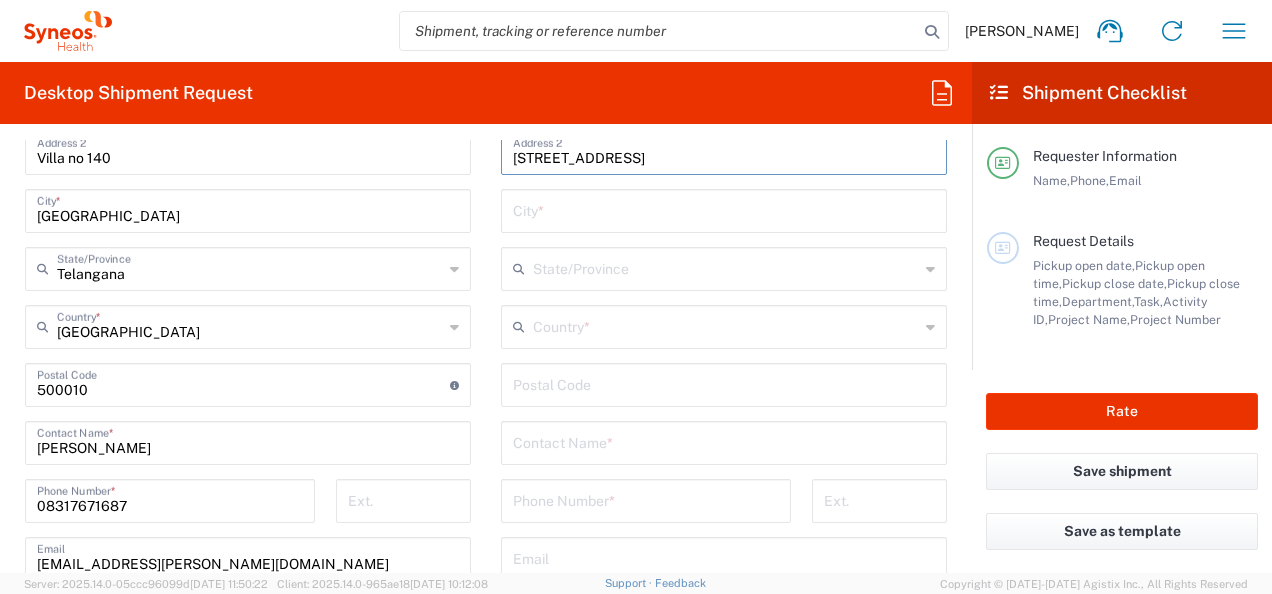 click at bounding box center (726, 325) 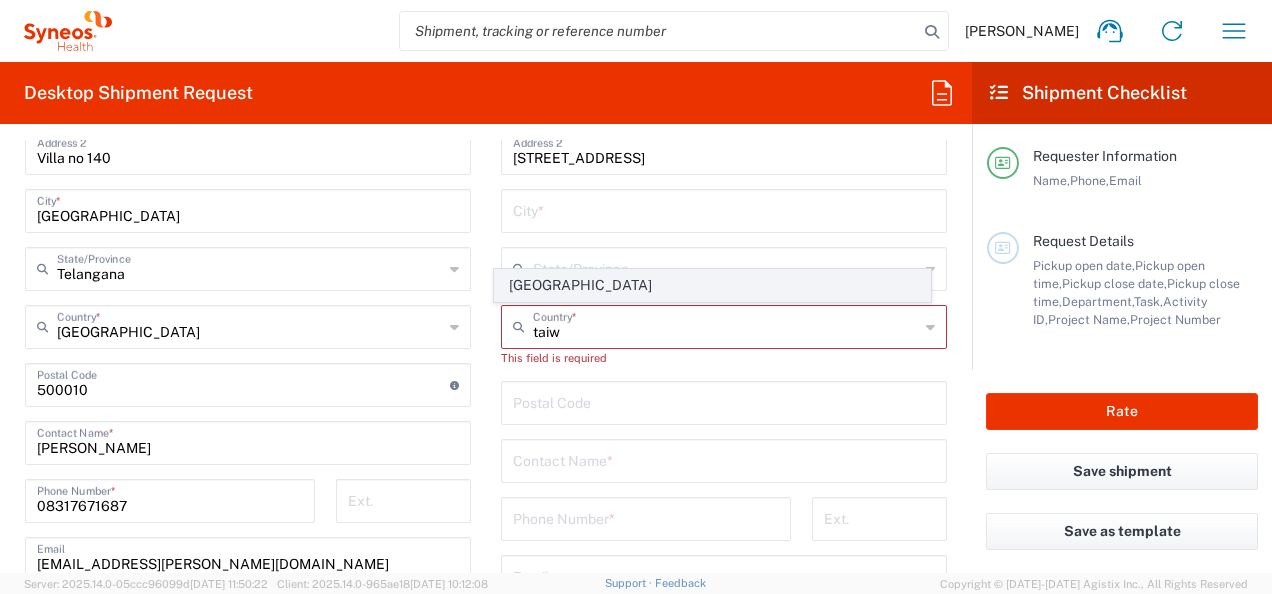click on "[GEOGRAPHIC_DATA]" 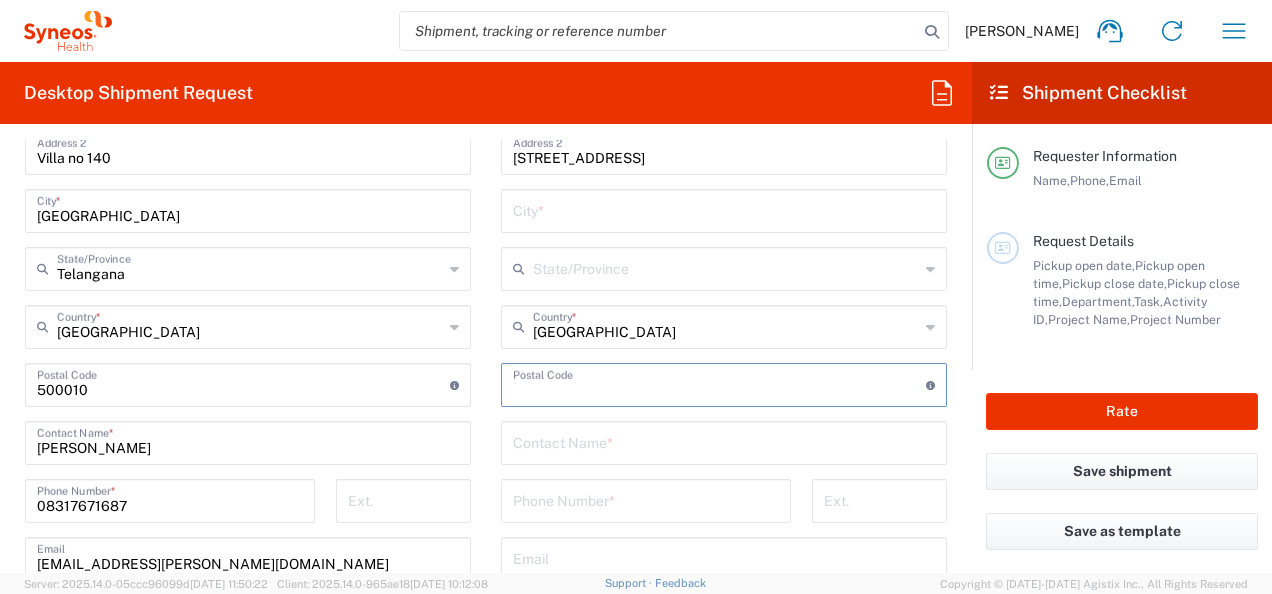 click at bounding box center [719, 383] 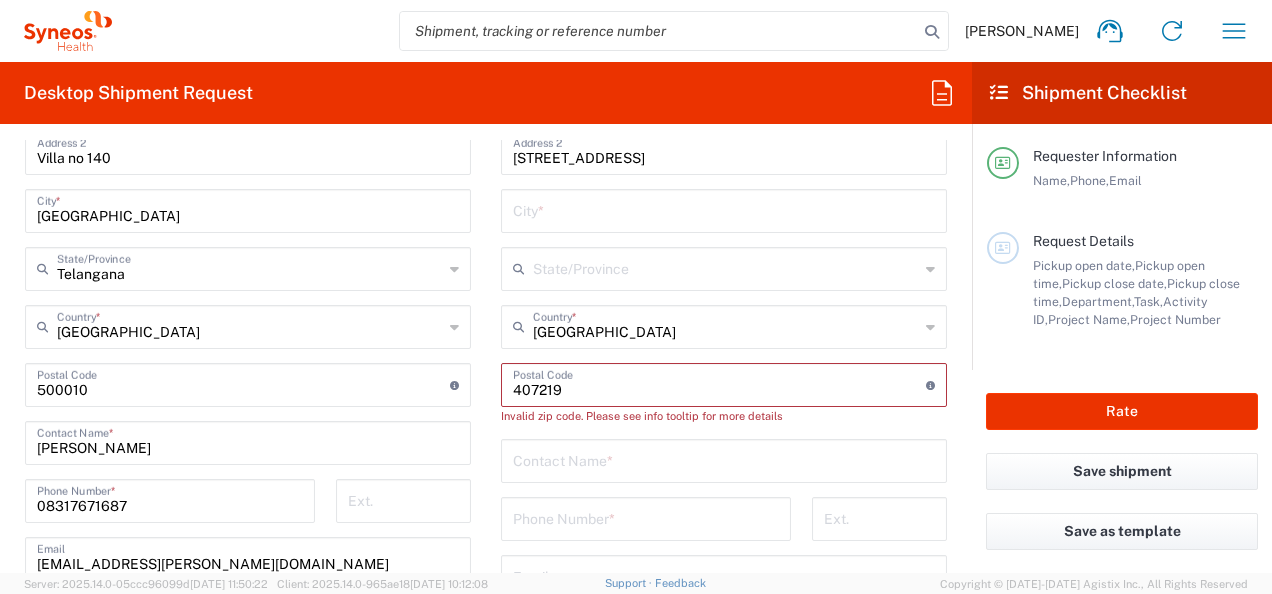 click at bounding box center [719, 383] 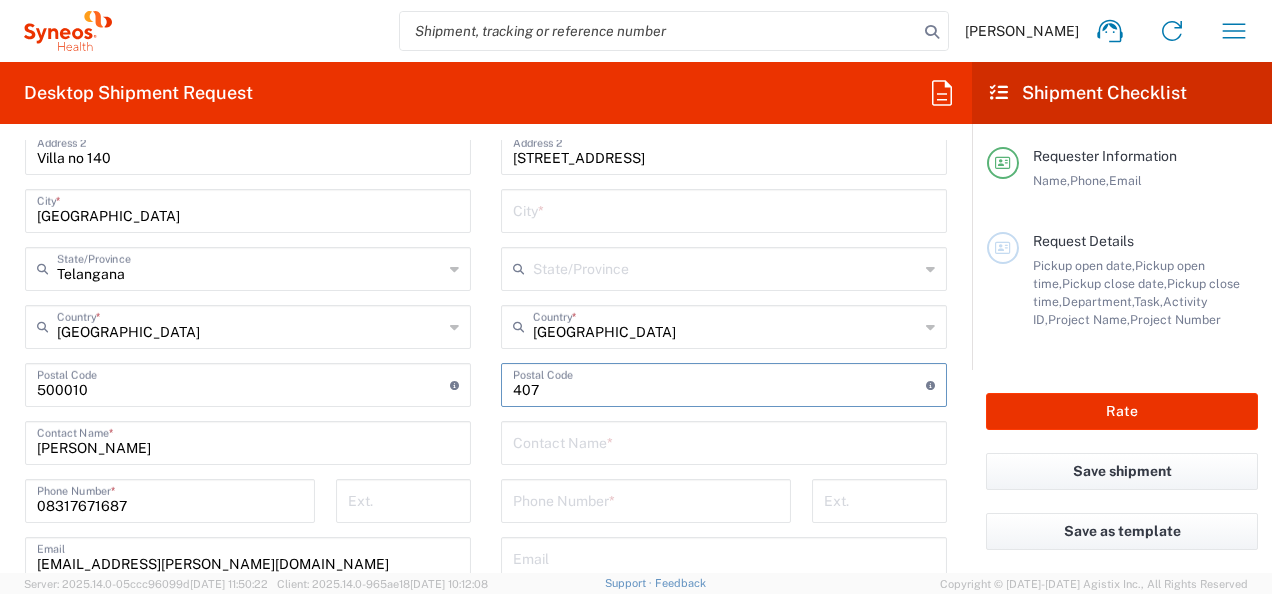 type on "407" 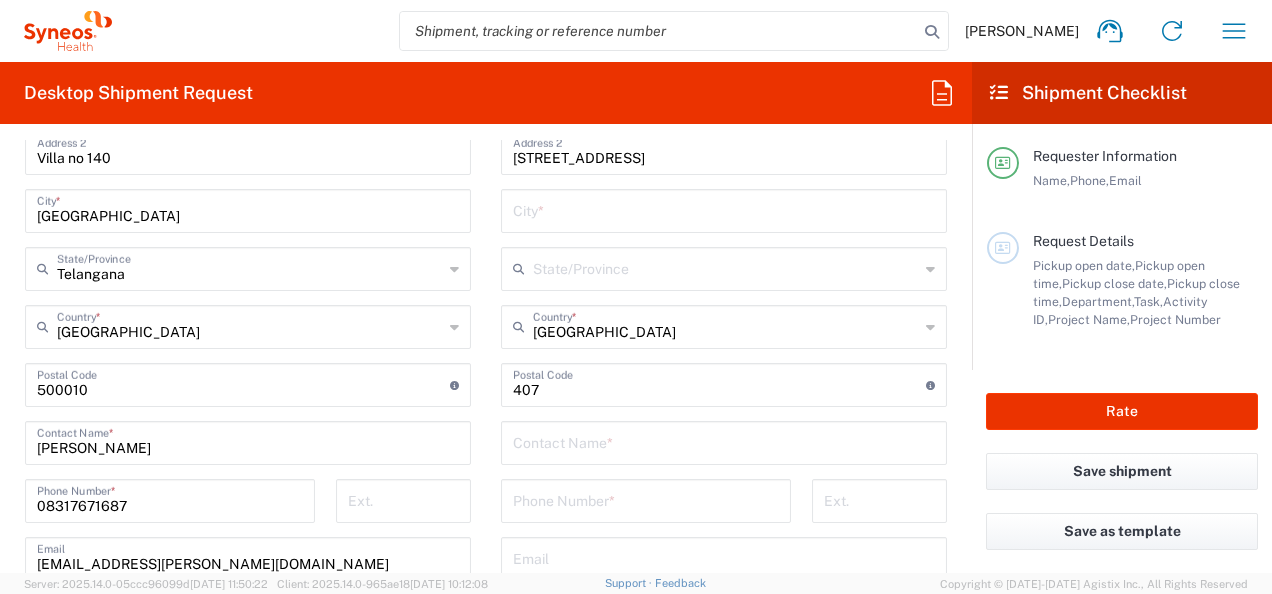 click on "Contact Name  *" 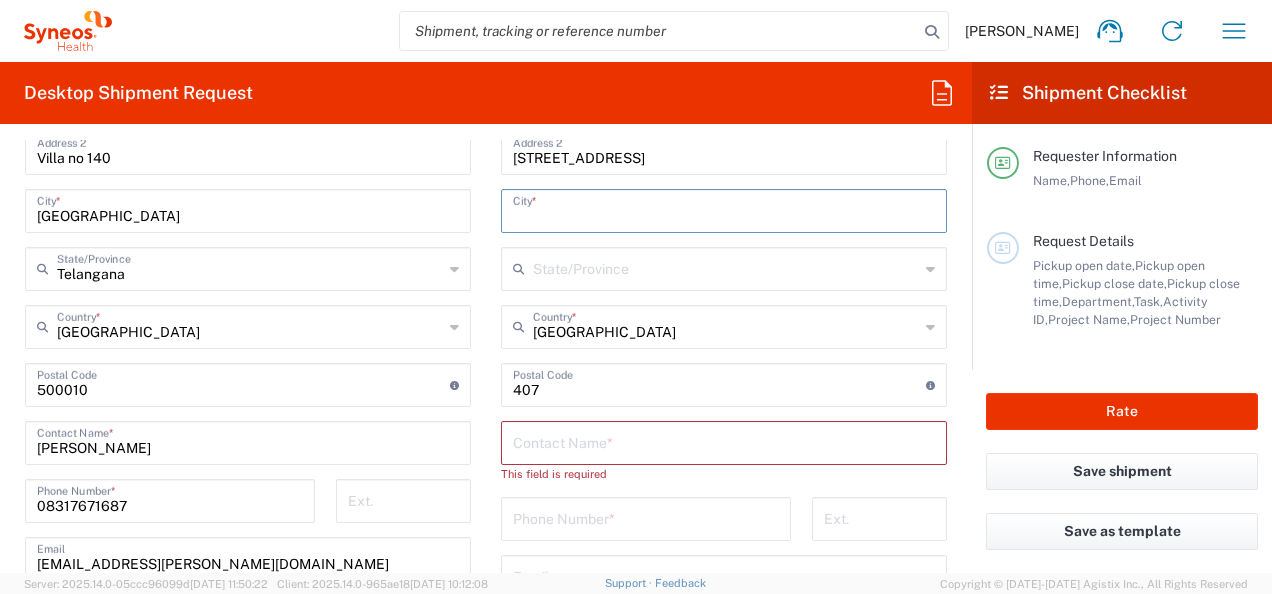 click at bounding box center (724, 209) 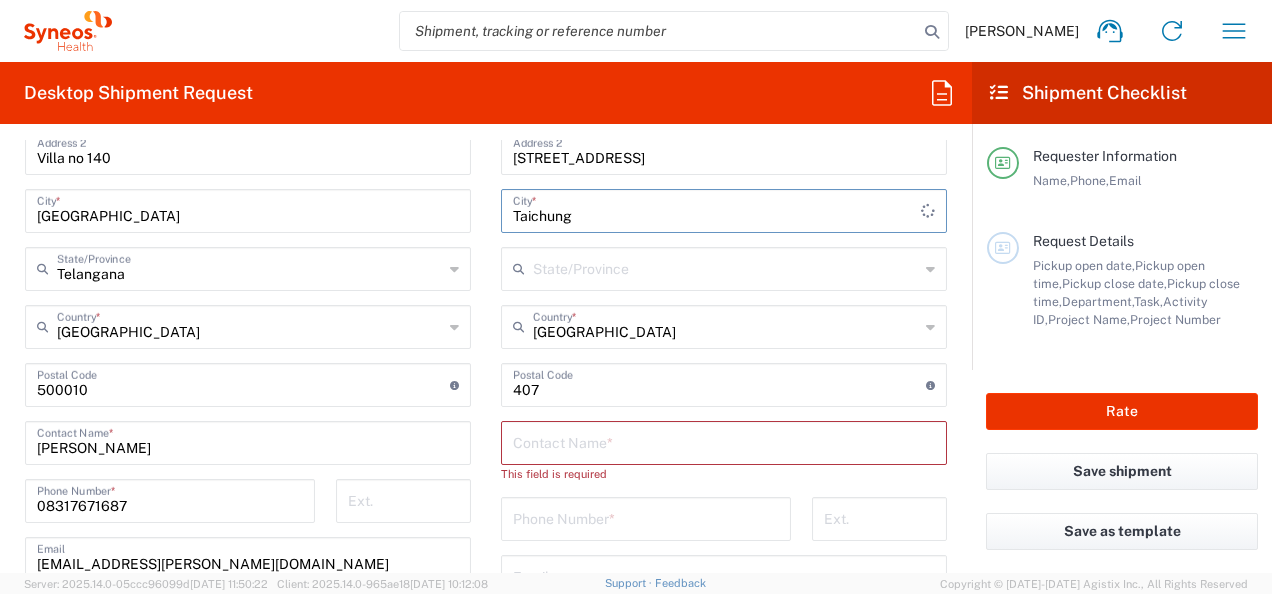 type on "Taichung" 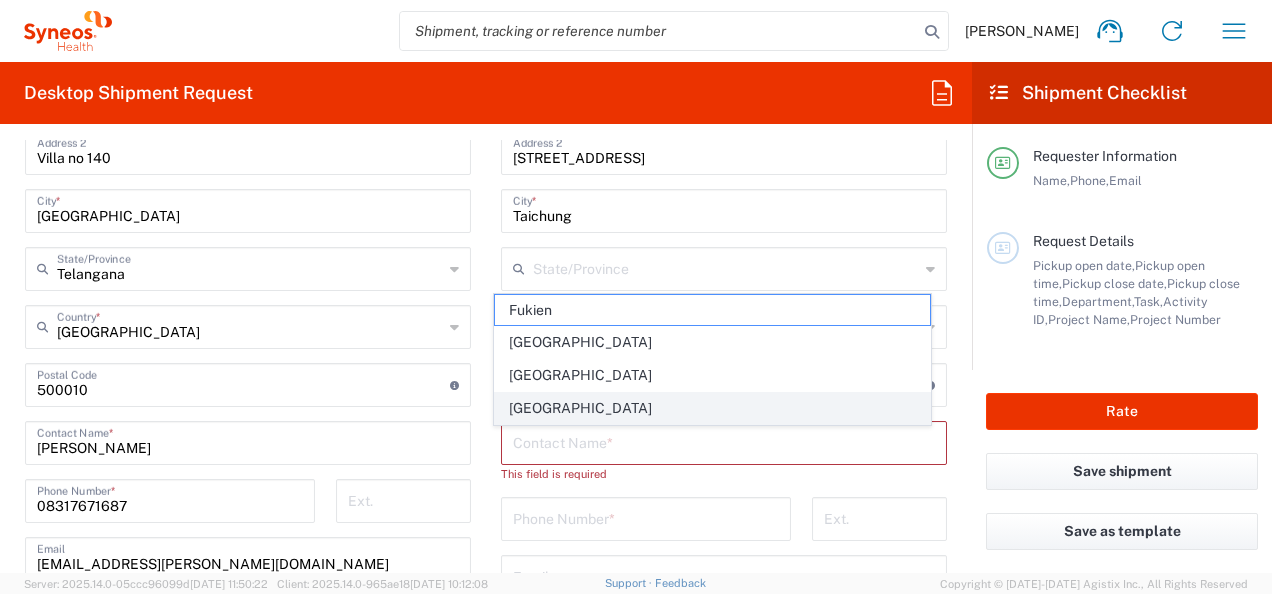 click on "[GEOGRAPHIC_DATA]" 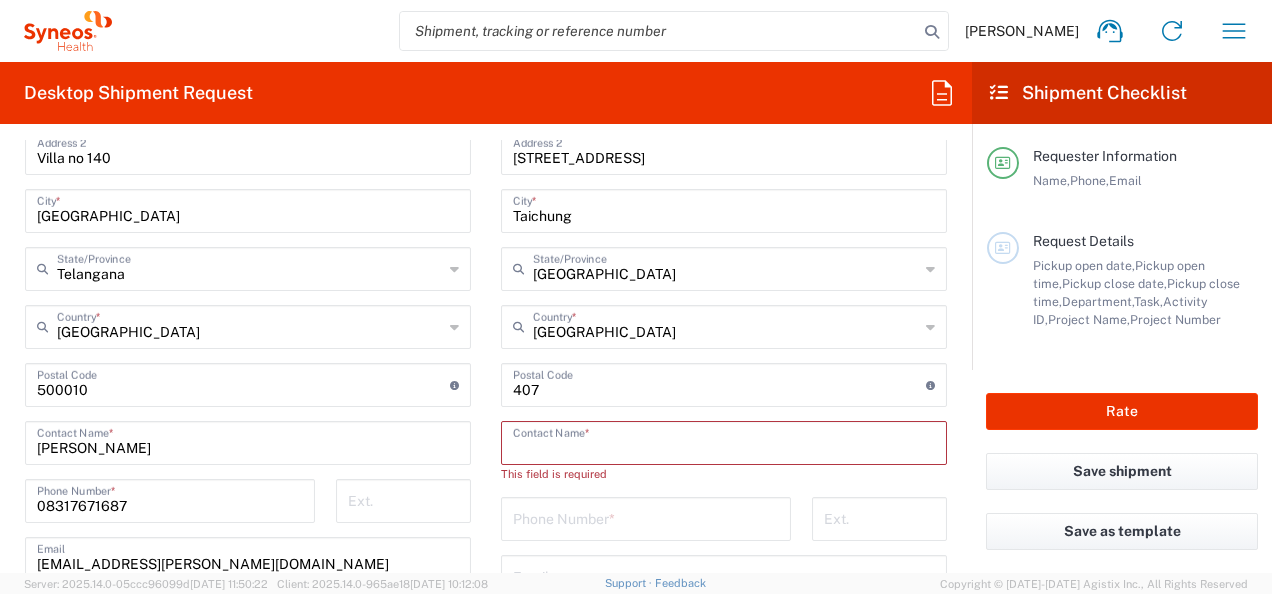 click at bounding box center [724, 441] 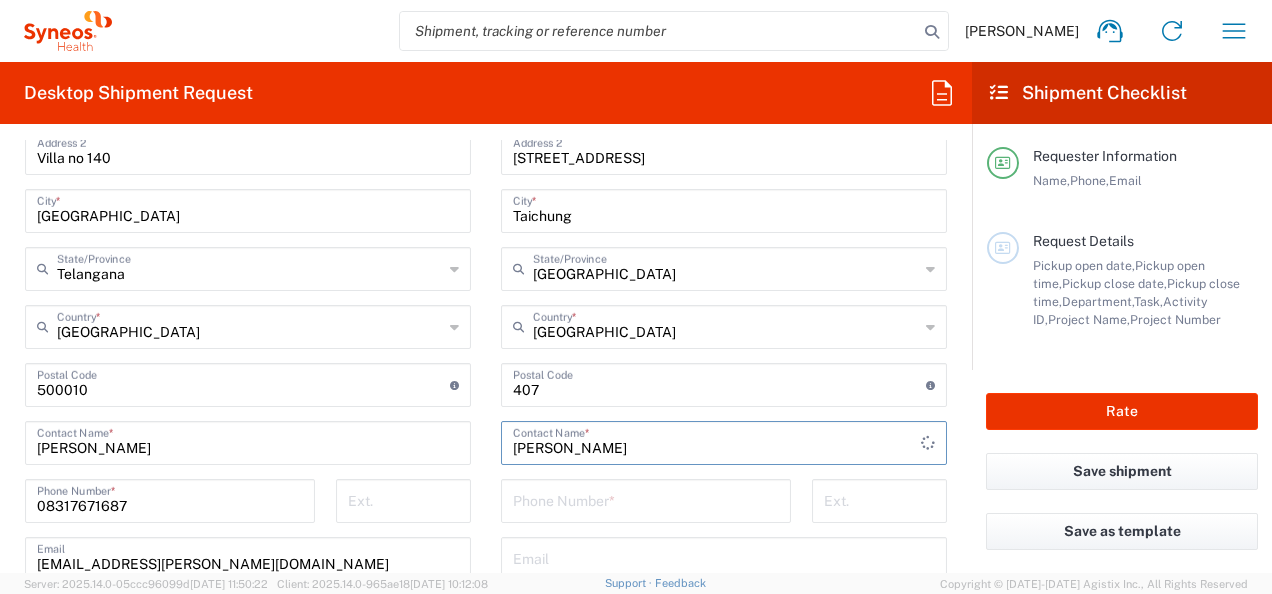 type on "[PERSON_NAME]" 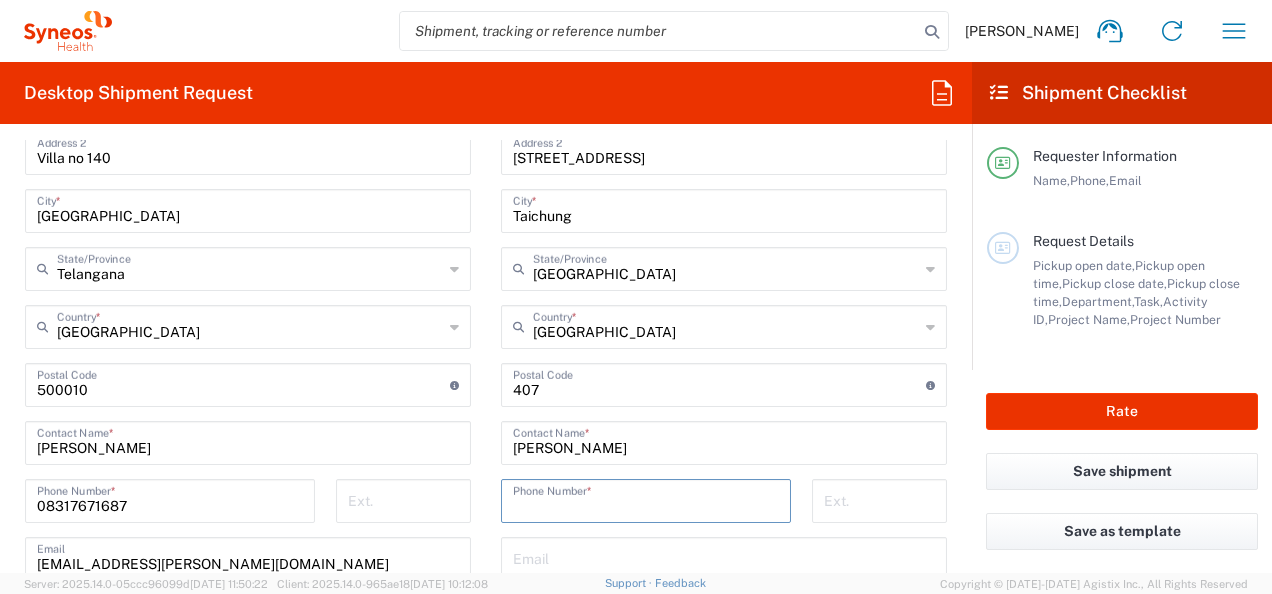 click at bounding box center (646, 499) 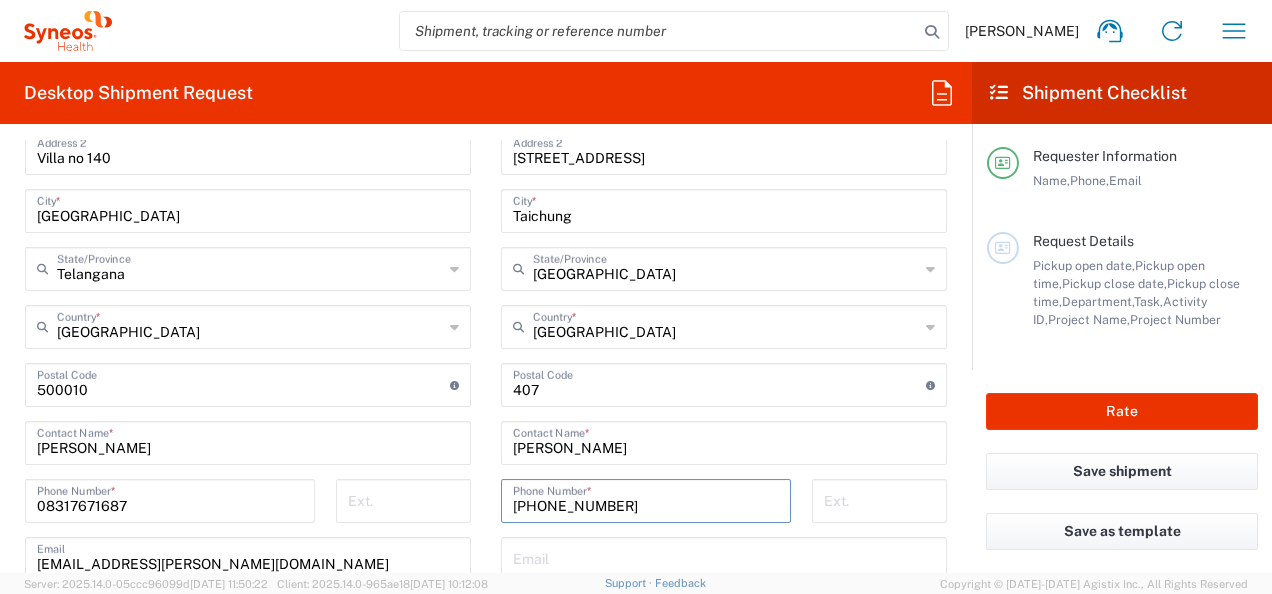 type on "[PHONE_NUMBER]" 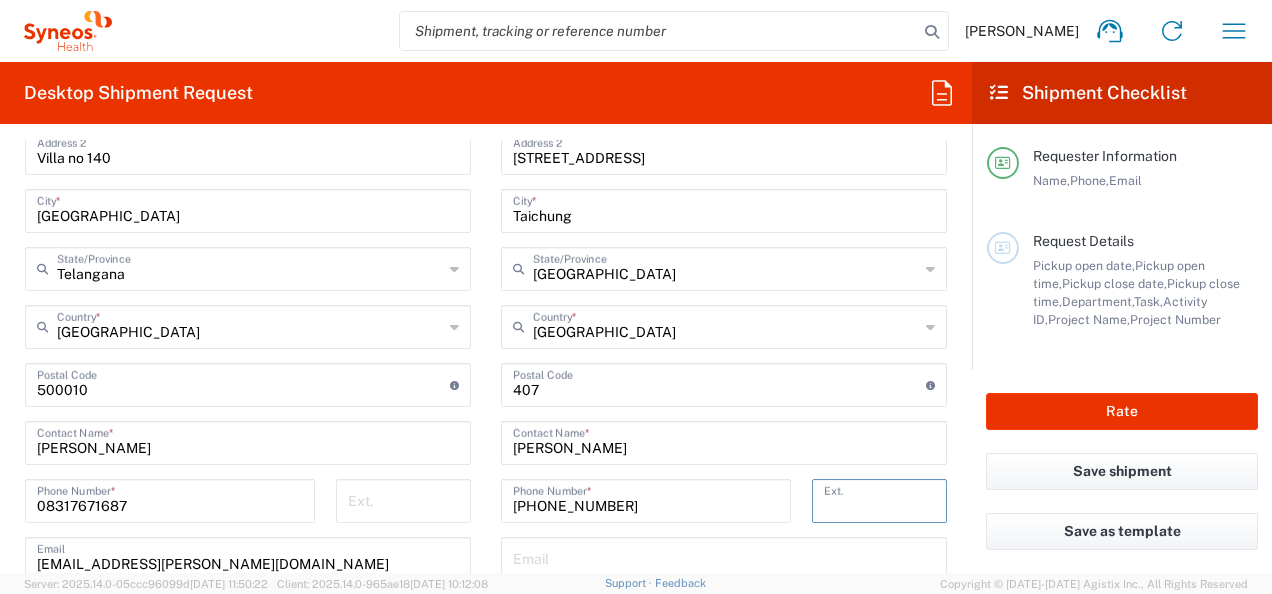 click at bounding box center (879, 499) 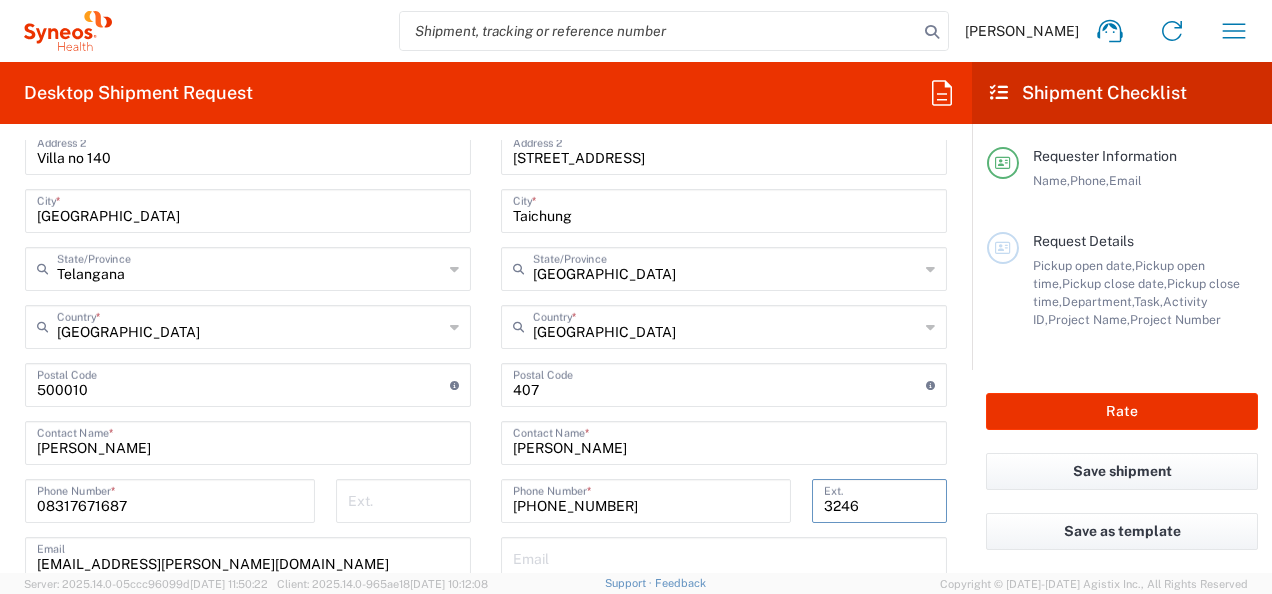type on "3246" 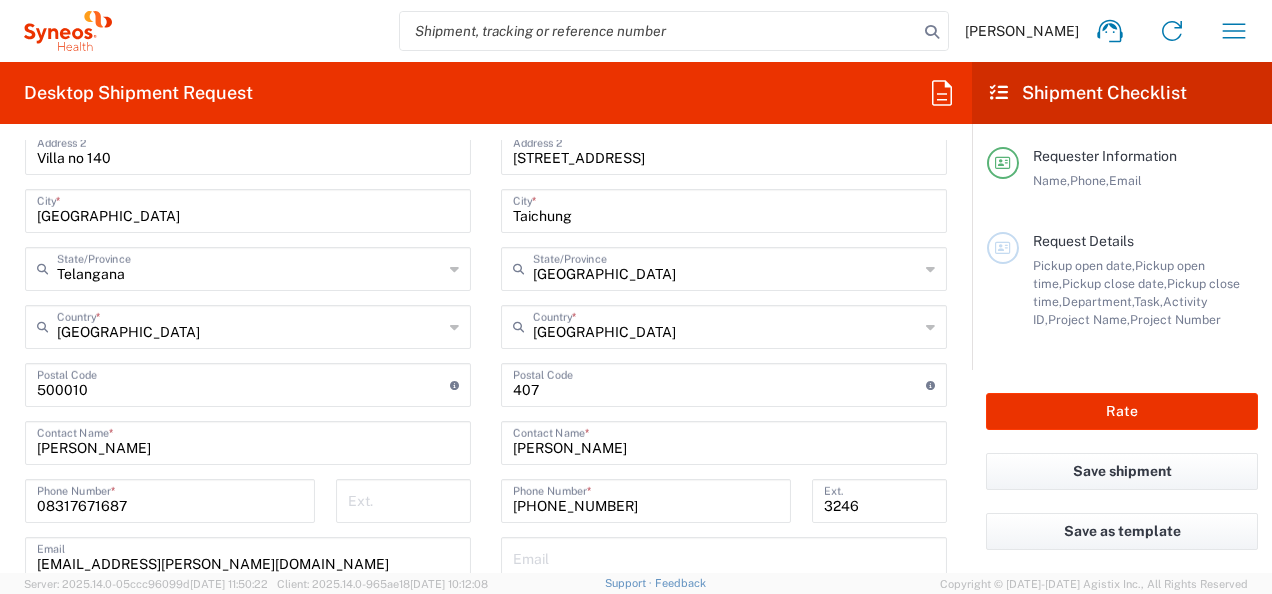 click on "Email" 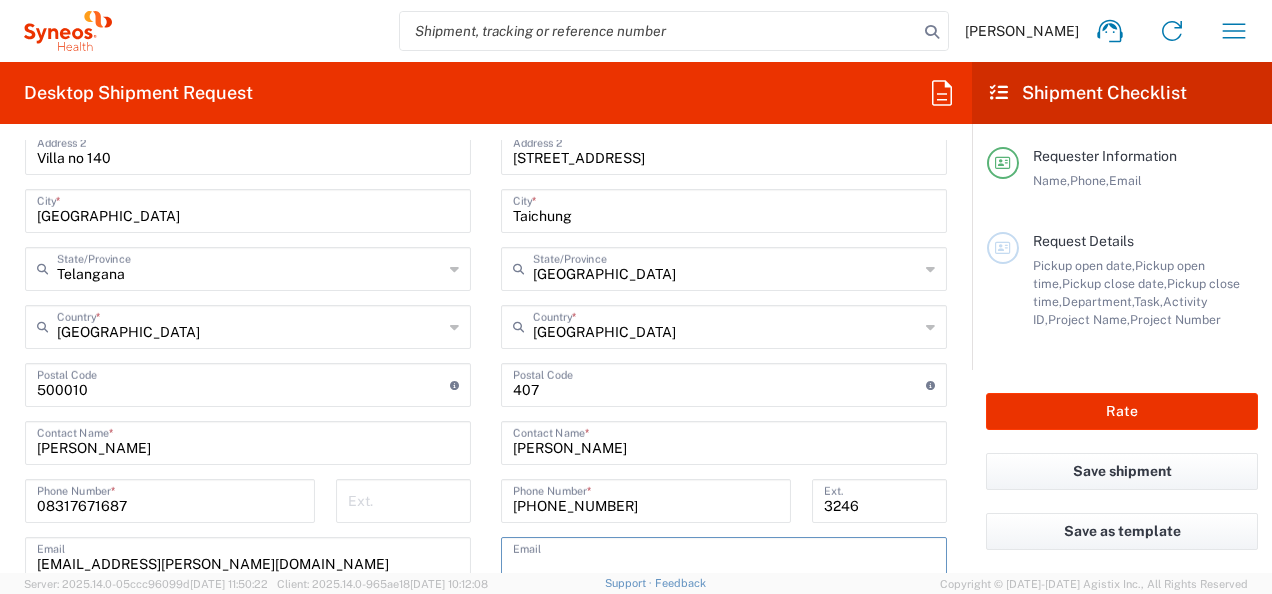 click at bounding box center [724, 557] 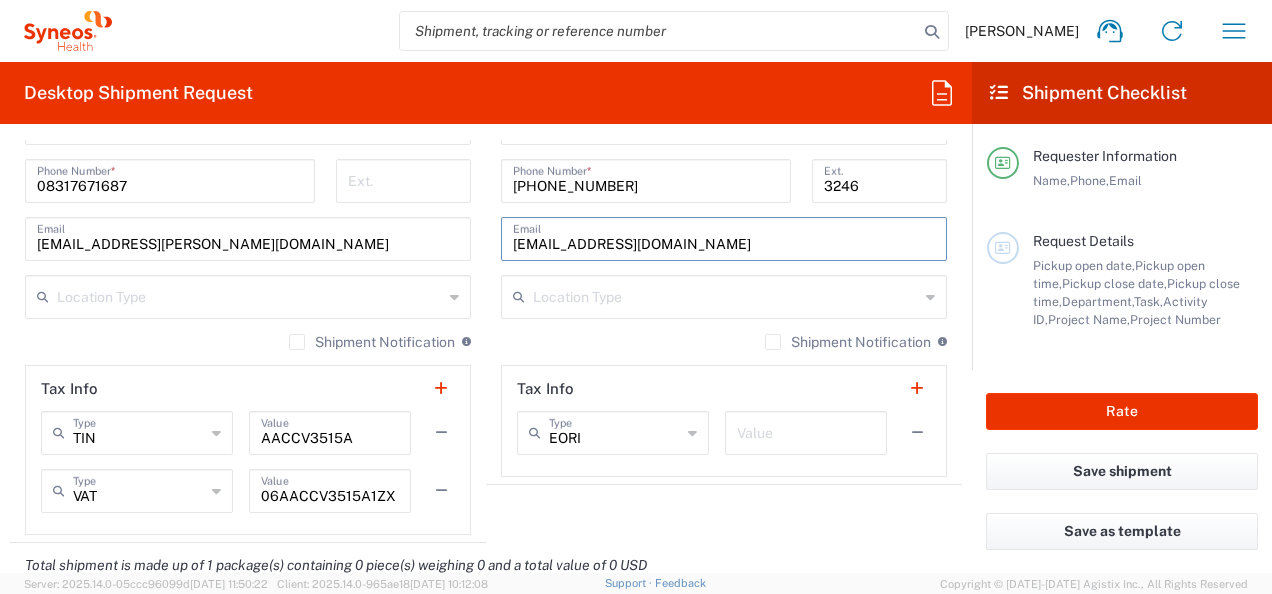scroll, scrollTop: 1360, scrollLeft: 0, axis: vertical 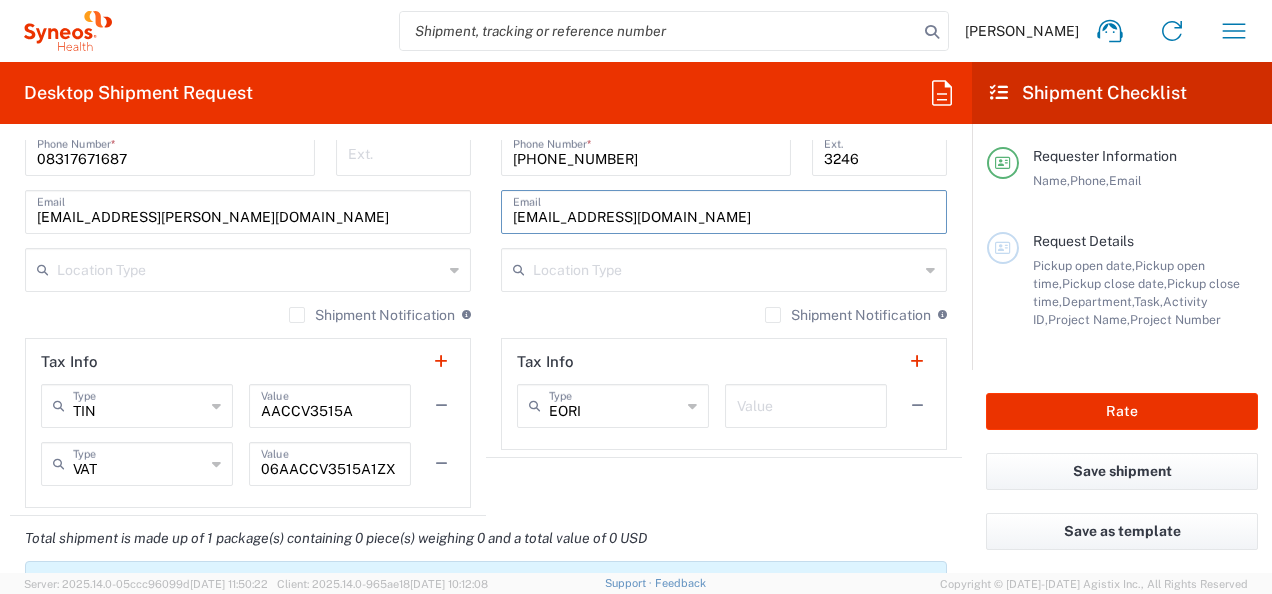 type on "[EMAIL_ADDRESS][DOMAIN_NAME]" 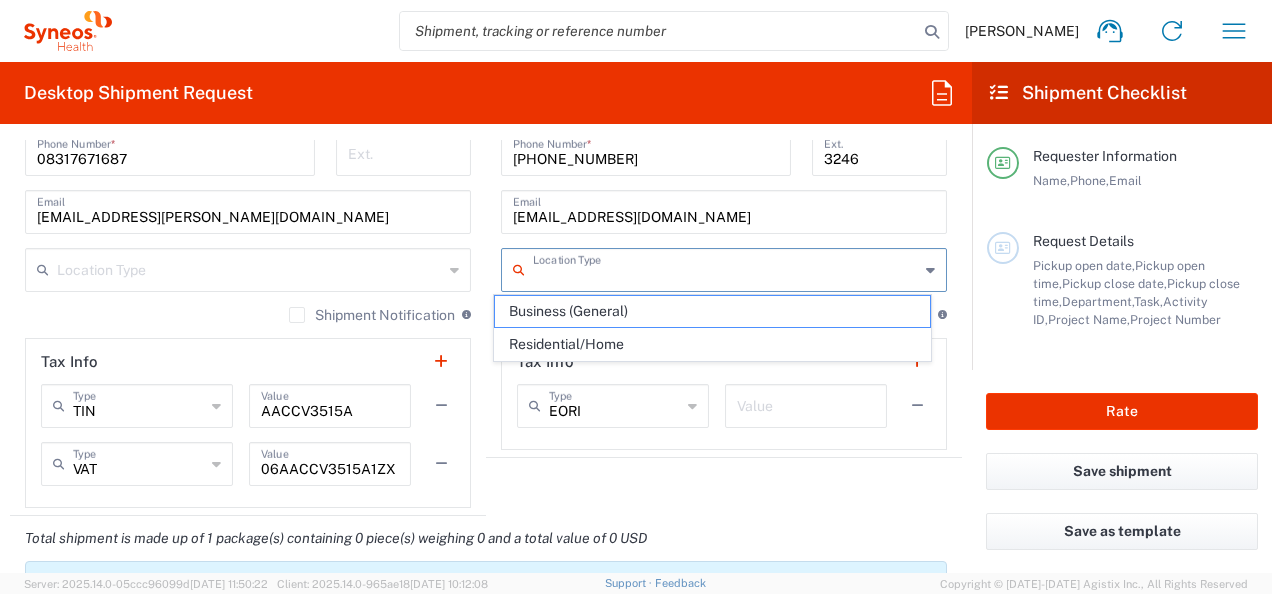 click at bounding box center (726, 268) 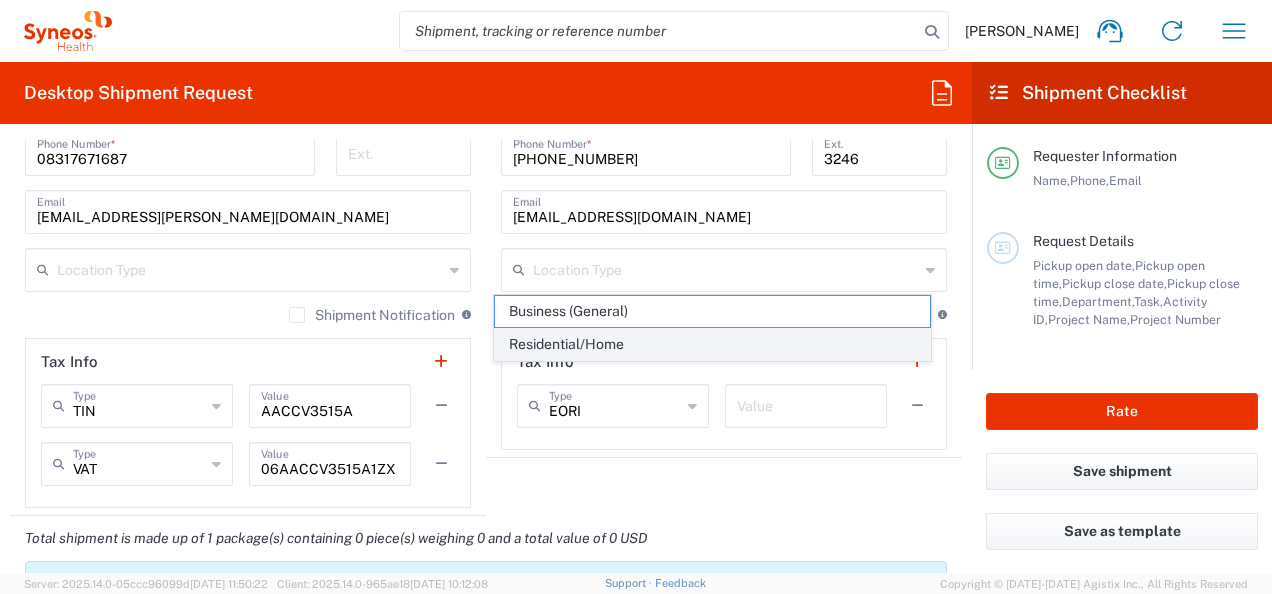 click on "Residential/Home" 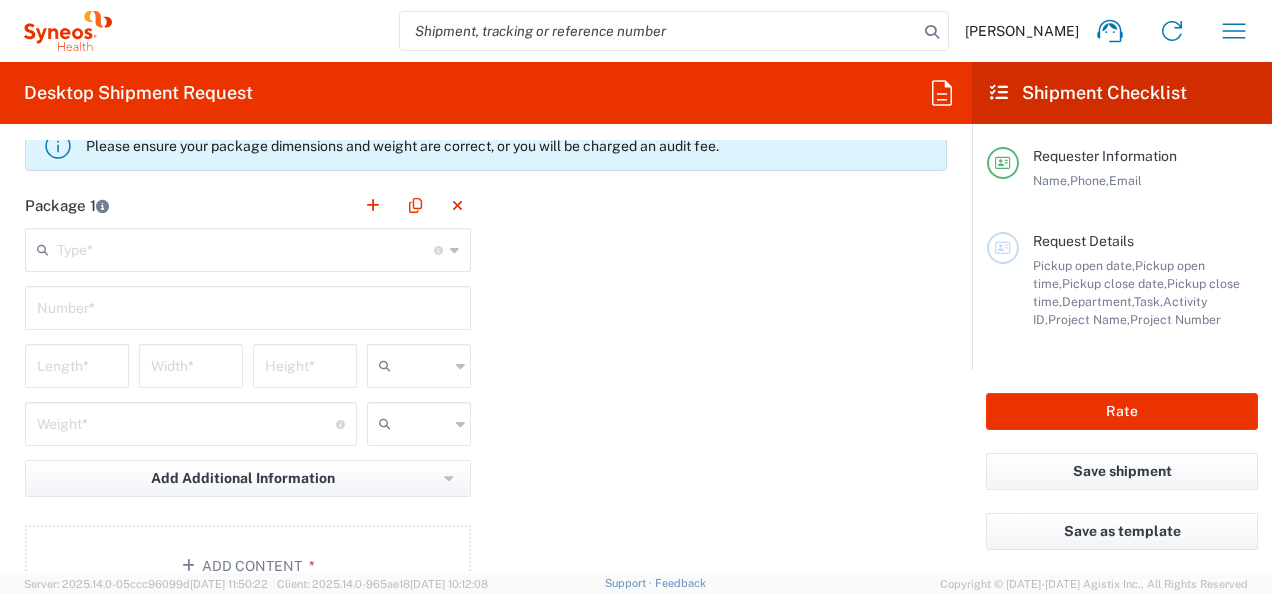 scroll, scrollTop: 1813, scrollLeft: 0, axis: vertical 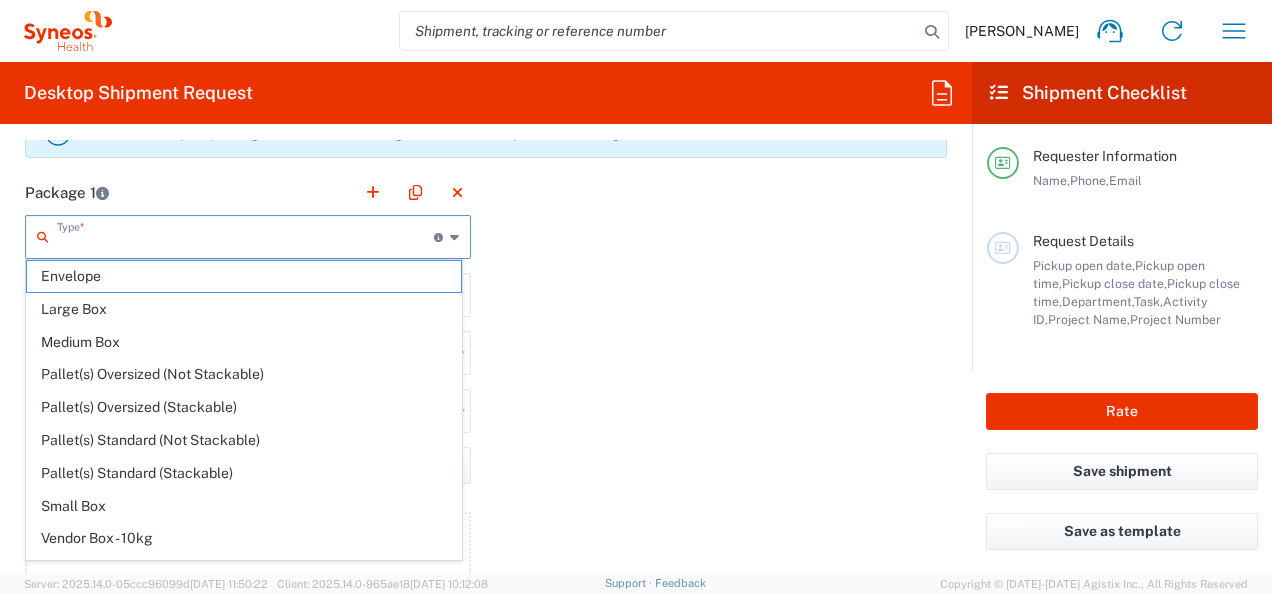 click at bounding box center [245, 235] 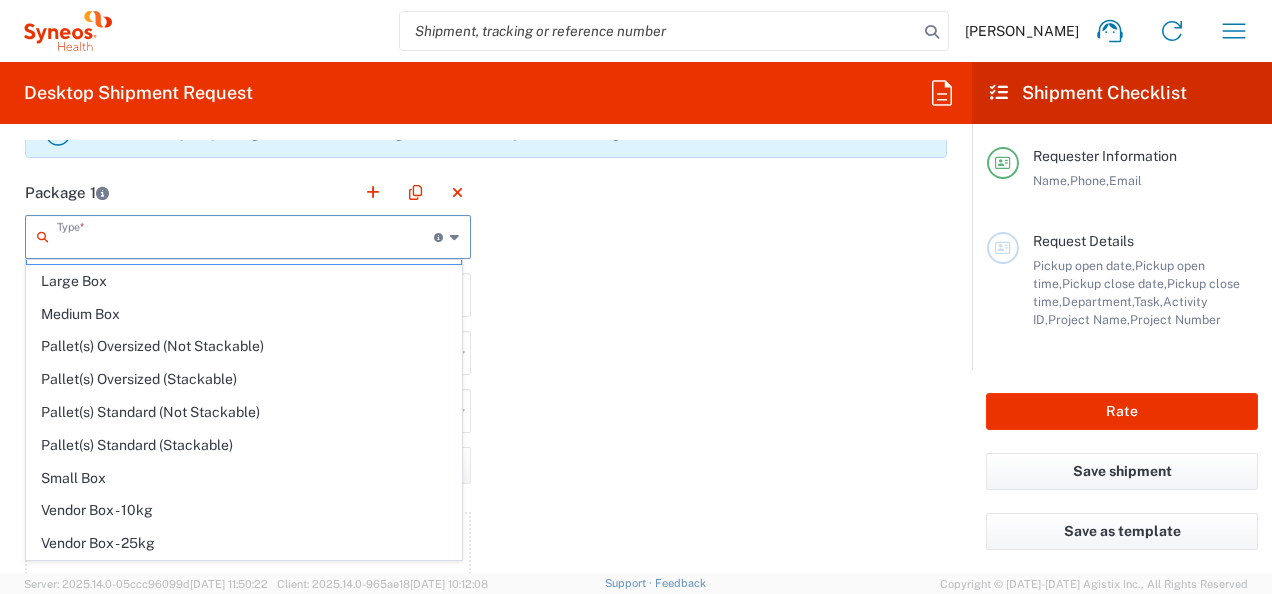 scroll, scrollTop: 53, scrollLeft: 0, axis: vertical 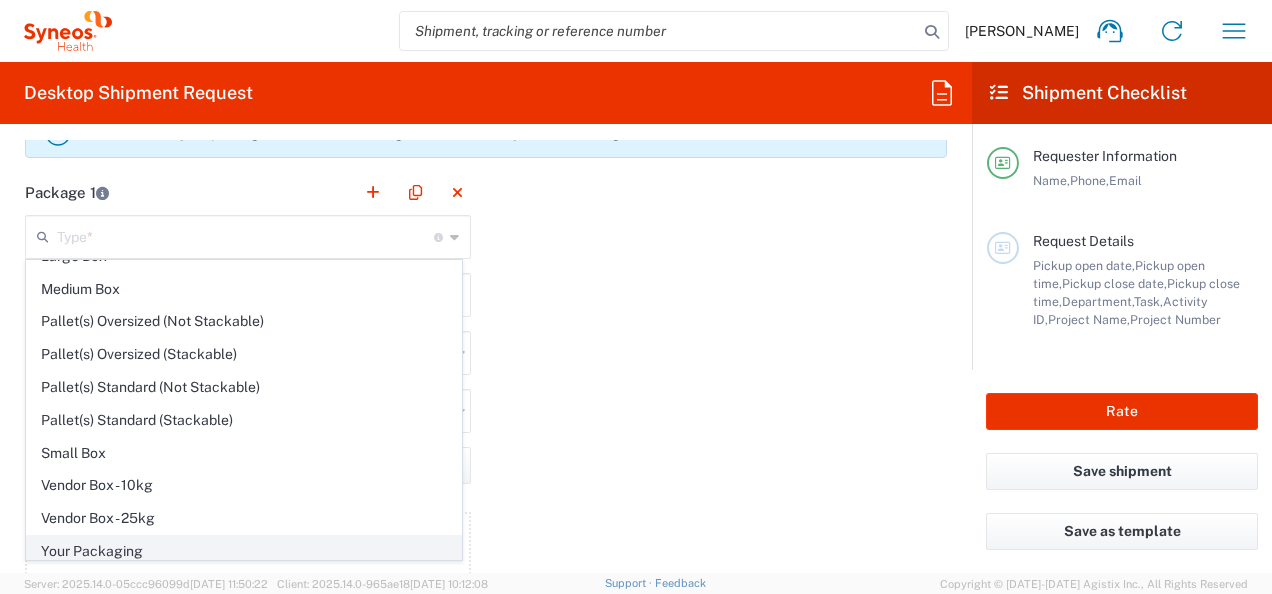 click on "Your Packaging" 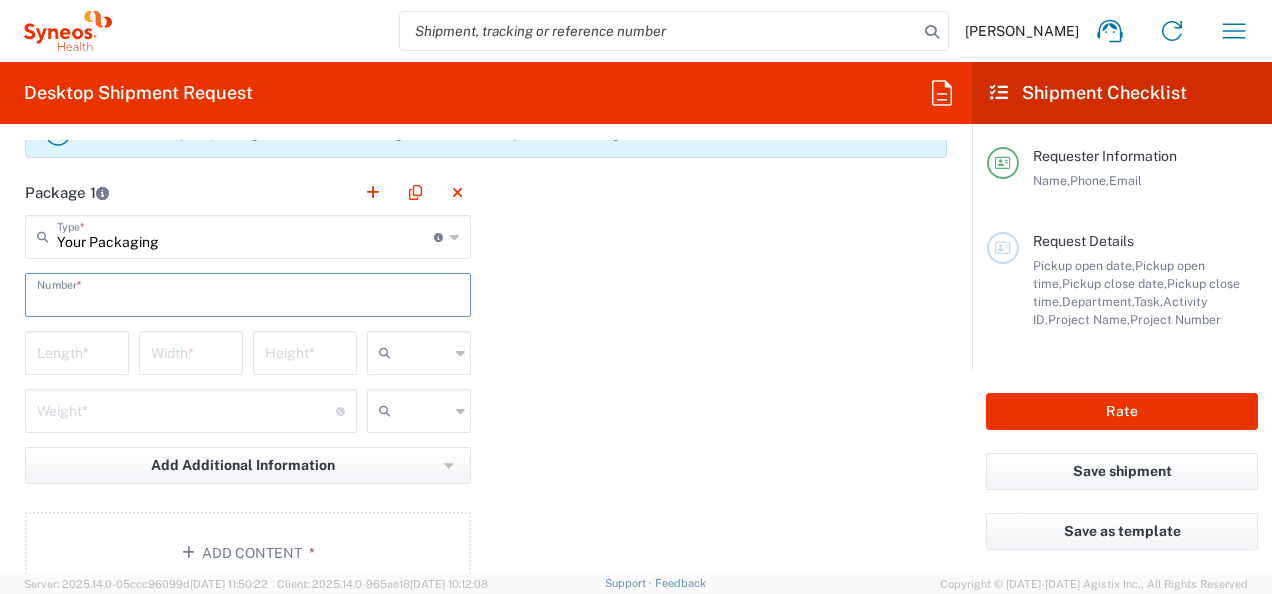 click at bounding box center [248, 293] 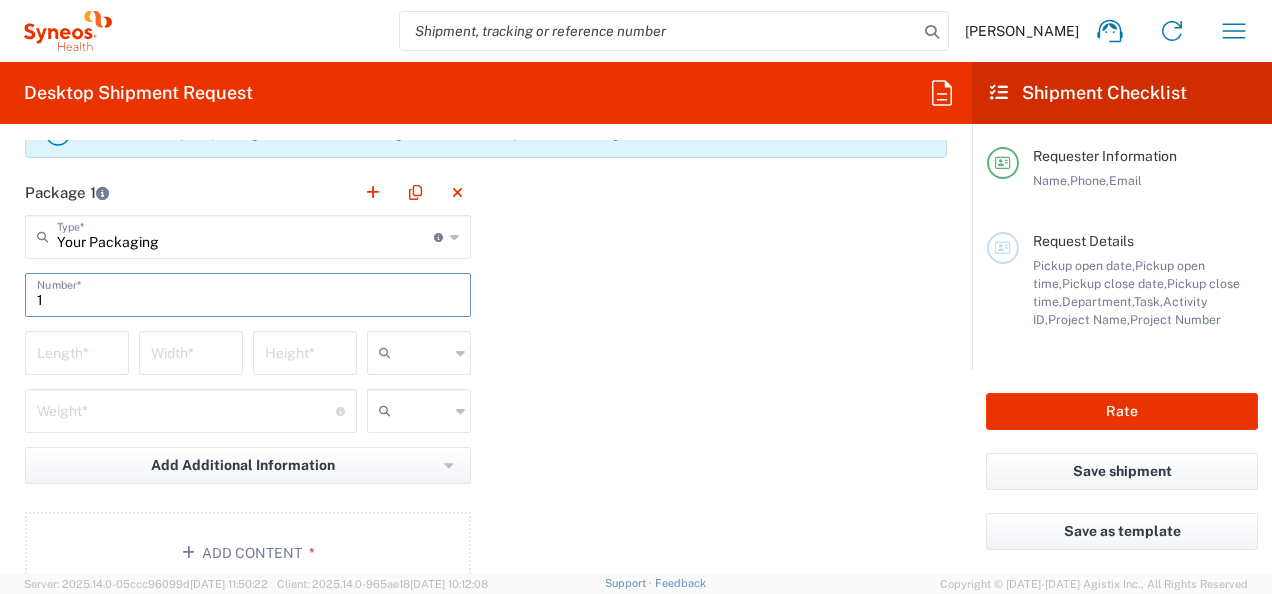 type on "1" 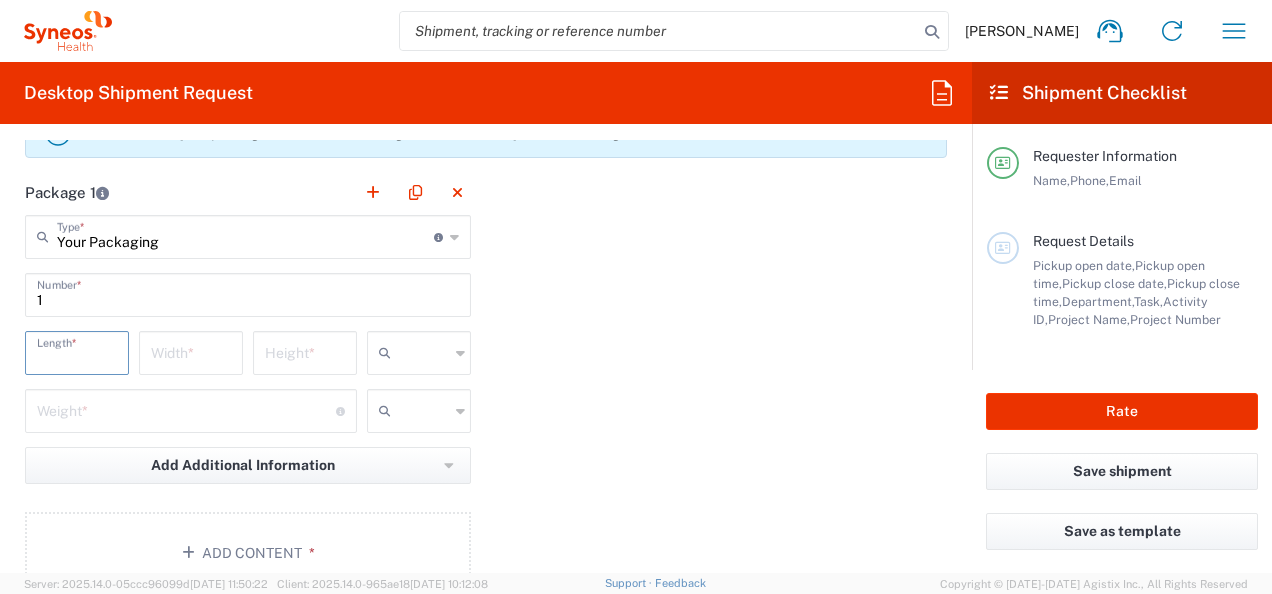 click at bounding box center (77, 351) 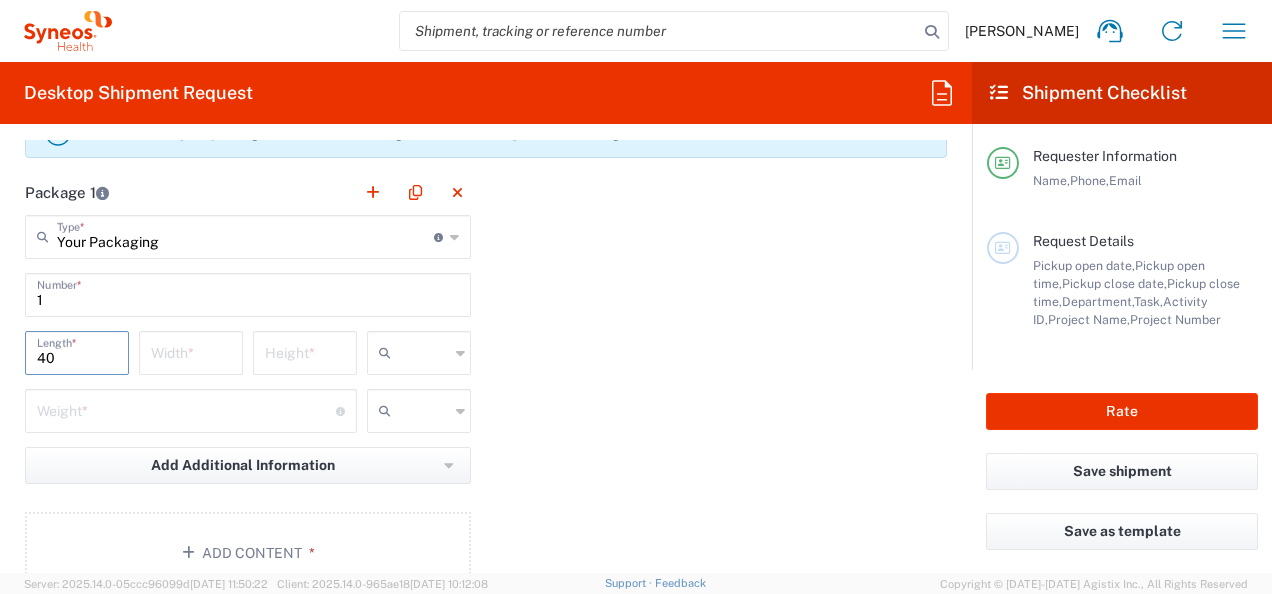 type on "40" 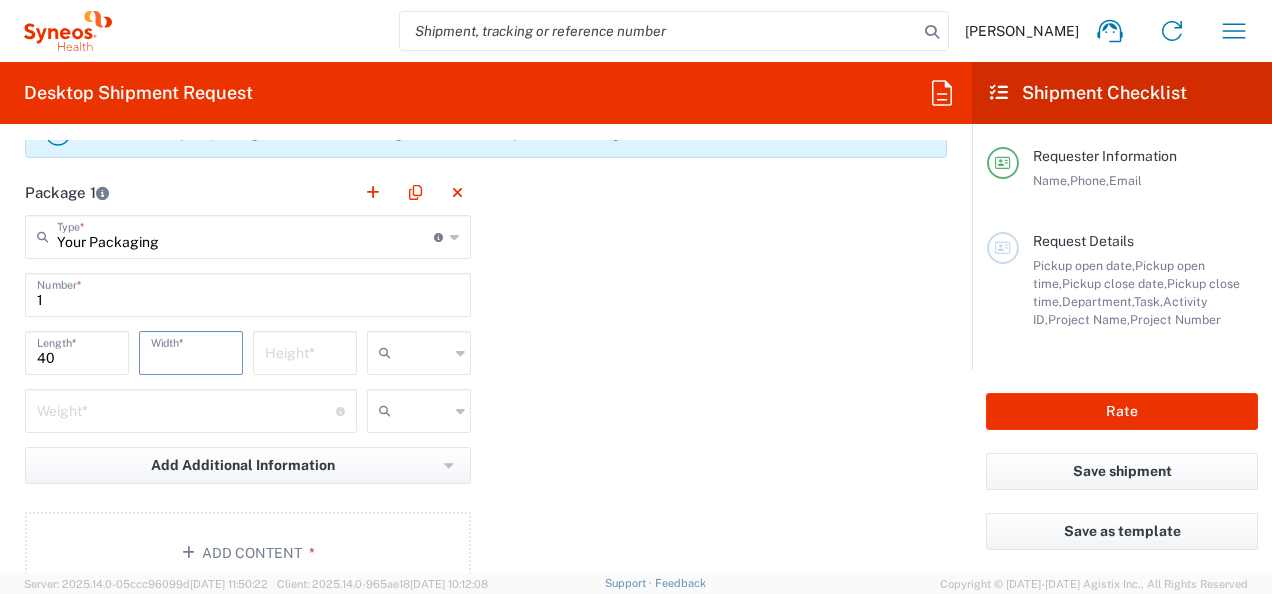 click at bounding box center [191, 351] 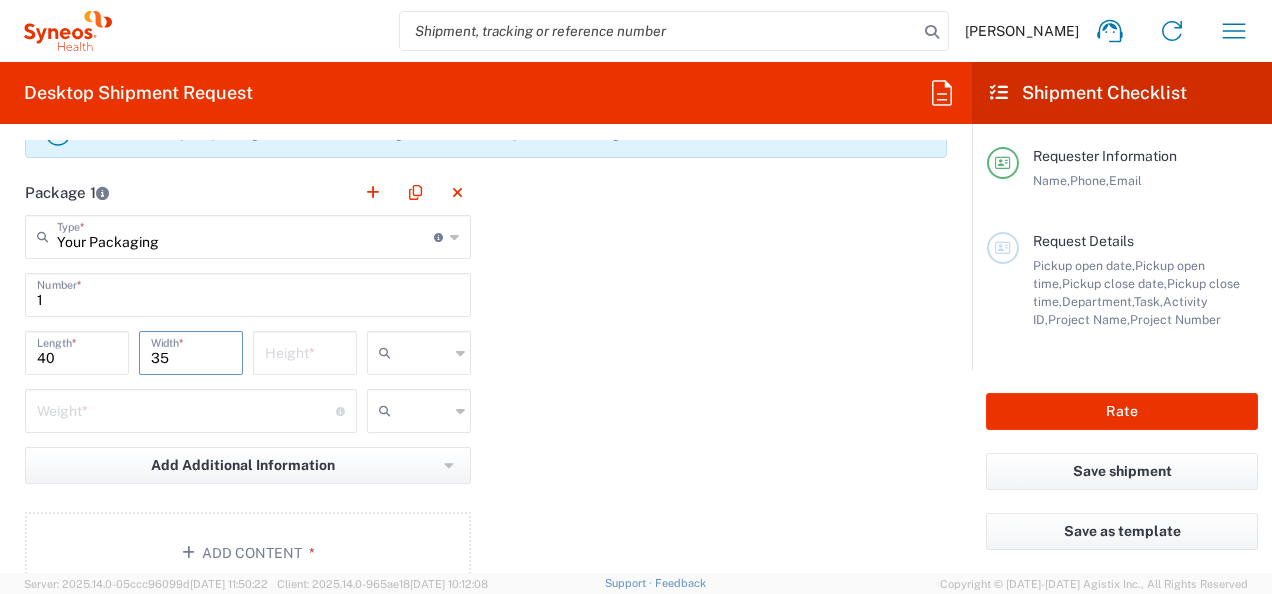type on "35" 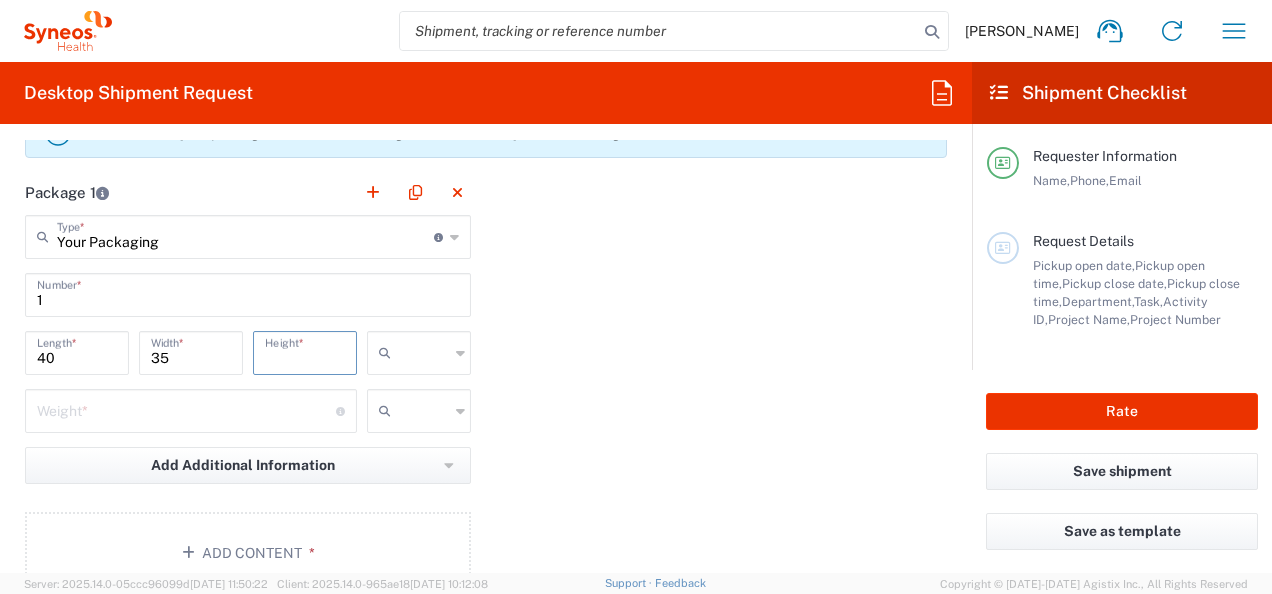 click at bounding box center [305, 351] 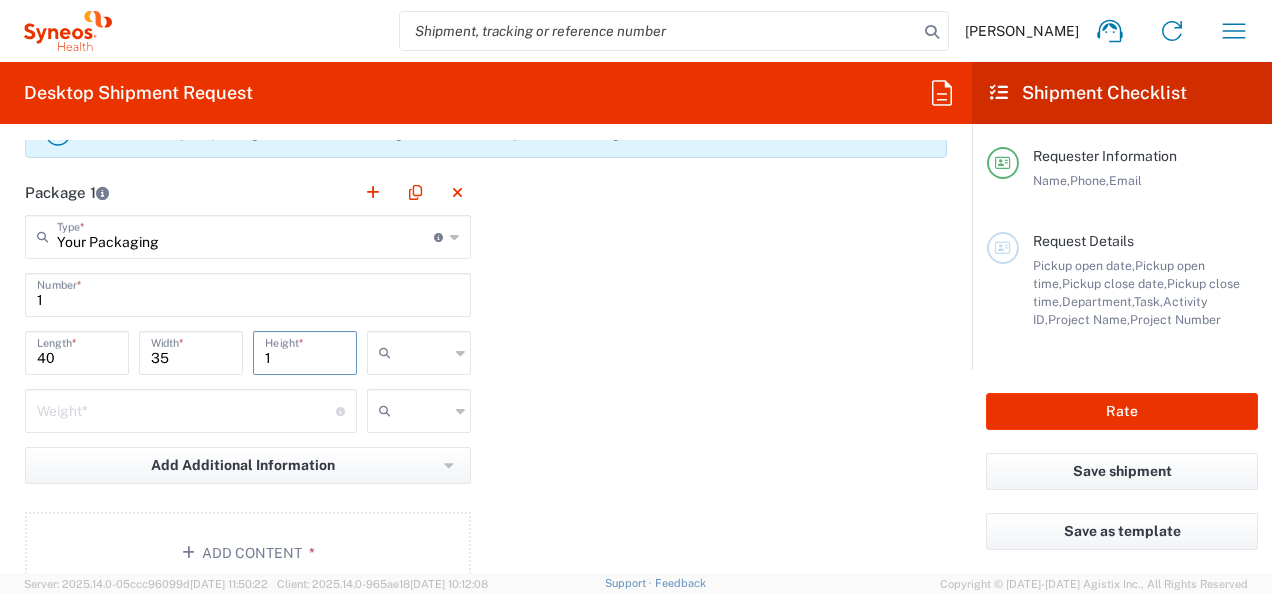 type on "1" 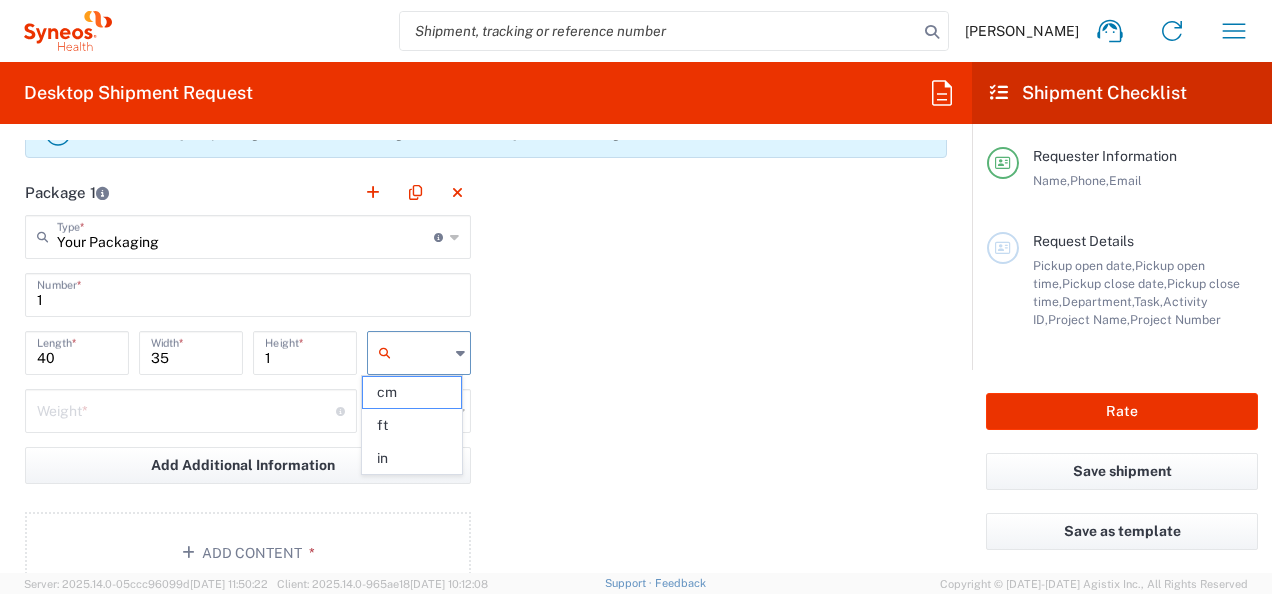 click at bounding box center (424, 353) 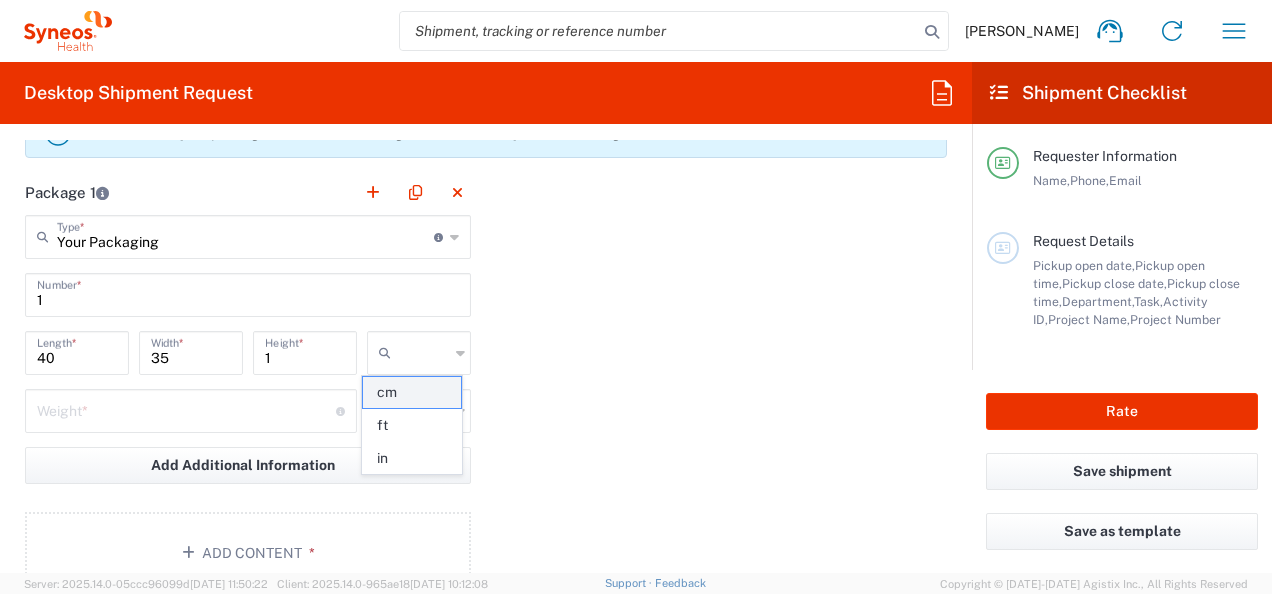 click on "cm" 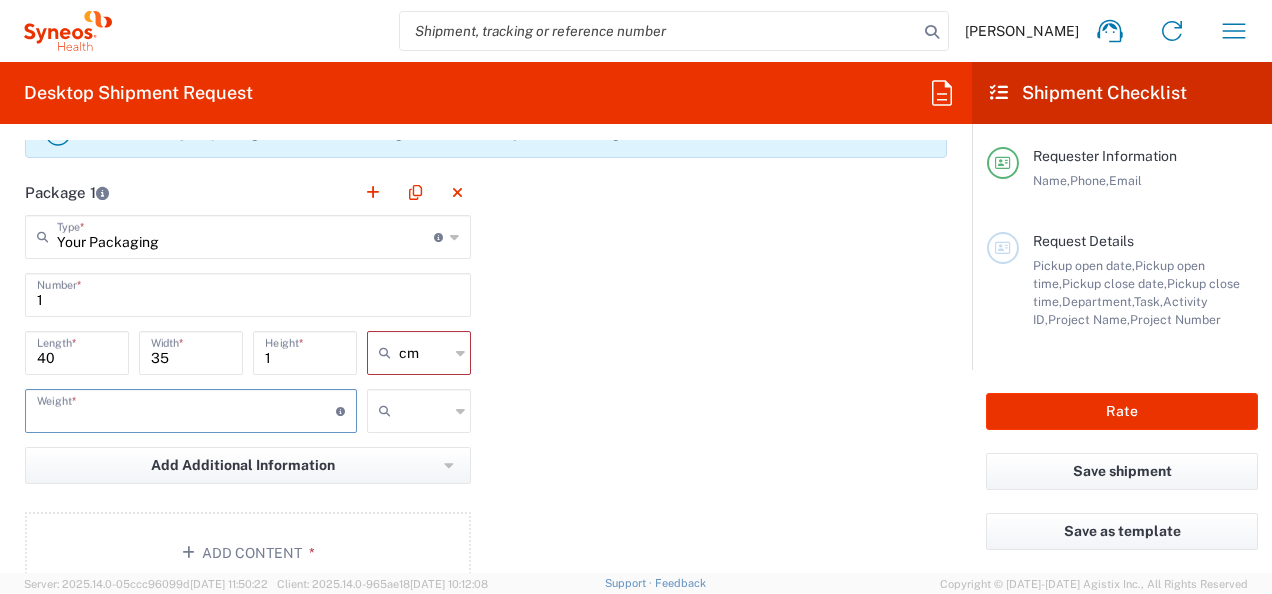 click at bounding box center [186, 409] 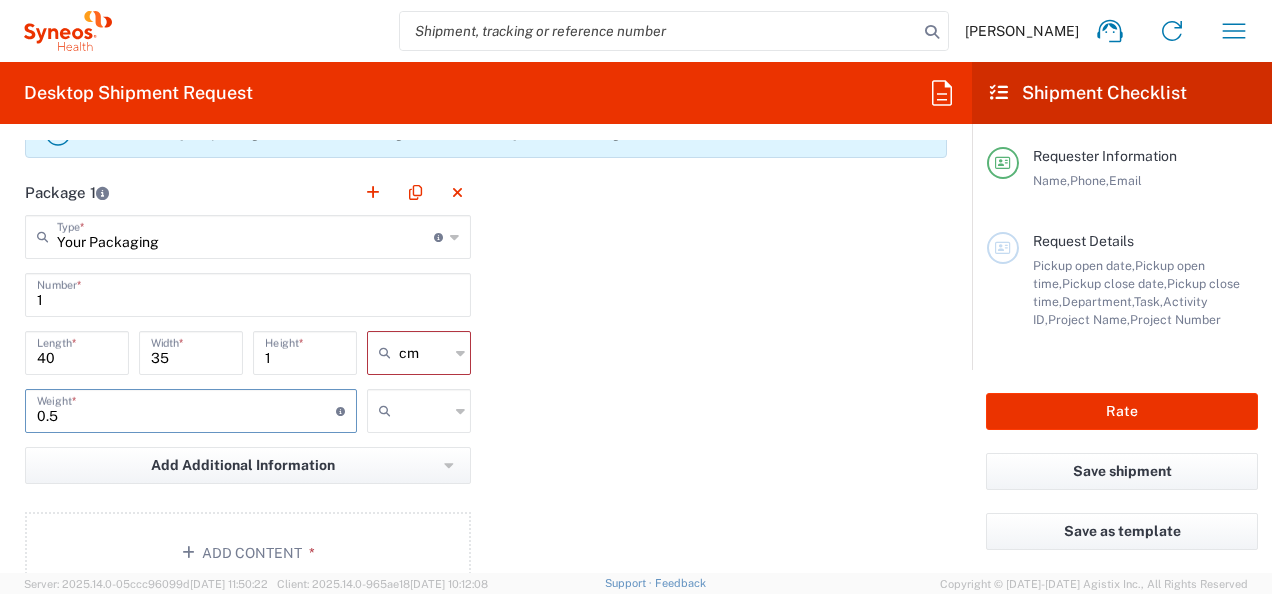 type on "0.5" 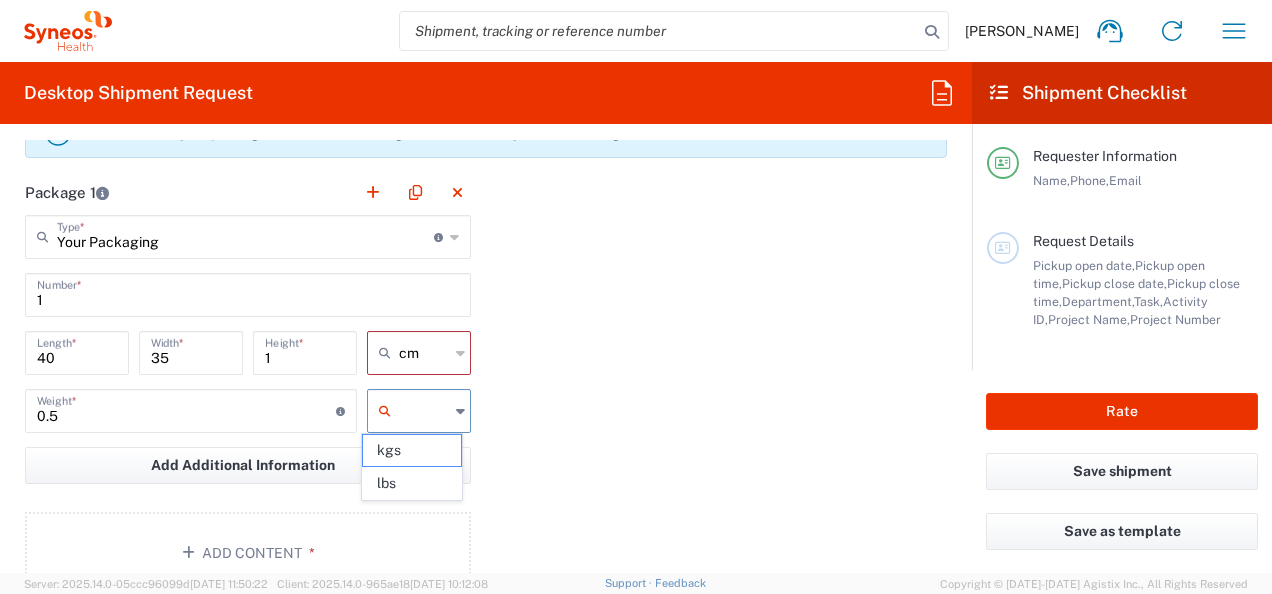 click at bounding box center (424, 411) 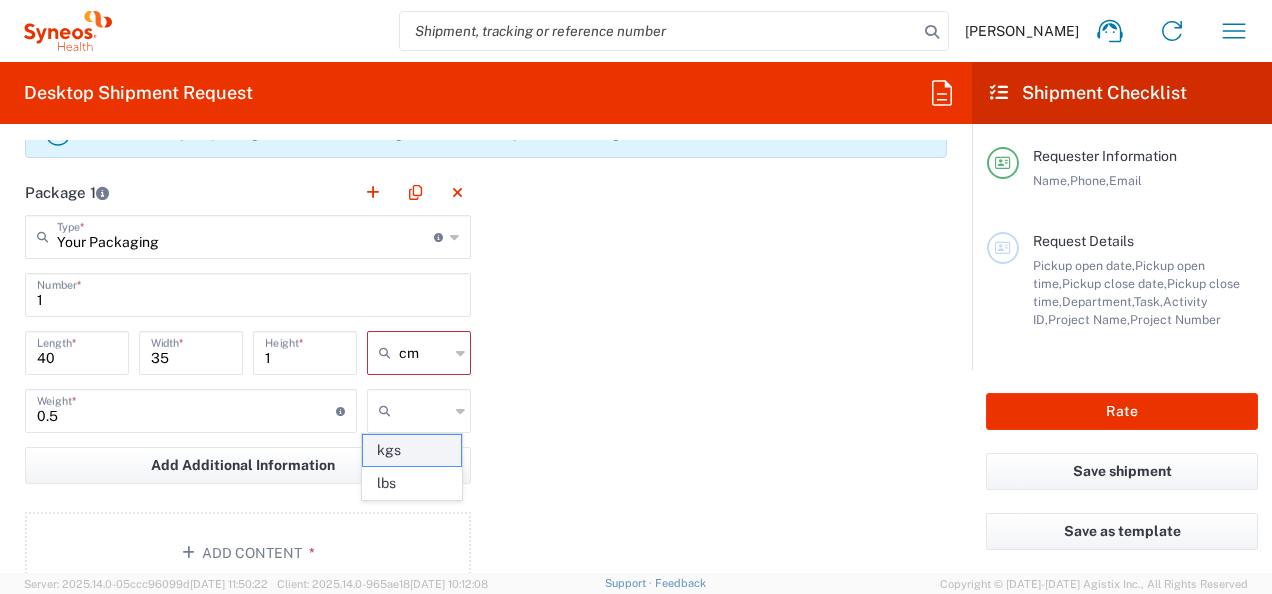 click on "kgs" 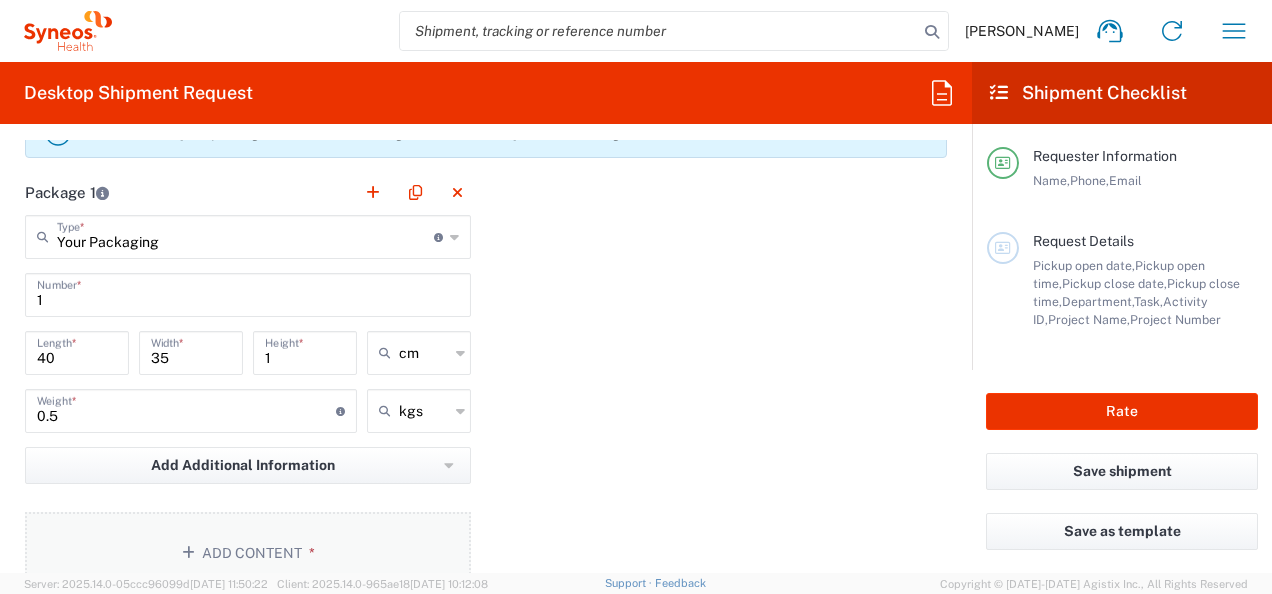 click on "Add Content *" 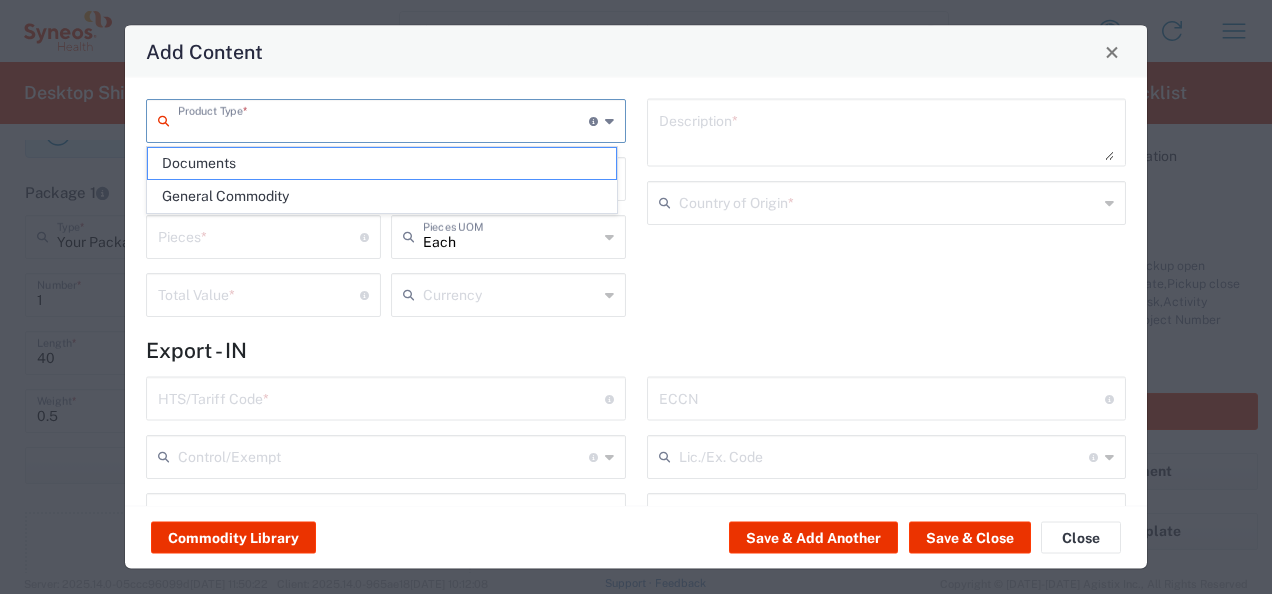 click at bounding box center [383, 119] 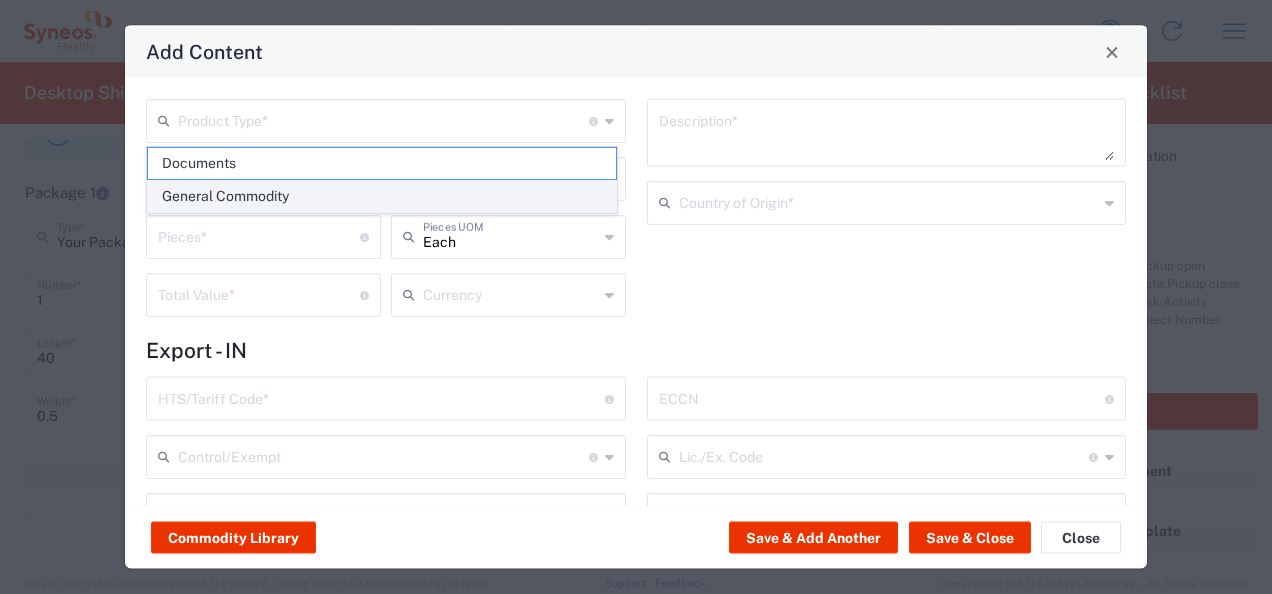 click on "General Commodity" 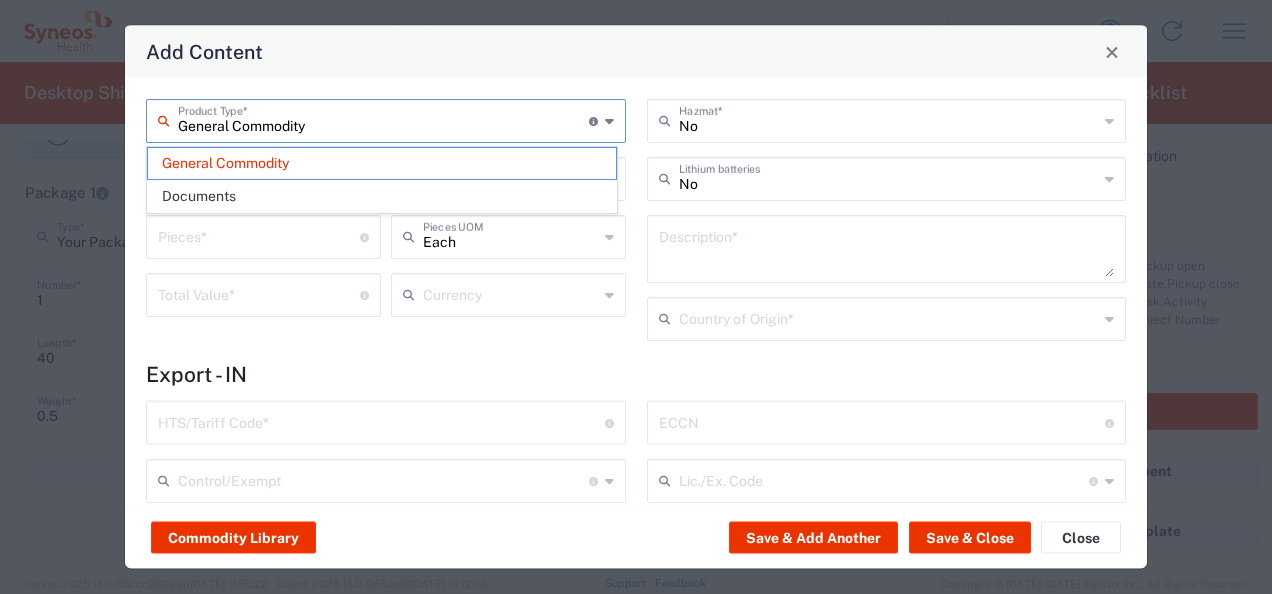 click on "General Commodity" at bounding box center (383, 119) 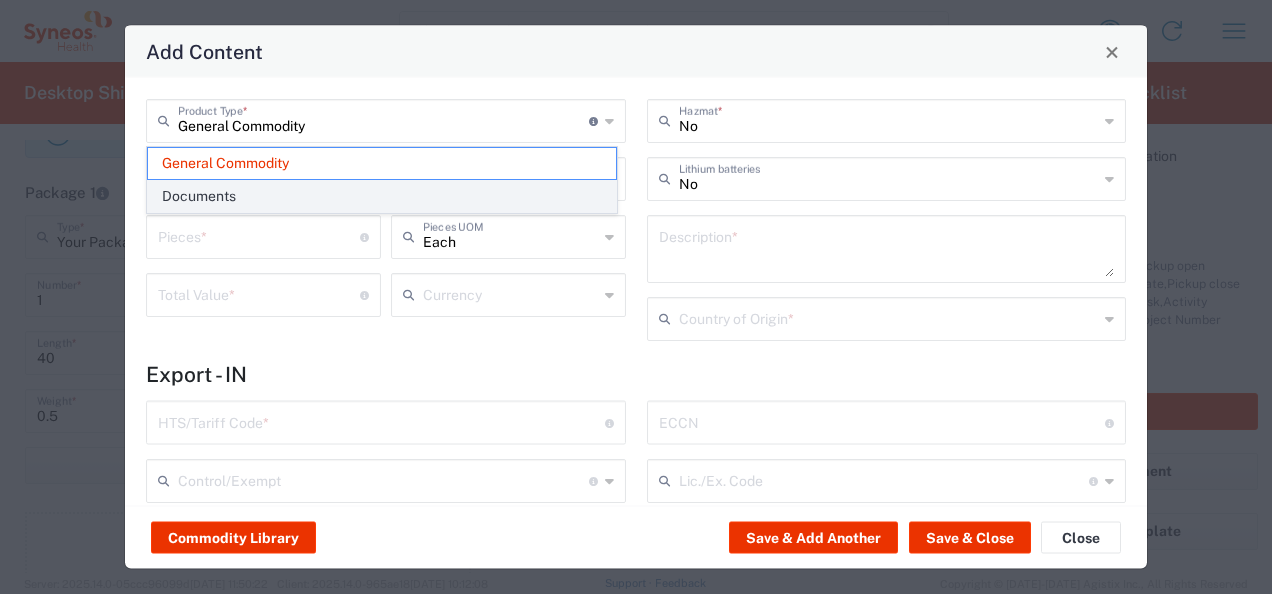 click on "Documents" 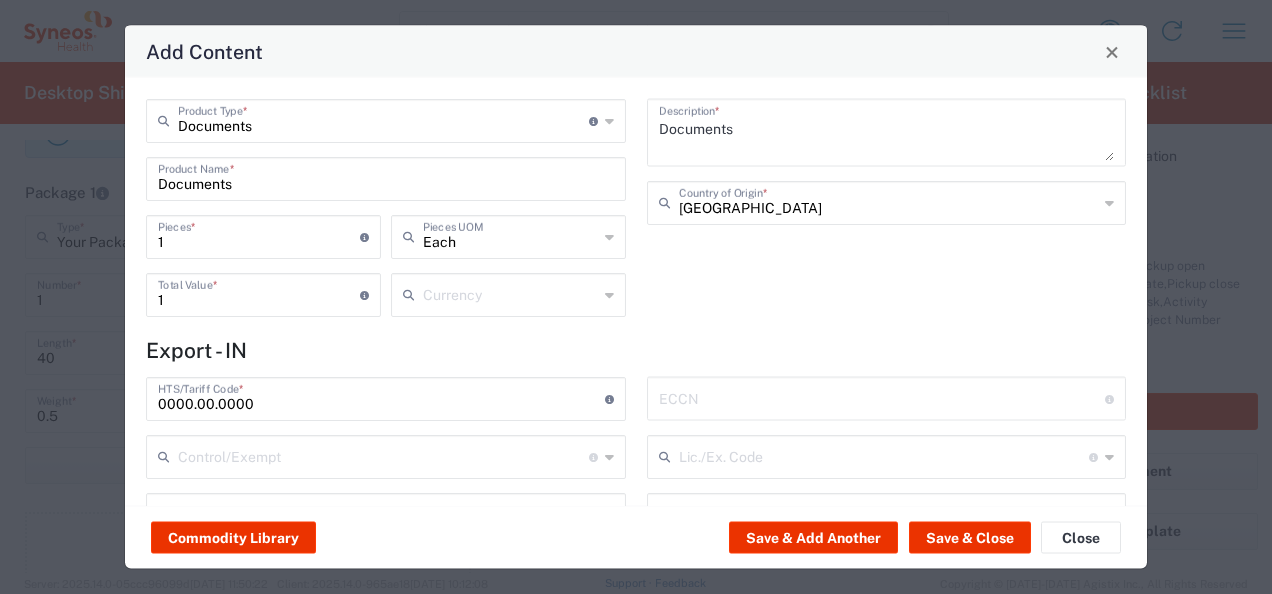 click on "Documents" at bounding box center (386, 177) 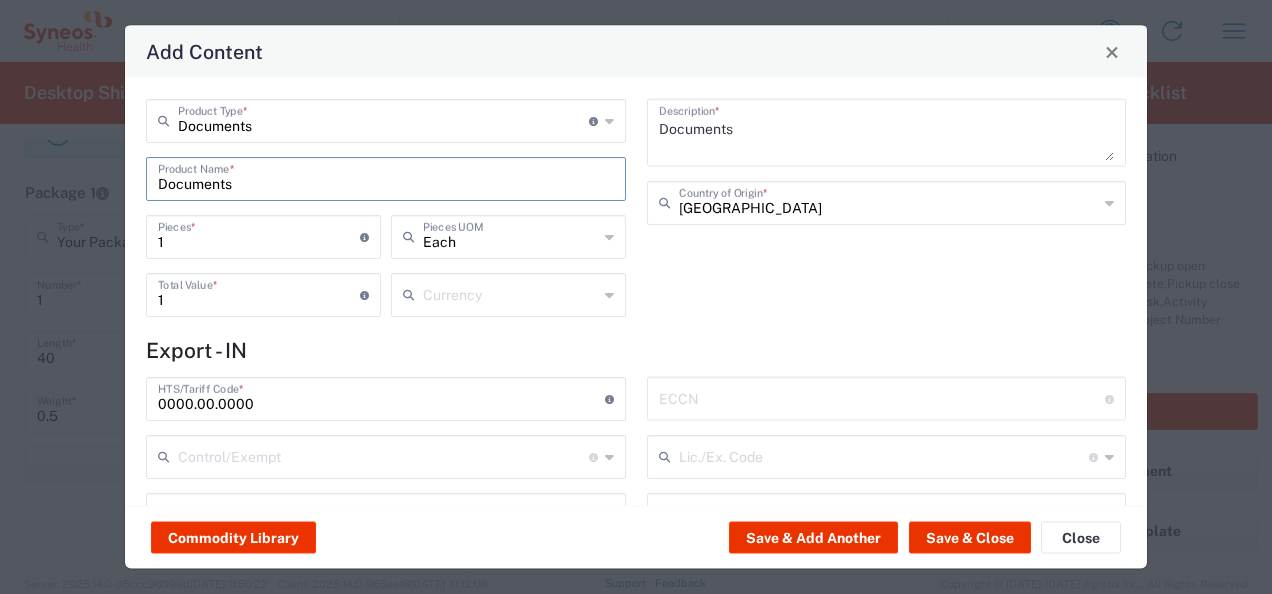 click on "Documents" at bounding box center [386, 177] 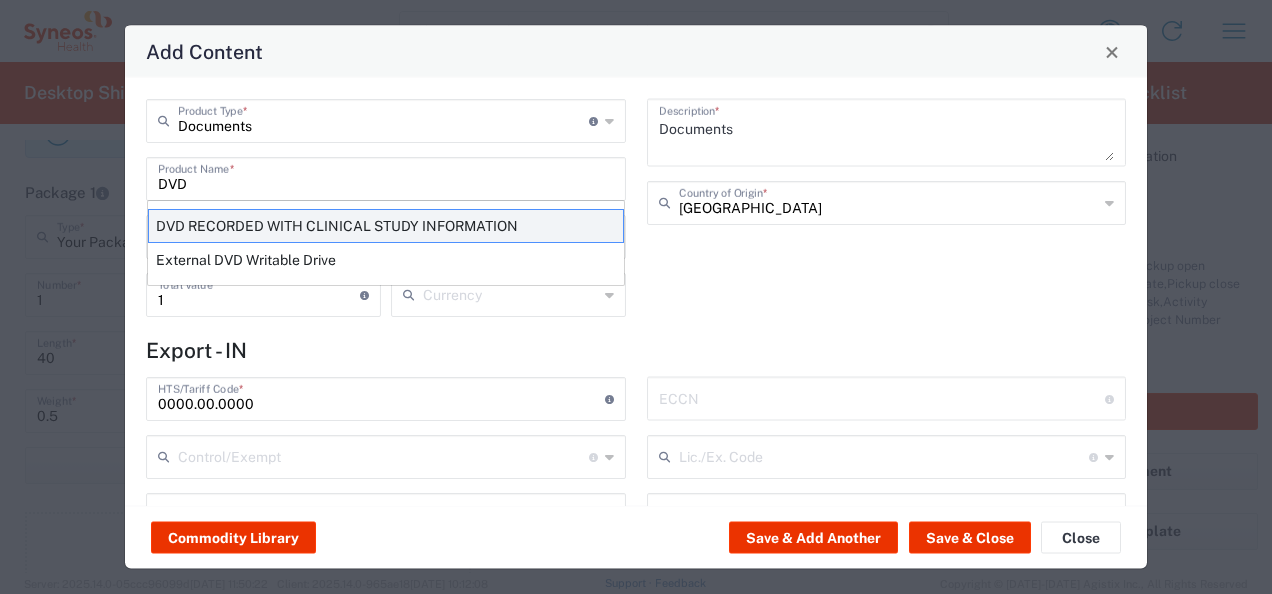 click on "DVD RECORDED WITH CLINICAL STUDY INFORMATION" at bounding box center [386, 226] 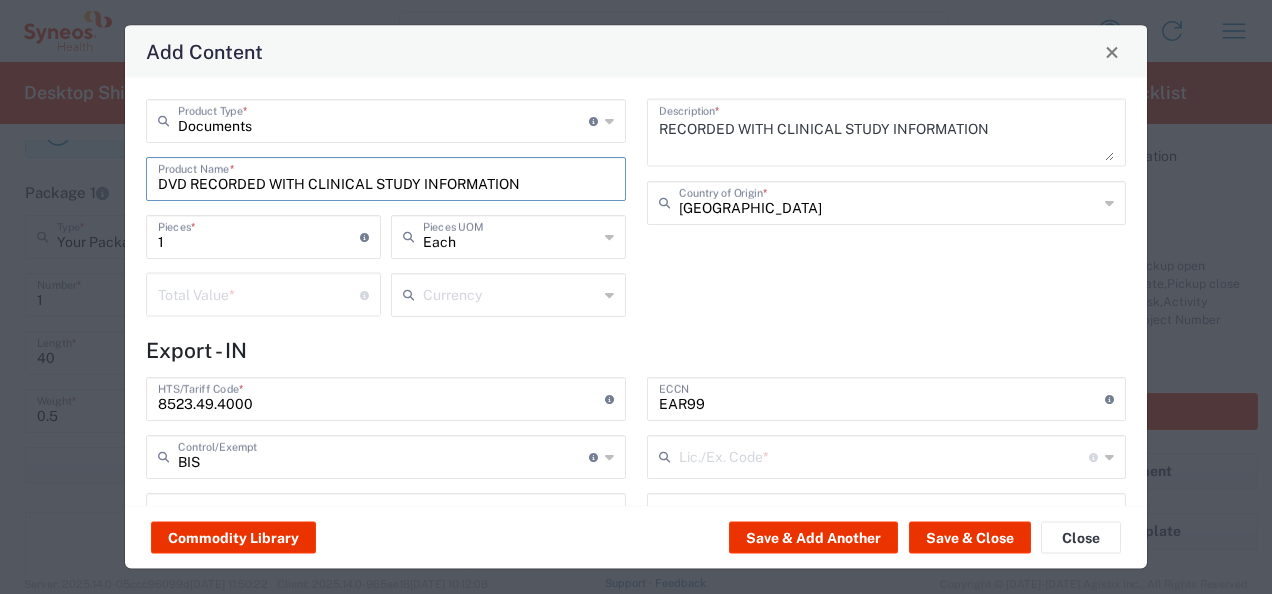 type on "NLR - No License Required" 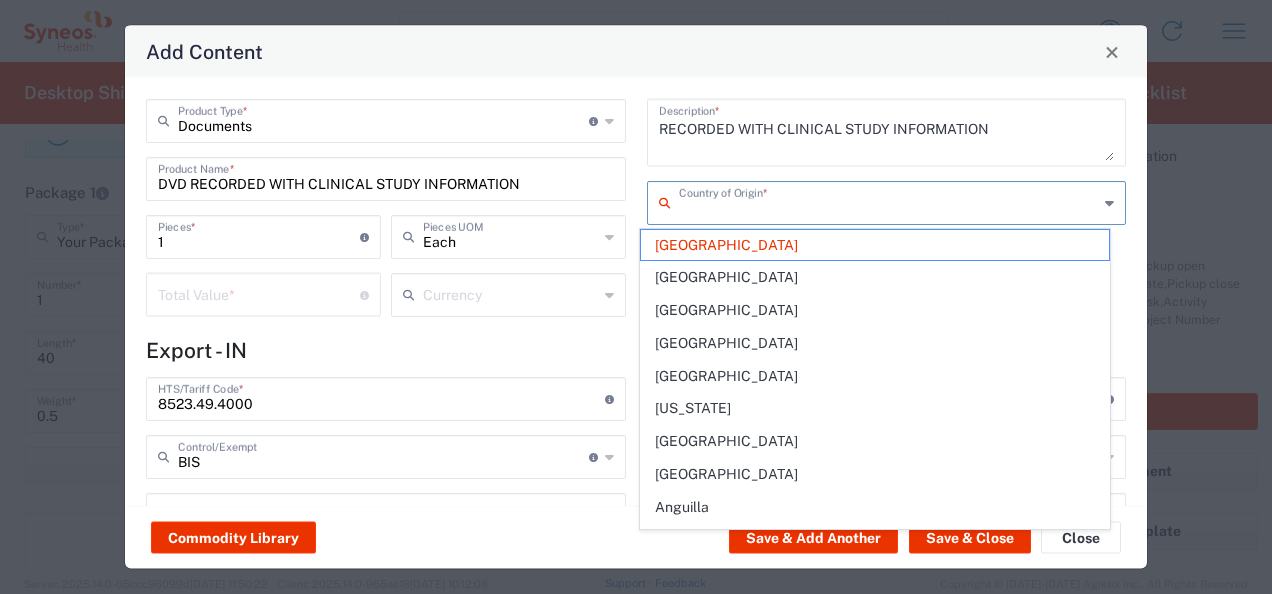click at bounding box center (889, 201) 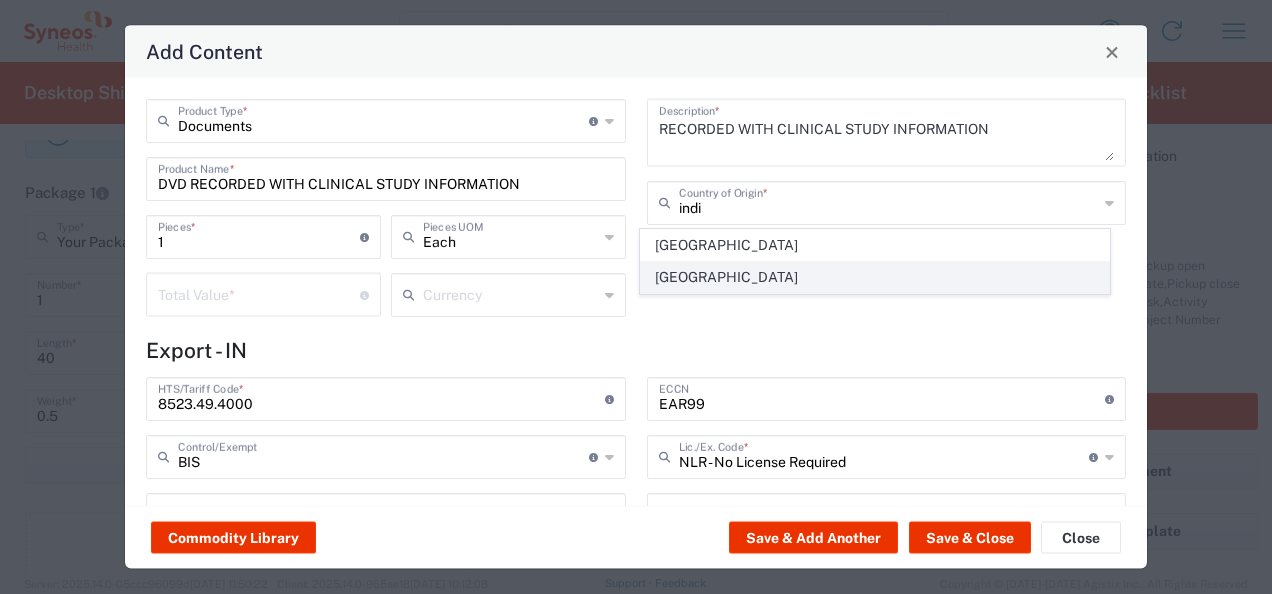 click on "[GEOGRAPHIC_DATA]" 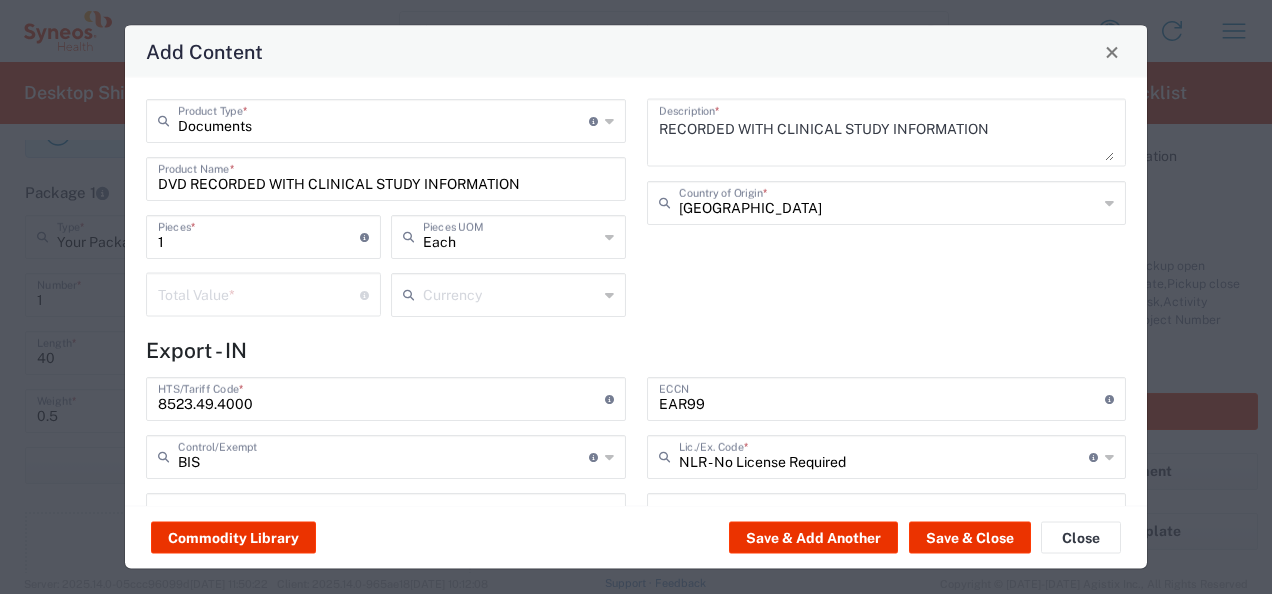 click at bounding box center [259, 293] 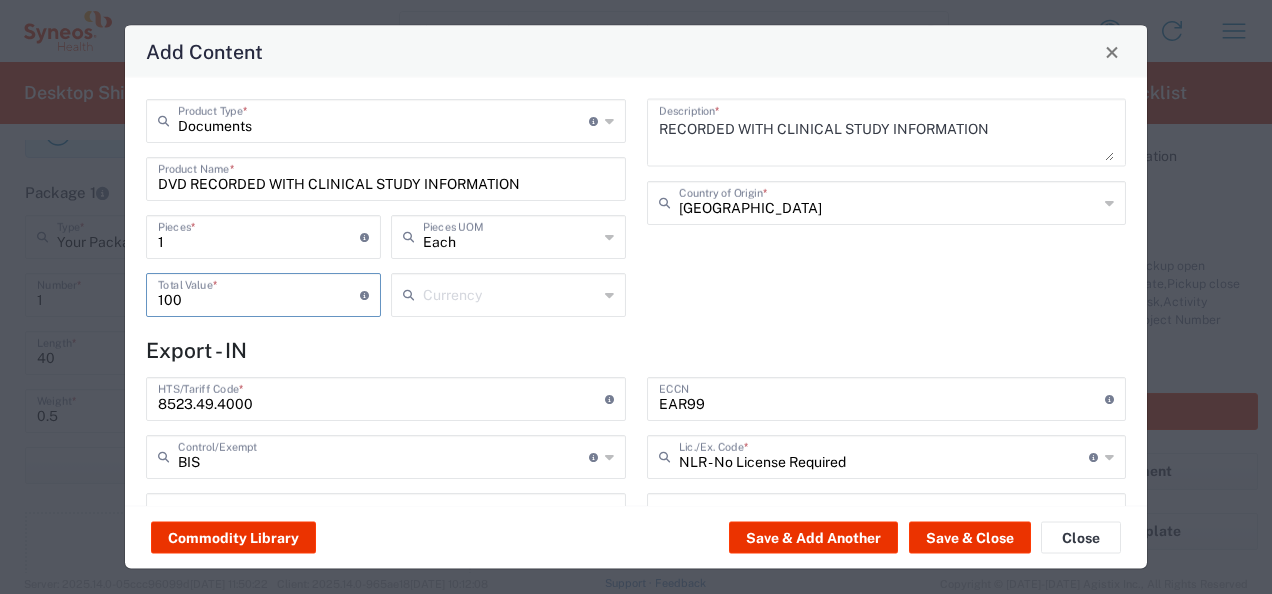 type on "100" 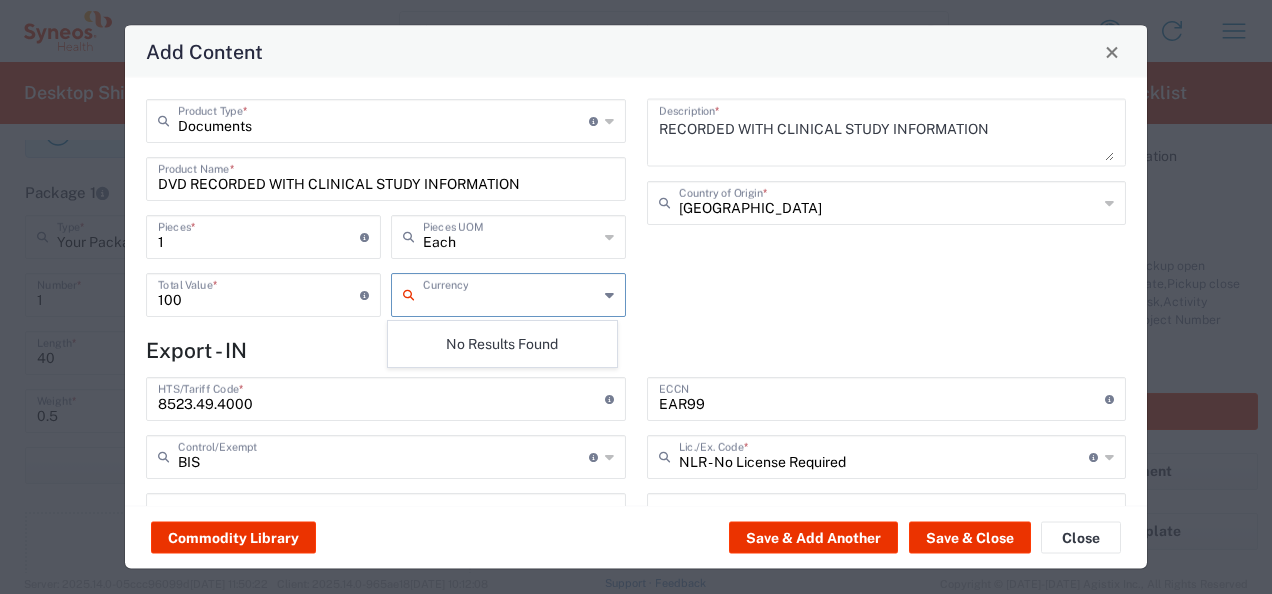 click at bounding box center (510, 293) 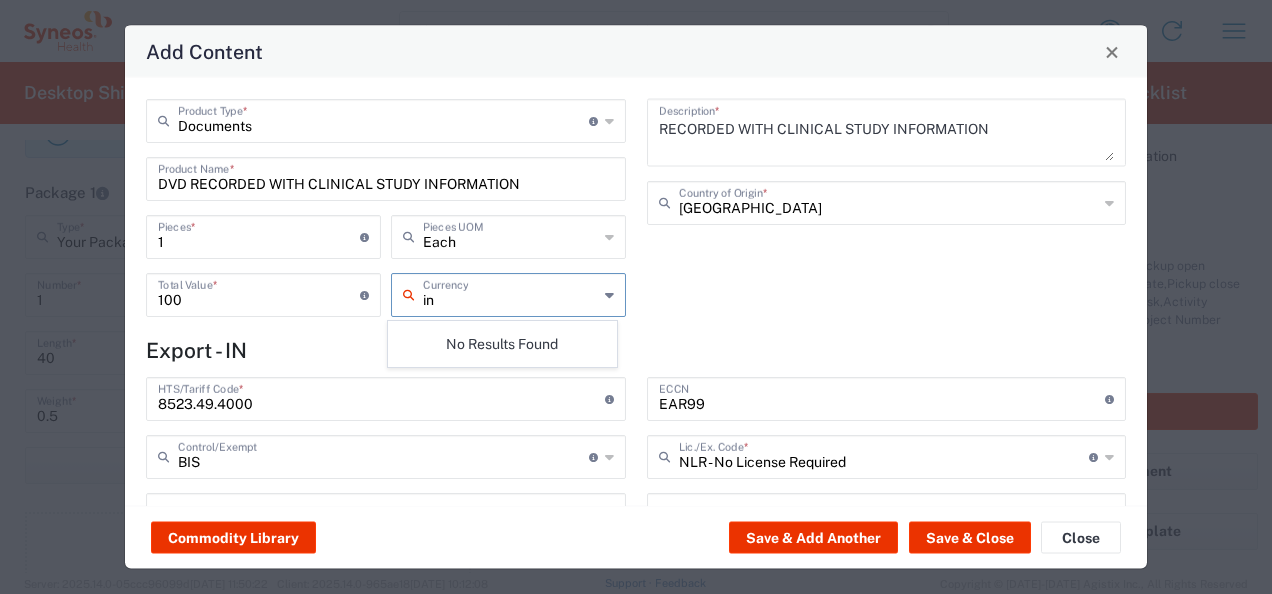 type on "i" 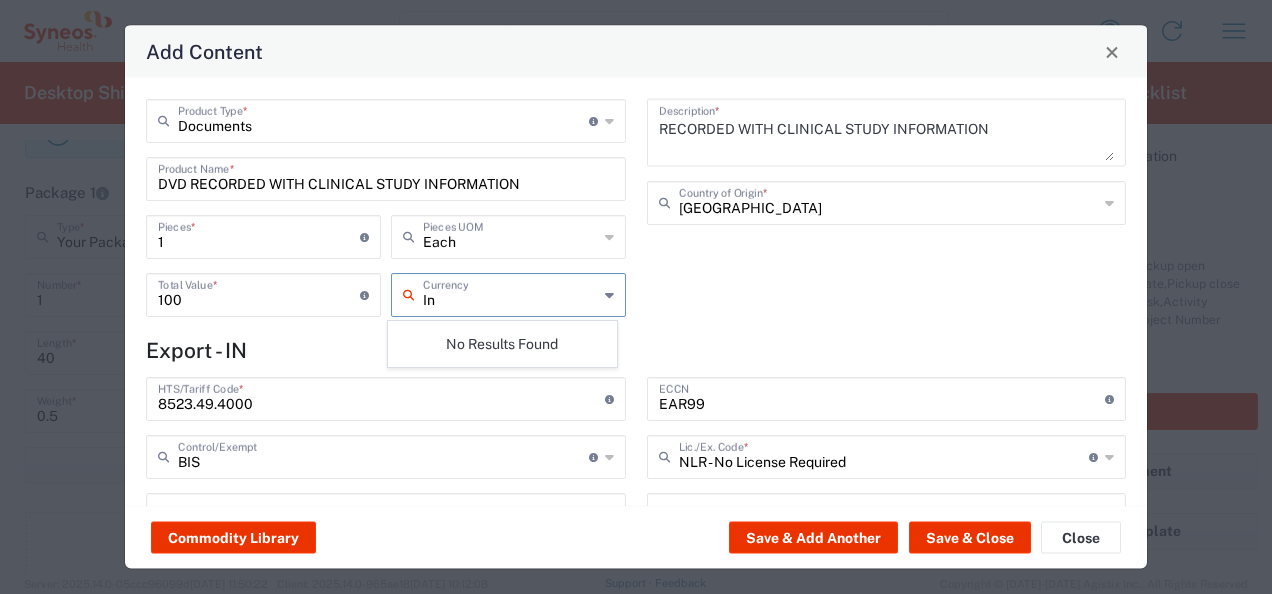 type on "I" 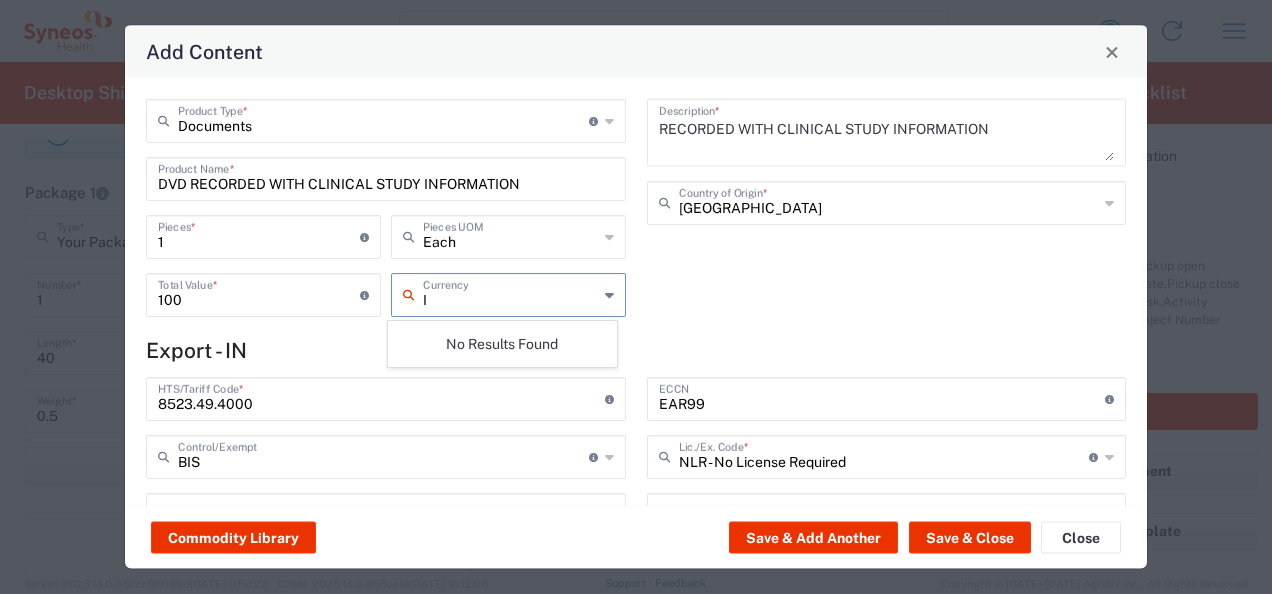 type 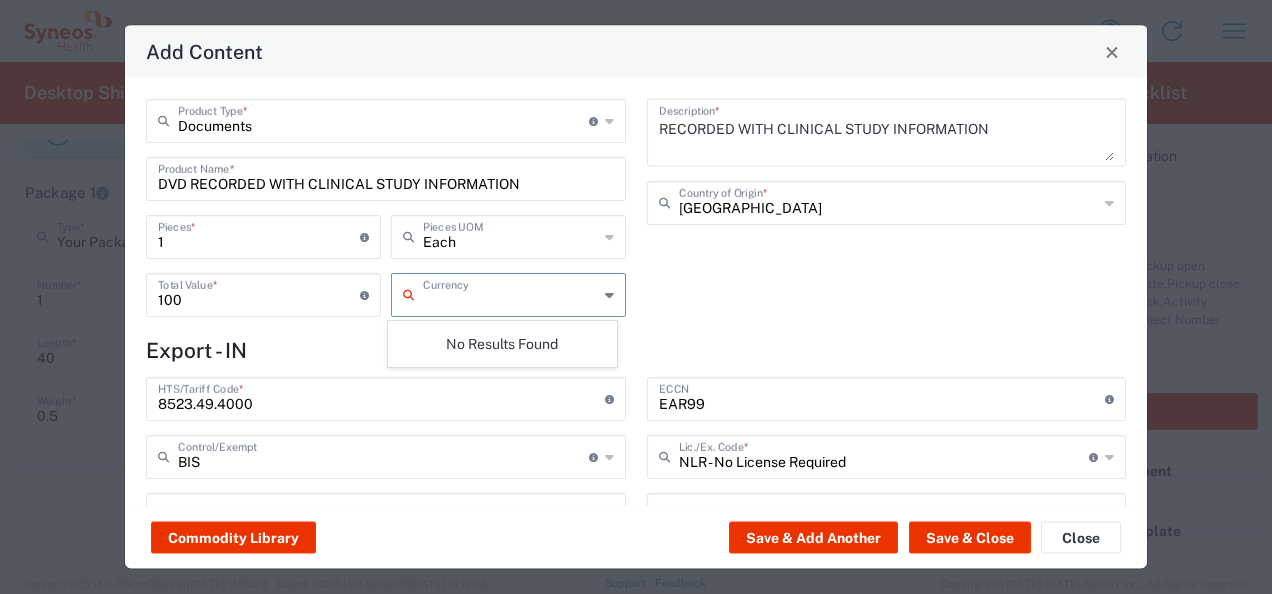 click at bounding box center (510, 293) 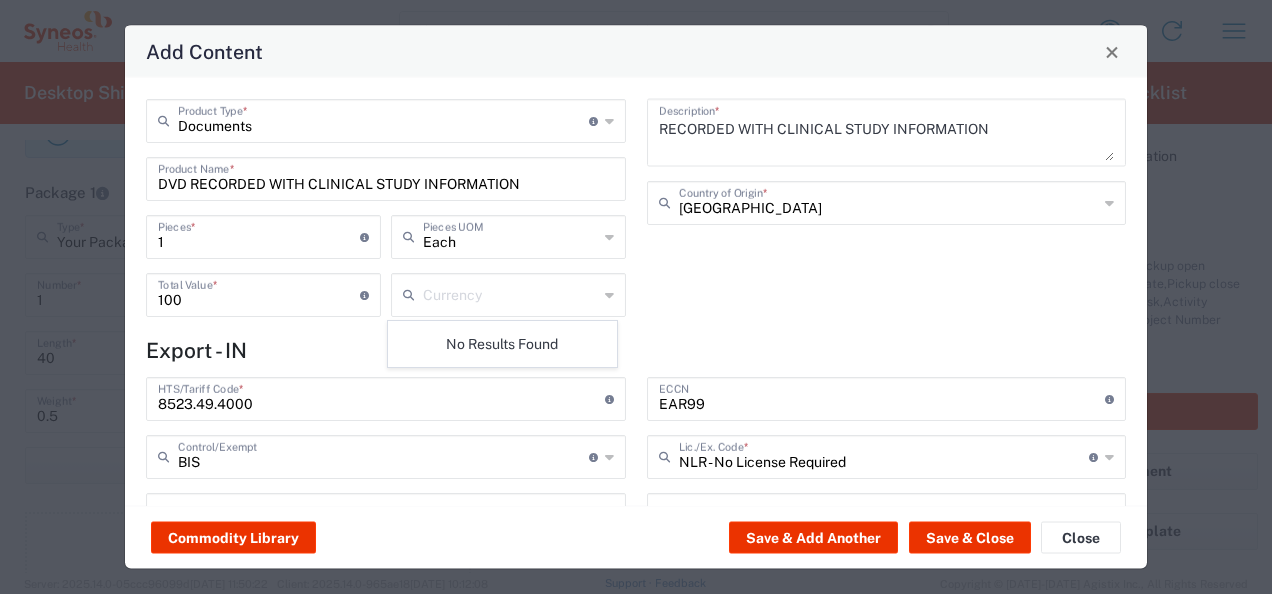 click on "Currency" 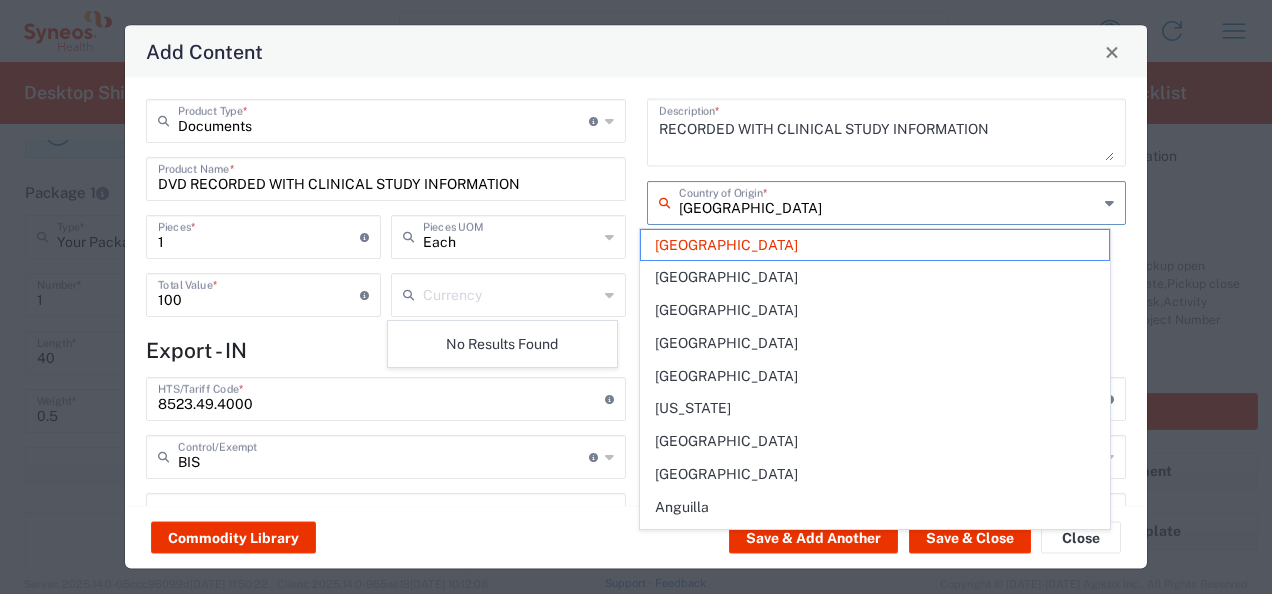 click on "[GEOGRAPHIC_DATA]" at bounding box center (889, 201) 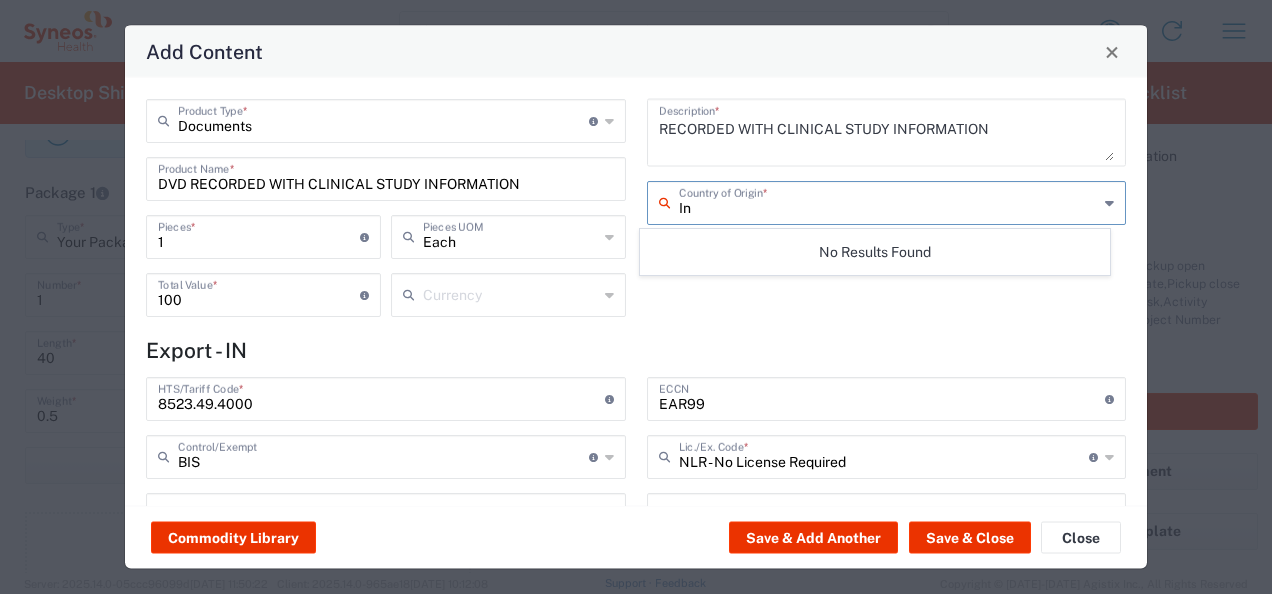 type on "I" 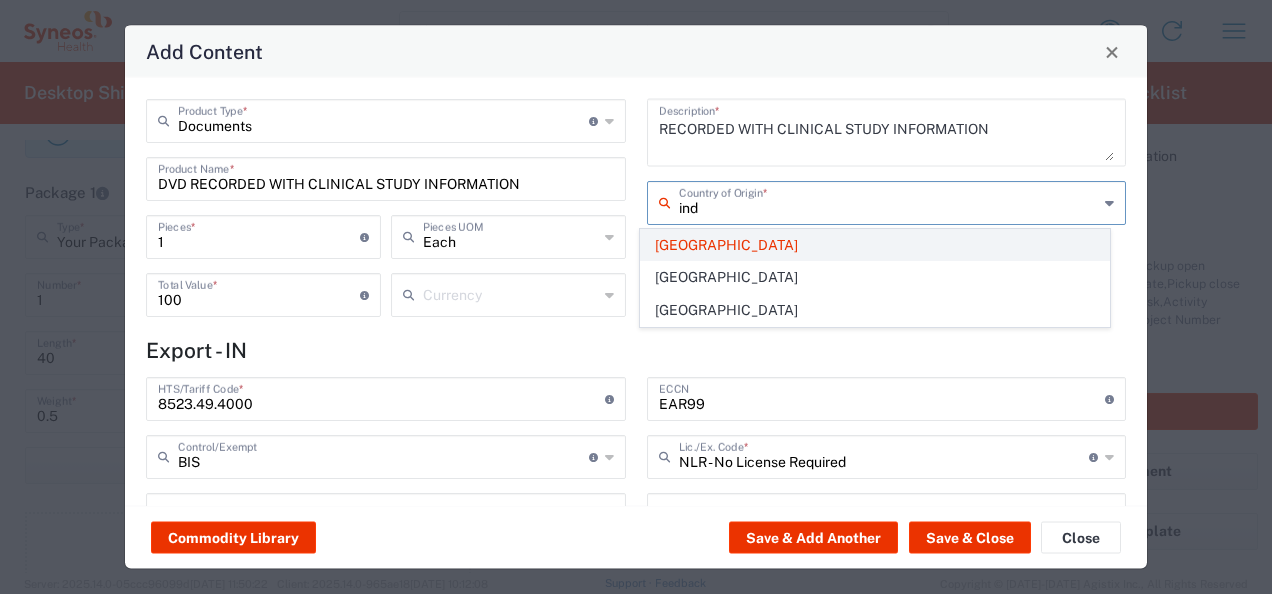 type on "ind" 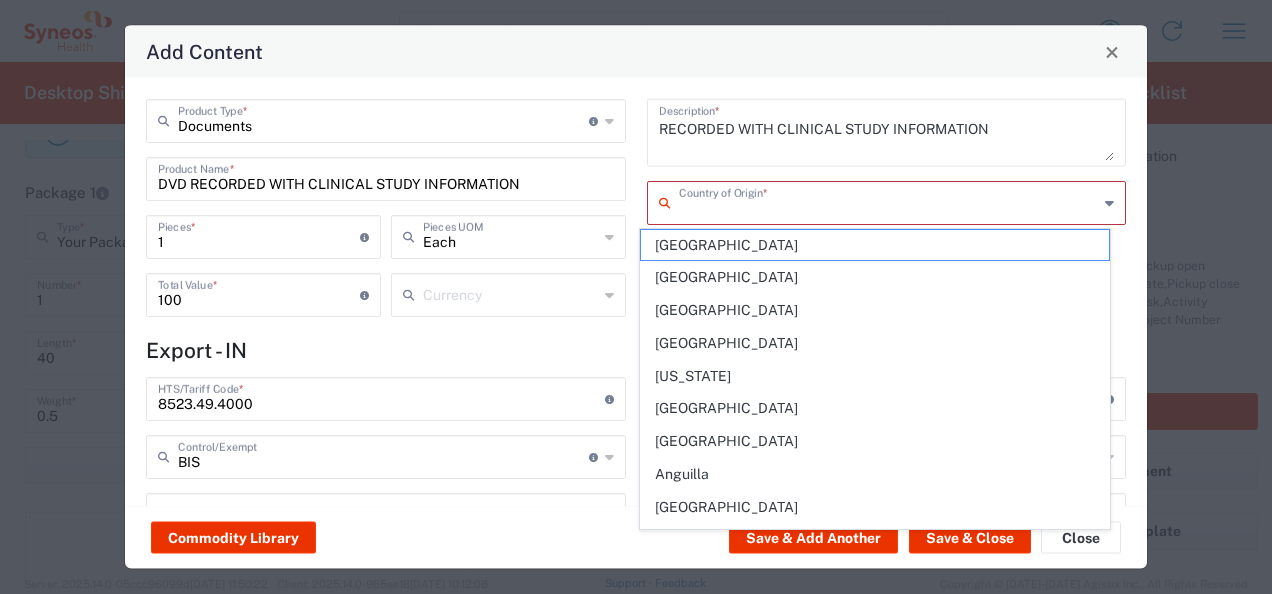 click at bounding box center (889, 201) 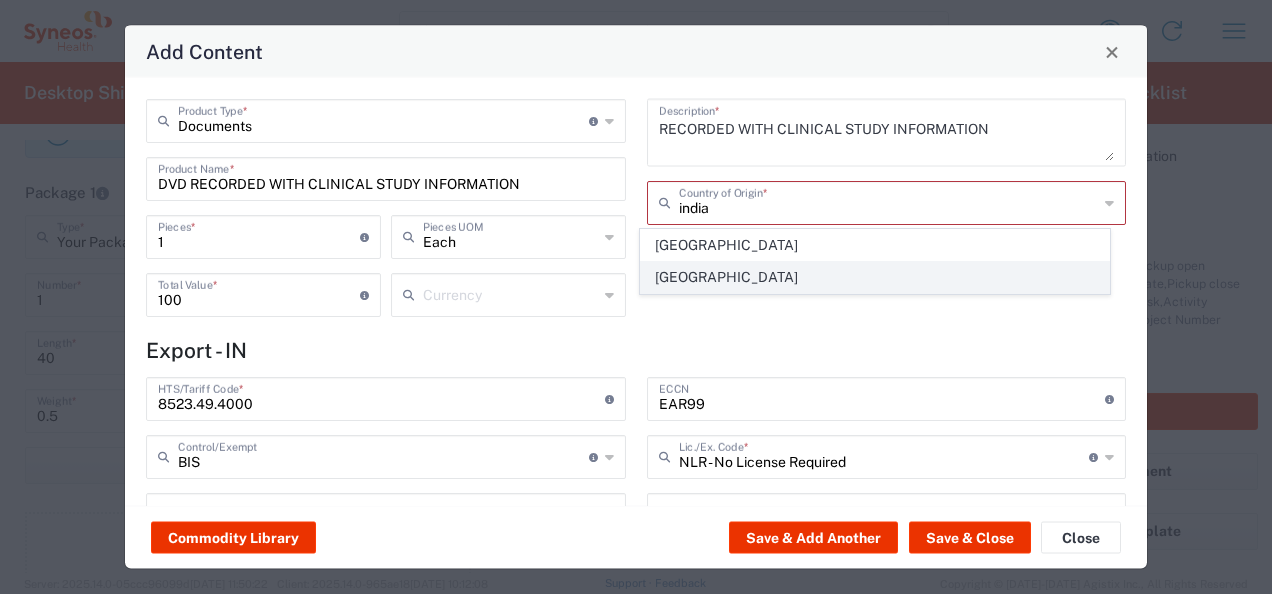 click on "[GEOGRAPHIC_DATA]" 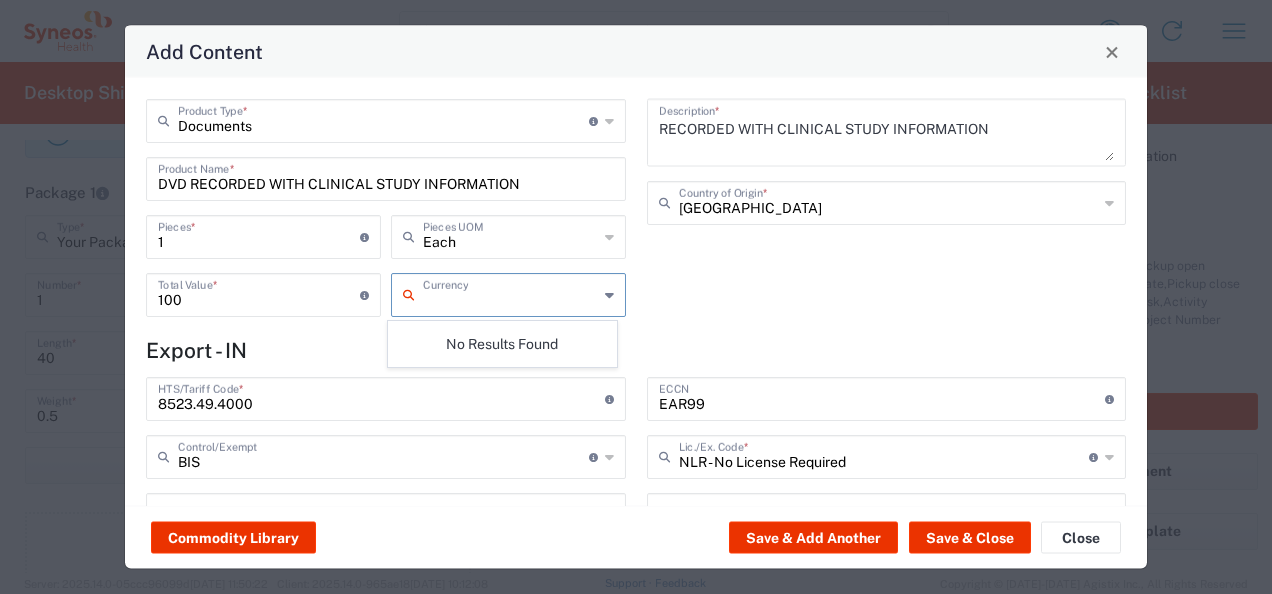 click at bounding box center (510, 293) 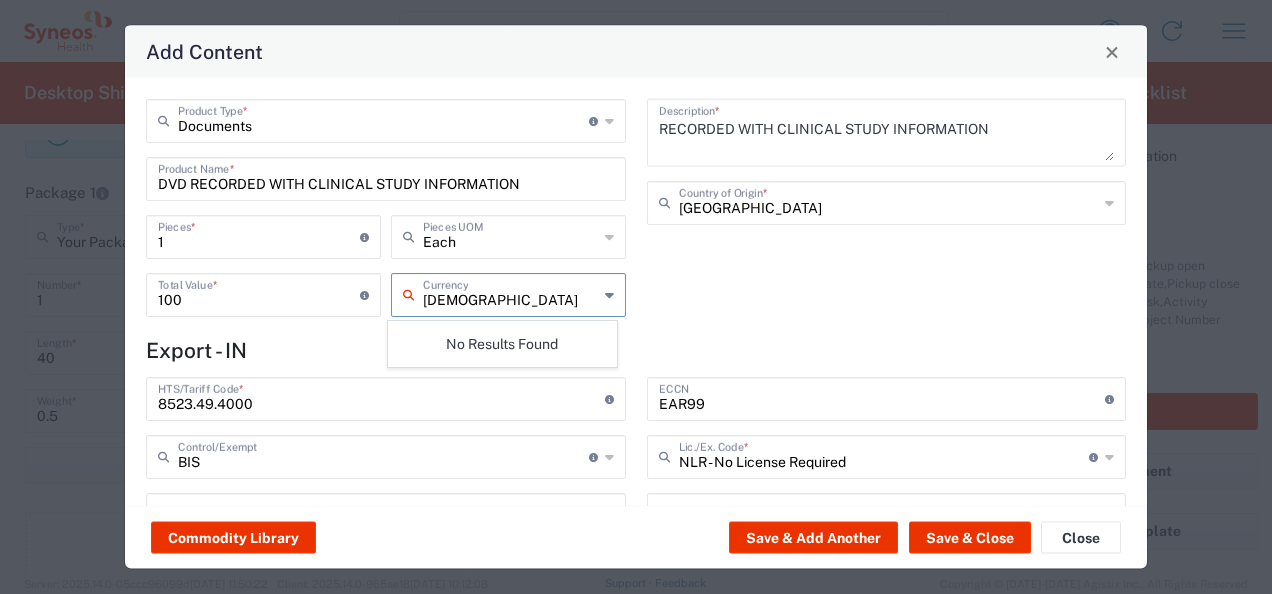 type on "[DEMOGRAPHIC_DATA]" 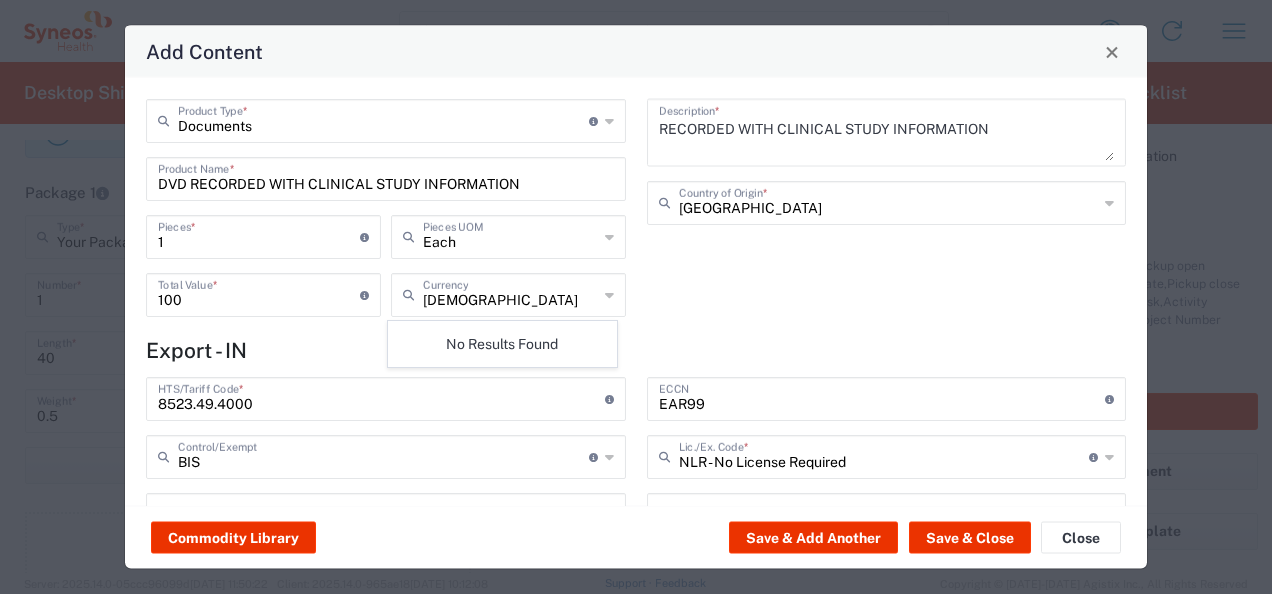 click on "RECORDED WITH CLINICAL STUDY INFORMATION  Description  * [GEOGRAPHIC_DATA]  Country of Origin  *" 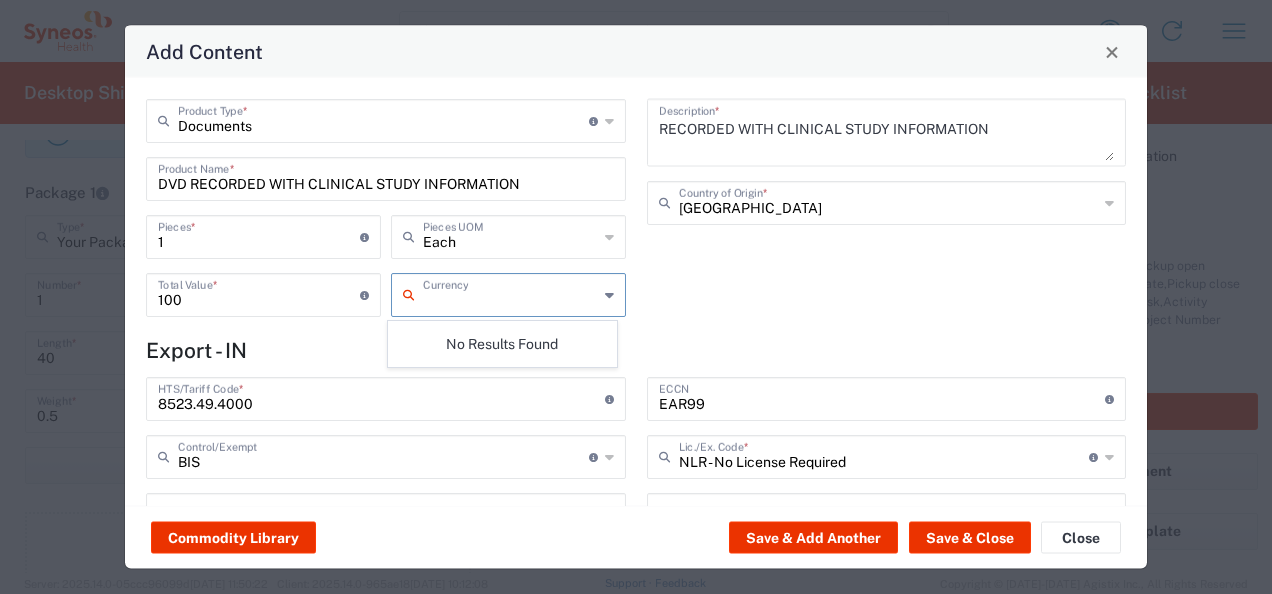 click at bounding box center (510, 293) 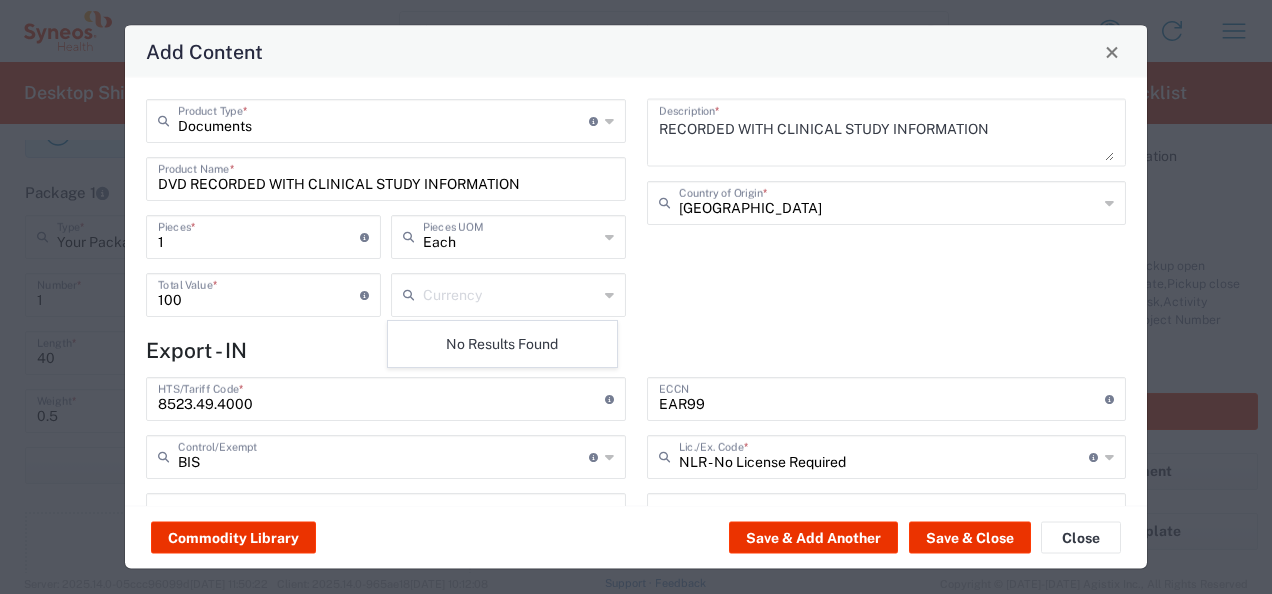 click 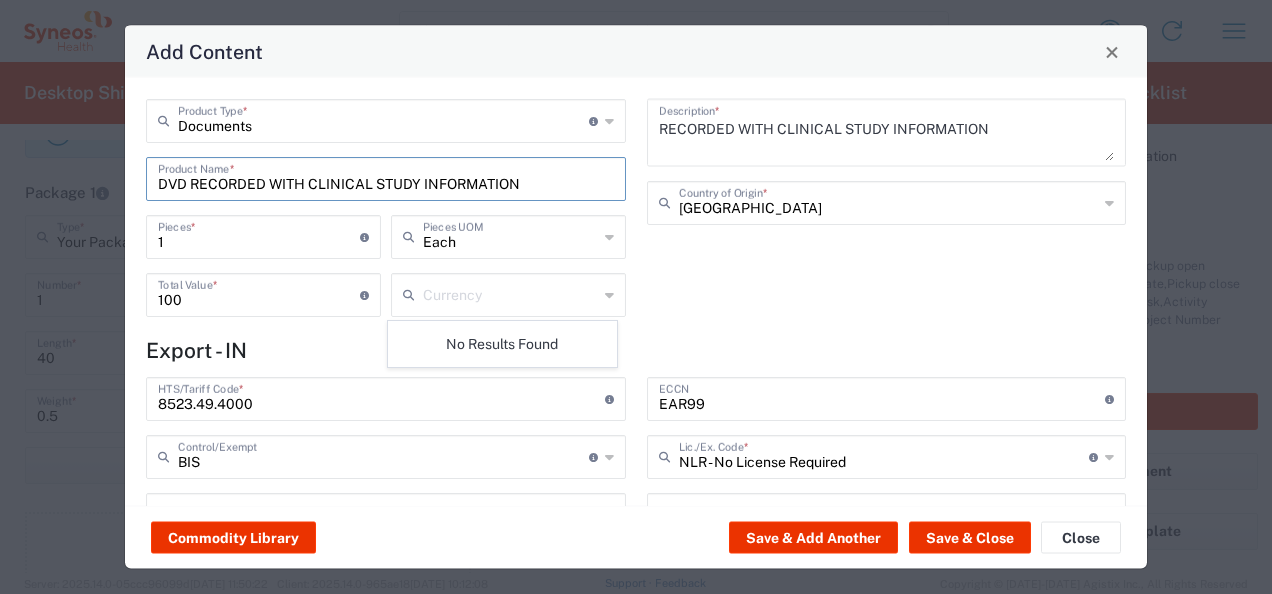 click on "DVD RECORDED WITH CLINICAL STUDY INFORMATION" at bounding box center (386, 177) 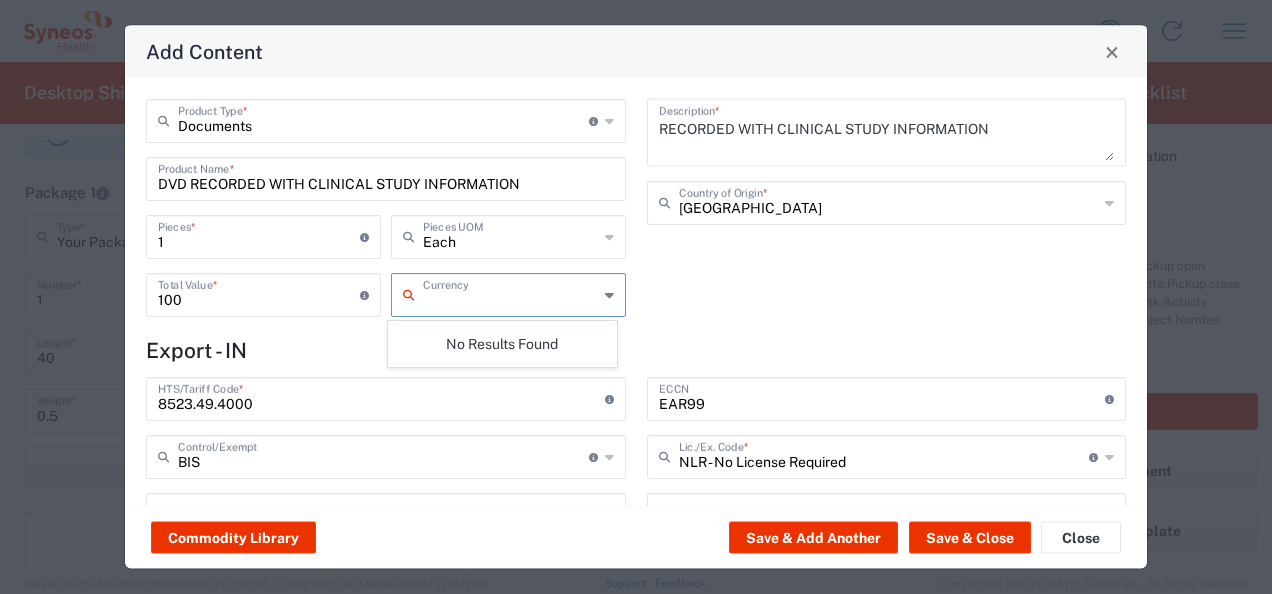 click at bounding box center [510, 293] 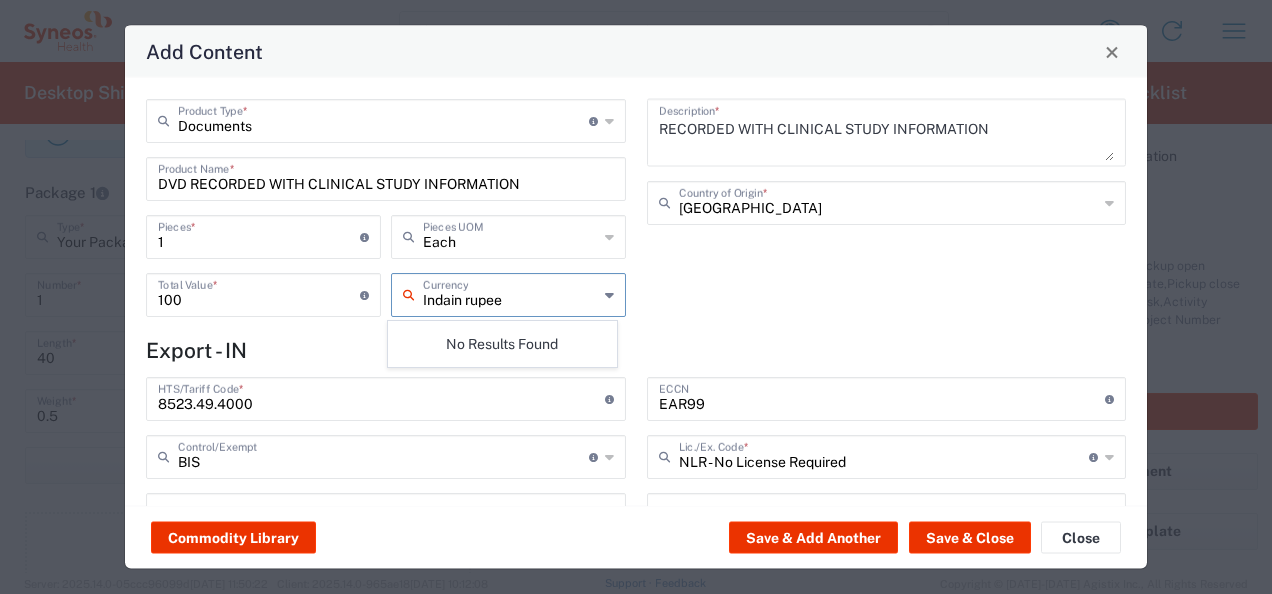 type on "Indain rupee" 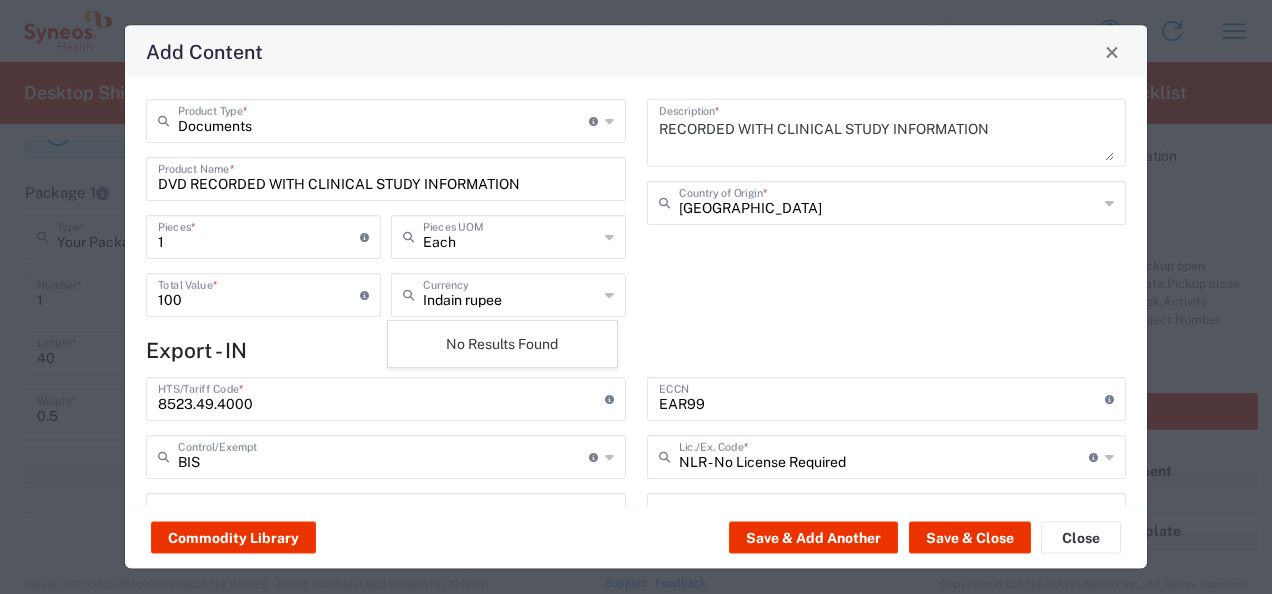 click on "RECORDED WITH CLINICAL STUDY INFORMATION  Description  * [GEOGRAPHIC_DATA]  Country of Origin  *" 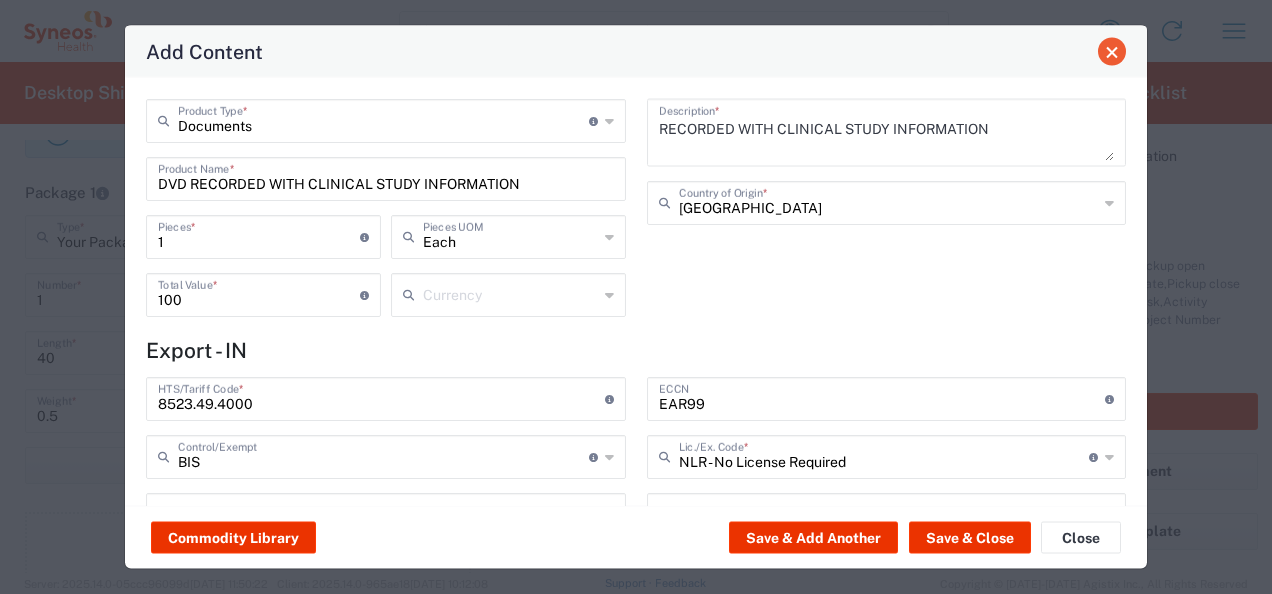 click 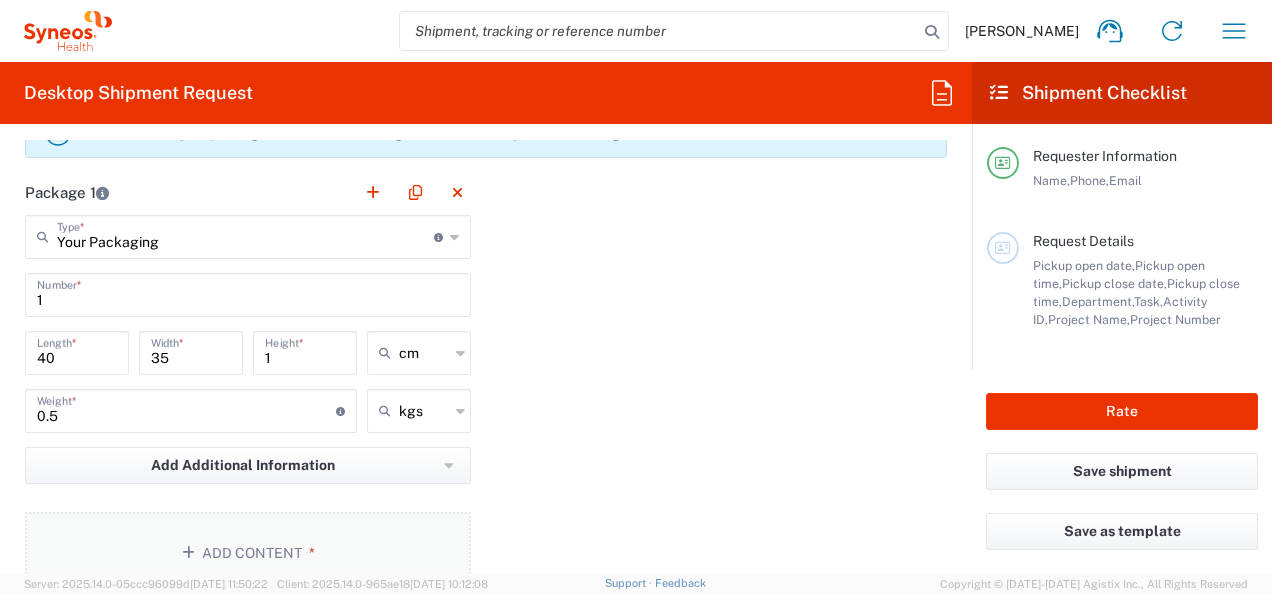 click on "Add Content *" 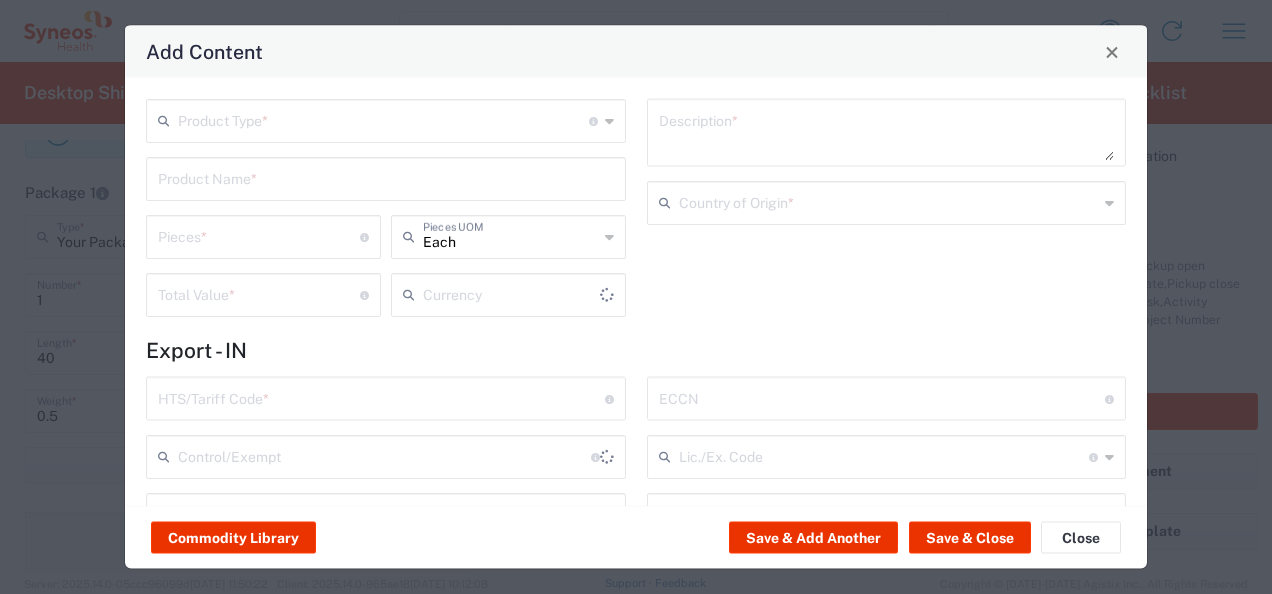 type on "US Dollar" 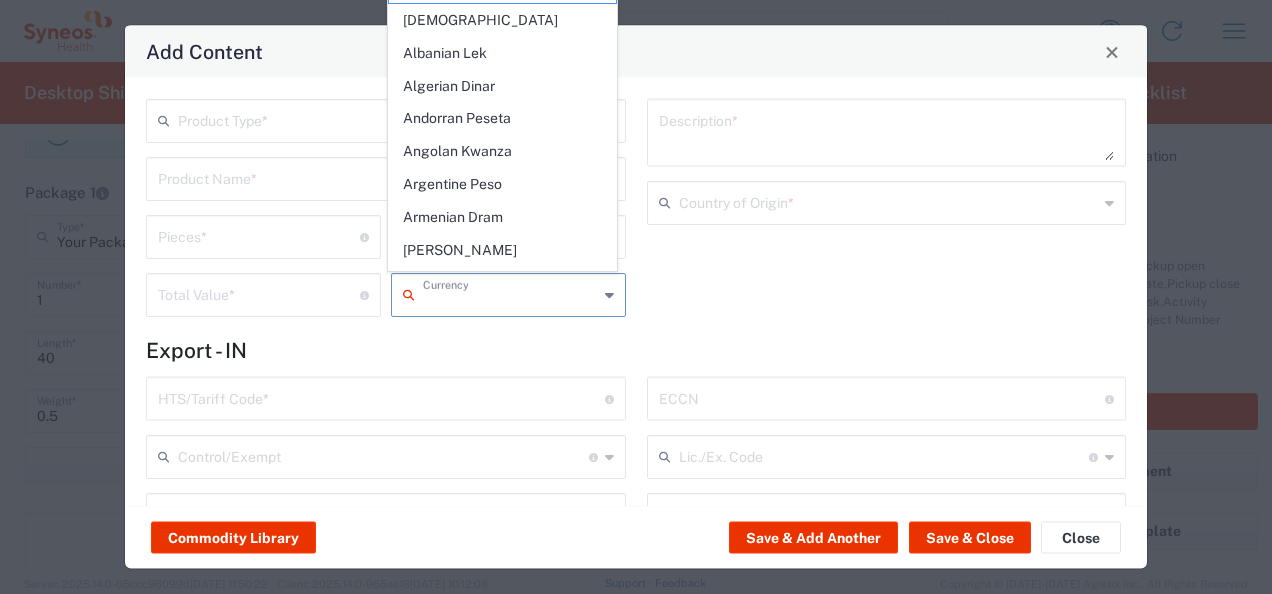 click at bounding box center [510, 293] 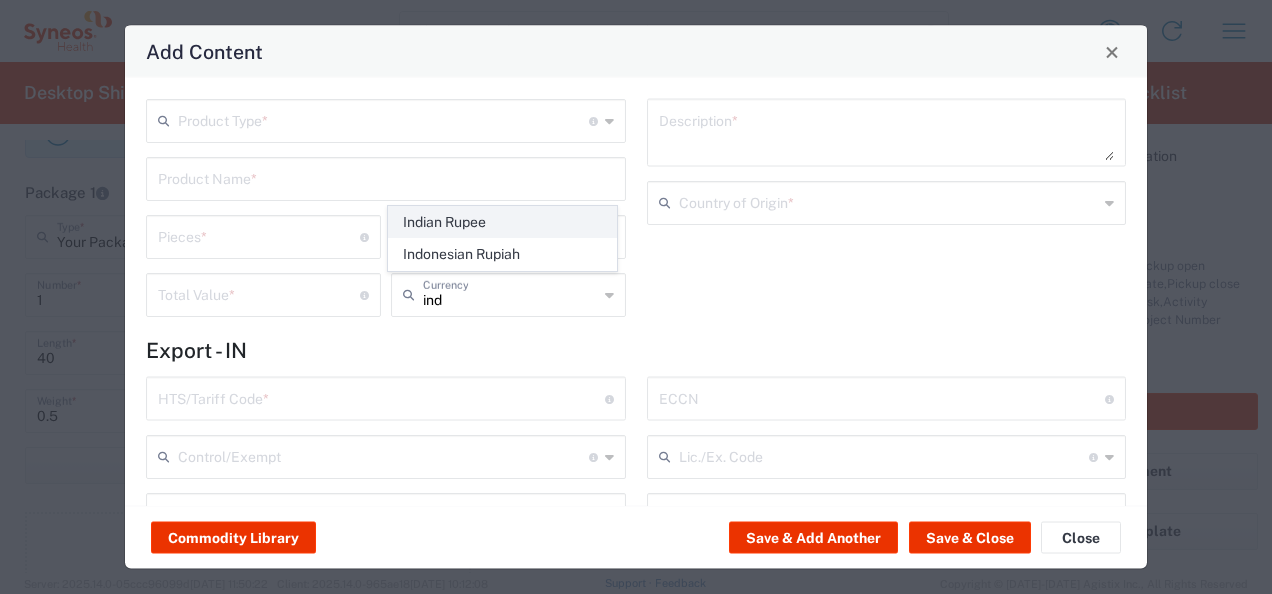click on "Indian Rupee" 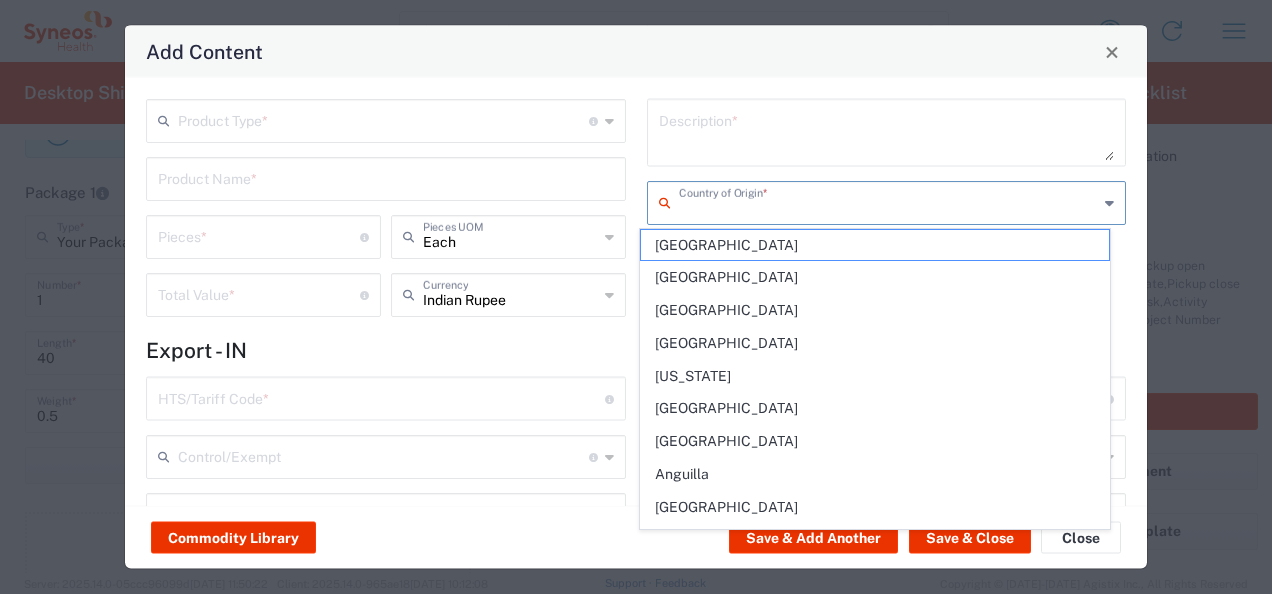 click at bounding box center [889, 201] 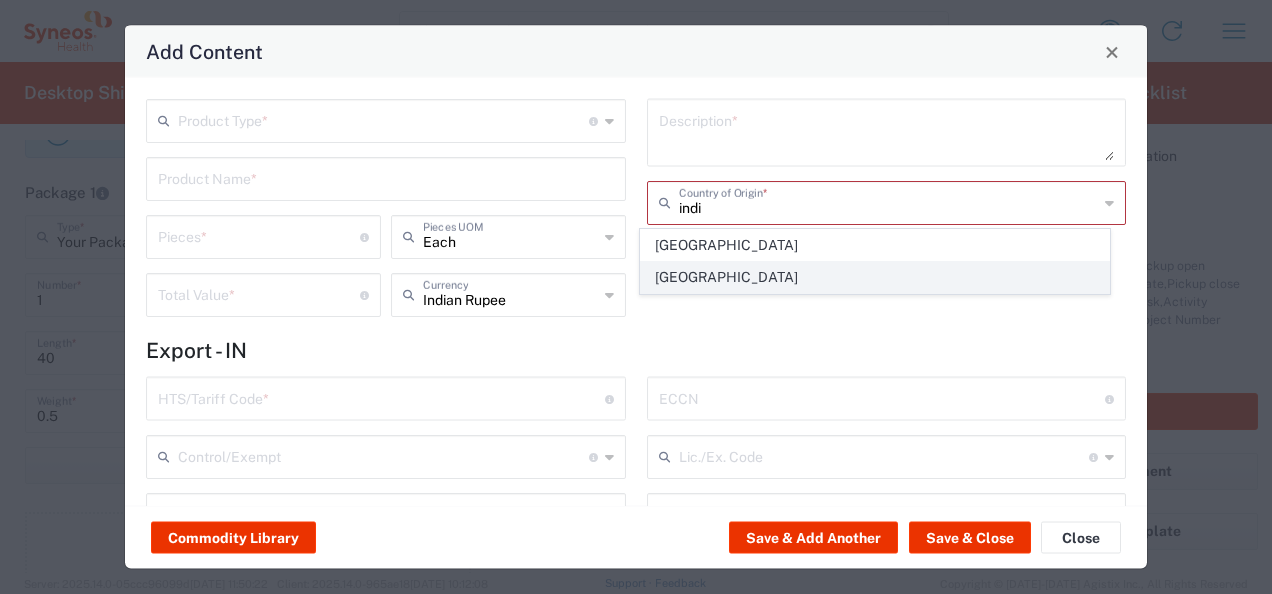 click on "[GEOGRAPHIC_DATA]" 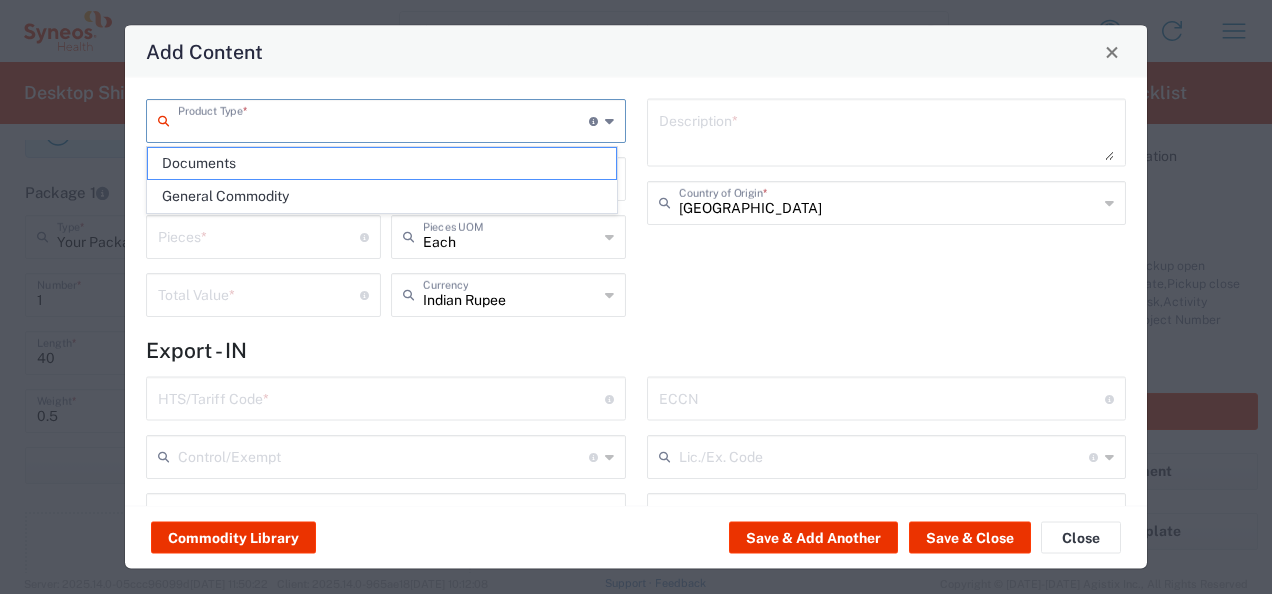 click at bounding box center [383, 119] 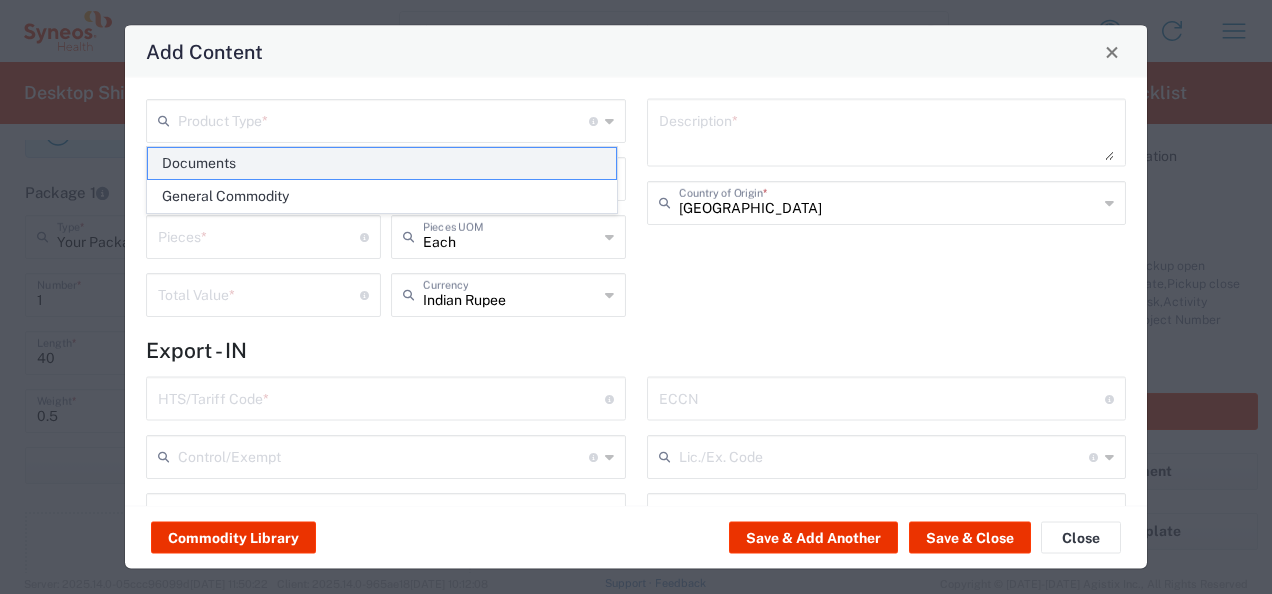 click on "Documents" 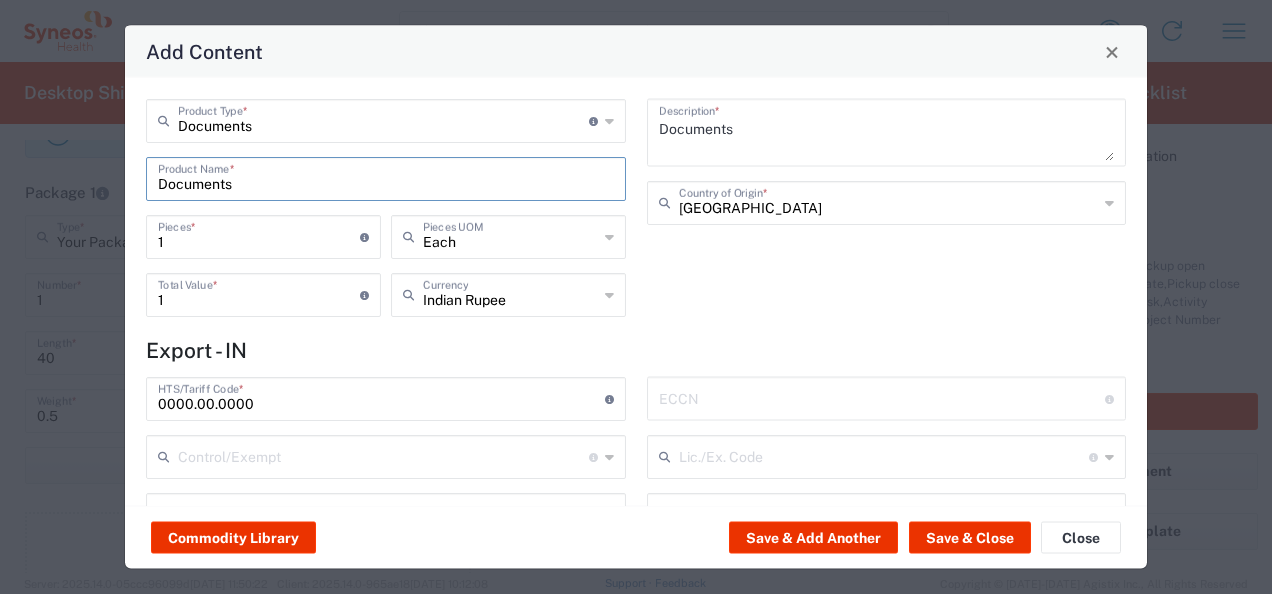 click on "Documents" at bounding box center (386, 177) 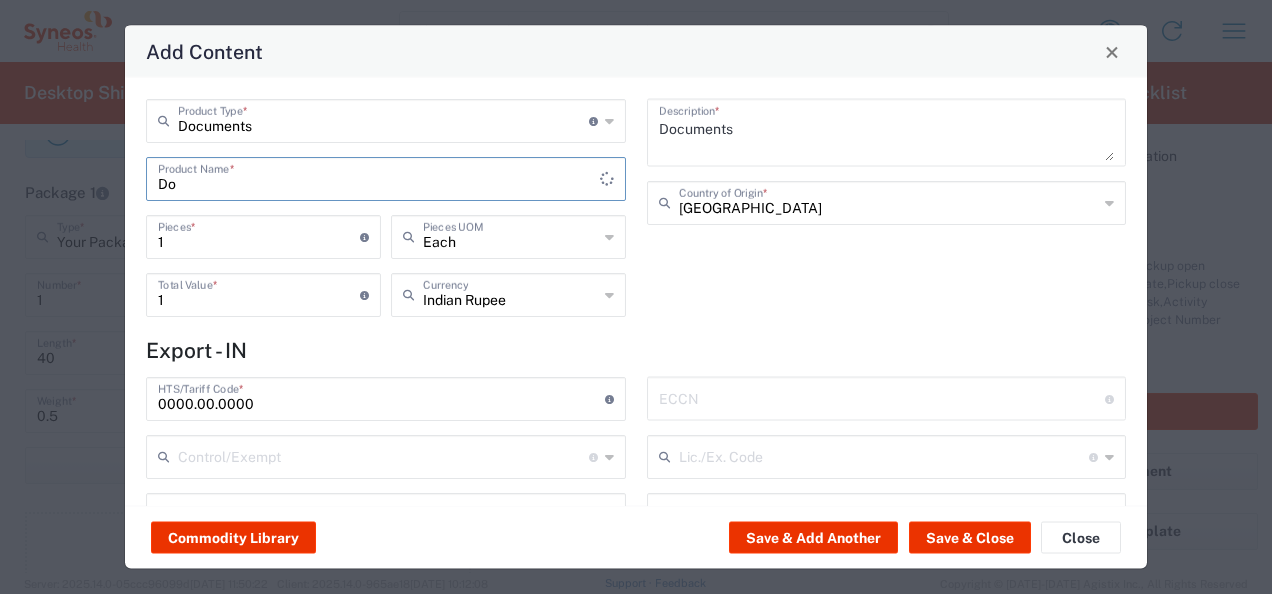 type on "D" 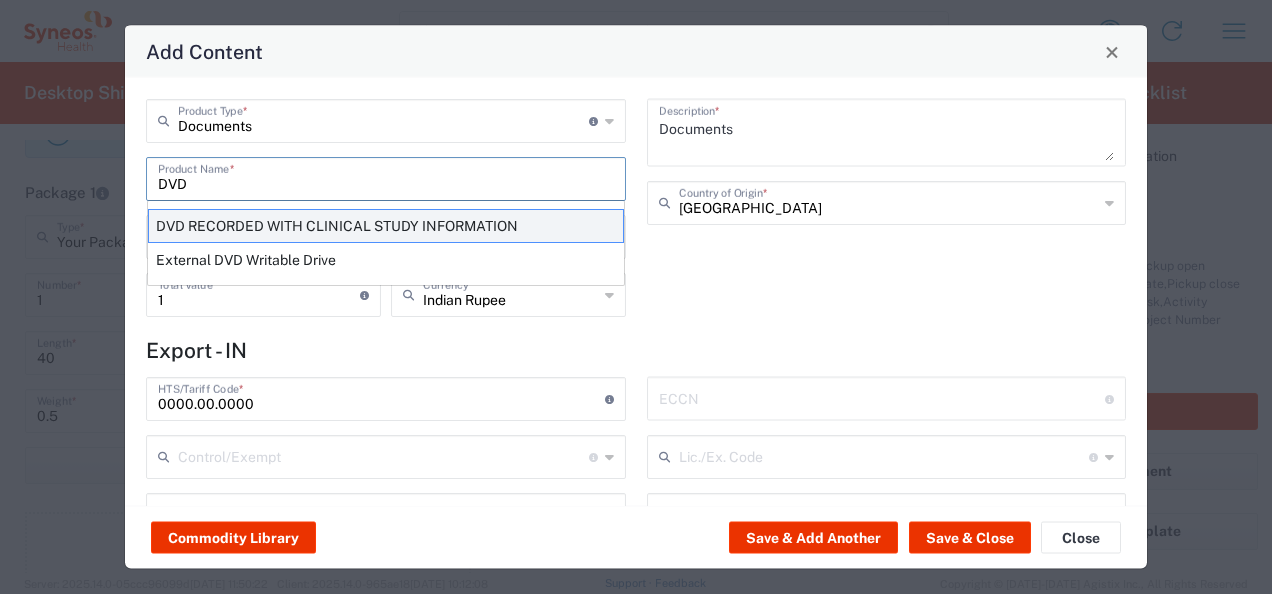 click on "DVD RECORDED WITH CLINICAL STUDY INFORMATION" at bounding box center (386, 226) 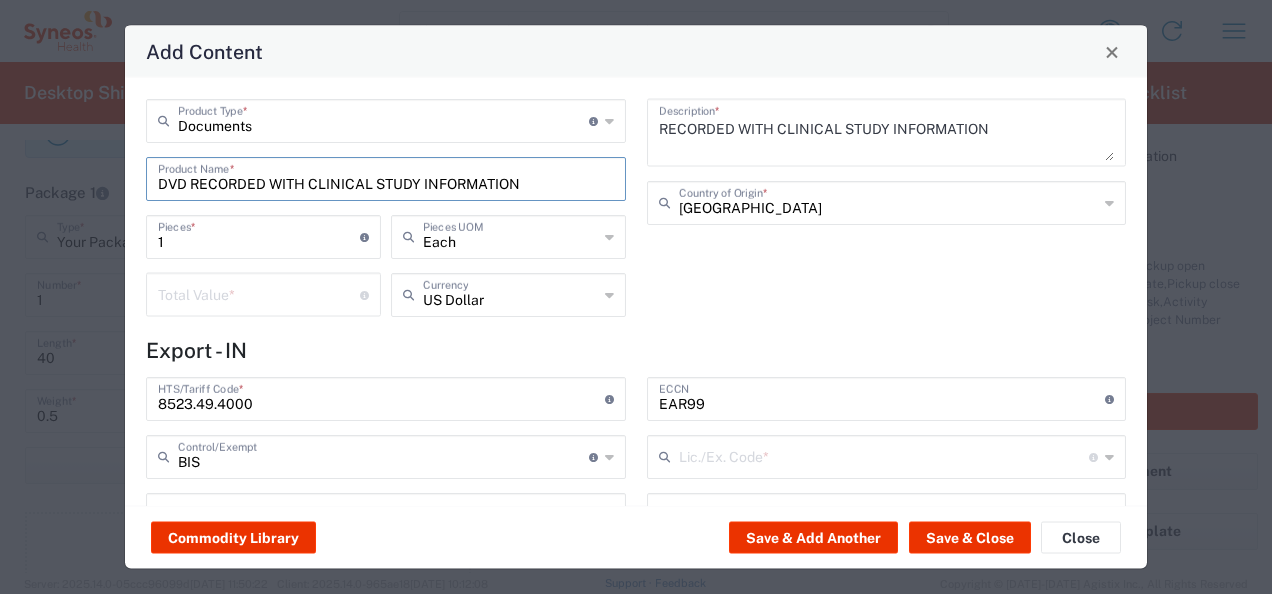type on "NLR - No License Required" 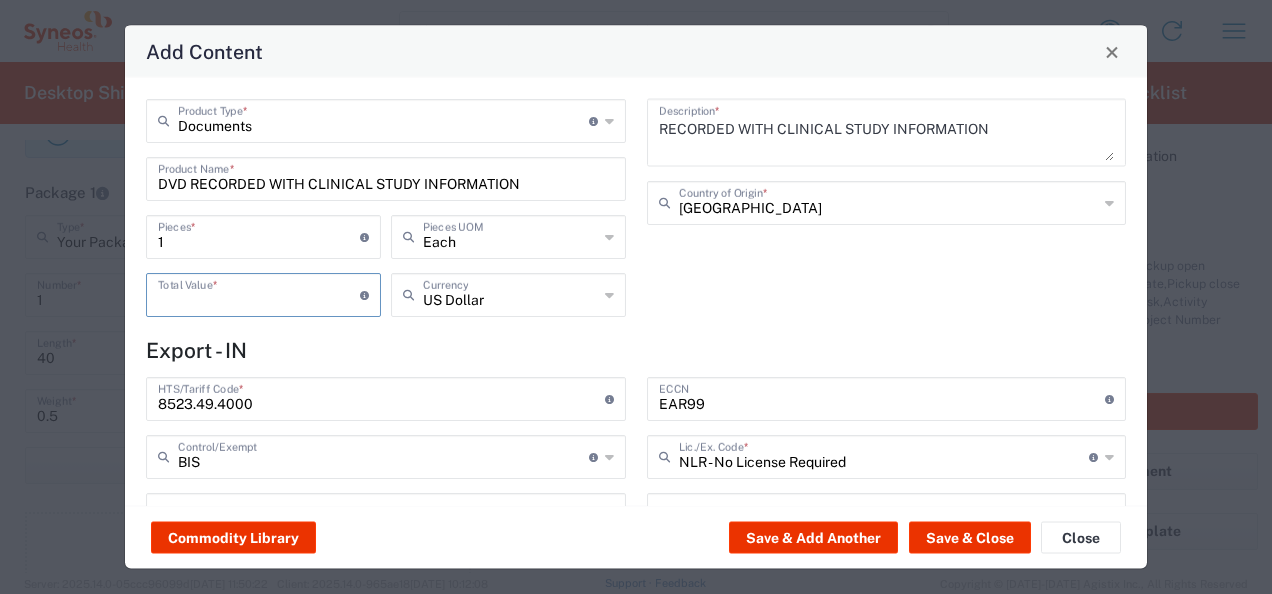 click at bounding box center (259, 293) 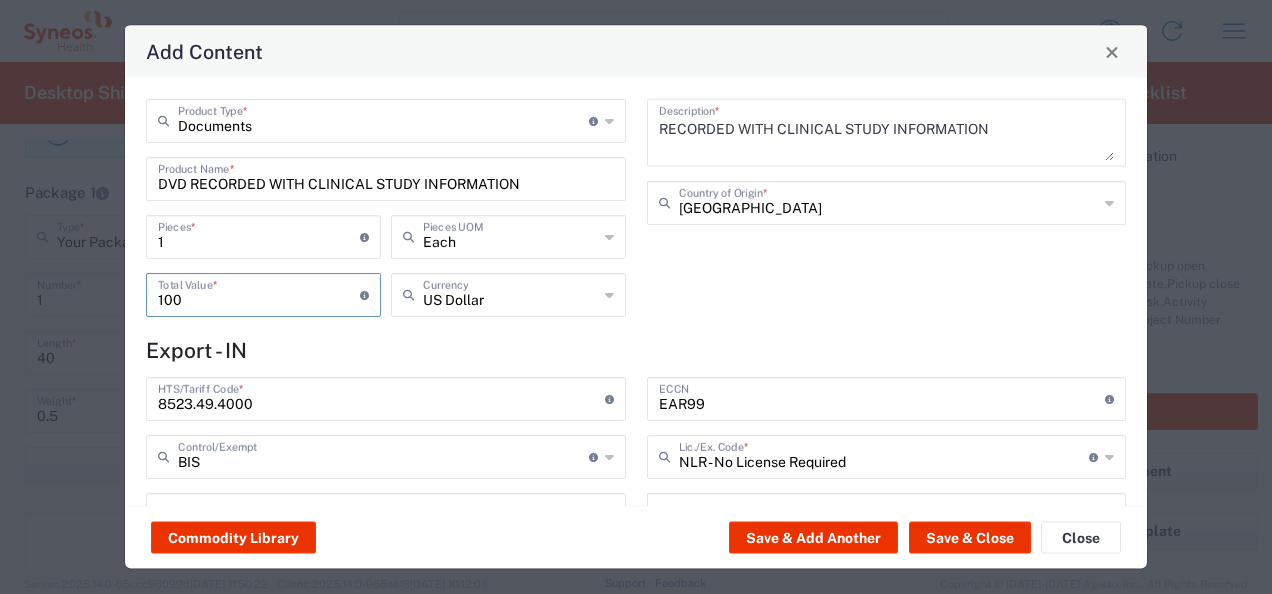 type on "100" 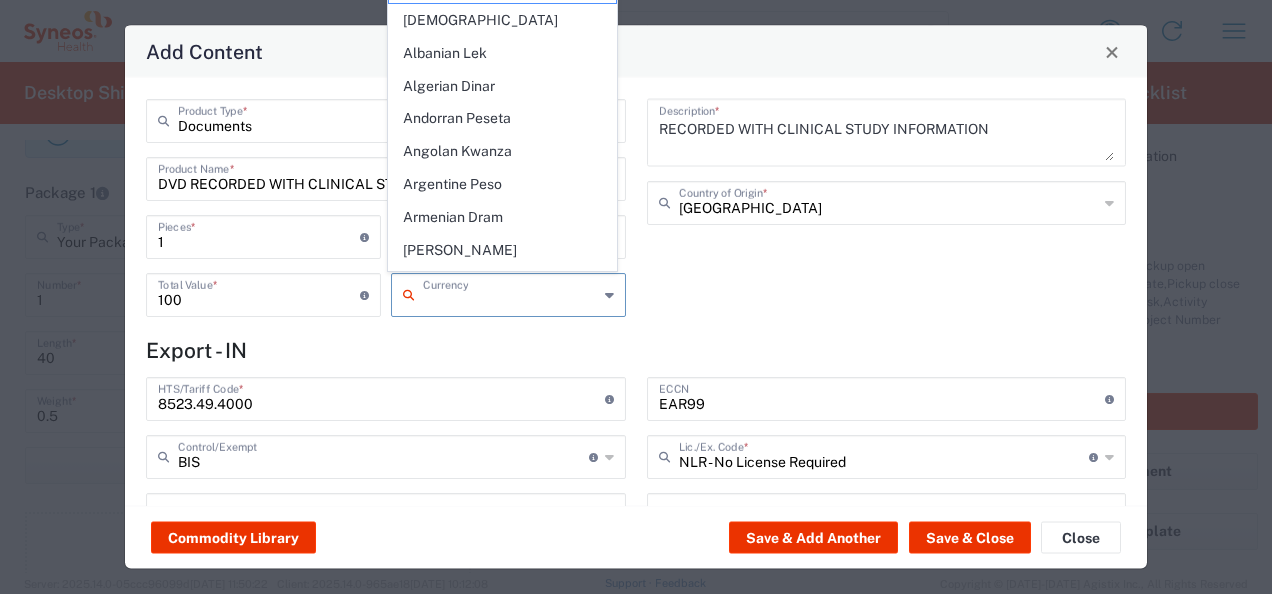 click at bounding box center [510, 293] 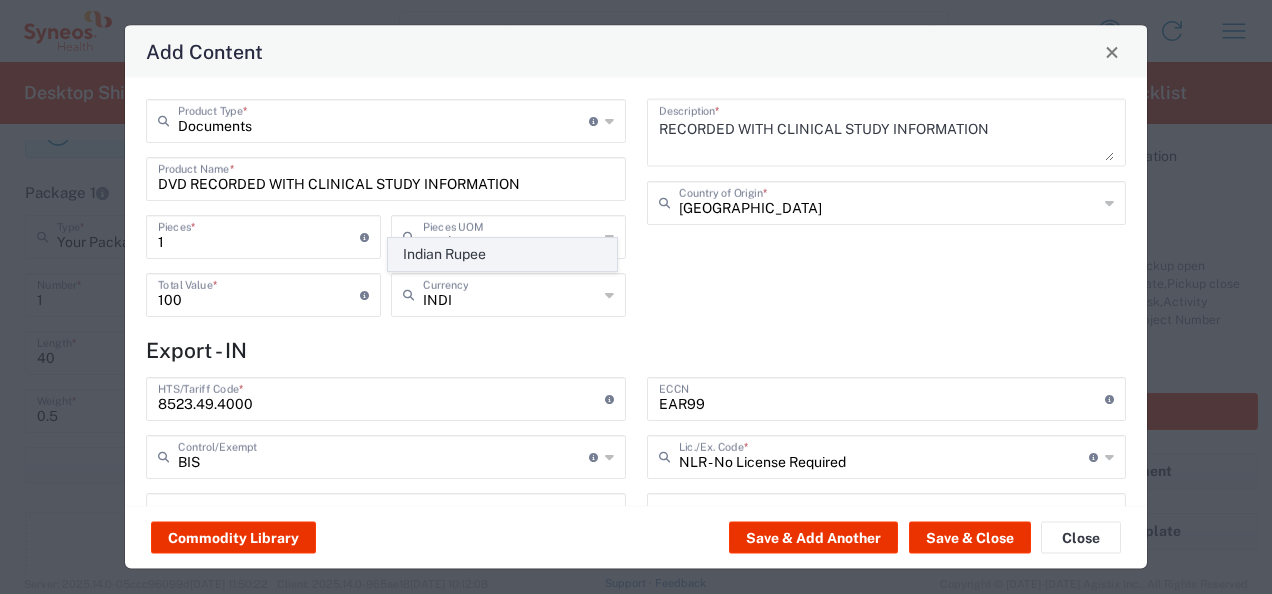 click on "Indian Rupee" 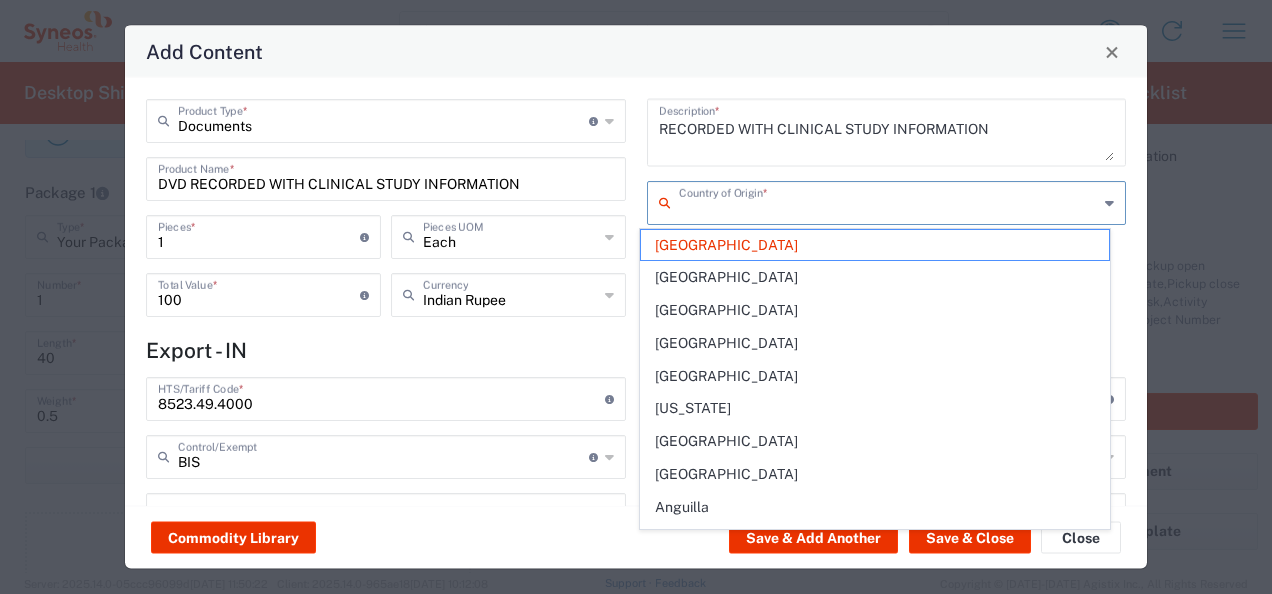 click at bounding box center (889, 201) 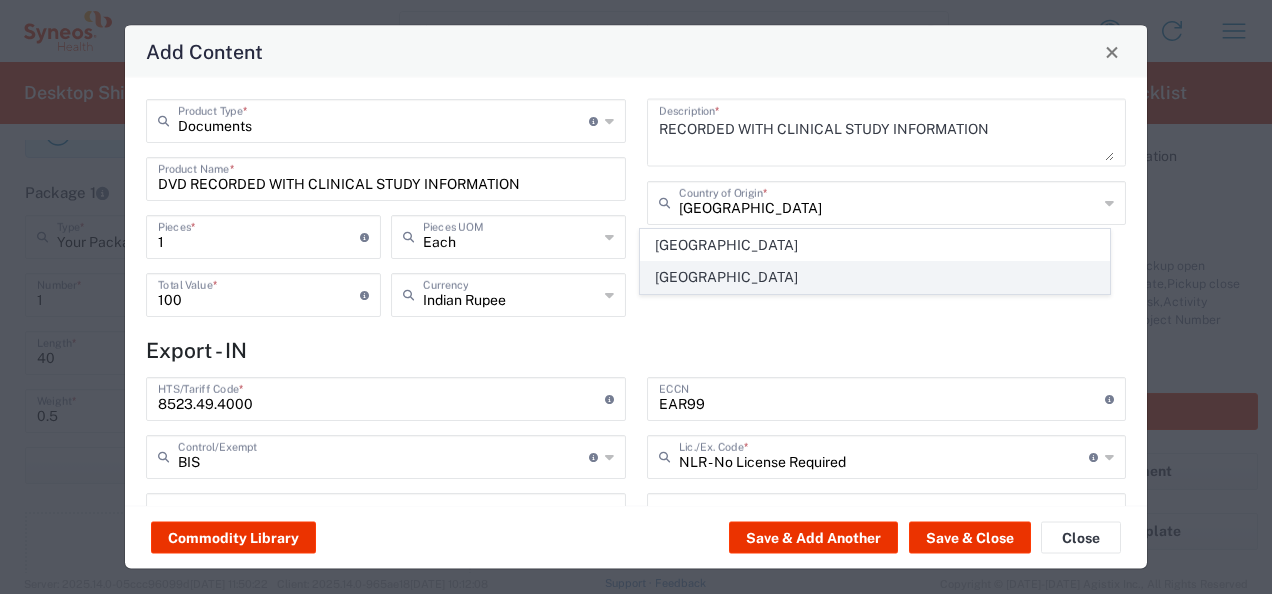 click on "[GEOGRAPHIC_DATA]" 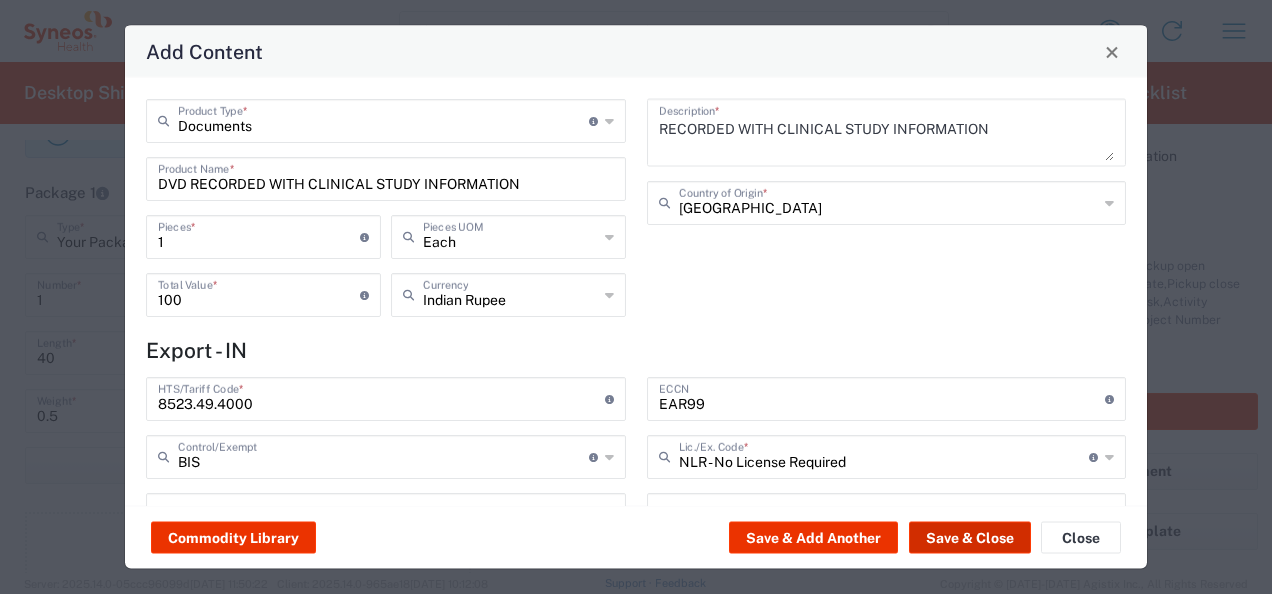 click on "Save & Close" 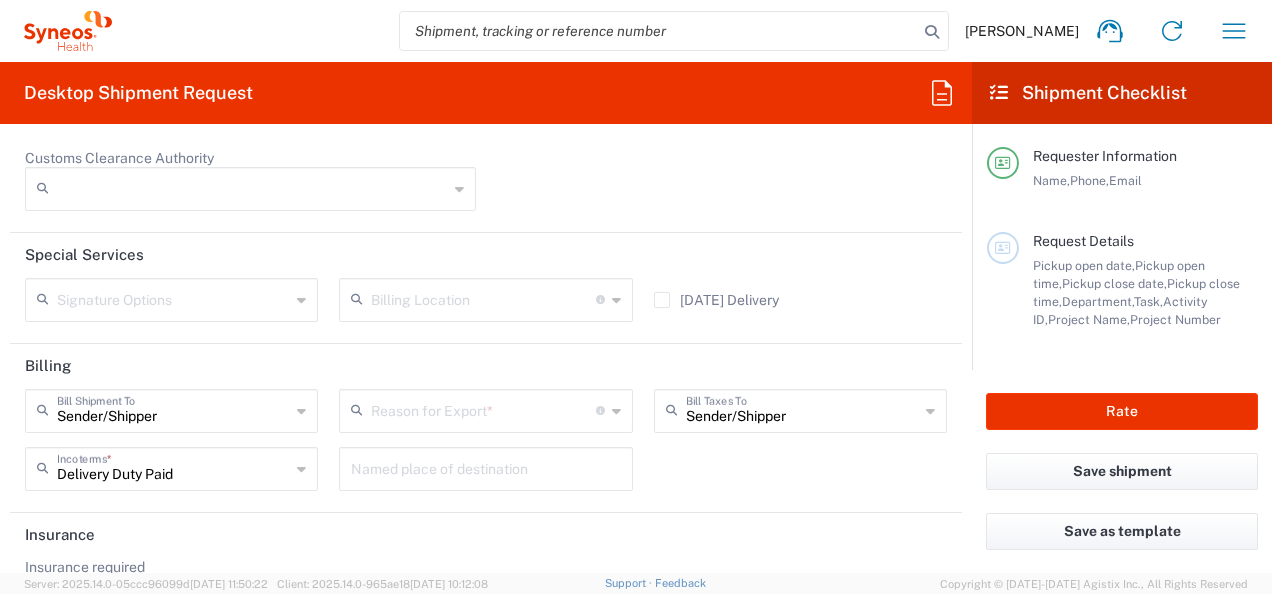 scroll, scrollTop: 2899, scrollLeft: 0, axis: vertical 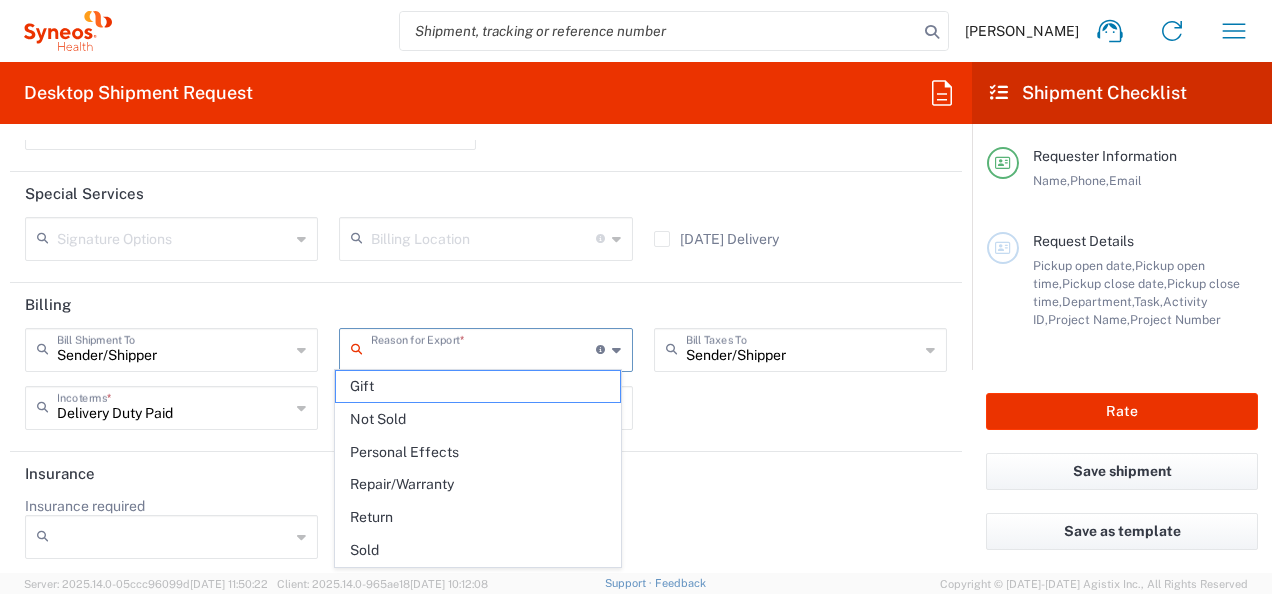 click at bounding box center [483, 348] 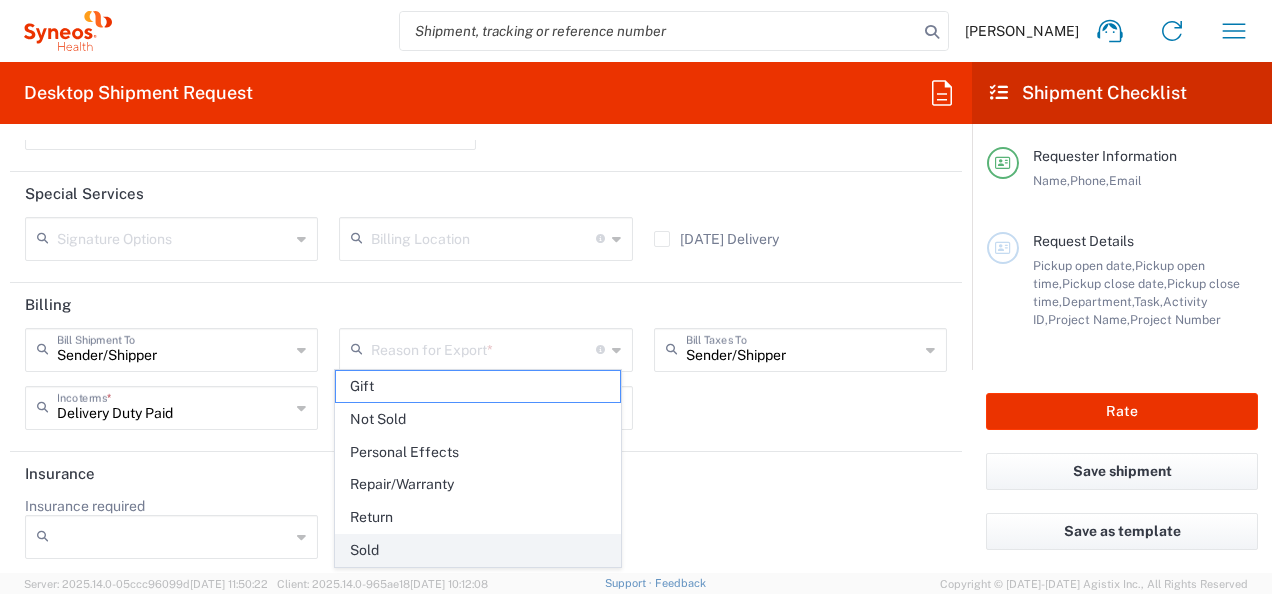 click on "Sold" 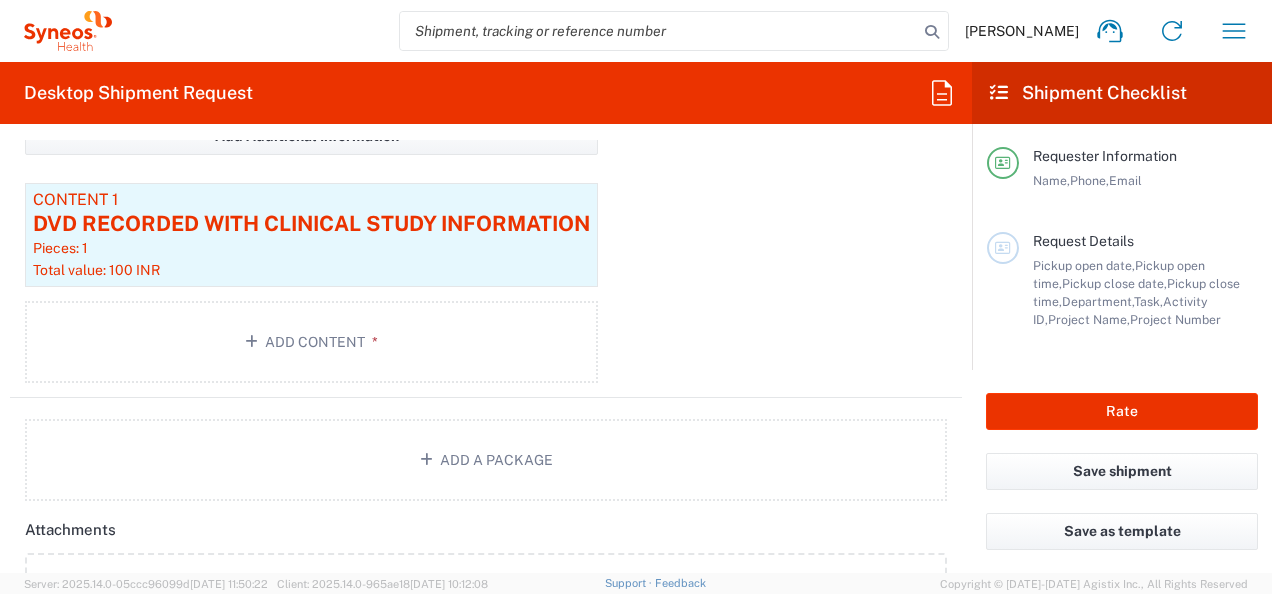 scroll, scrollTop: 1763, scrollLeft: 0, axis: vertical 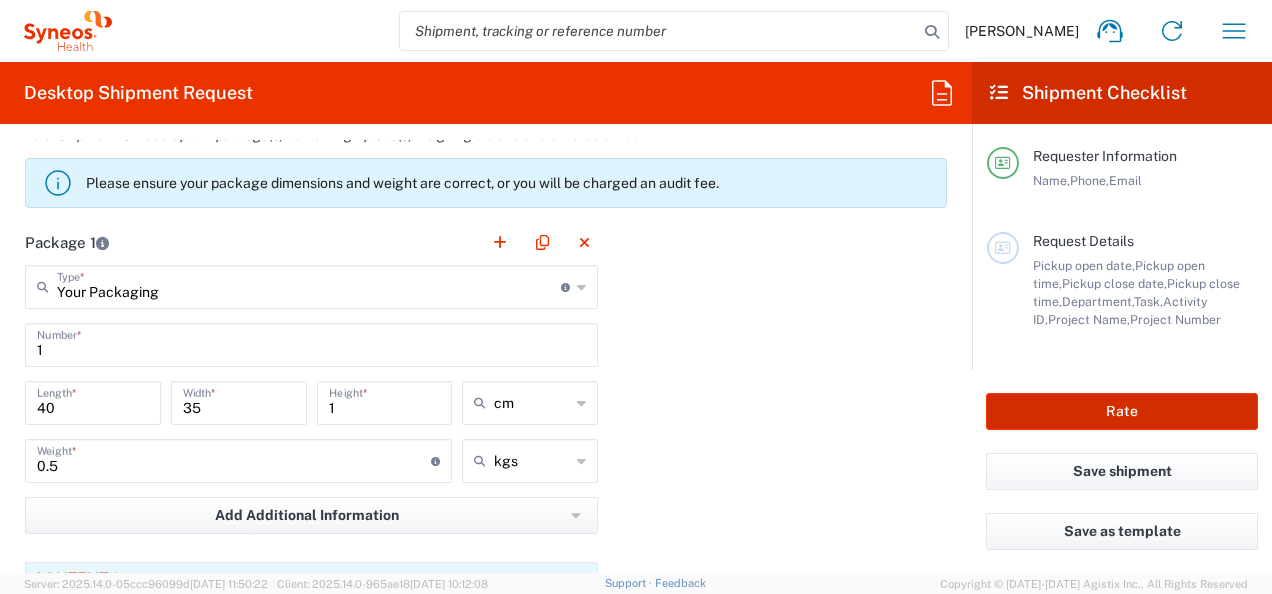 click on "Rate" 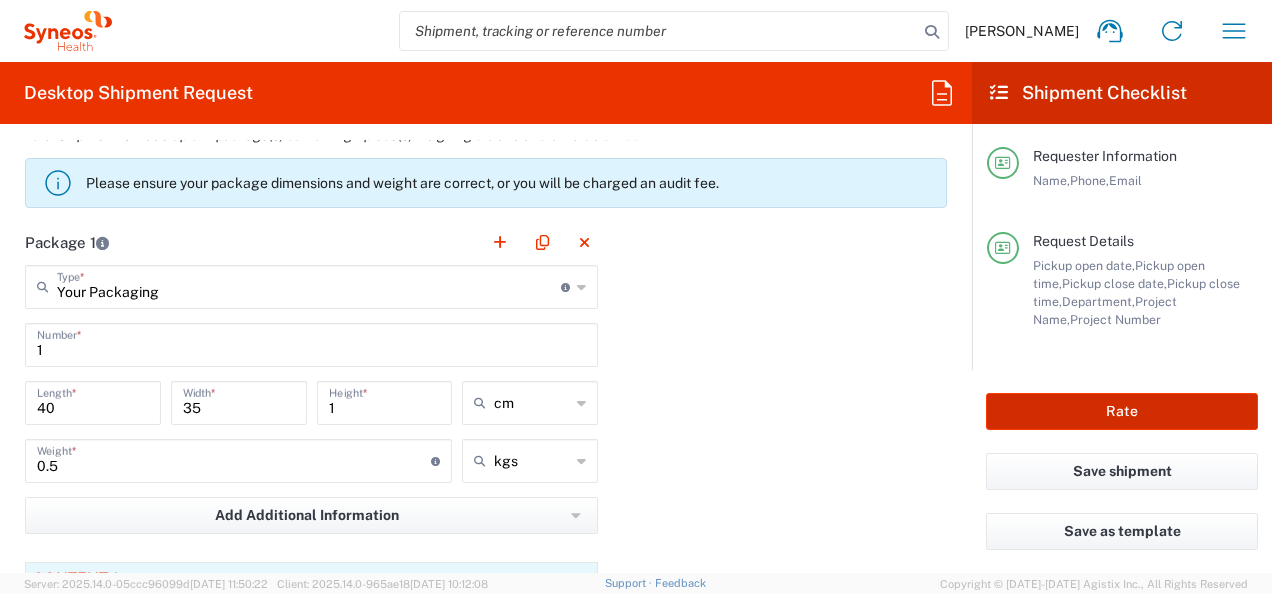 type on "Daiichi 7009553" 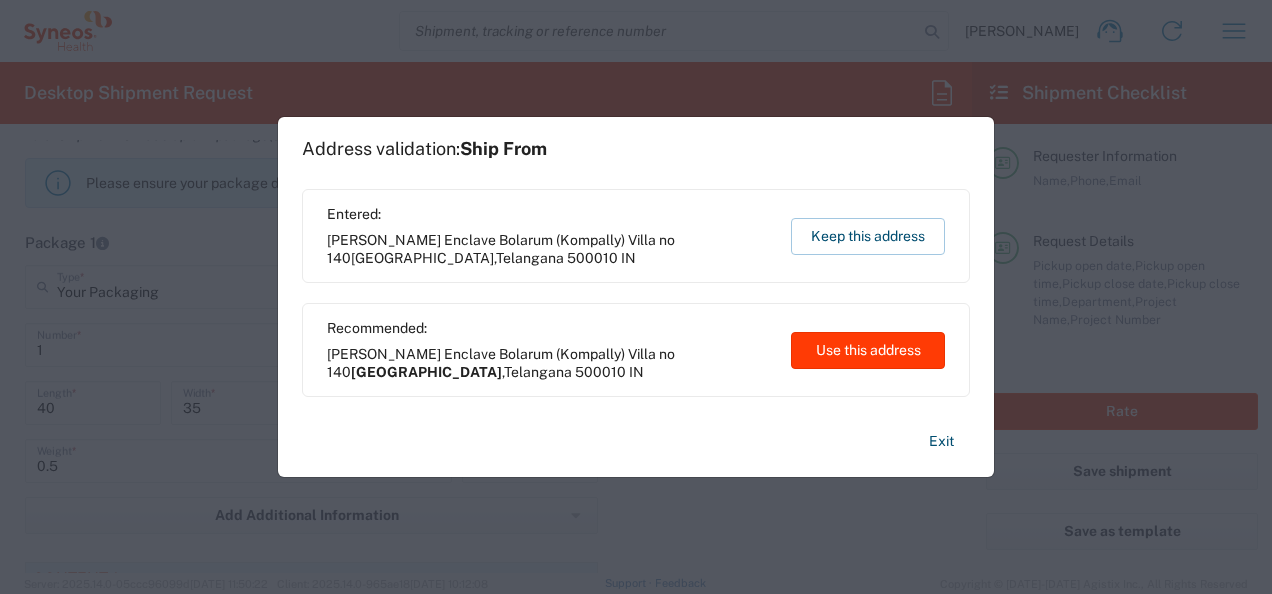 click on "Use this address" 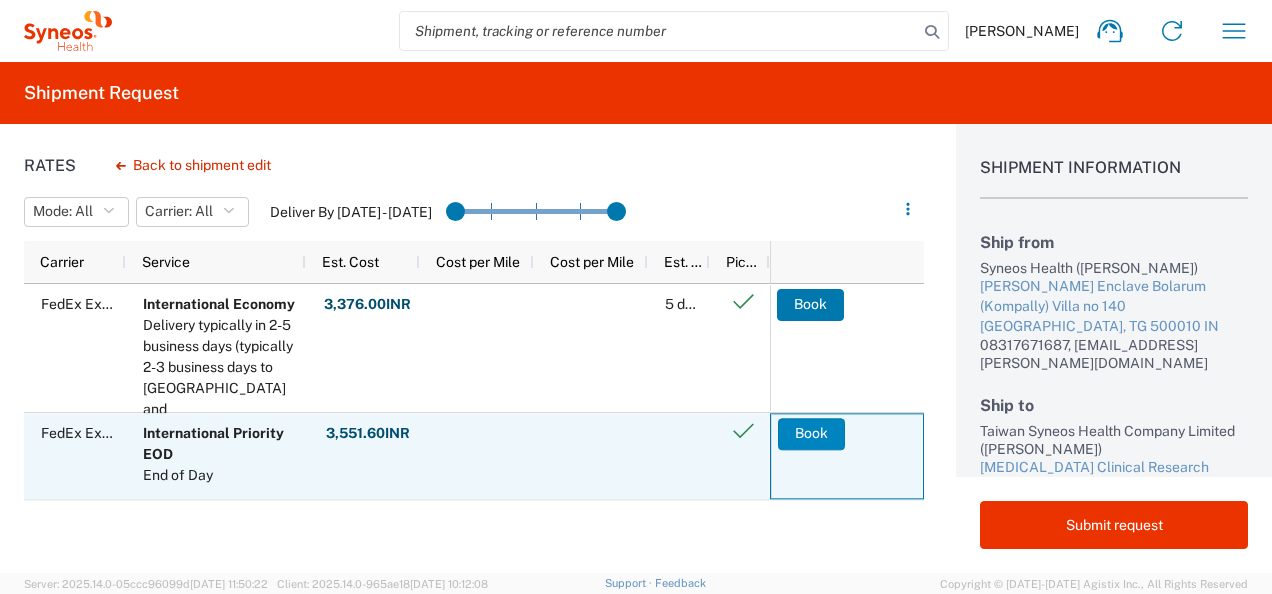 click on "Book" 